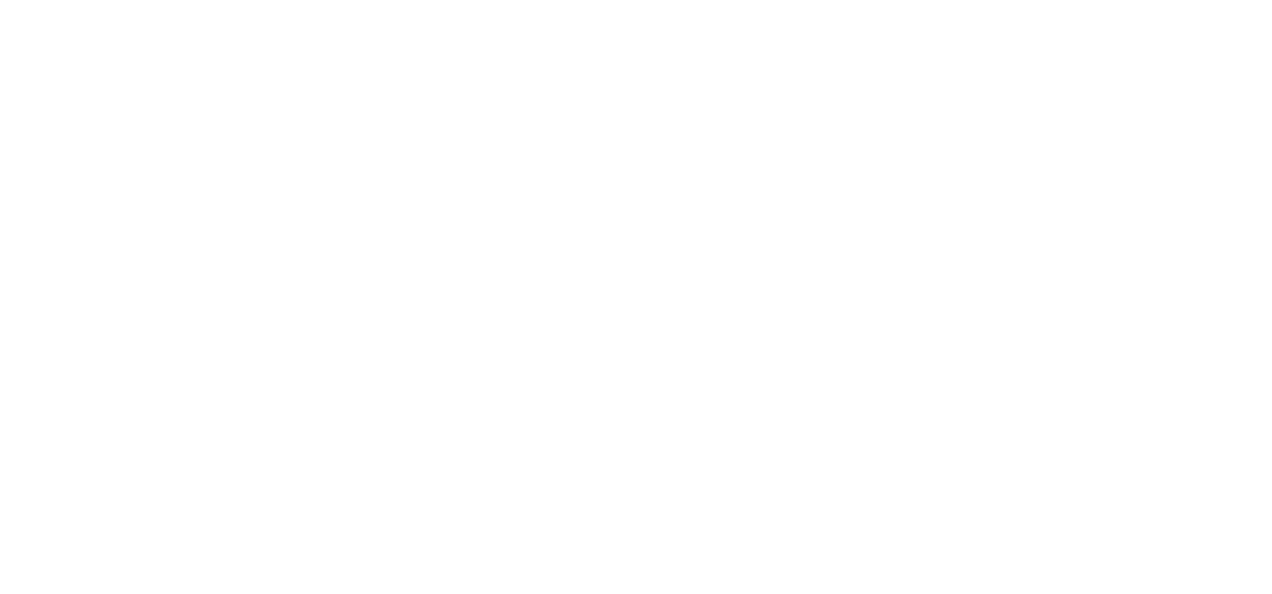scroll, scrollTop: 0, scrollLeft: 0, axis: both 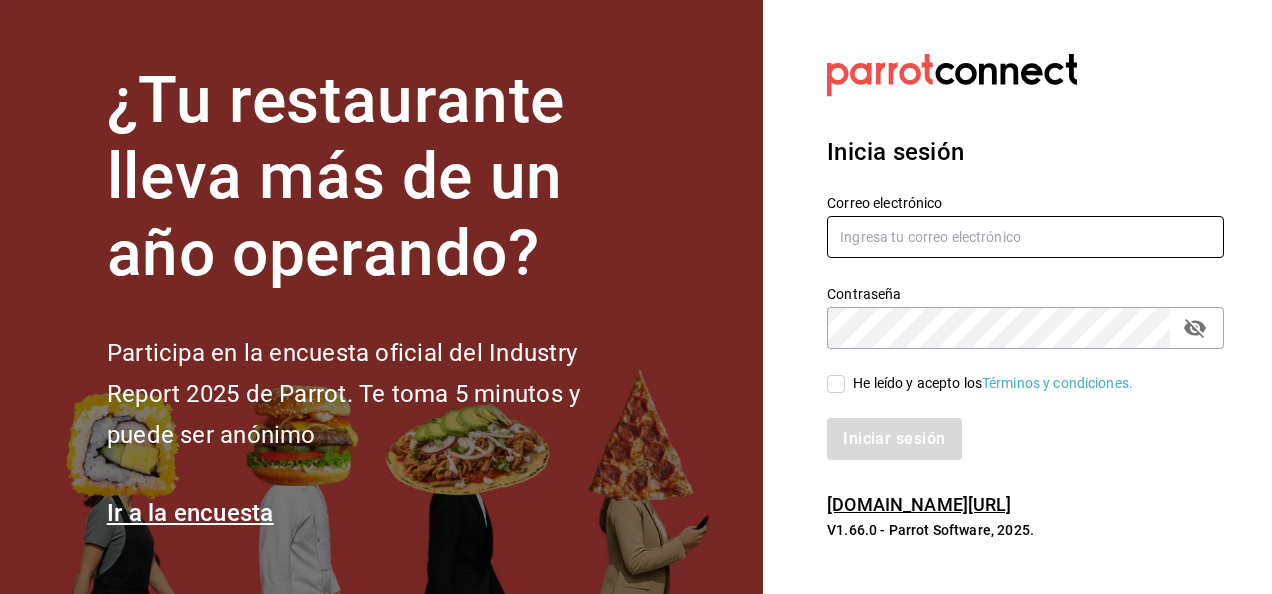type on "[PERSON_NAME][EMAIL_ADDRESS][PERSON_NAME][DOMAIN_NAME]" 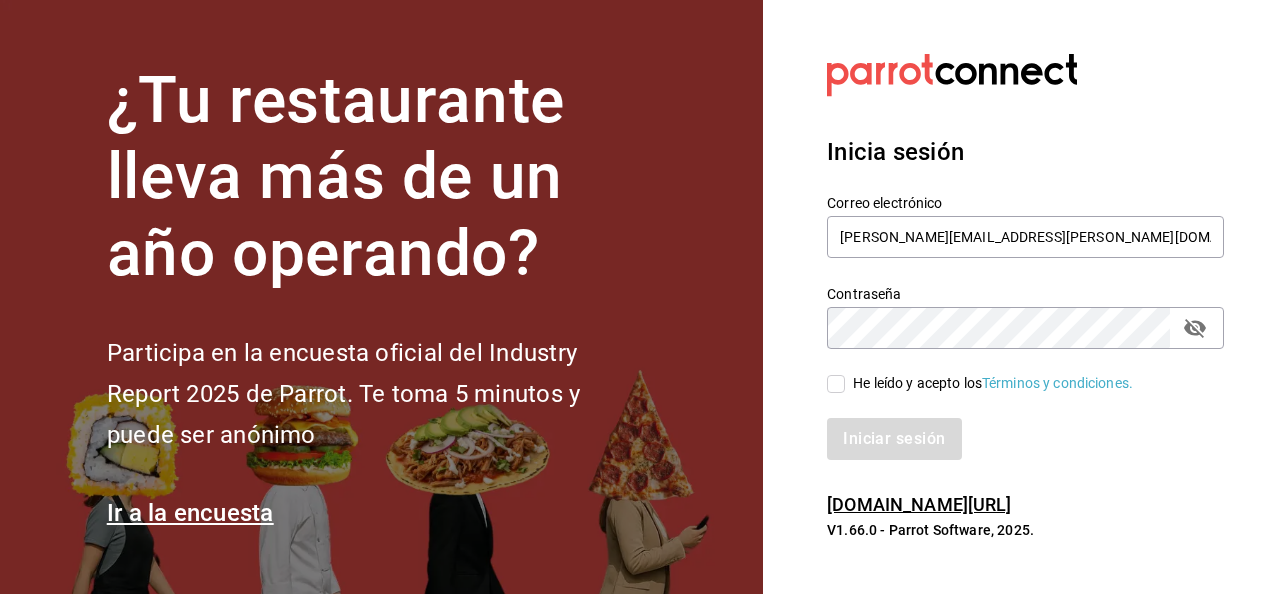 click on "He leído y acepto los  Términos y condiciones." at bounding box center [836, 384] 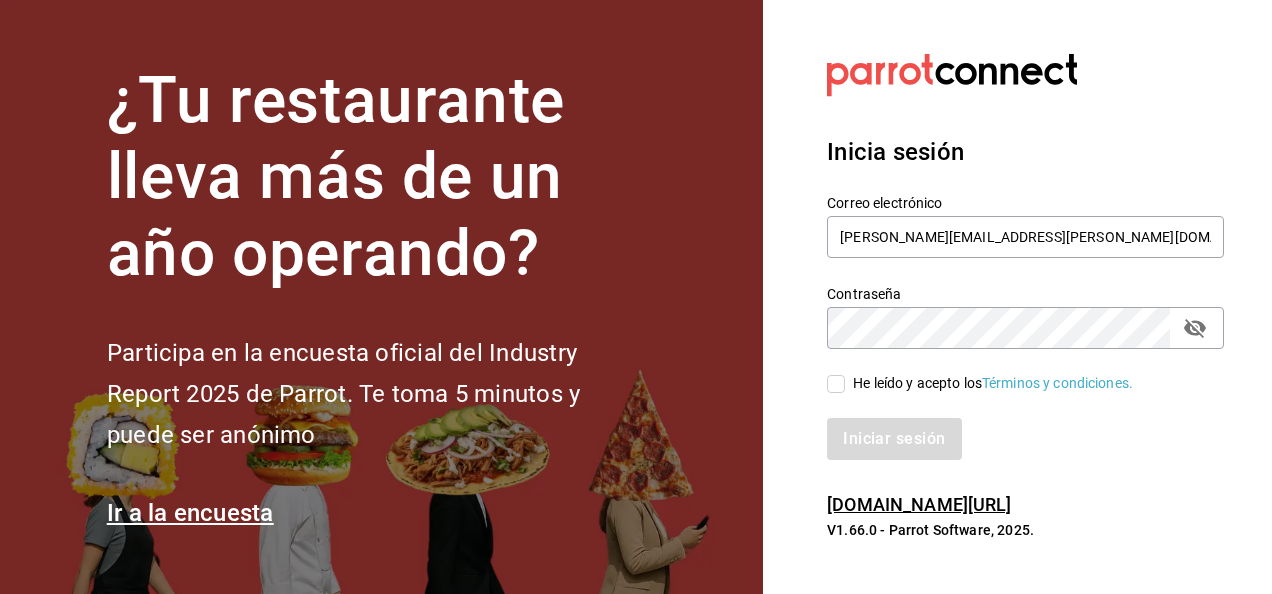 checkbox on "true" 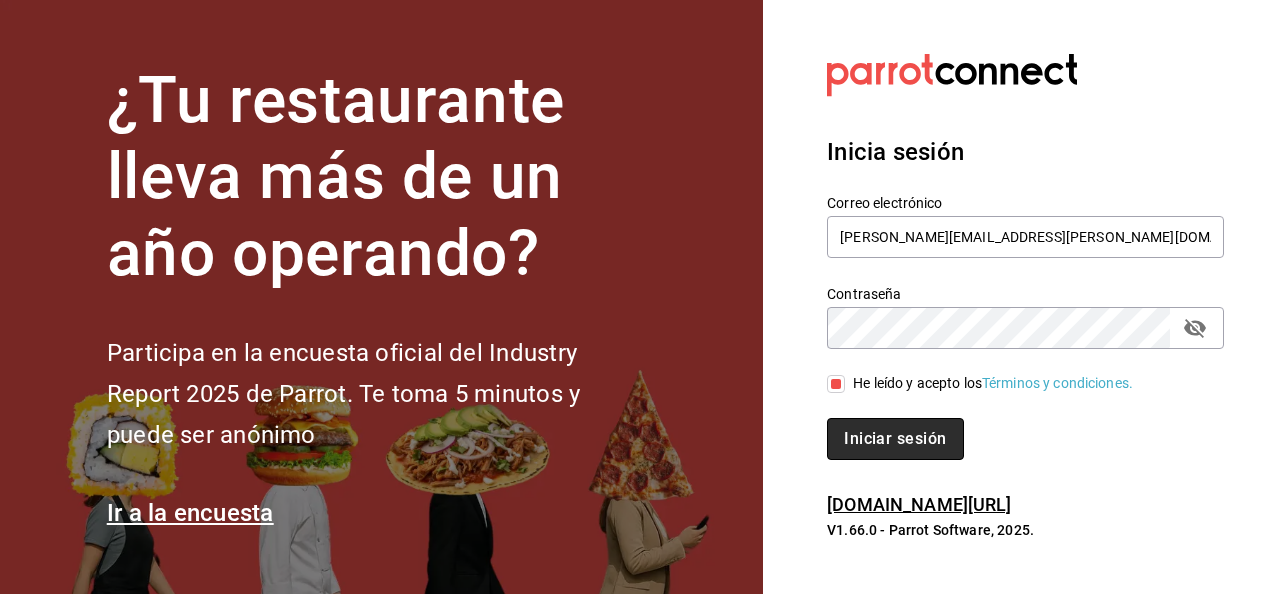 click on "Iniciar sesión" at bounding box center [895, 439] 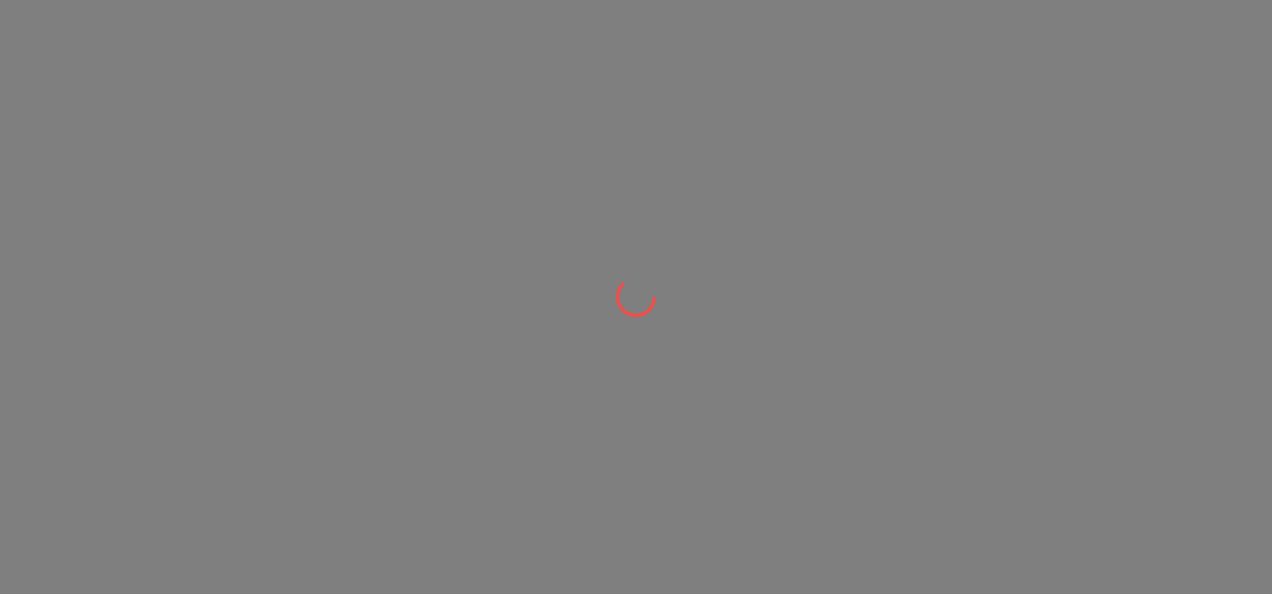 scroll, scrollTop: 0, scrollLeft: 0, axis: both 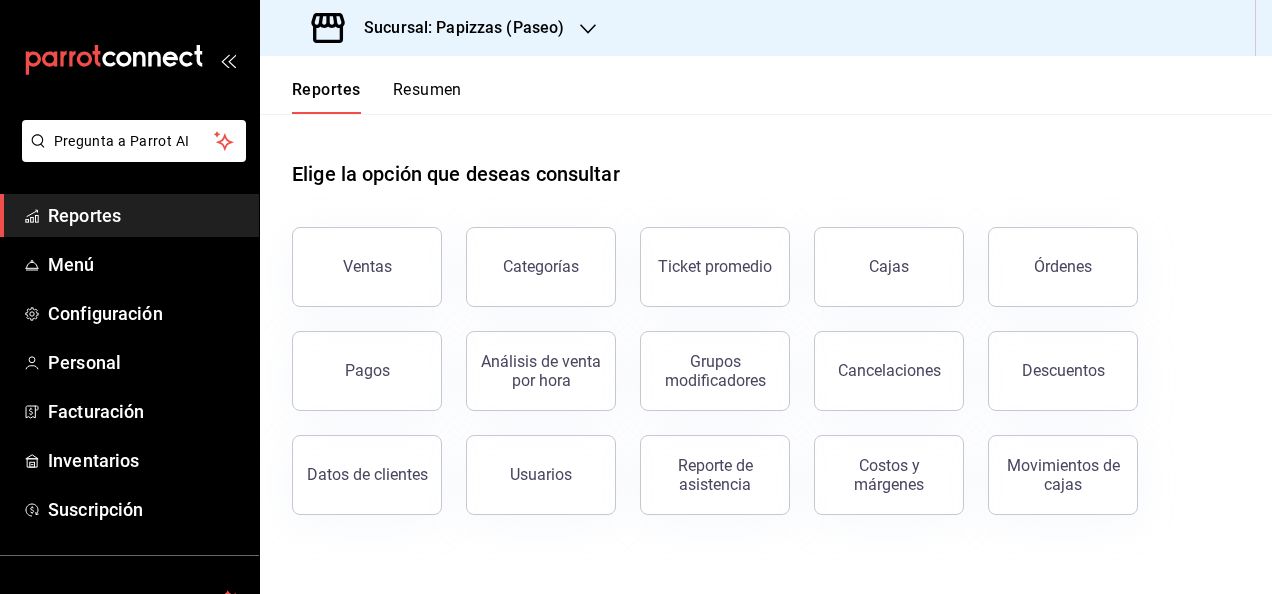 click on "Sucursal: Papizzas (Paseo)" at bounding box center [456, 28] 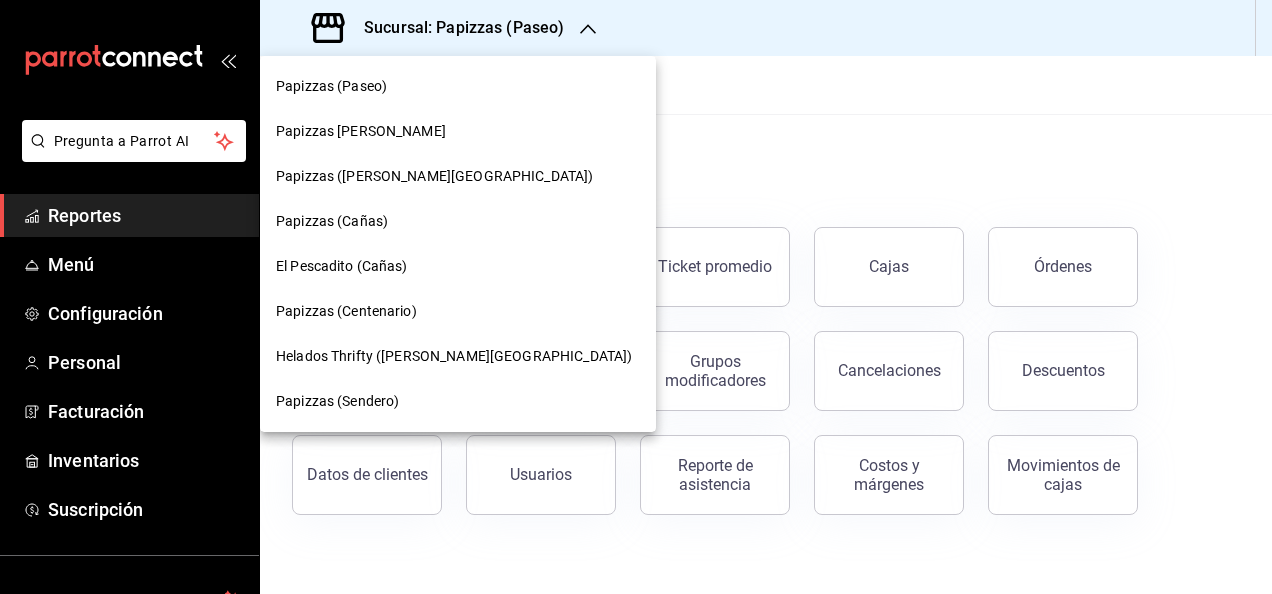 click on "Papizzas [PERSON_NAME]" at bounding box center (458, 131) 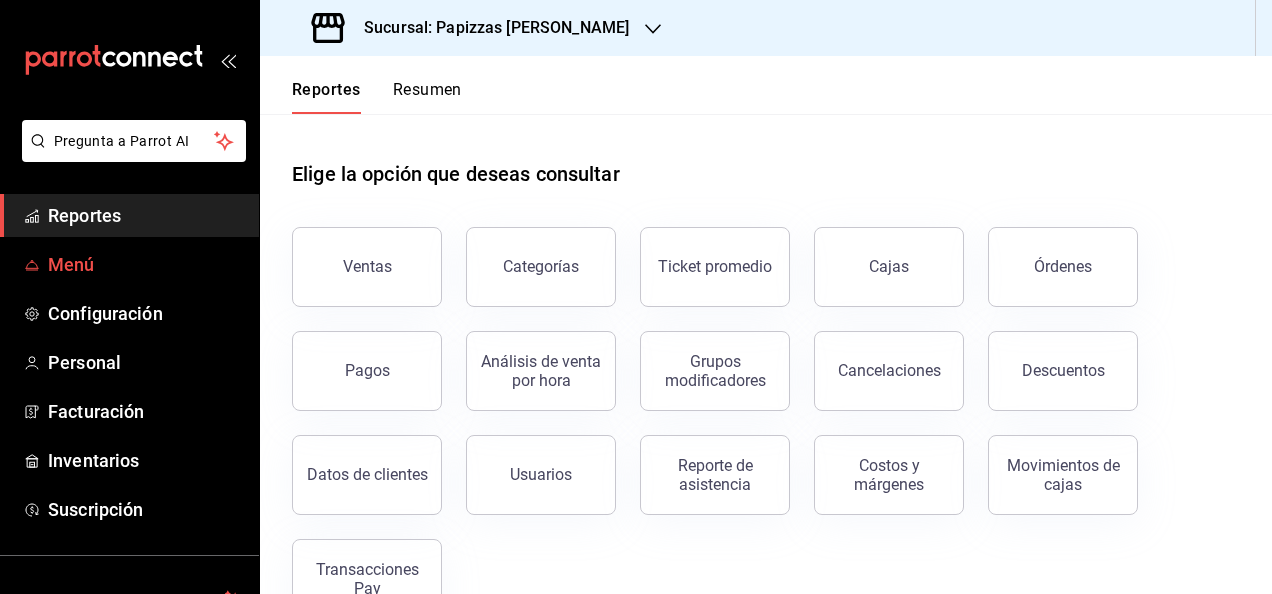 click on "Menú" at bounding box center (145, 264) 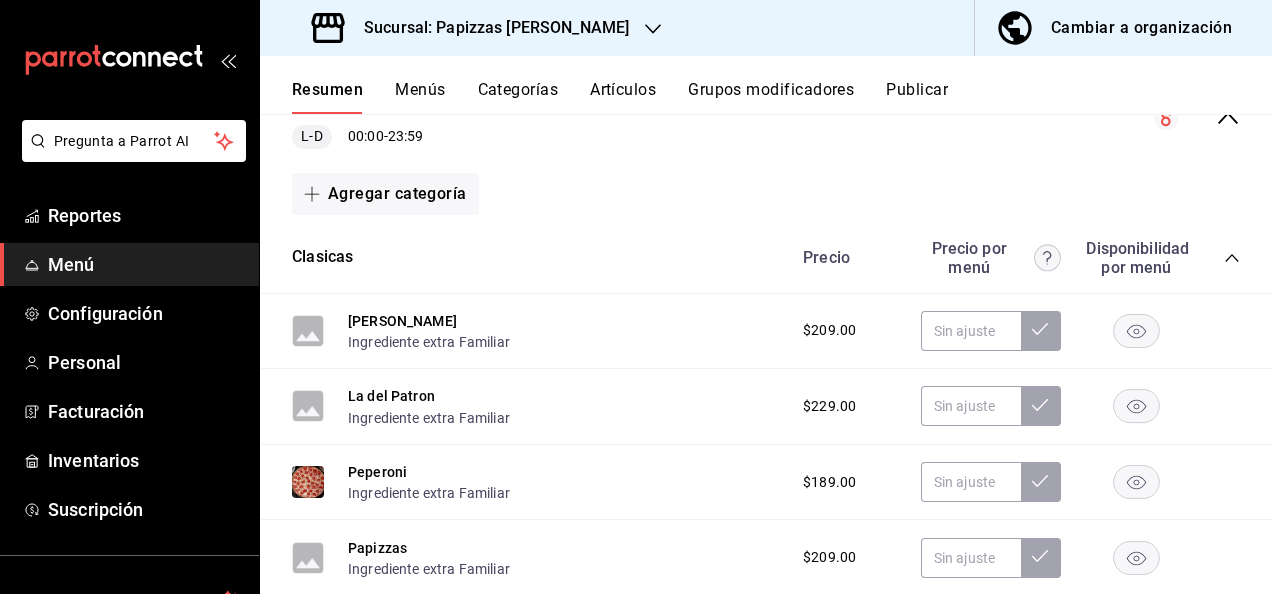 scroll, scrollTop: 300, scrollLeft: 0, axis: vertical 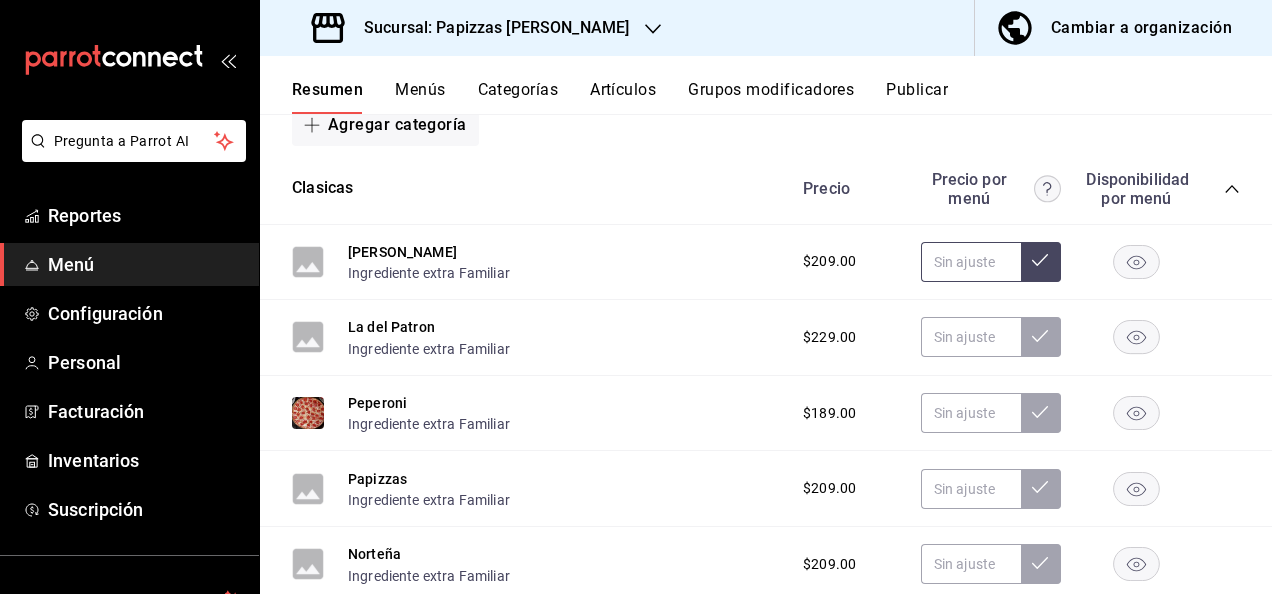 click at bounding box center (971, 262) 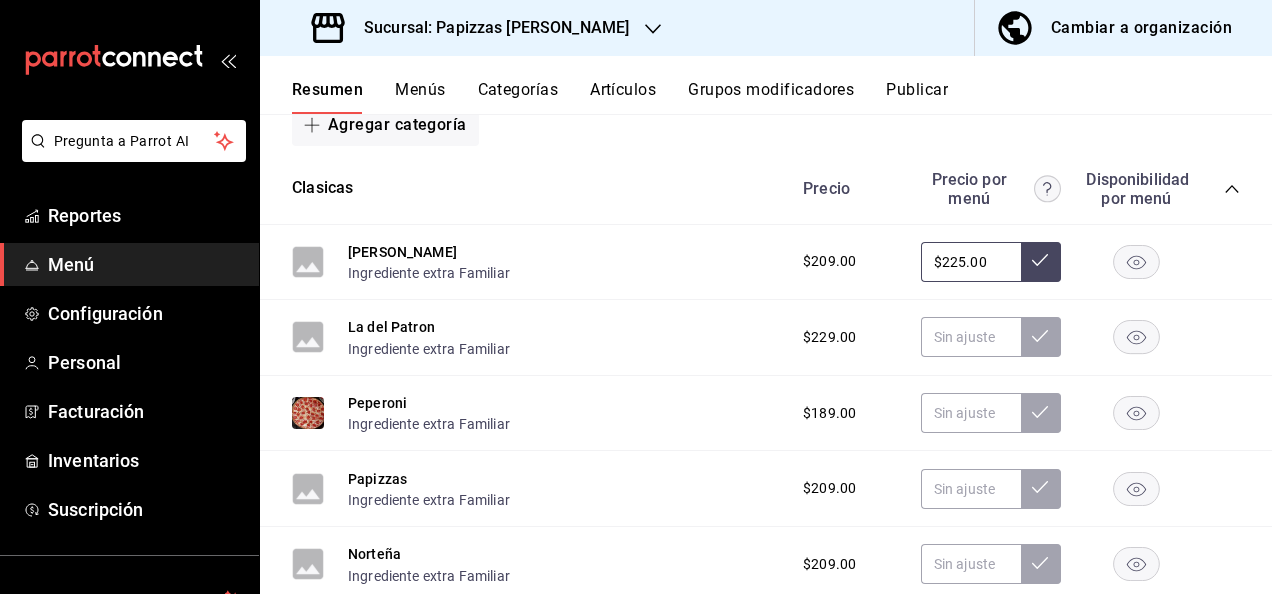 type on "$225.00" 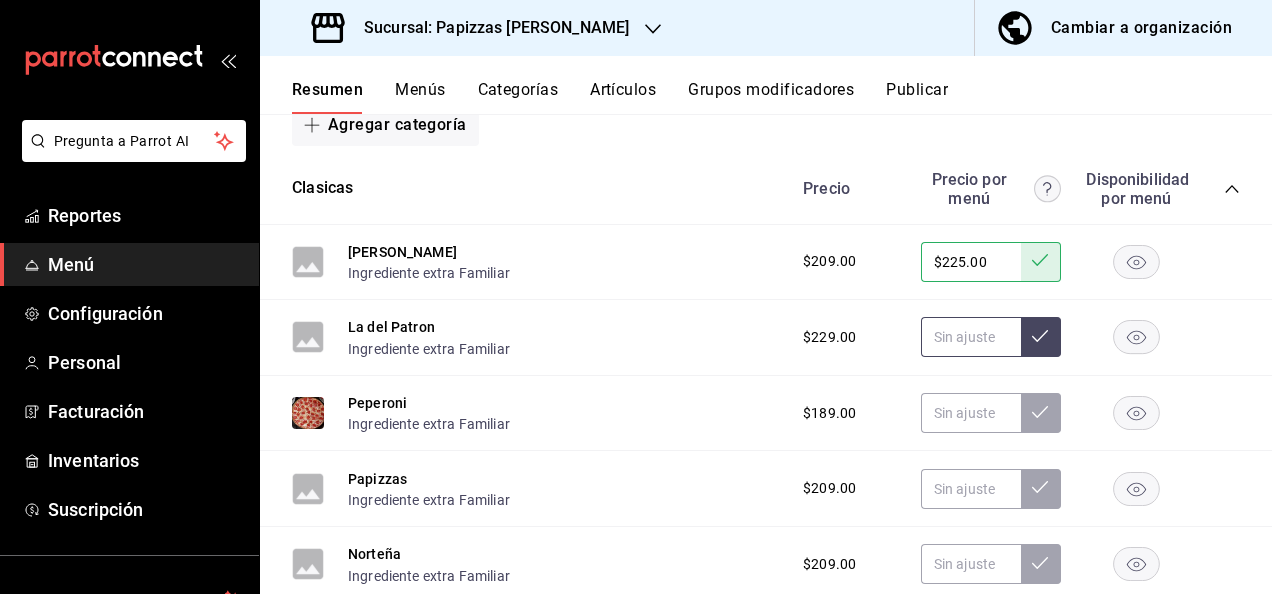 click at bounding box center (971, 337) 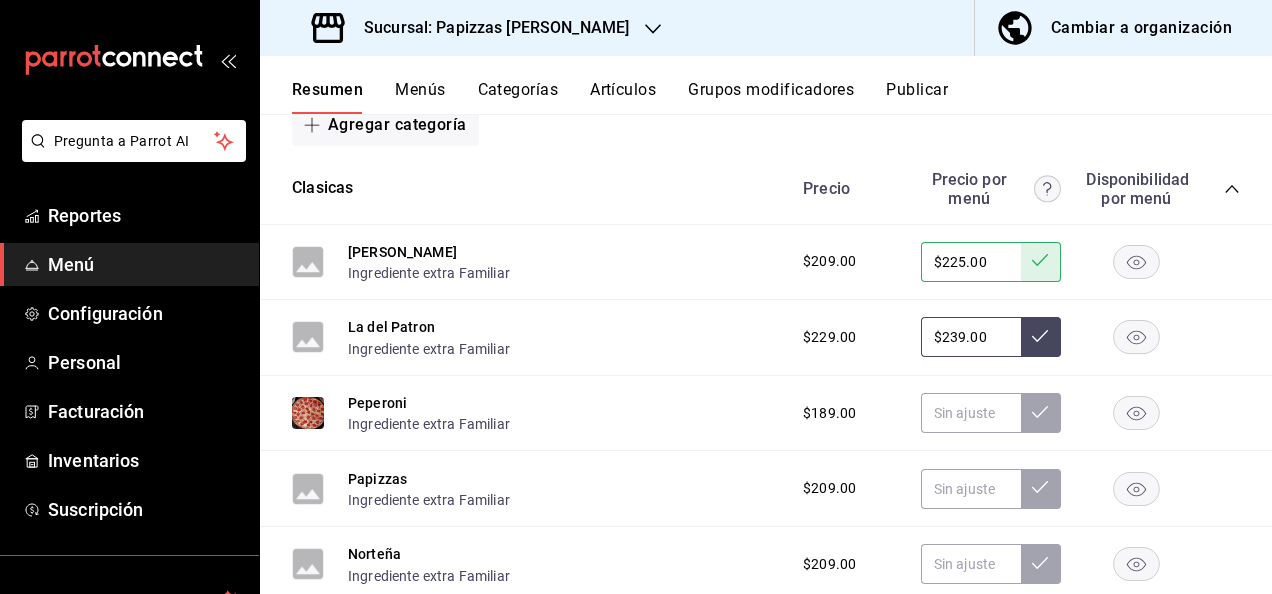 type on "$239.00" 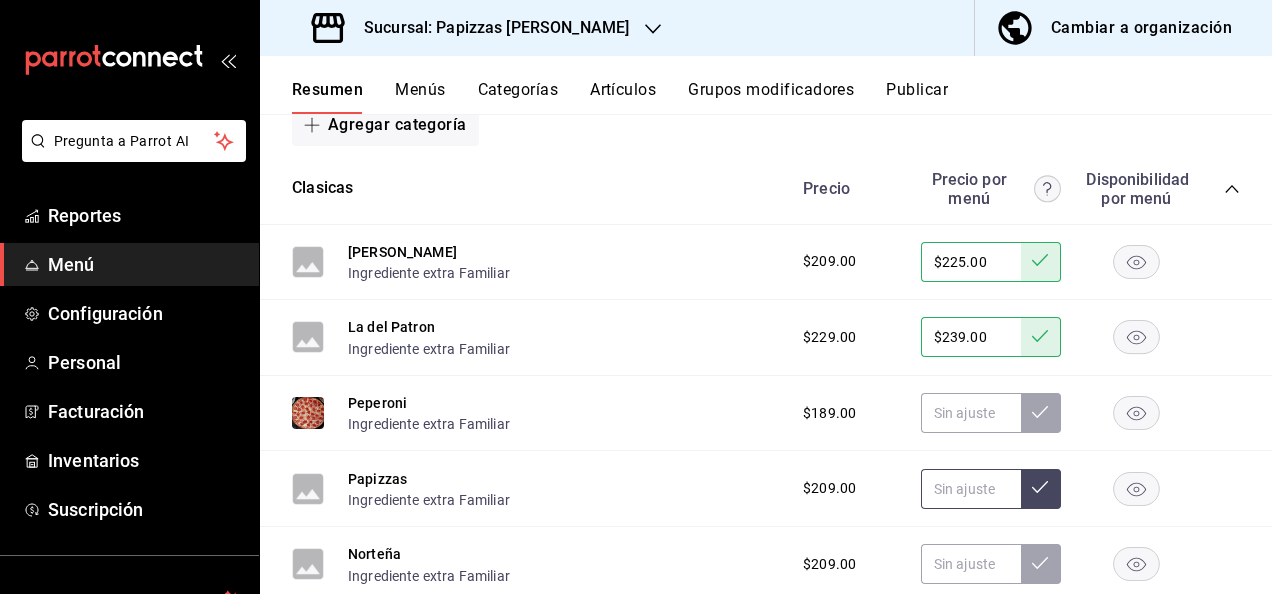 click at bounding box center (971, 489) 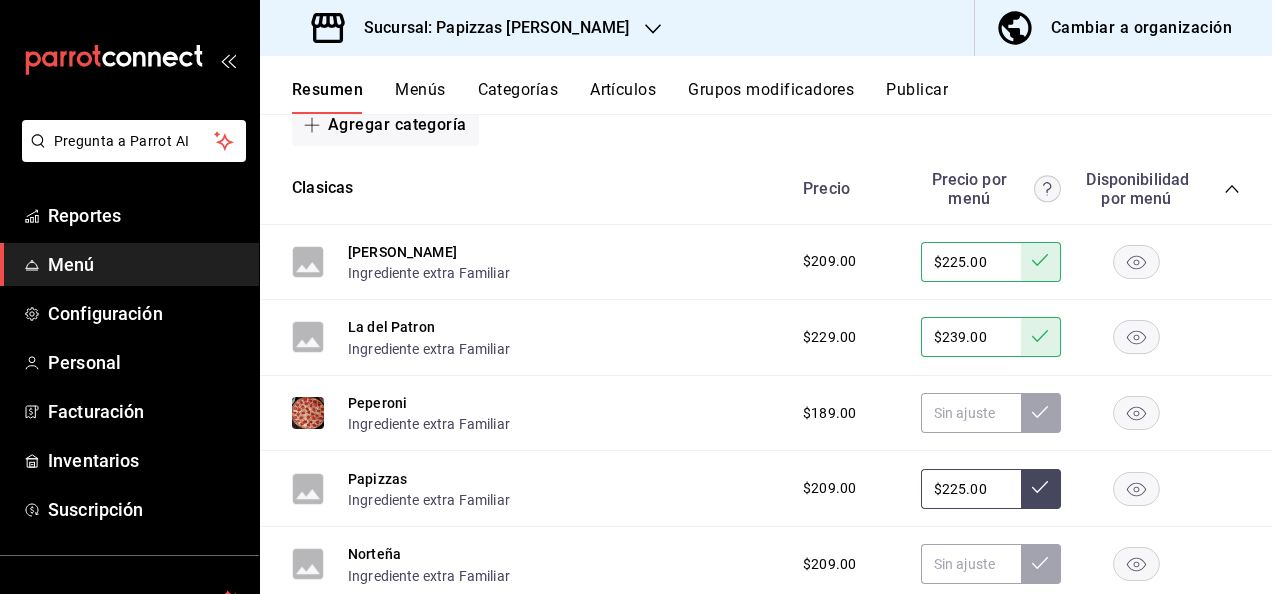 type on "$225.00" 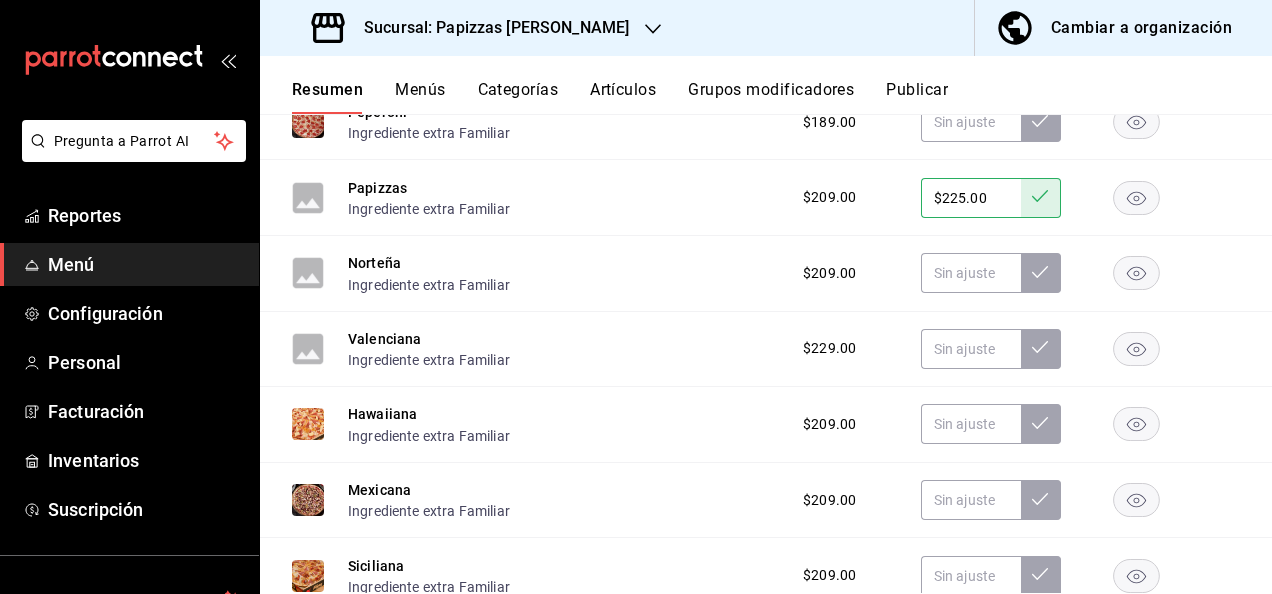 scroll, scrollTop: 600, scrollLeft: 0, axis: vertical 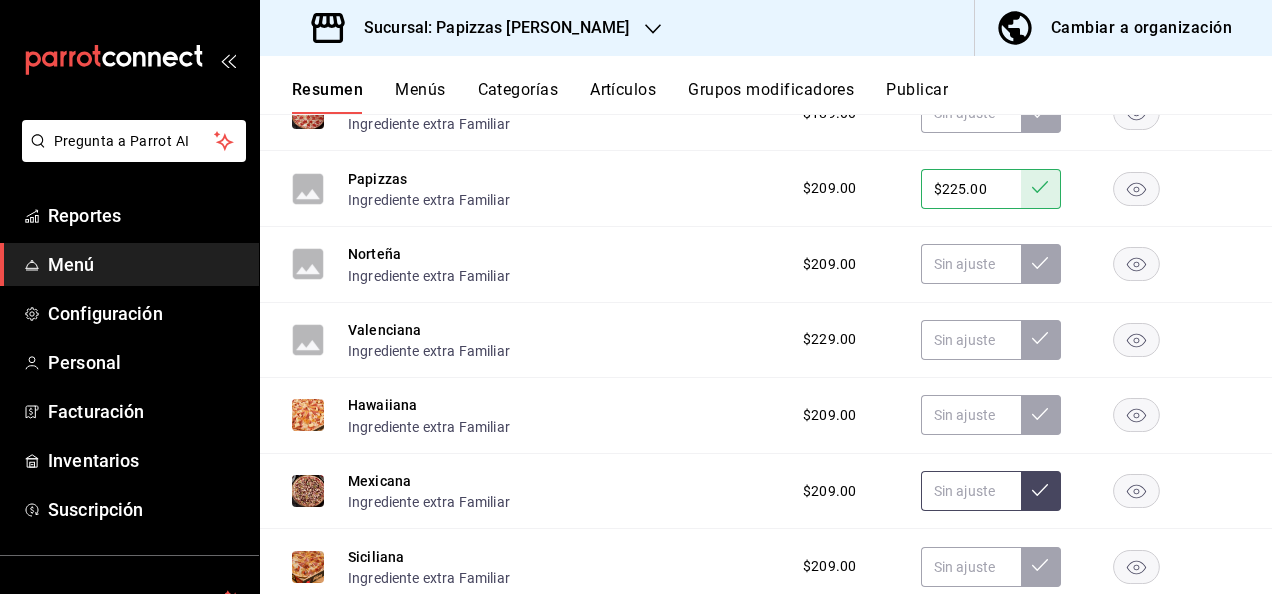 click at bounding box center [971, 491] 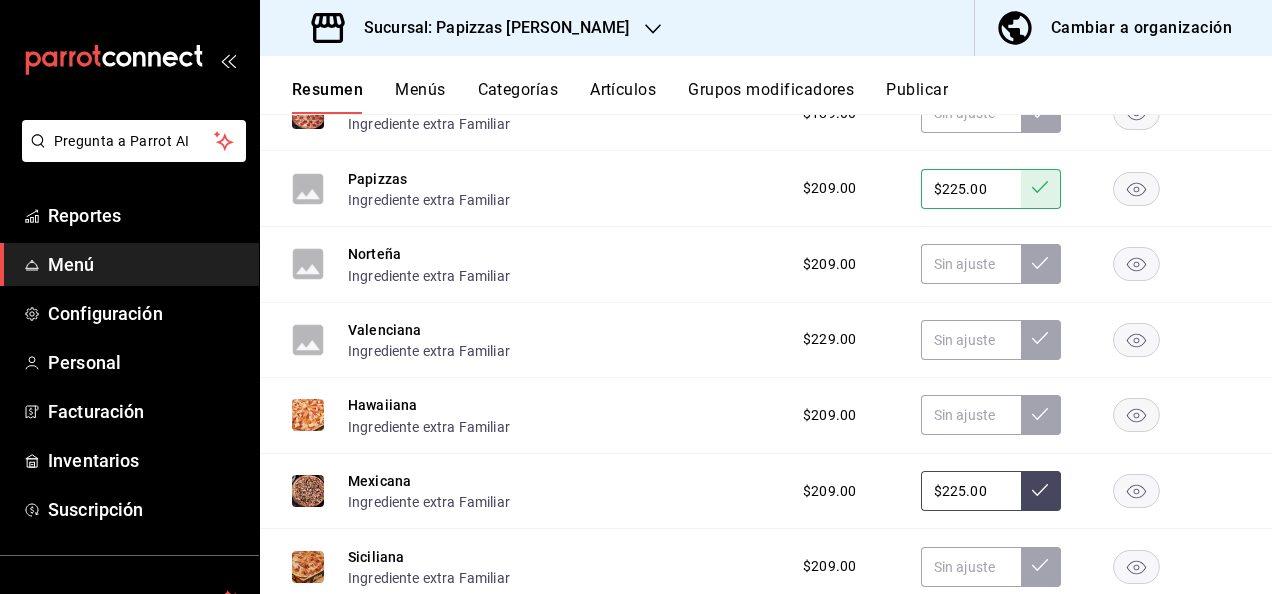 type on "$225.00" 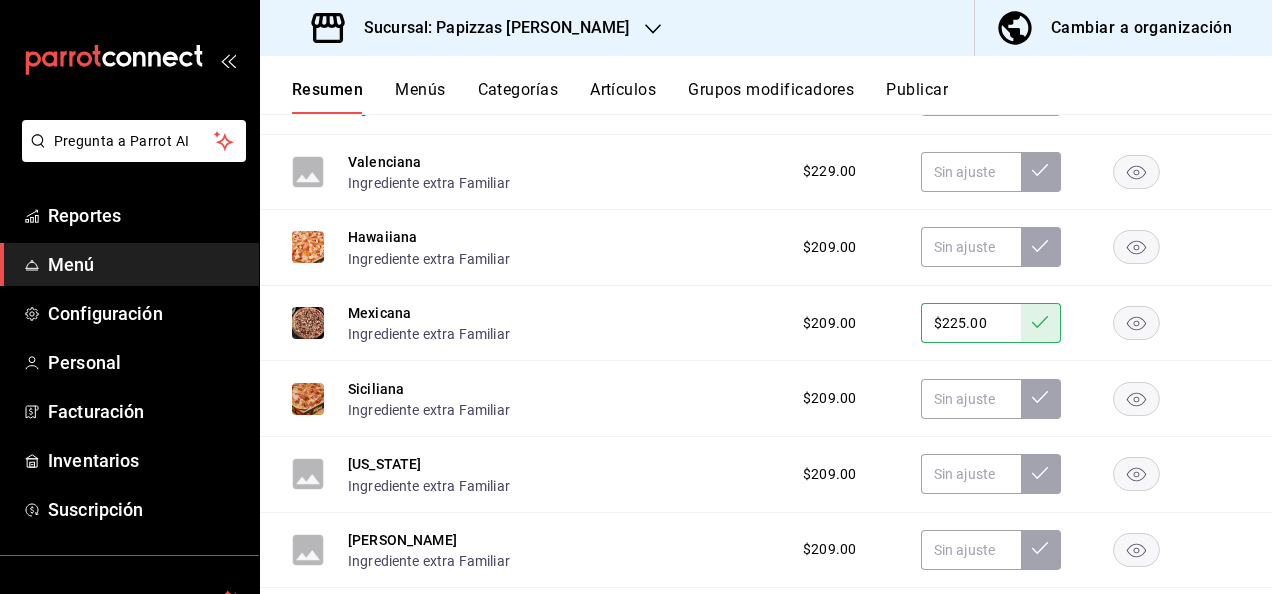 scroll, scrollTop: 800, scrollLeft: 0, axis: vertical 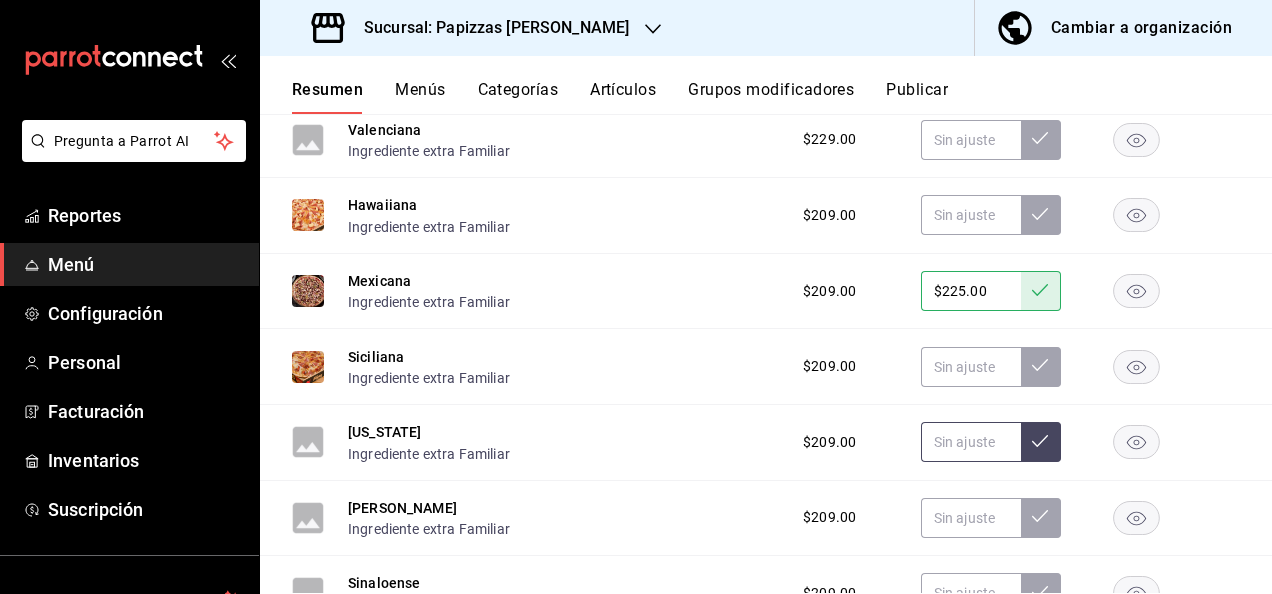 click at bounding box center [971, 442] 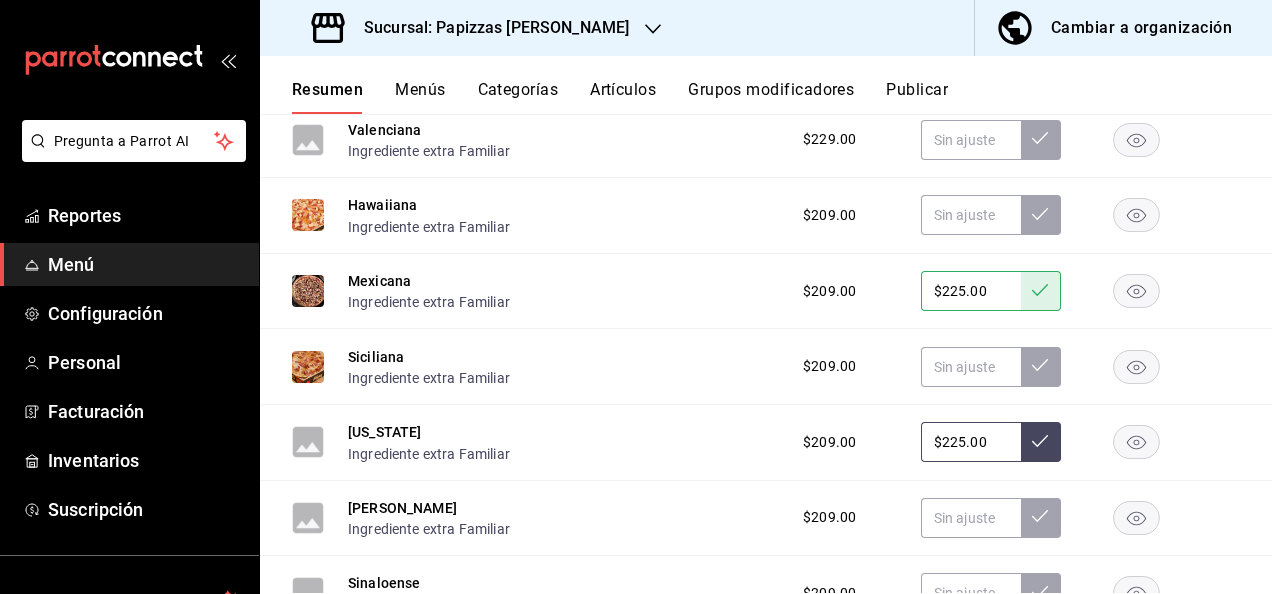 type on "$225.00" 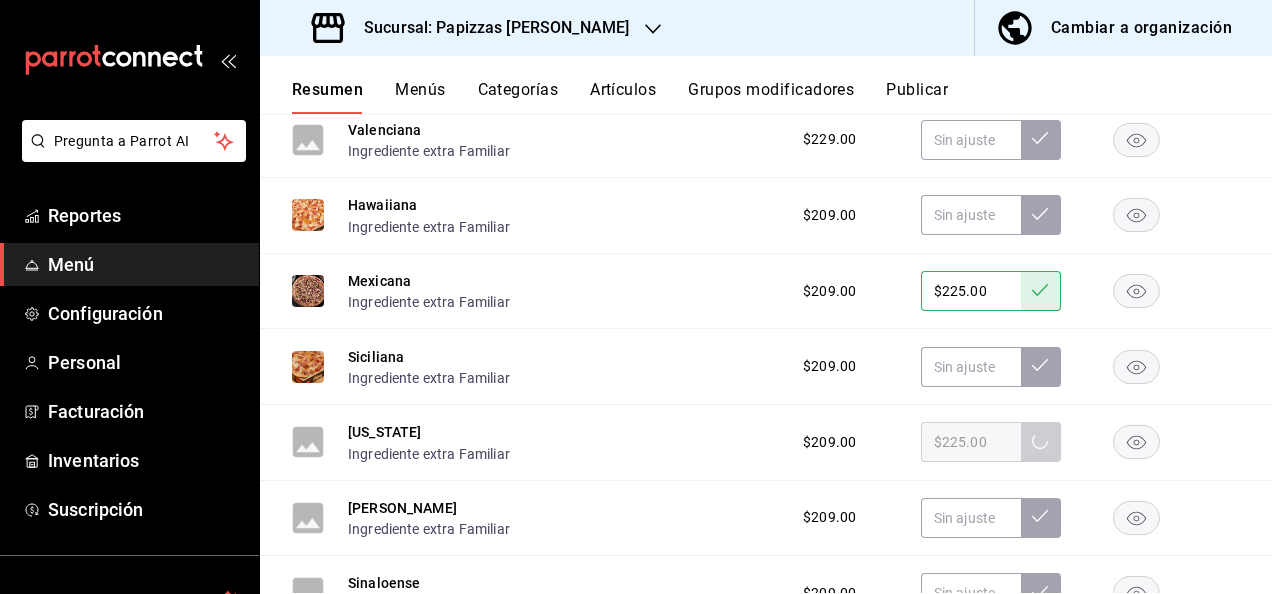 scroll, scrollTop: 900, scrollLeft: 0, axis: vertical 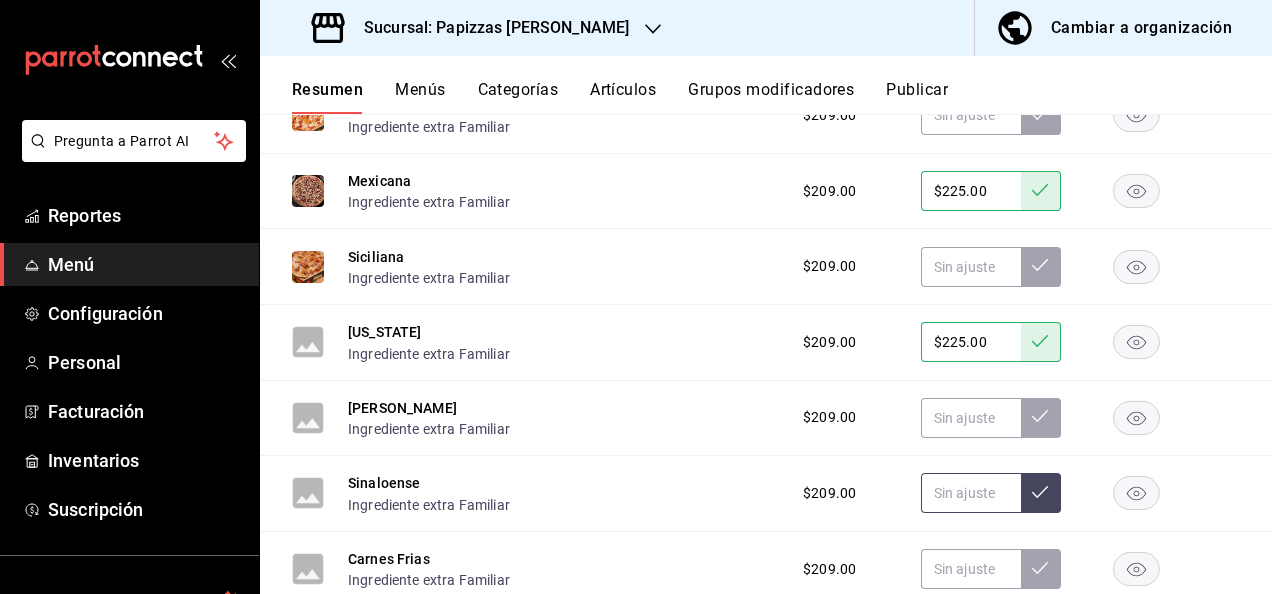 click at bounding box center (971, 493) 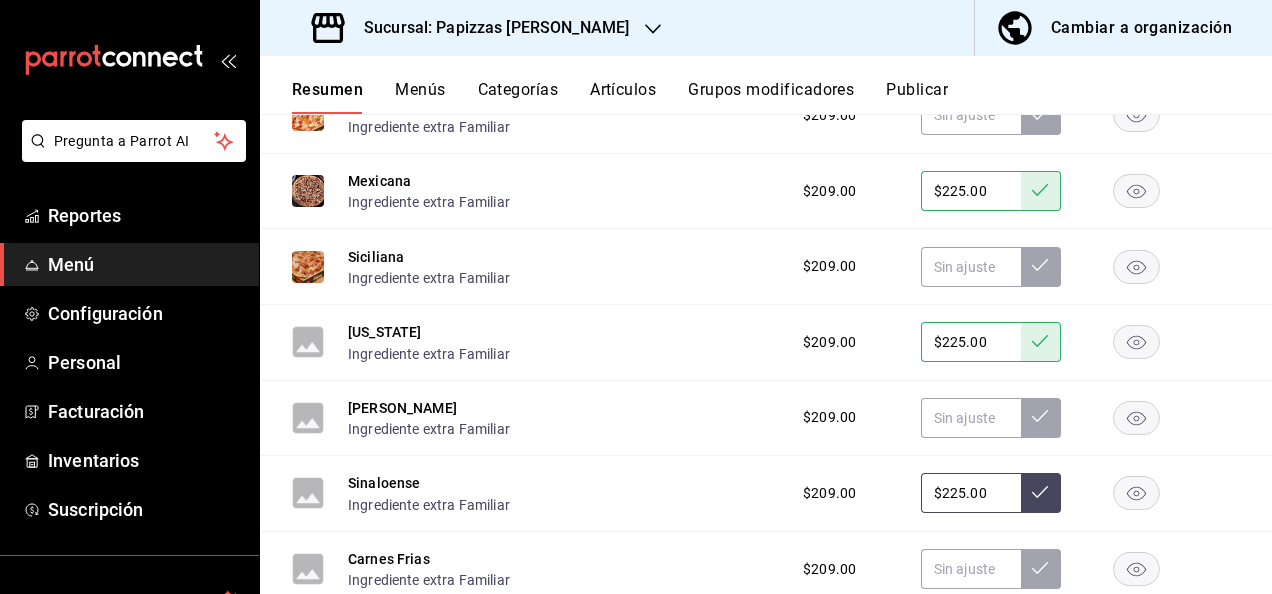type on "$225.00" 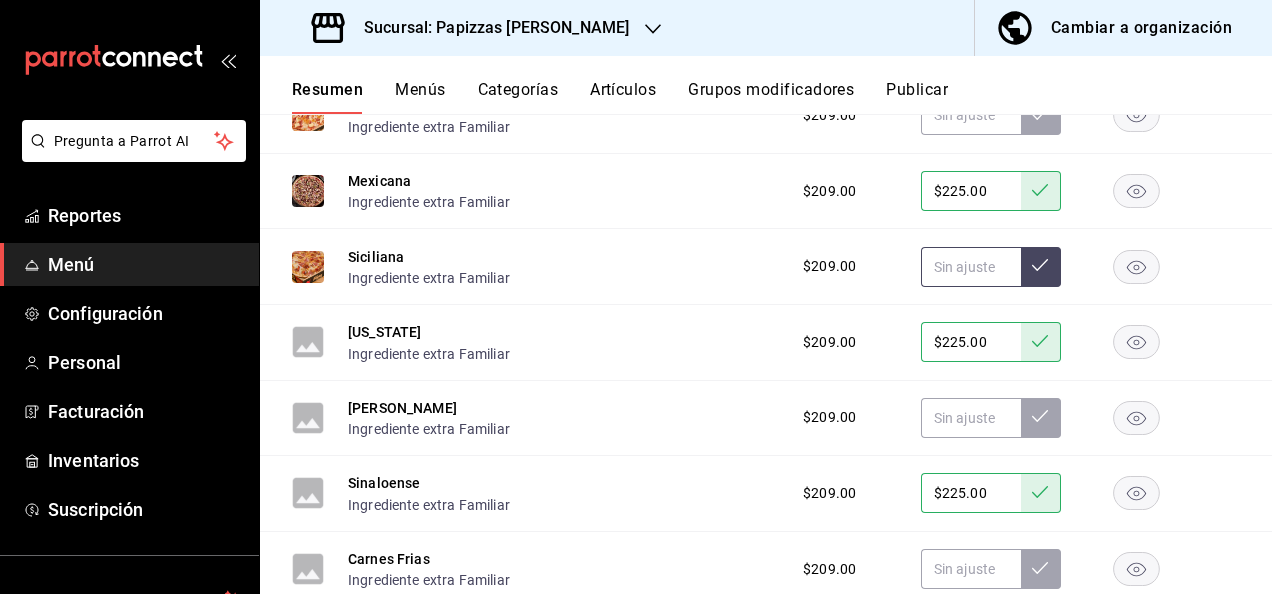 click at bounding box center (971, 267) 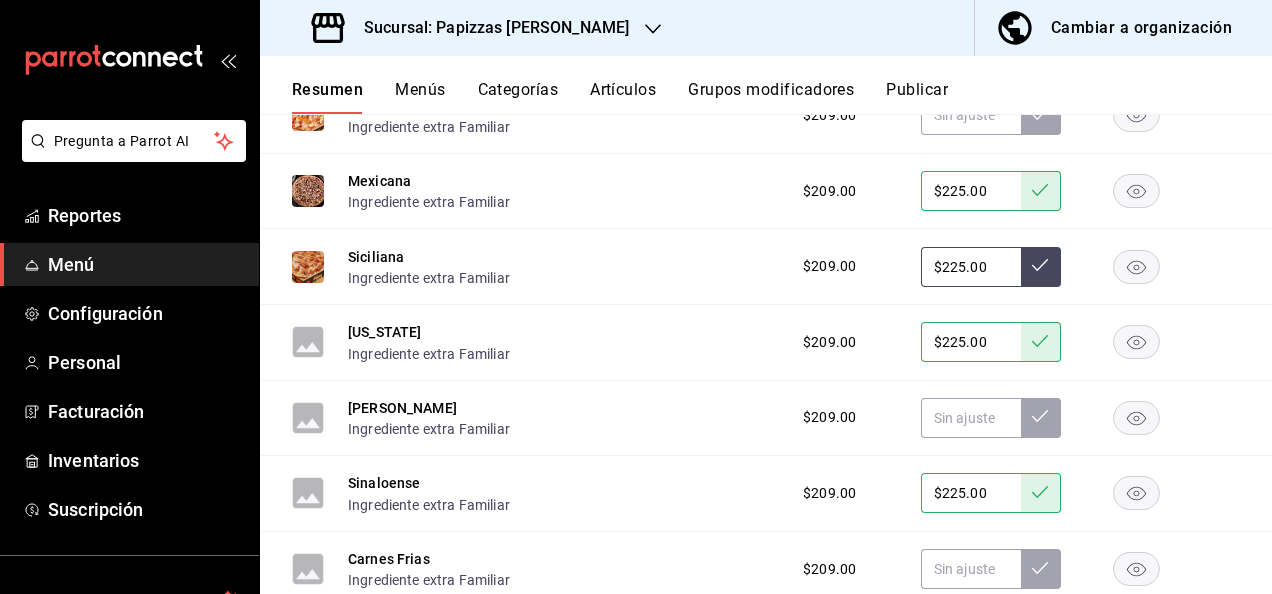 type on "$225.00" 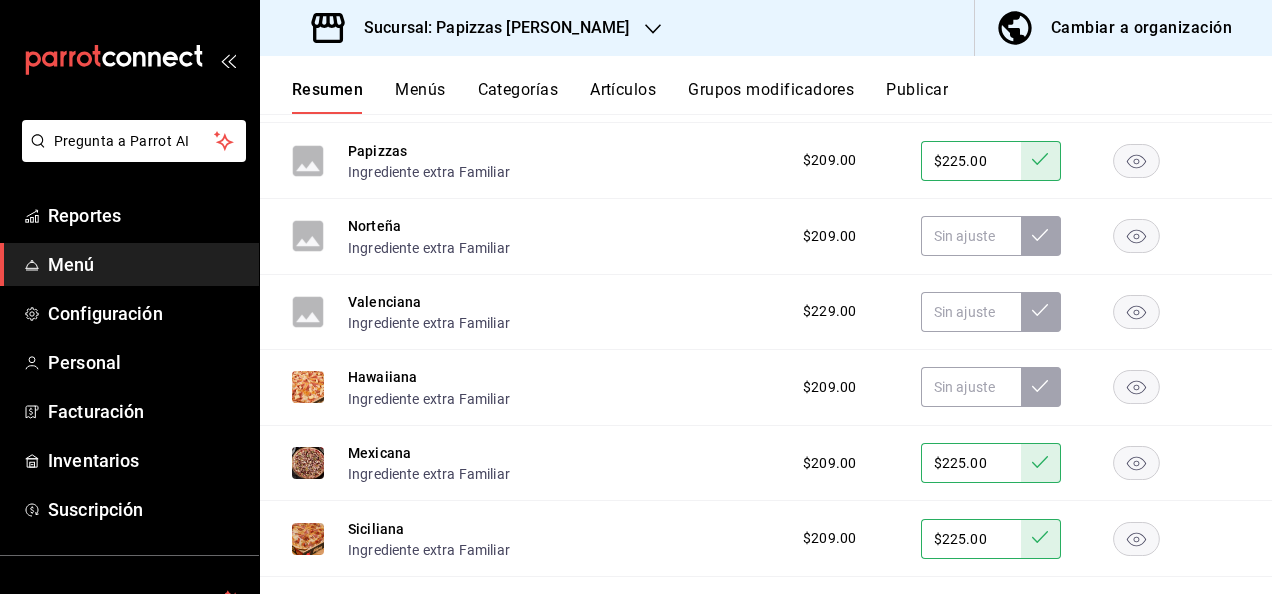 scroll, scrollTop: 600, scrollLeft: 0, axis: vertical 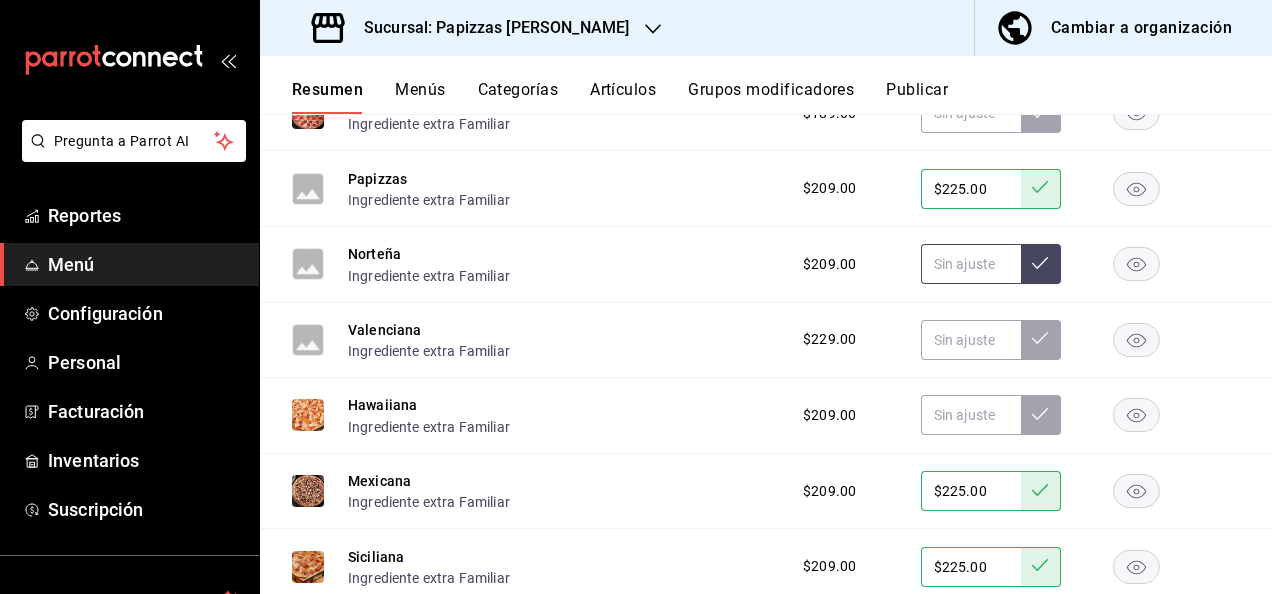click at bounding box center [971, 264] 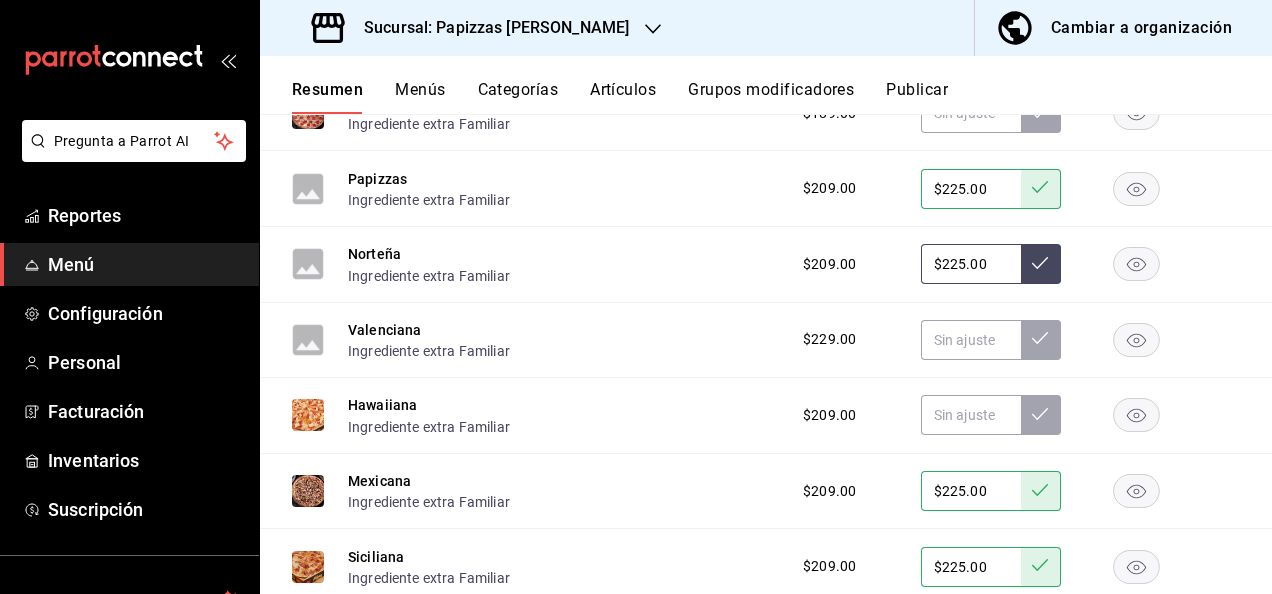 type on "$225.00" 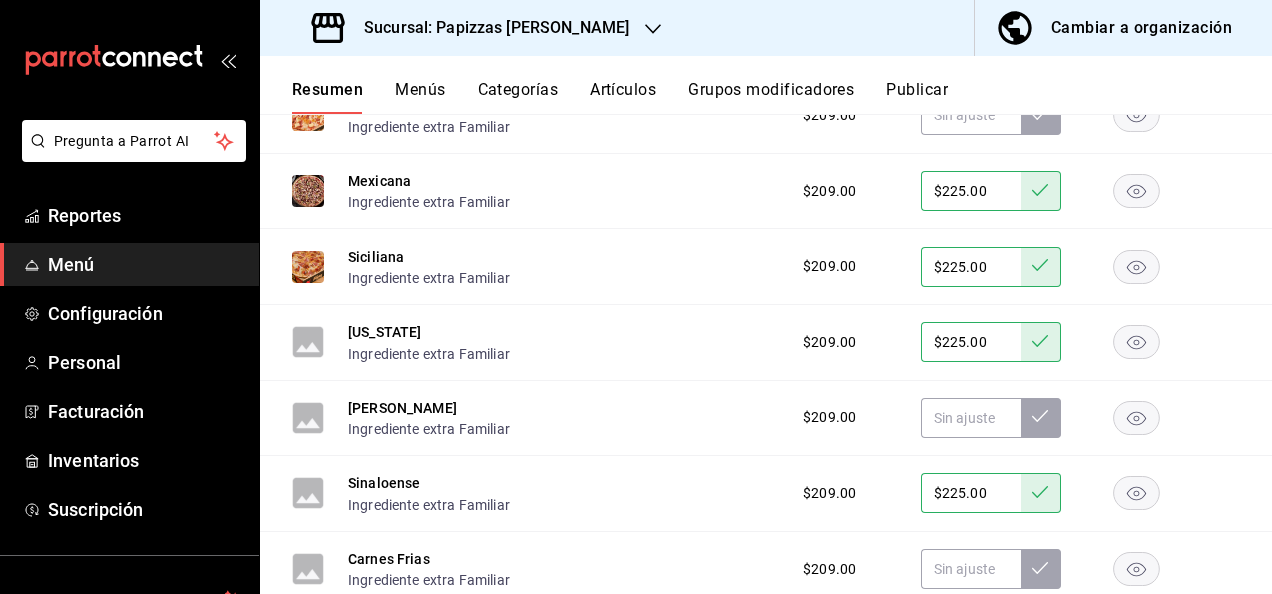 scroll, scrollTop: 1000, scrollLeft: 0, axis: vertical 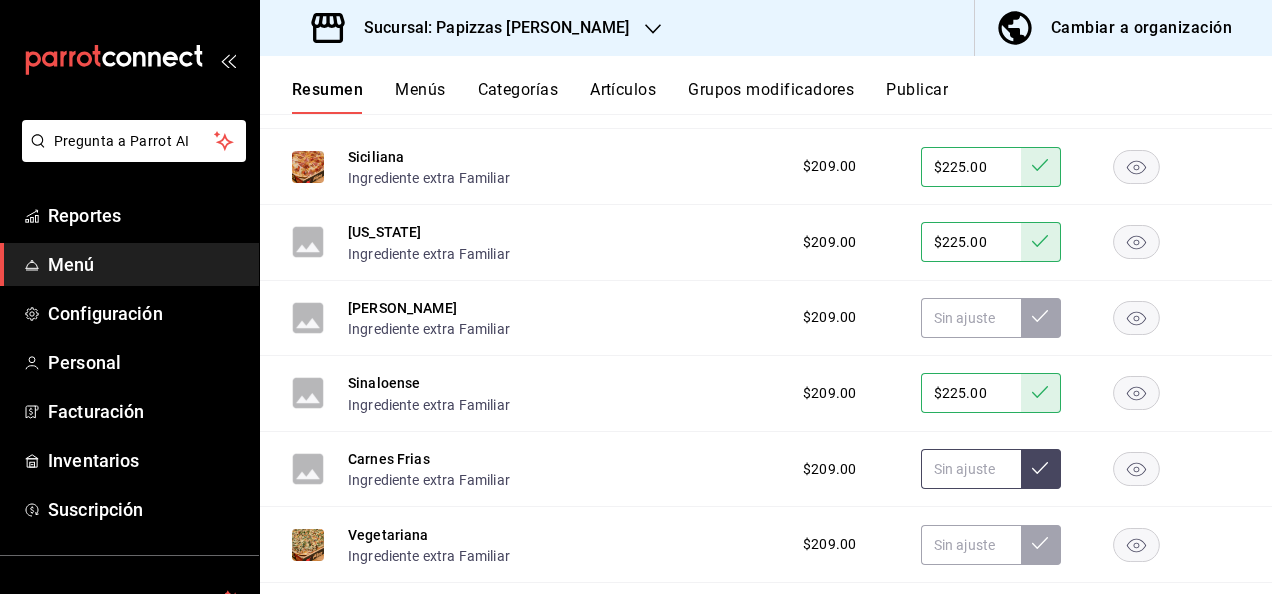 click at bounding box center [971, 469] 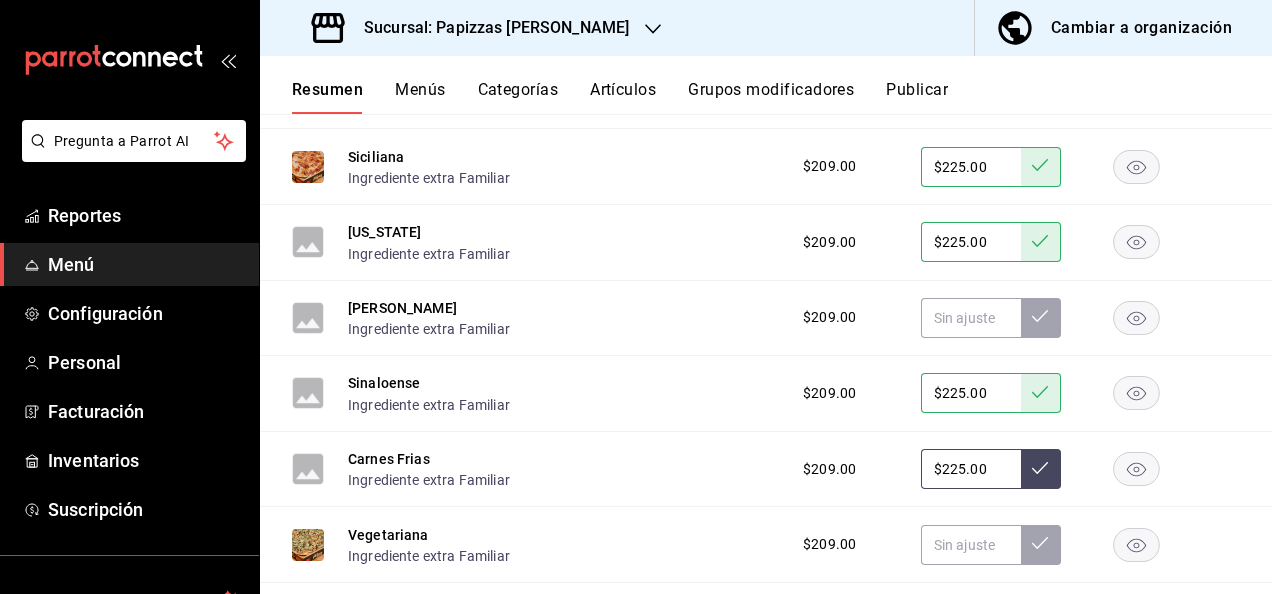 type on "$225.00" 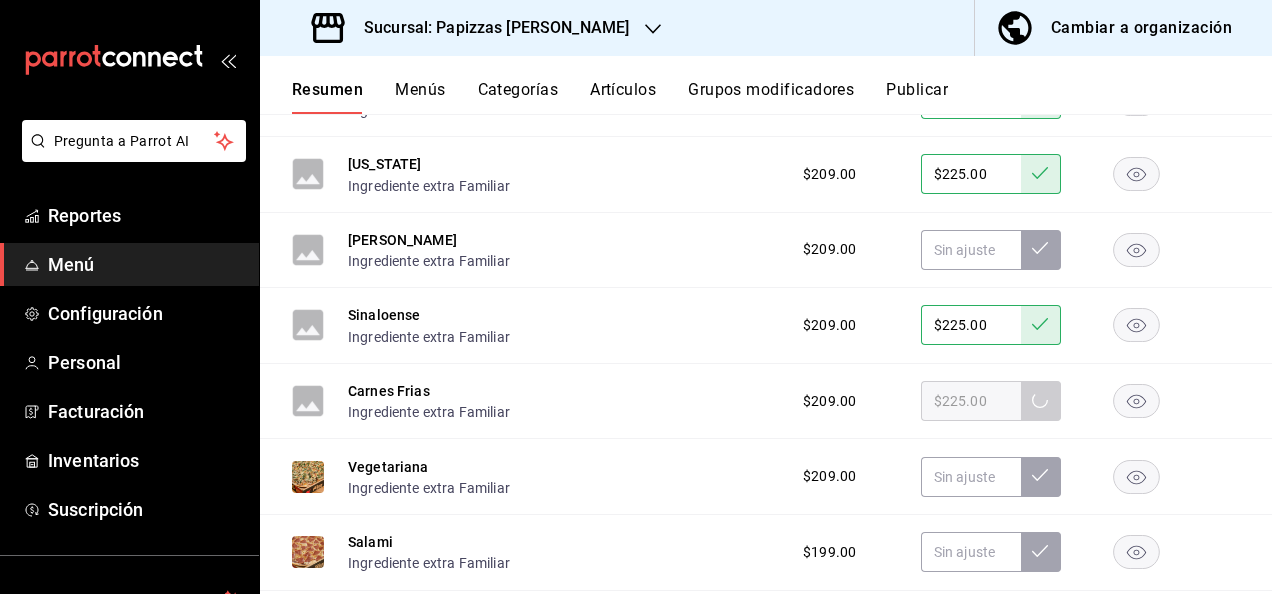scroll, scrollTop: 1100, scrollLeft: 0, axis: vertical 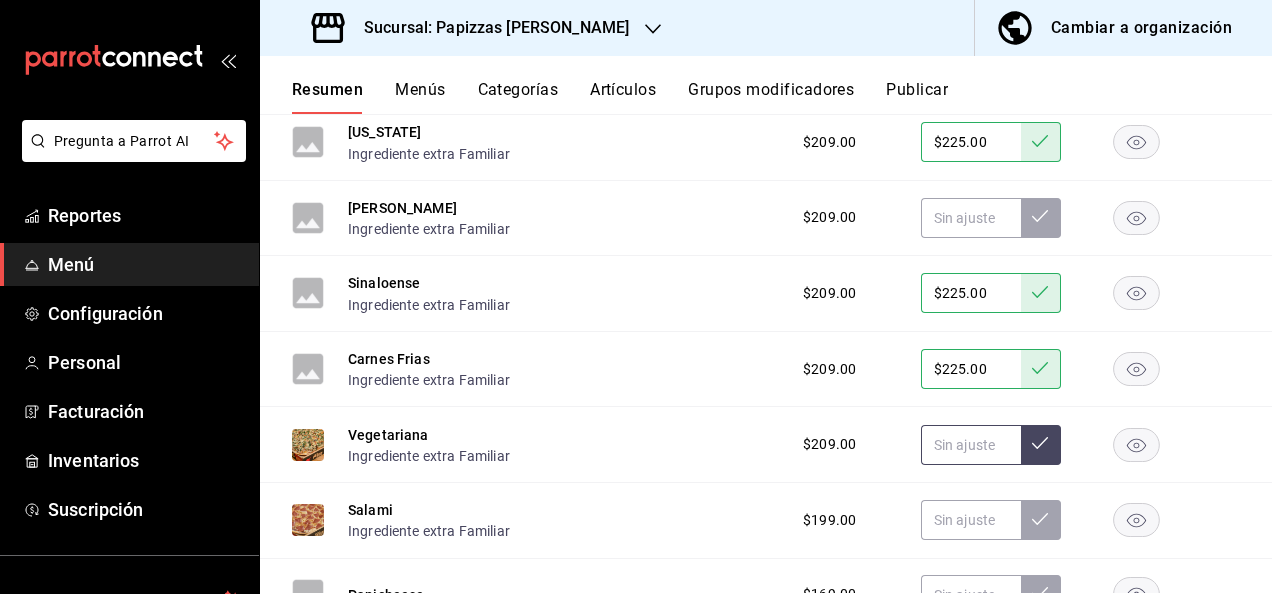 click at bounding box center (971, 445) 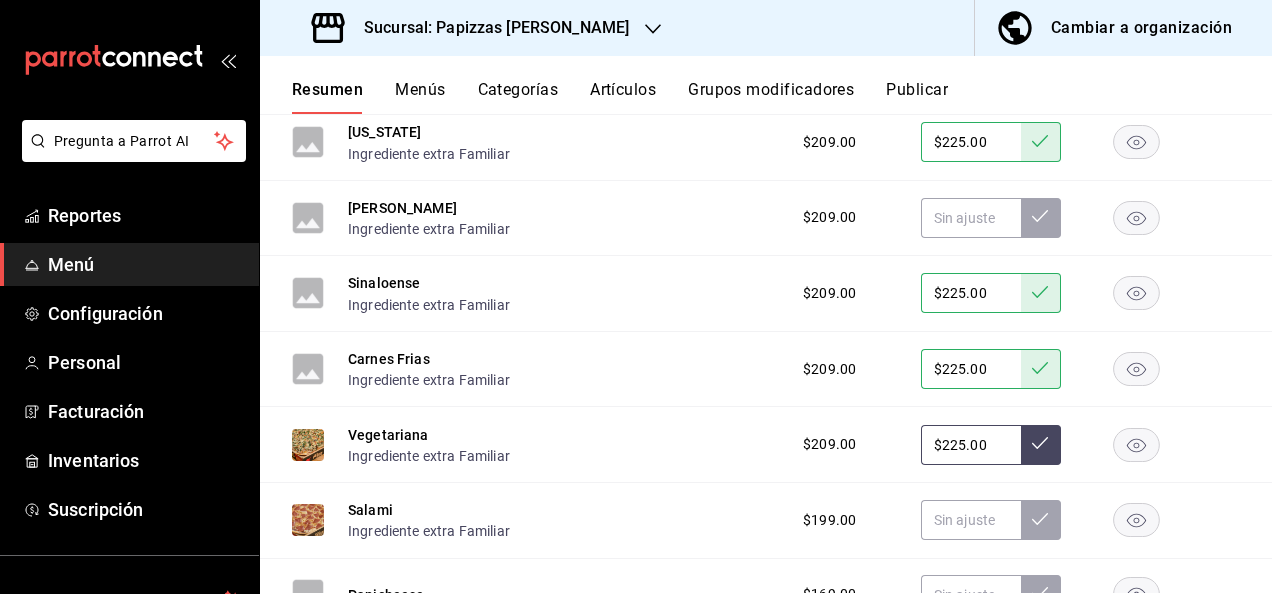 type on "$225.00" 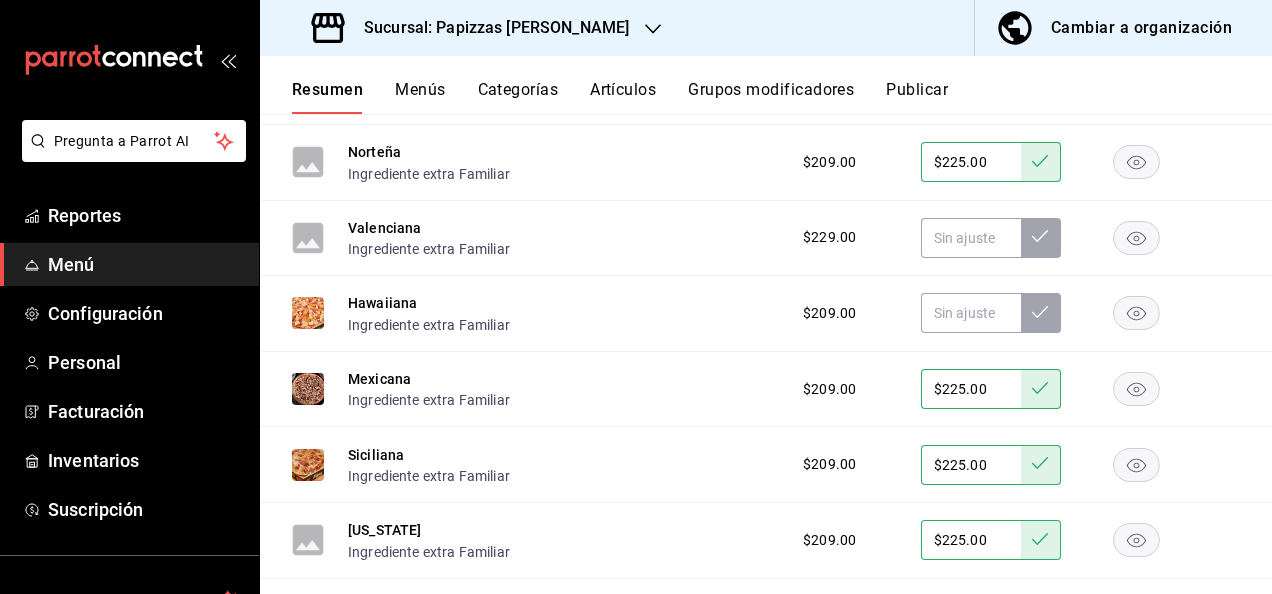 scroll, scrollTop: 700, scrollLeft: 0, axis: vertical 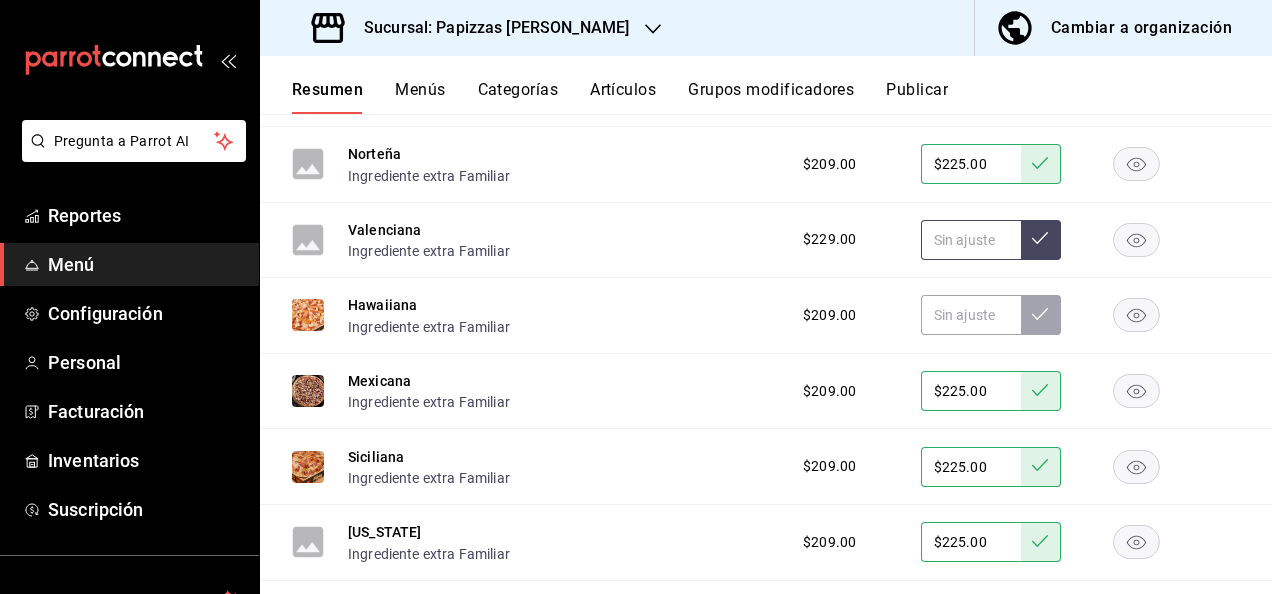 click at bounding box center (971, 240) 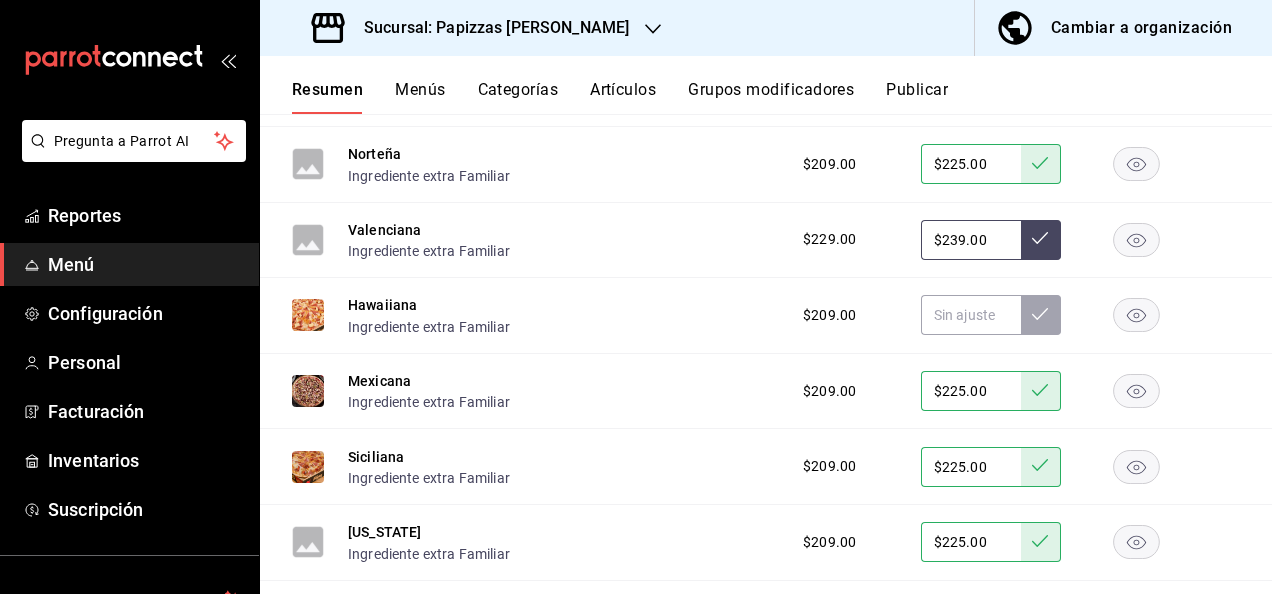 type on "$239.00" 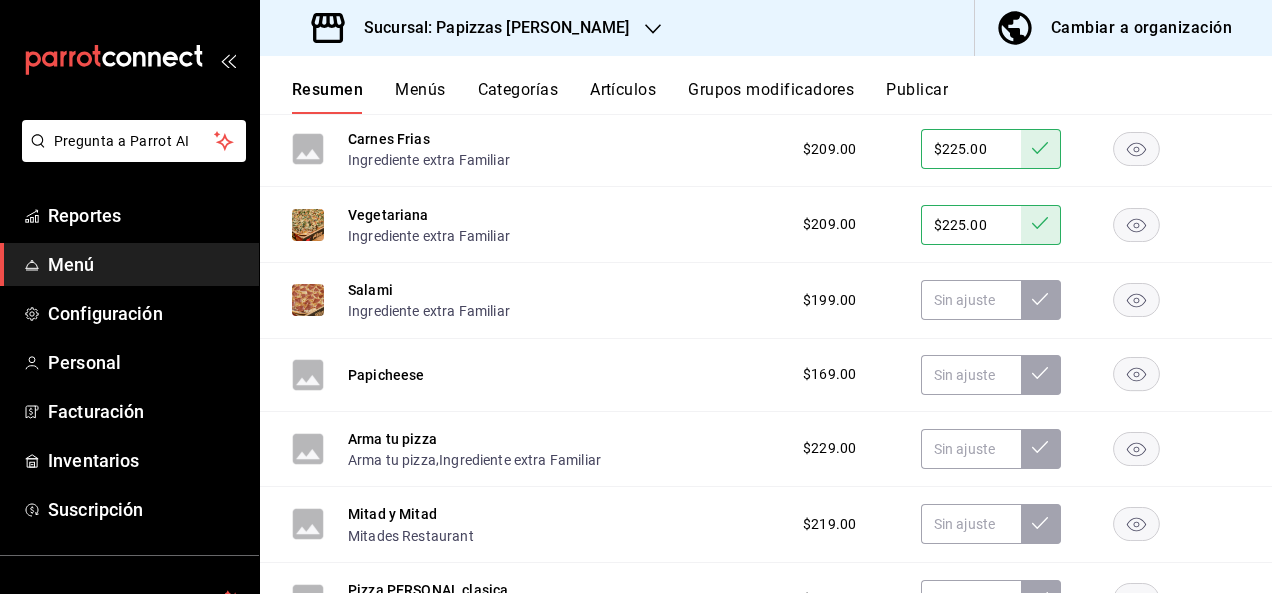 scroll, scrollTop: 1400, scrollLeft: 0, axis: vertical 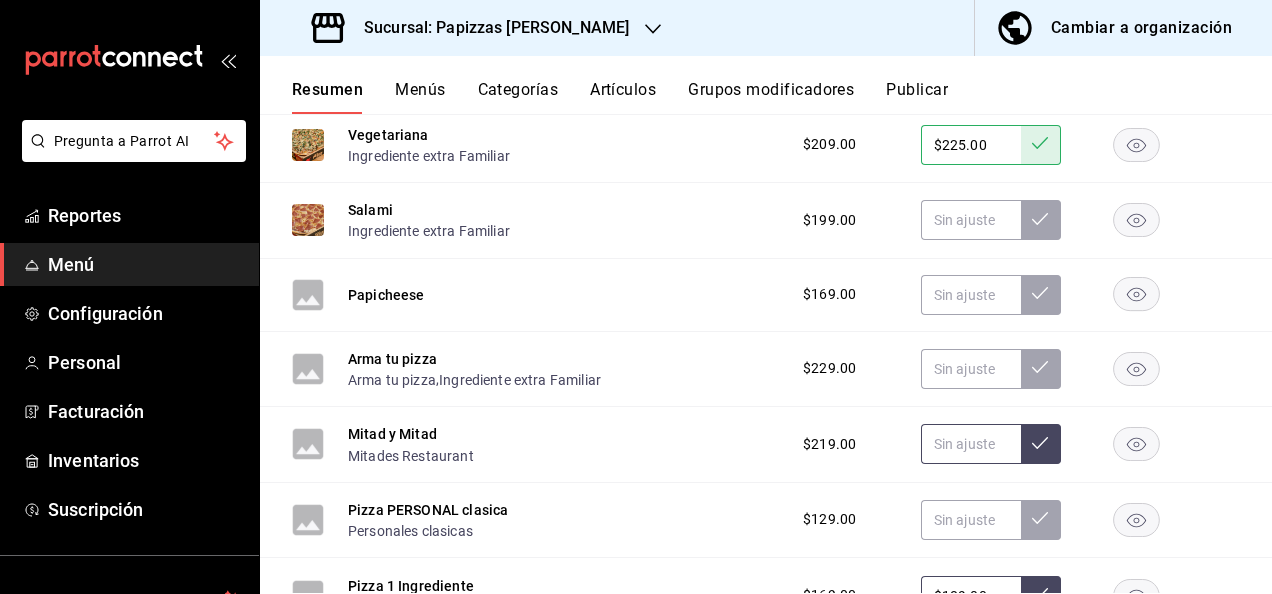 click at bounding box center [971, 444] 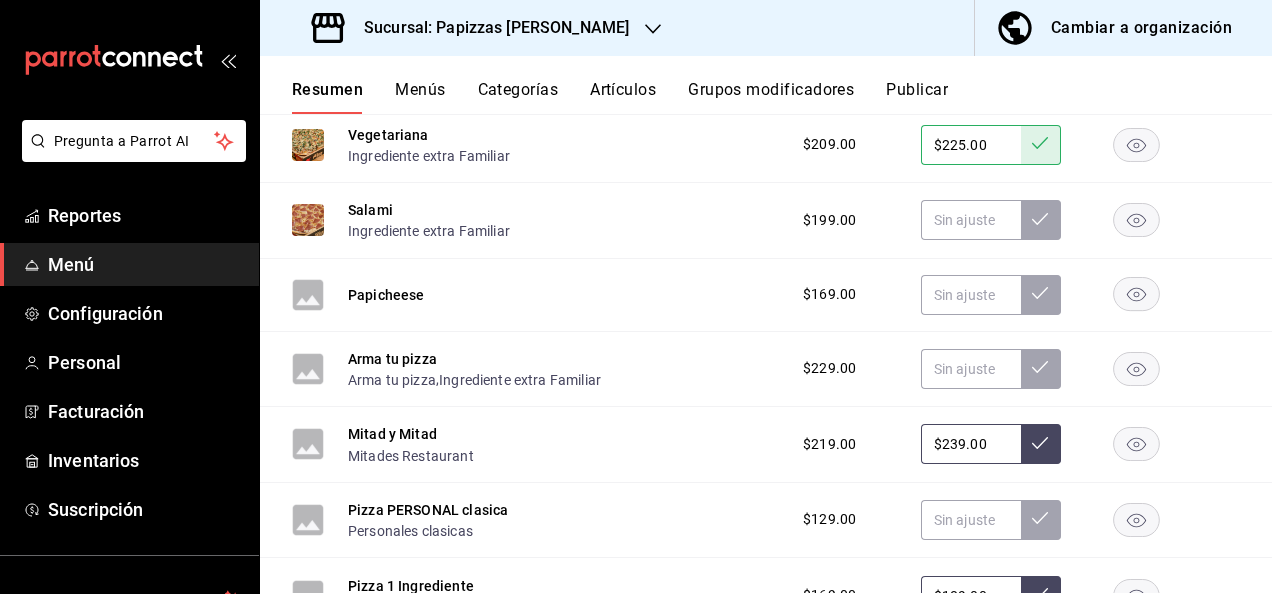 type on "$239.00" 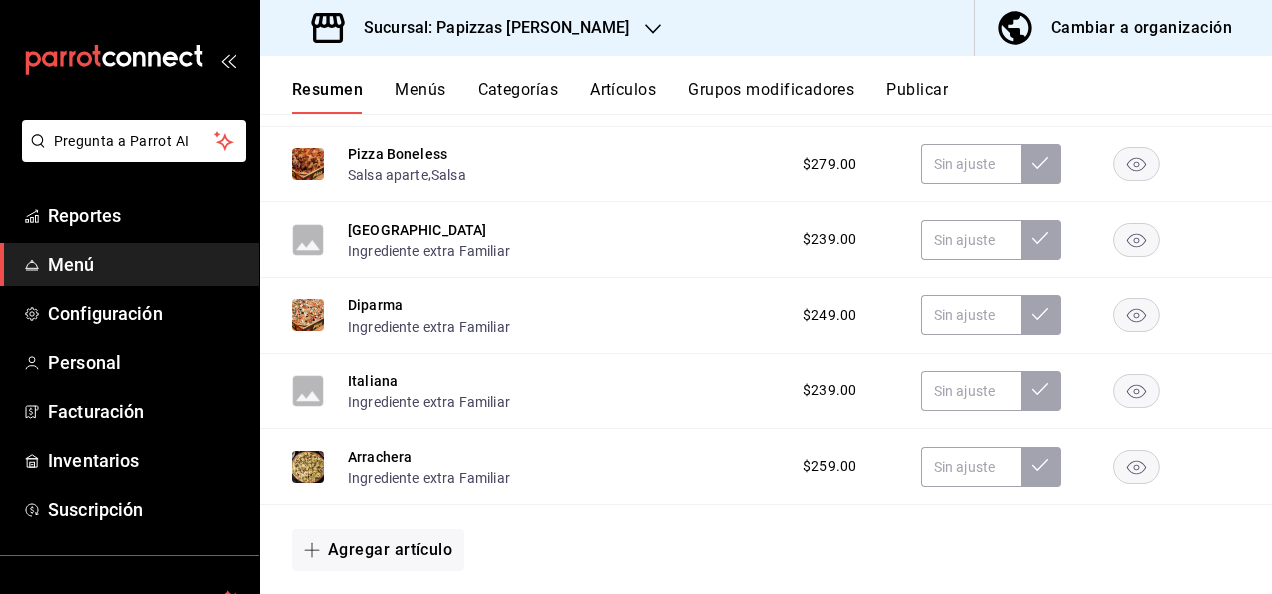 scroll, scrollTop: 2100, scrollLeft: 0, axis: vertical 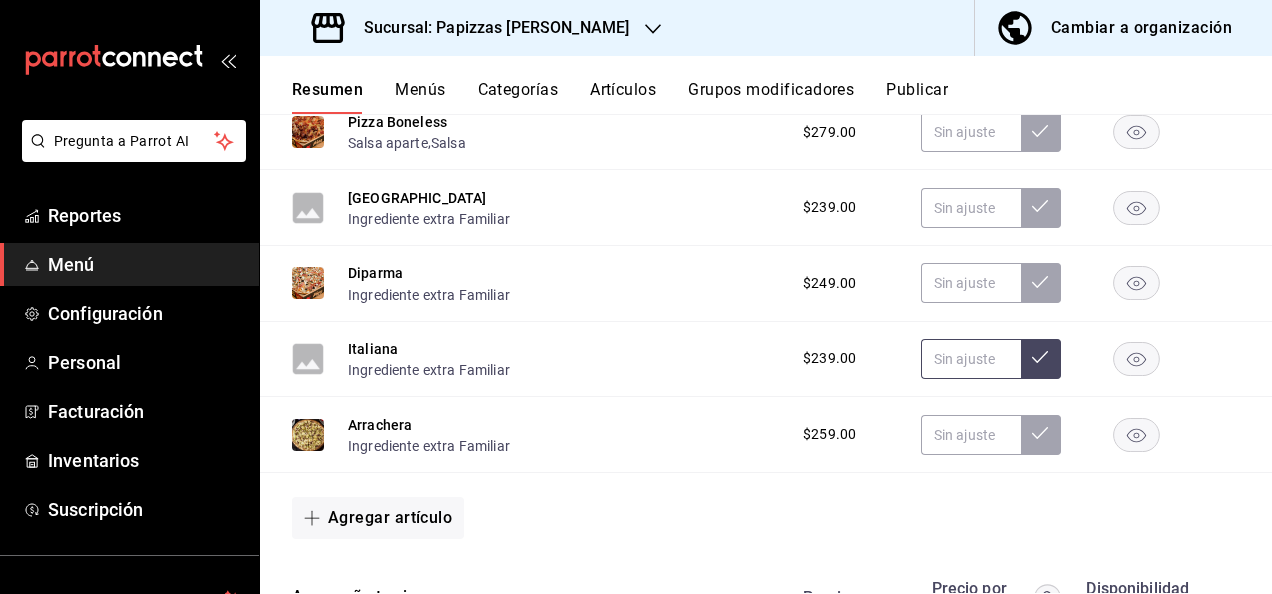 click at bounding box center [971, 359] 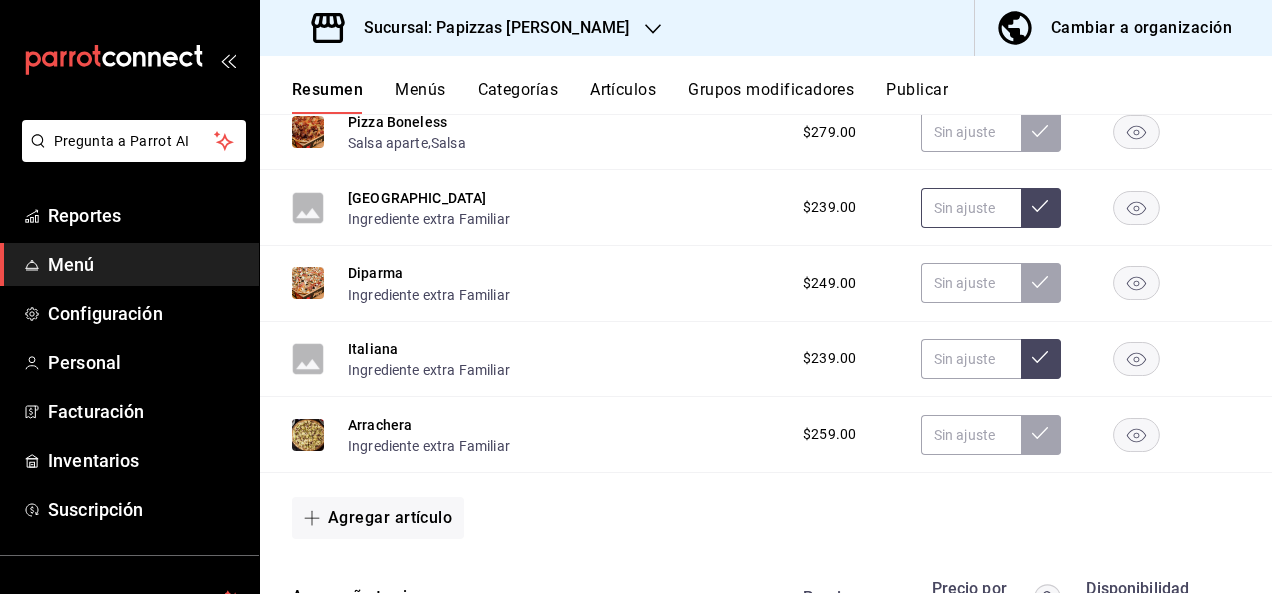 click at bounding box center (971, 208) 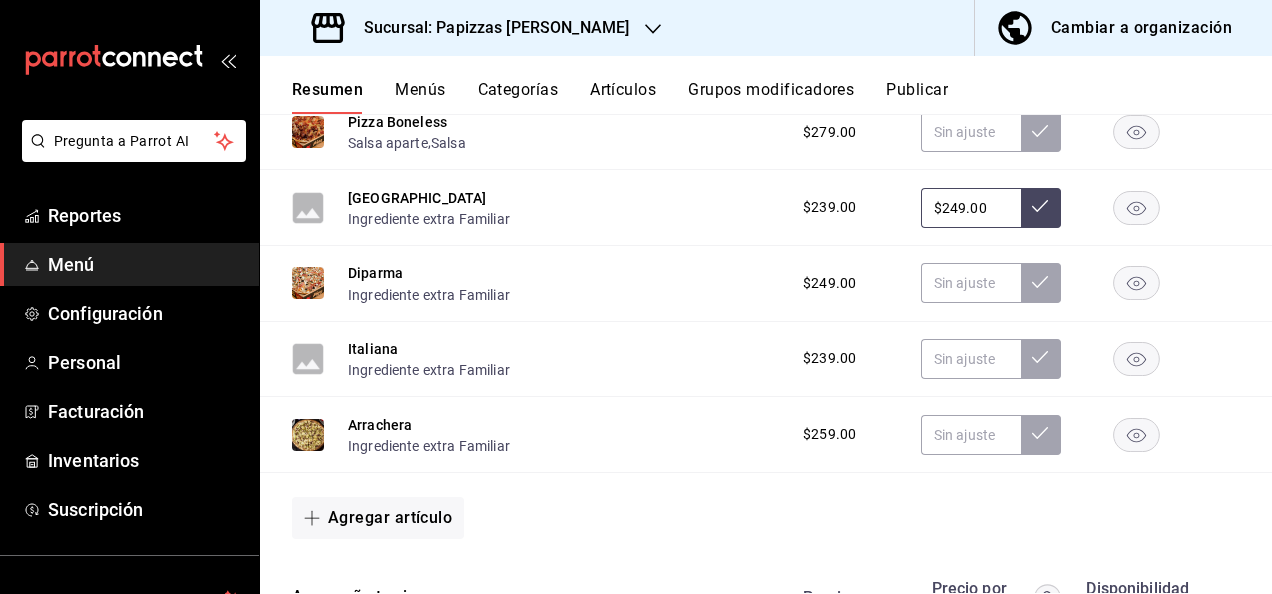 type on "$249.00" 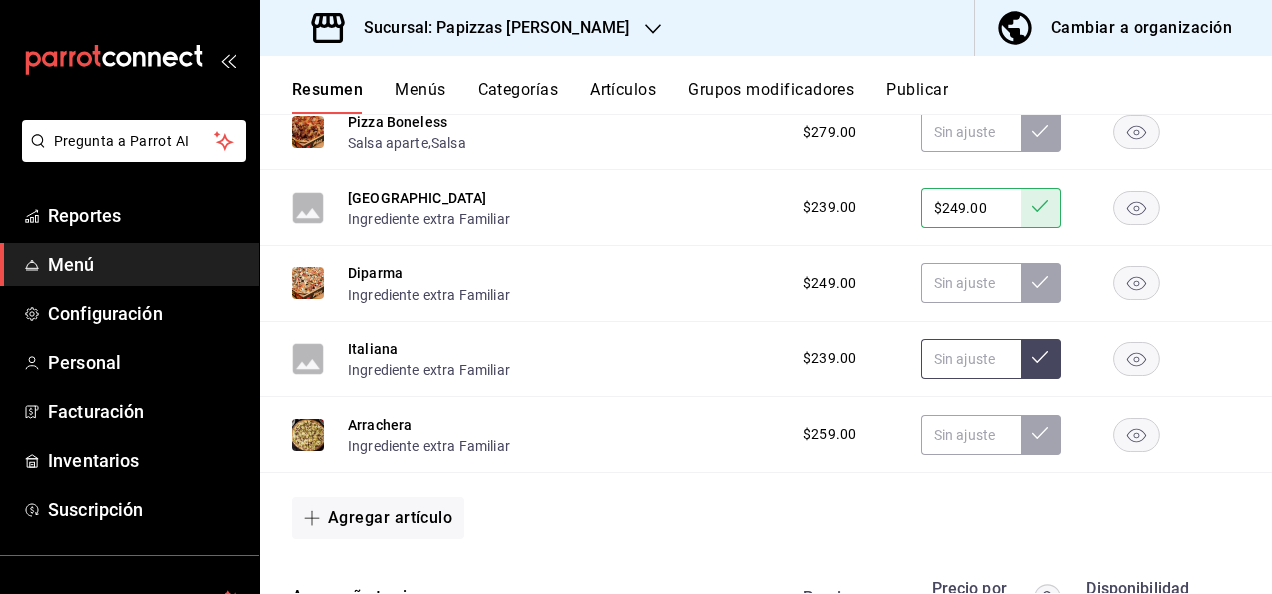 click at bounding box center (971, 359) 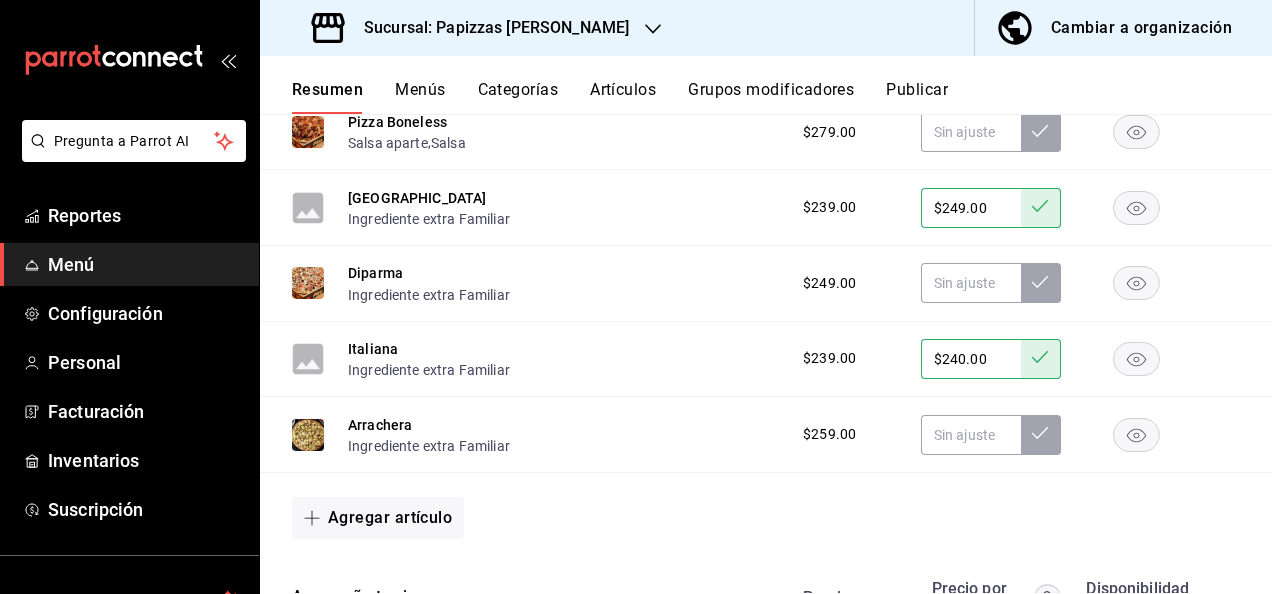 click on "$240.00" at bounding box center [971, 359] 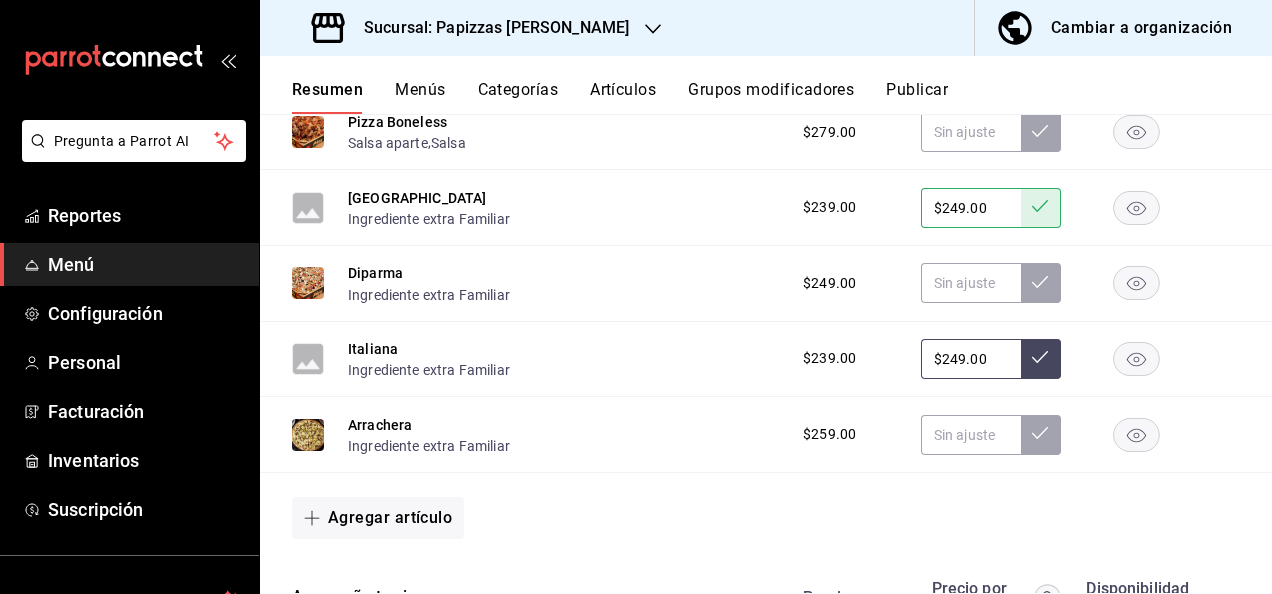 type on "$249.00" 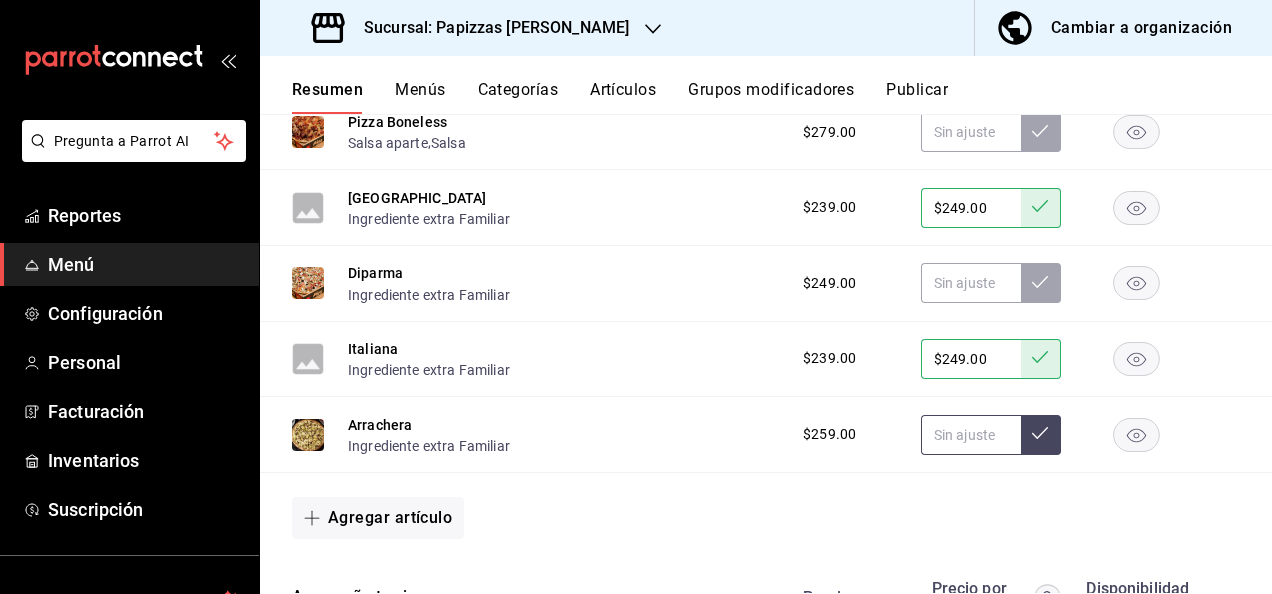 click at bounding box center (971, 435) 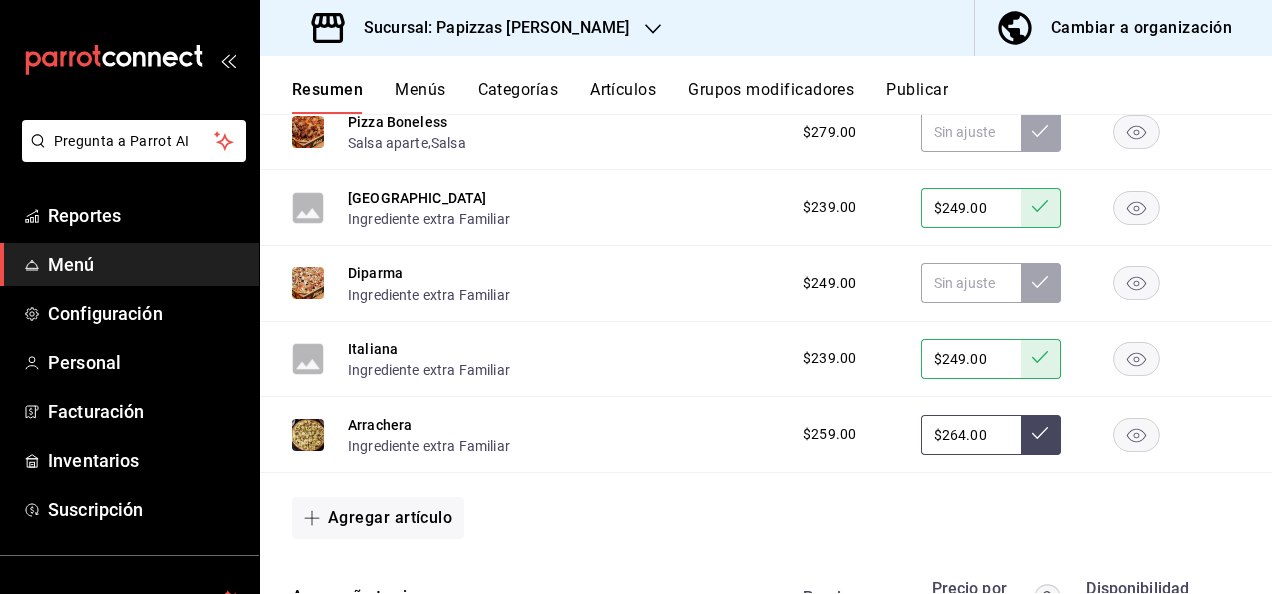 type on "$264.00" 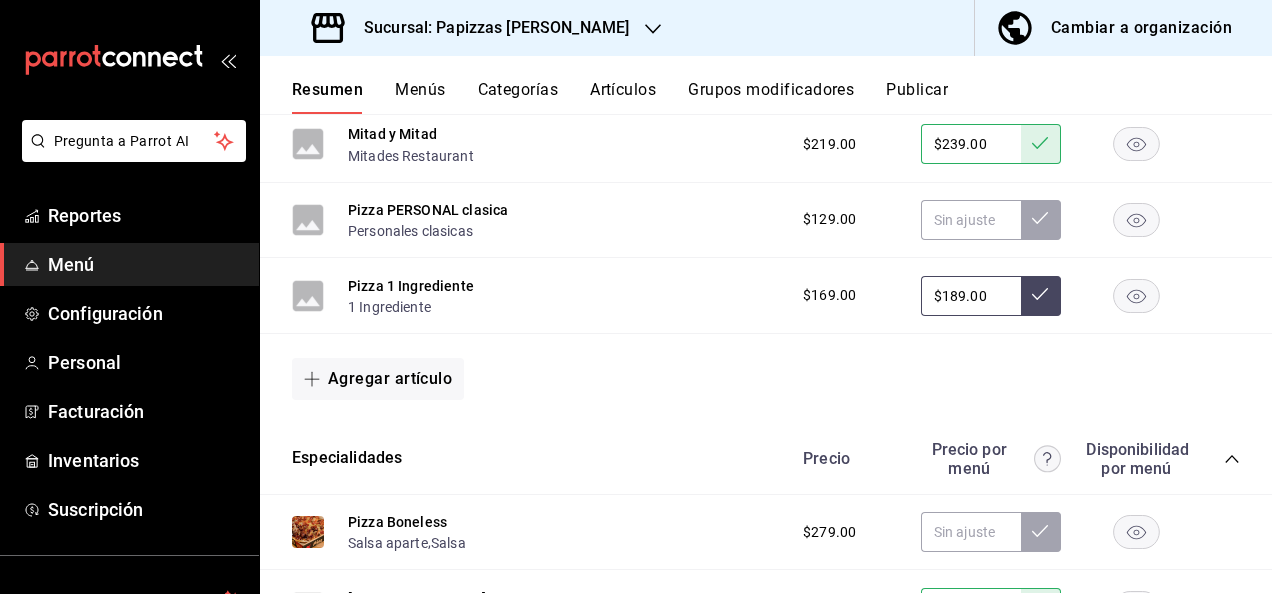scroll, scrollTop: 1600, scrollLeft: 0, axis: vertical 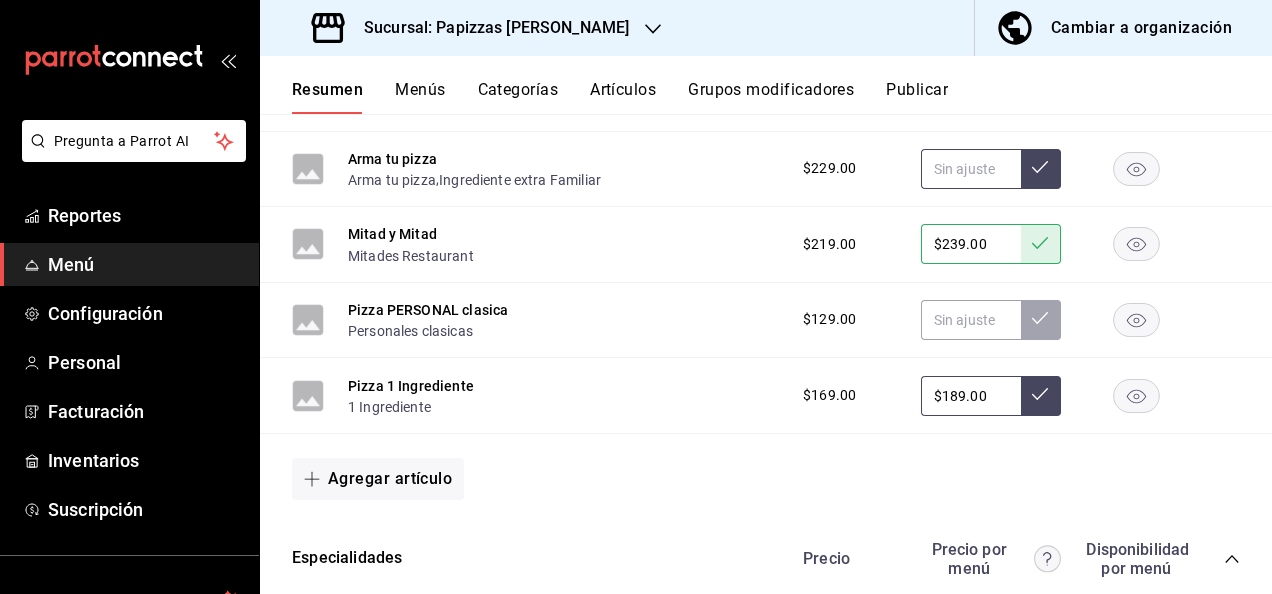 click at bounding box center (971, 169) 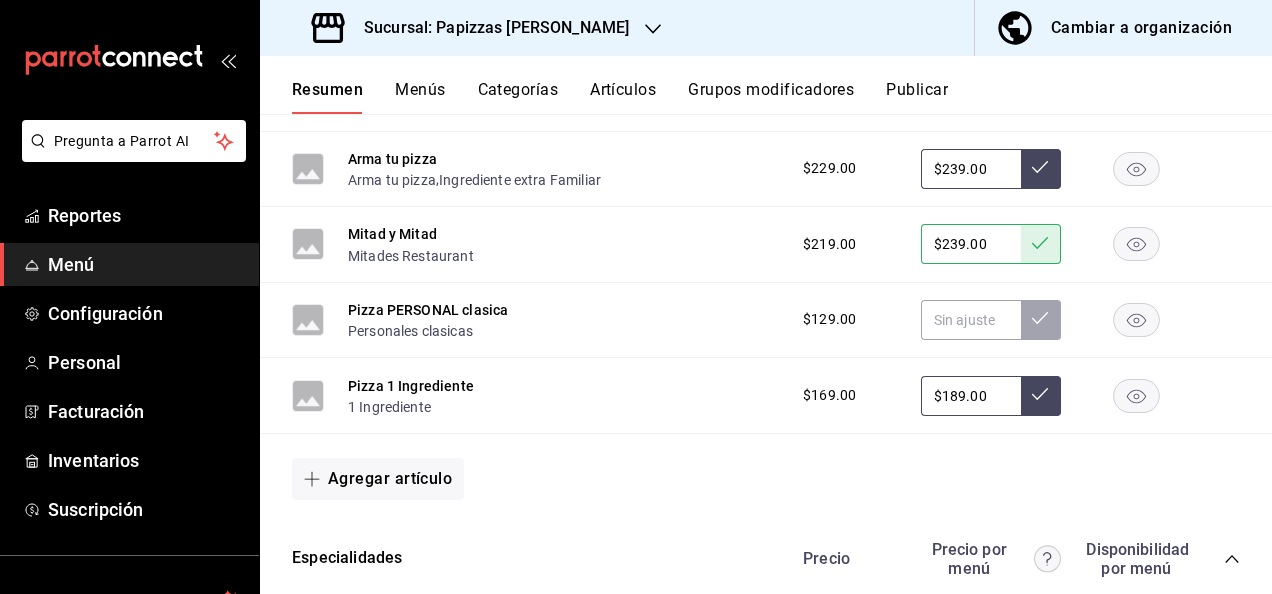 type on "$239.00" 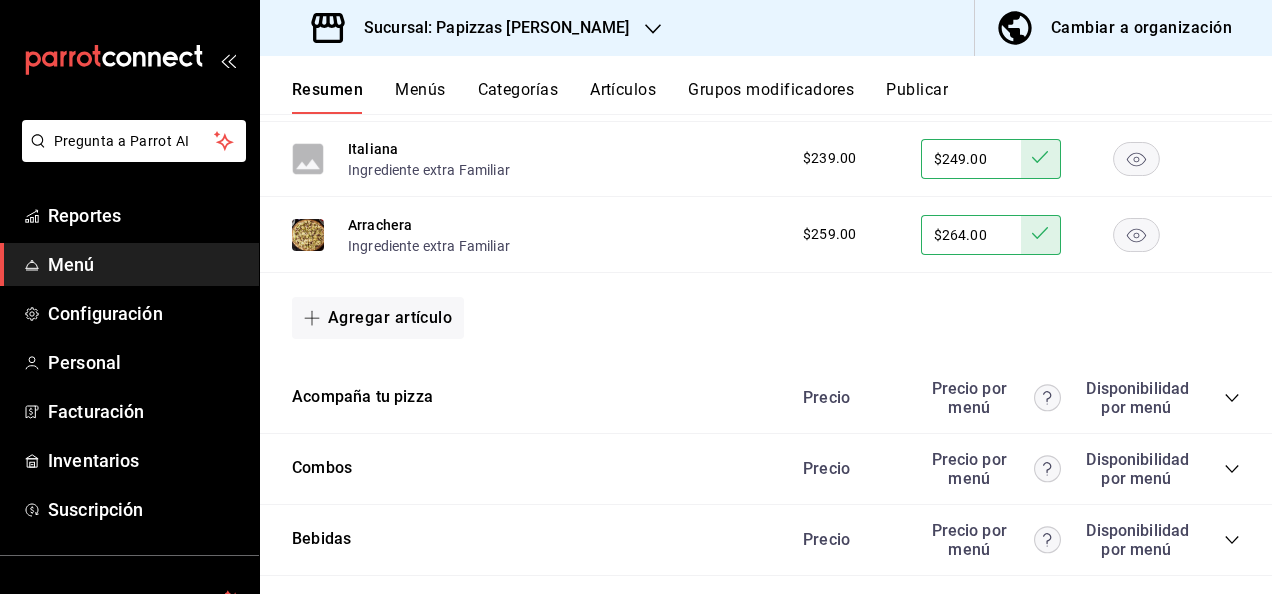 scroll, scrollTop: 2500, scrollLeft: 0, axis: vertical 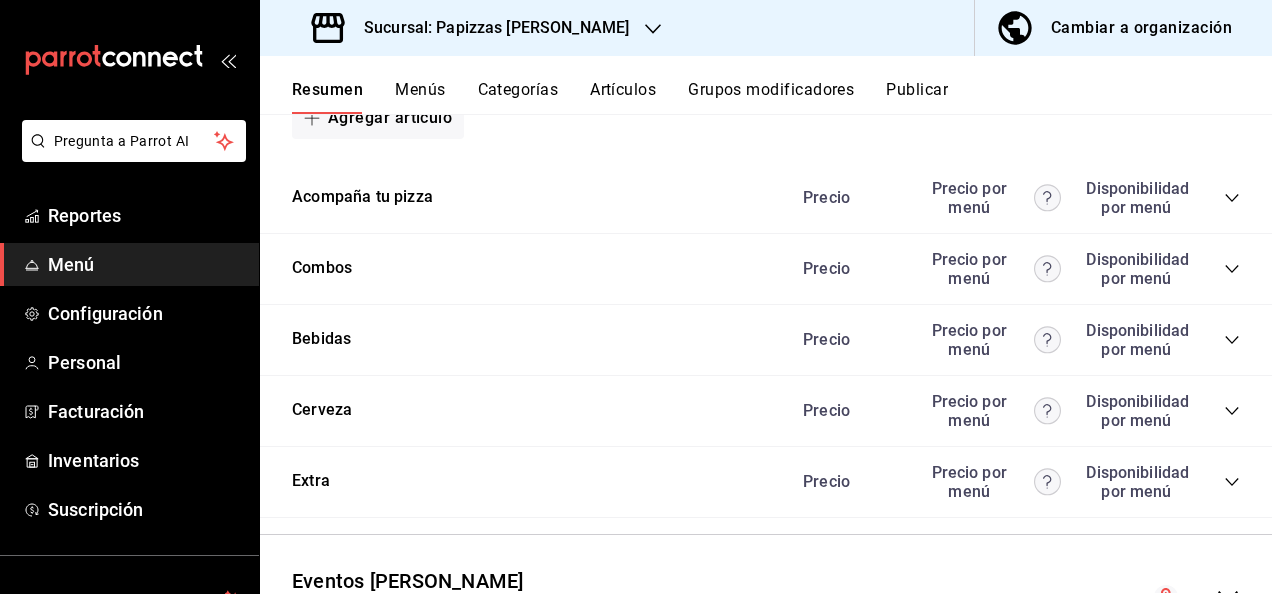 click 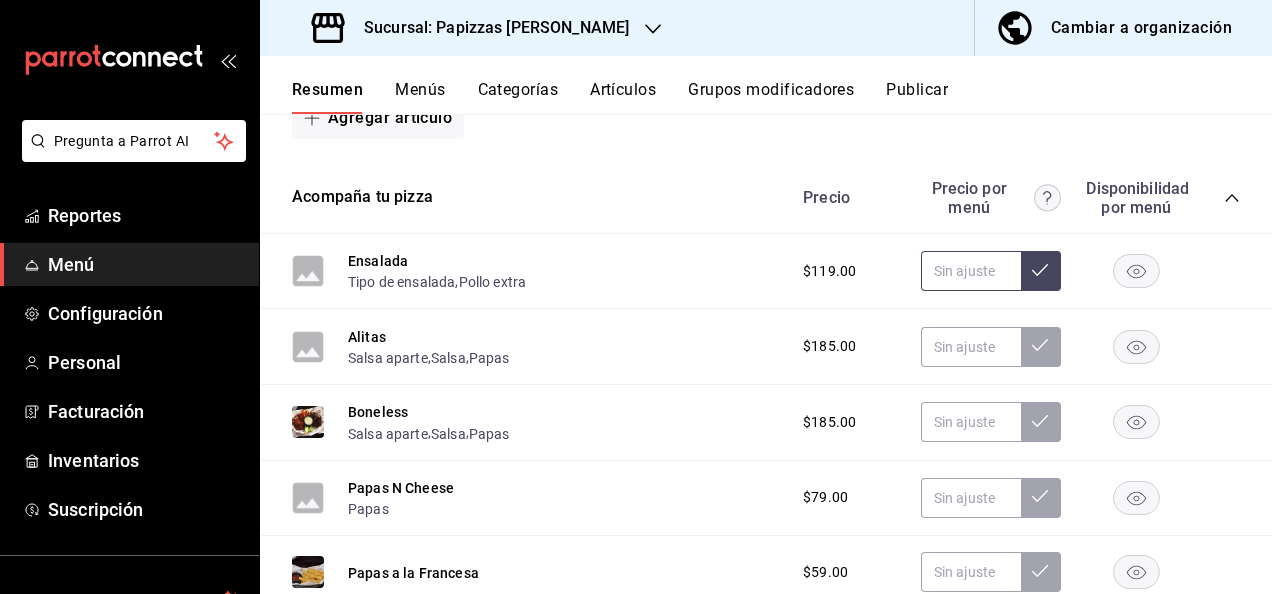 click at bounding box center [971, 271] 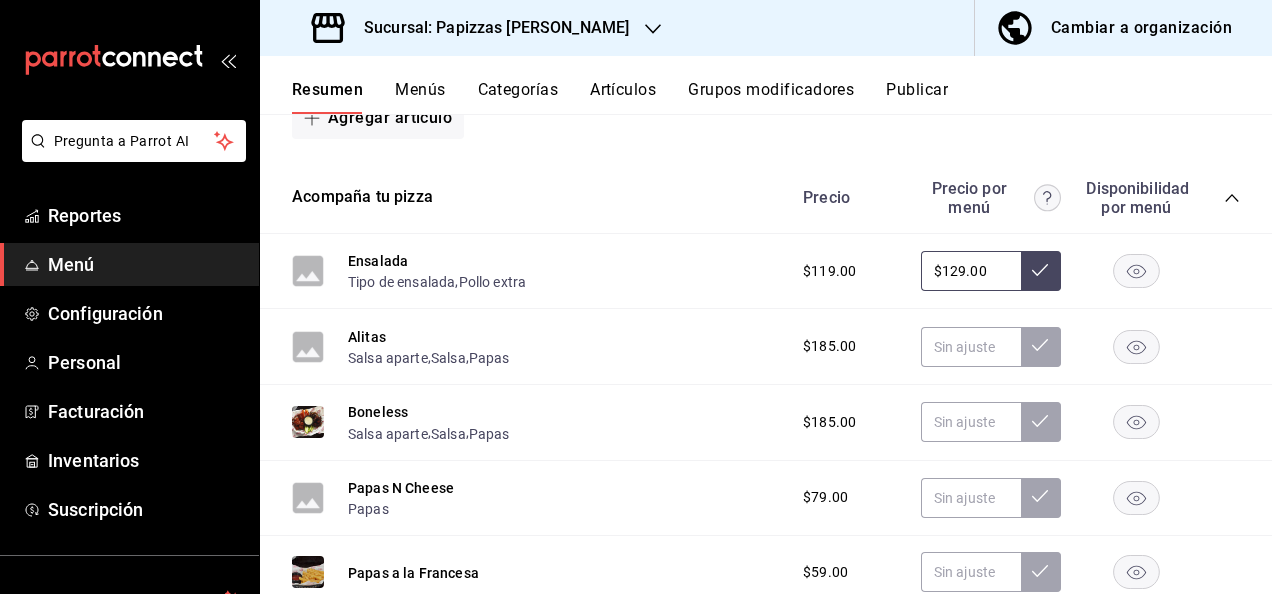 type on "$129.00" 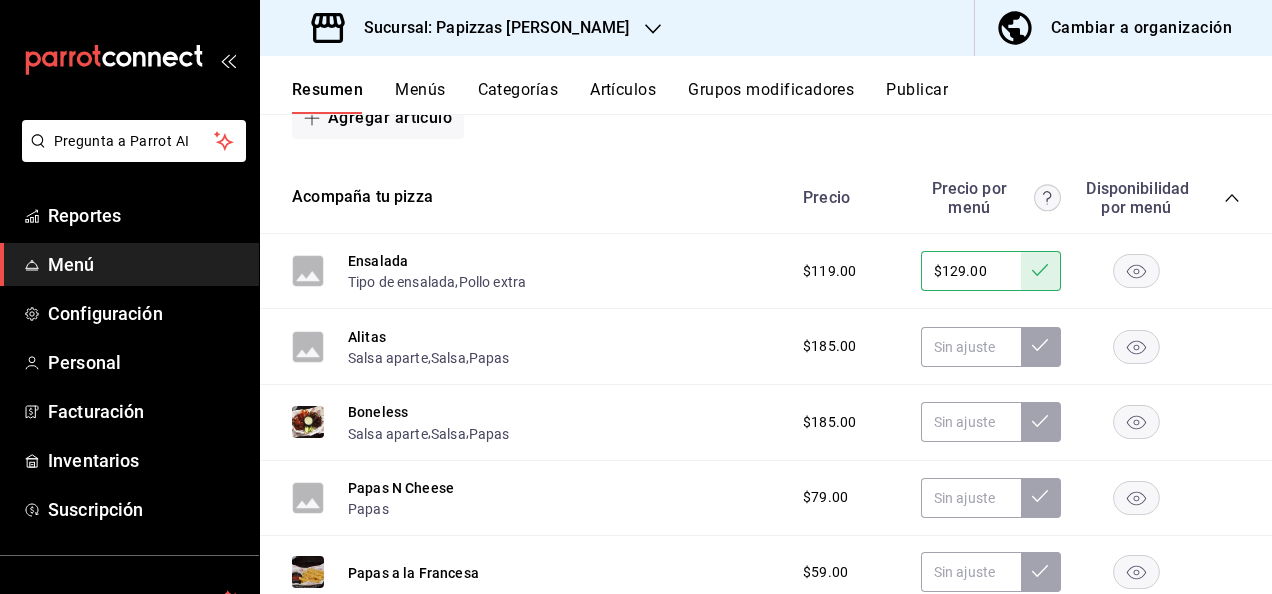 click on "Tipo de ensalada" at bounding box center (401, 282) 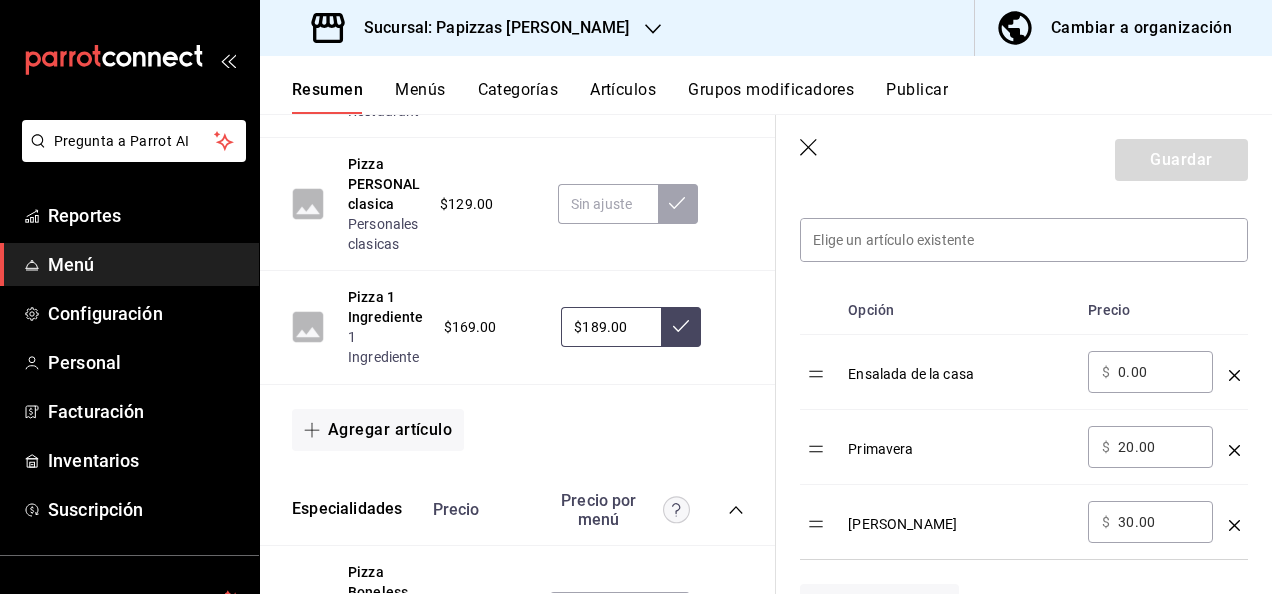 scroll, scrollTop: 600, scrollLeft: 0, axis: vertical 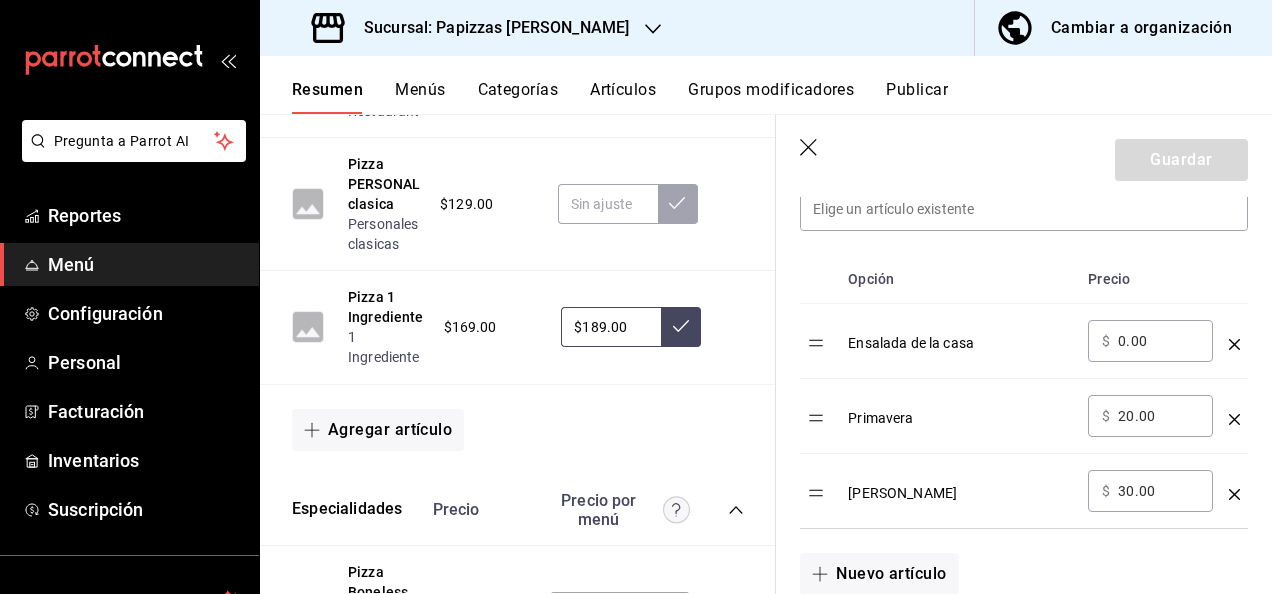 click on "30.00" at bounding box center [1158, 491] 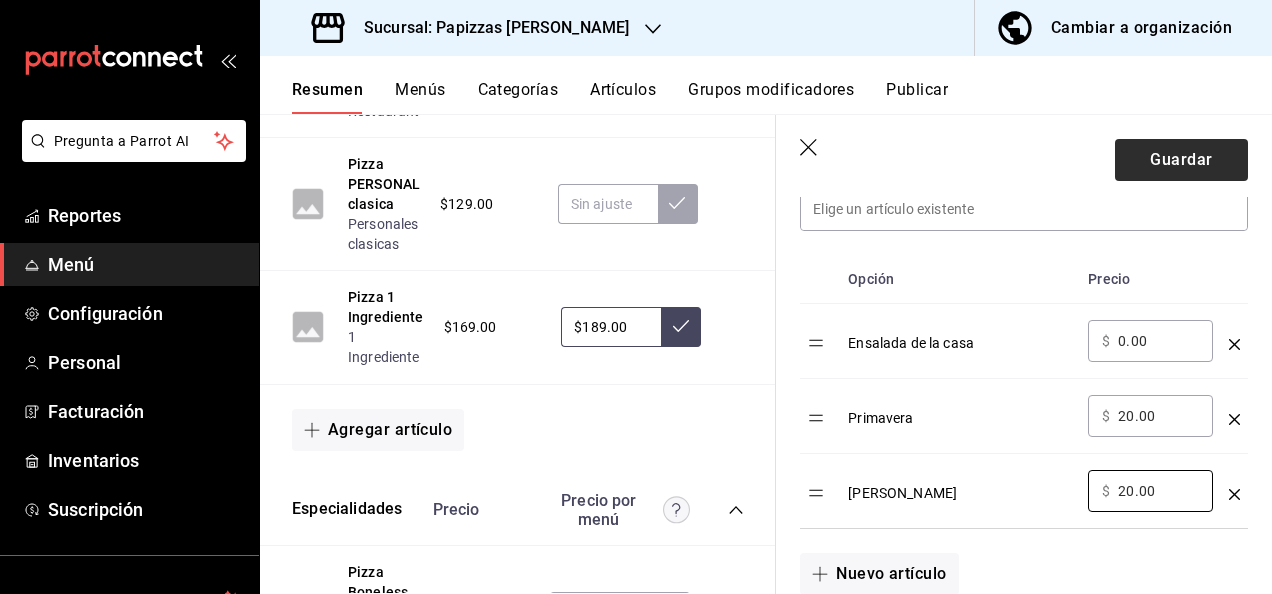 type on "20.00" 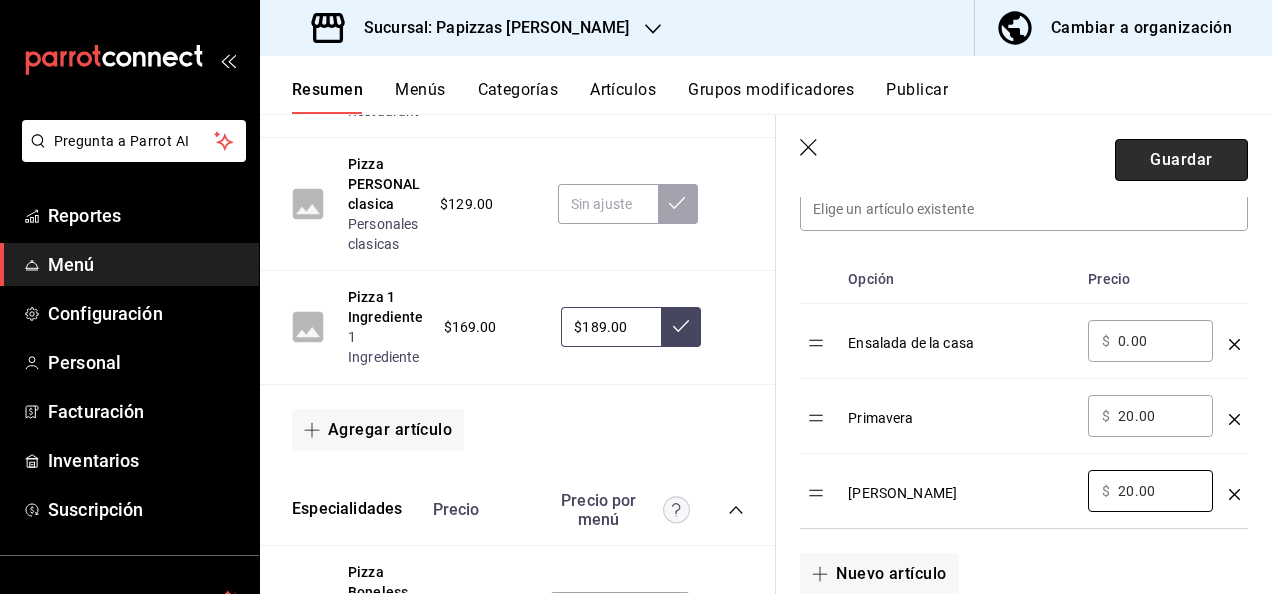 click on "Guardar" at bounding box center [1181, 160] 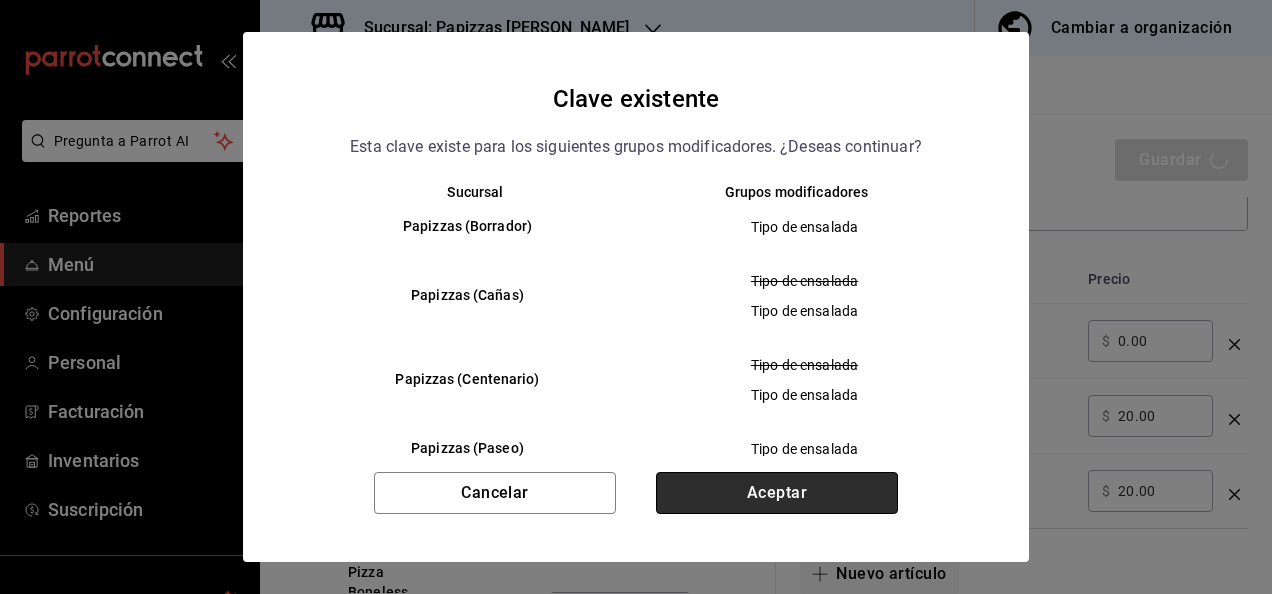 click on "Aceptar" at bounding box center (777, 493) 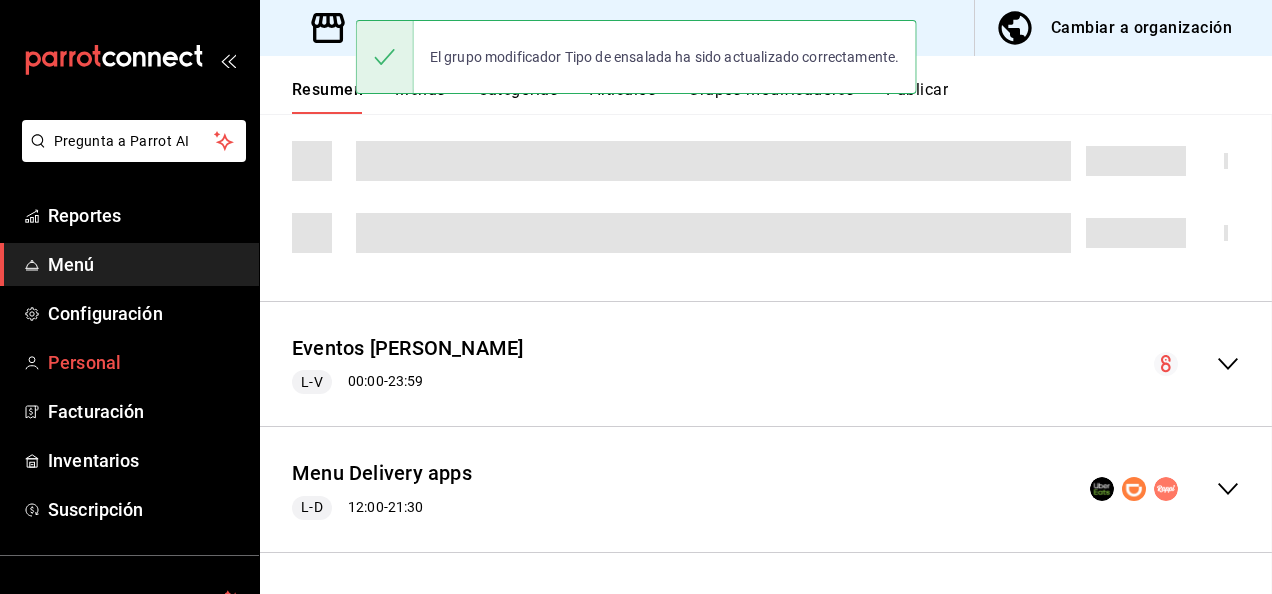 scroll, scrollTop: 0, scrollLeft: 0, axis: both 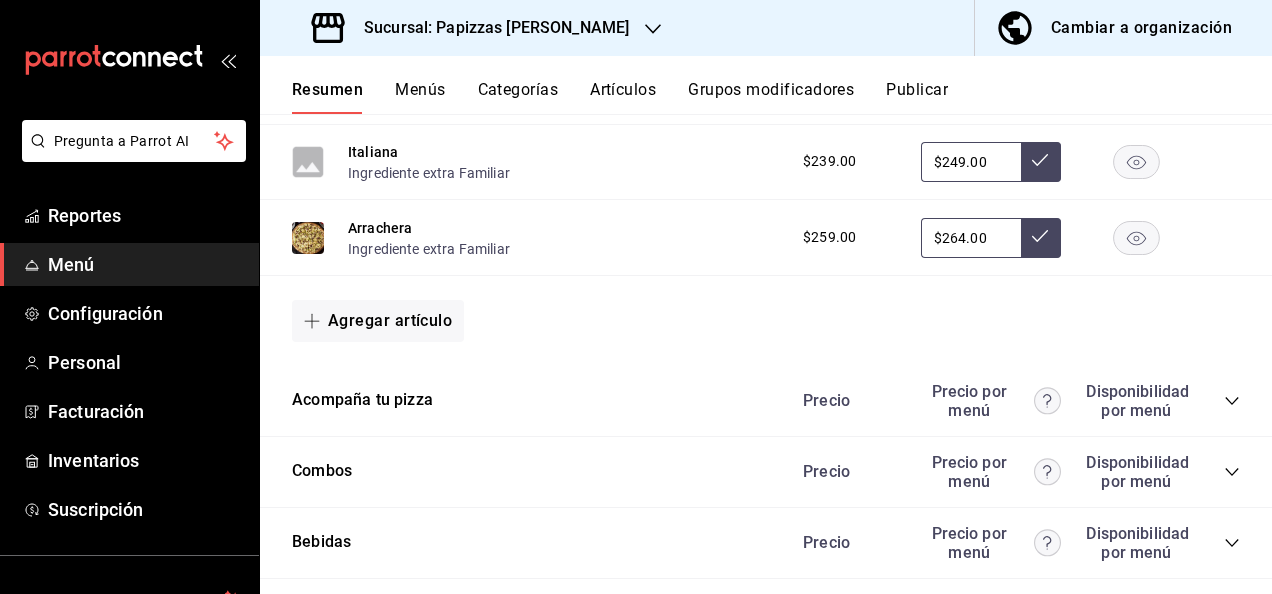 click on "Acompaña tu pizza Precio Precio por menú   Disponibilidad por menú" at bounding box center [766, 401] 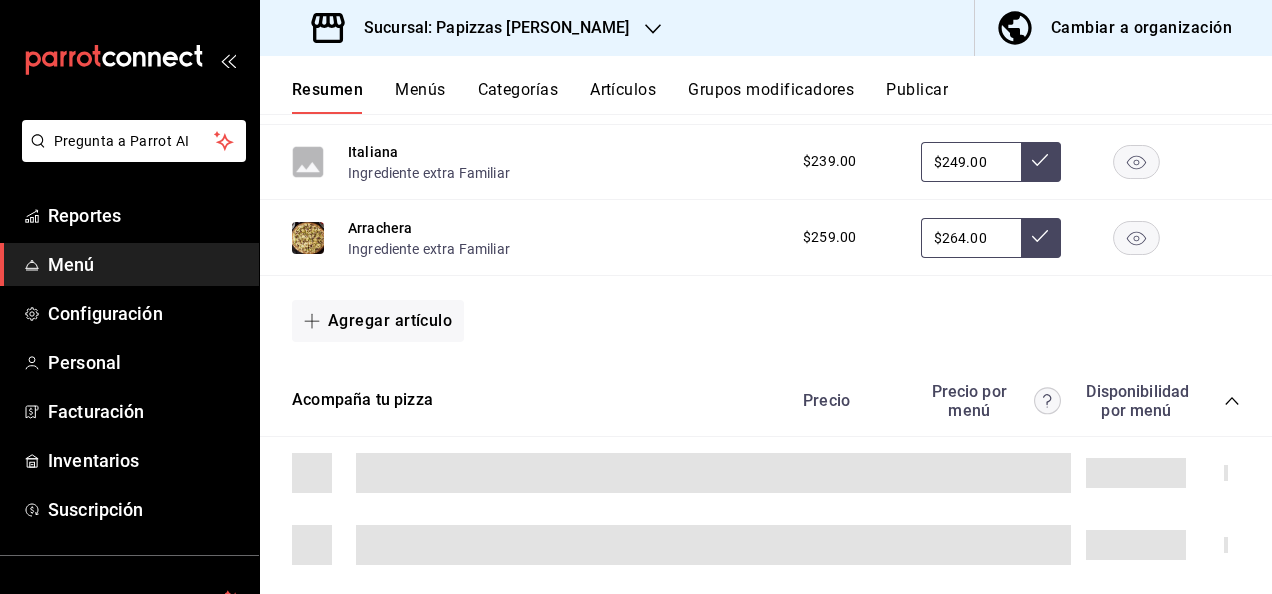 scroll, scrollTop: 2497, scrollLeft: 0, axis: vertical 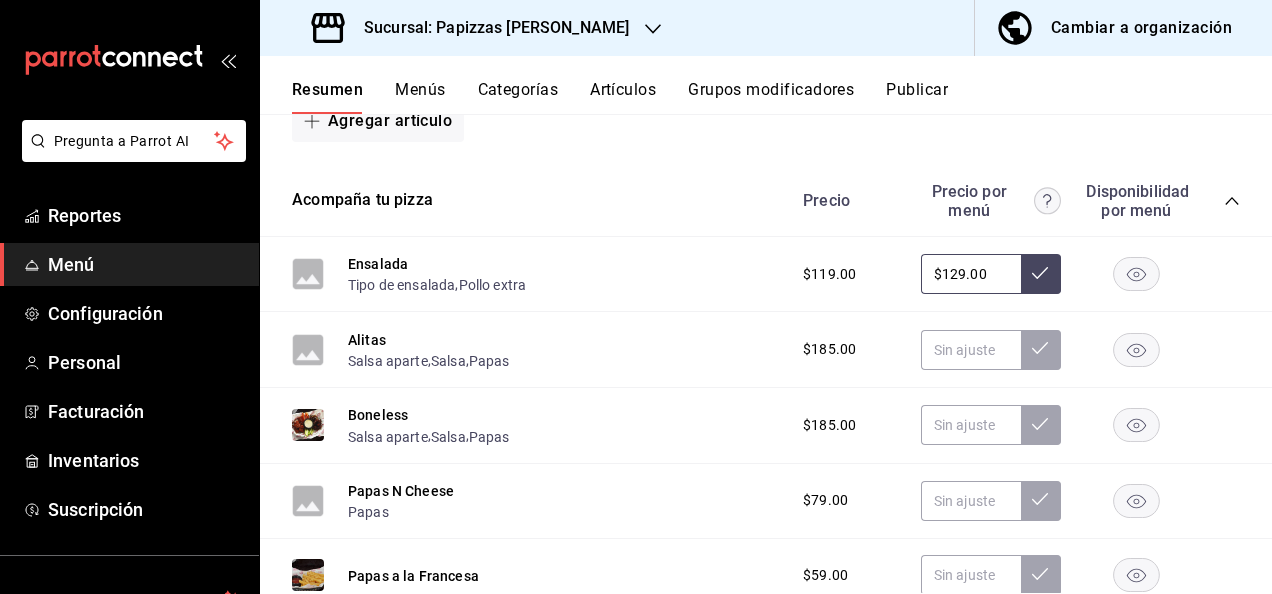 click on "Pollo extra" at bounding box center (493, 285) 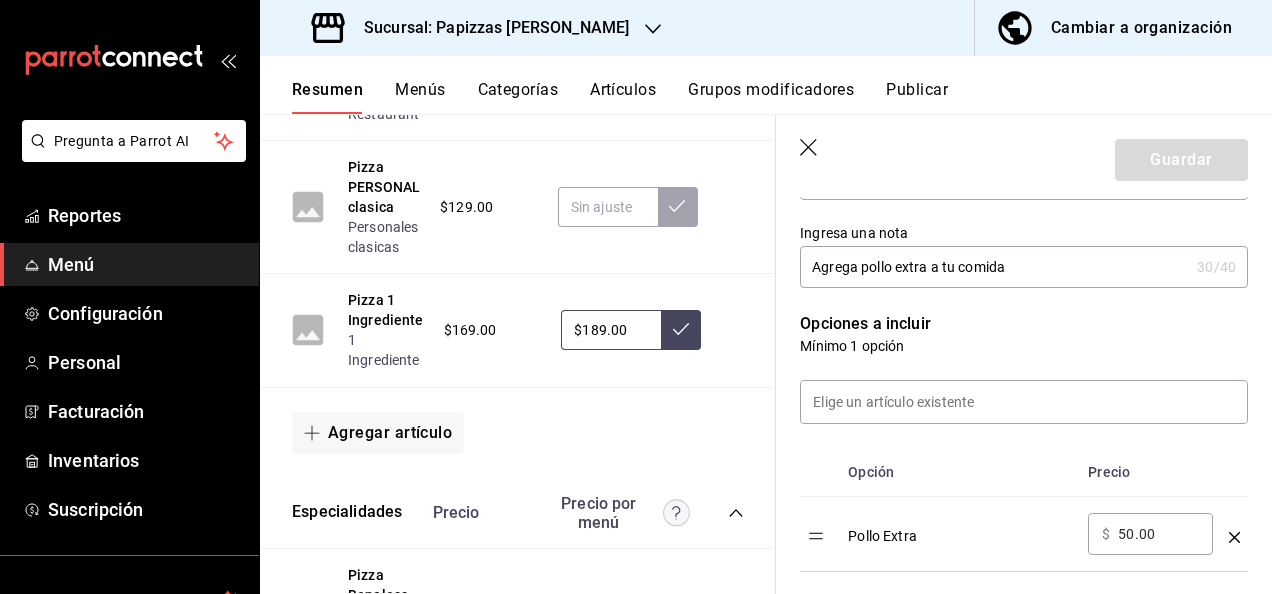 scroll, scrollTop: 500, scrollLeft: 0, axis: vertical 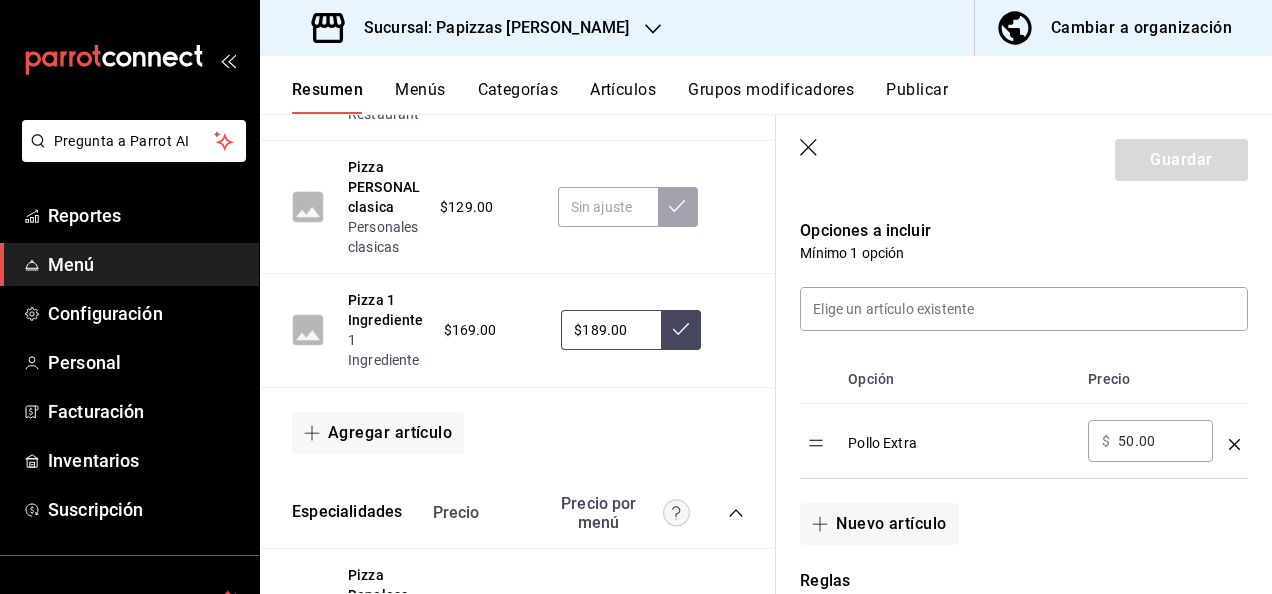 click 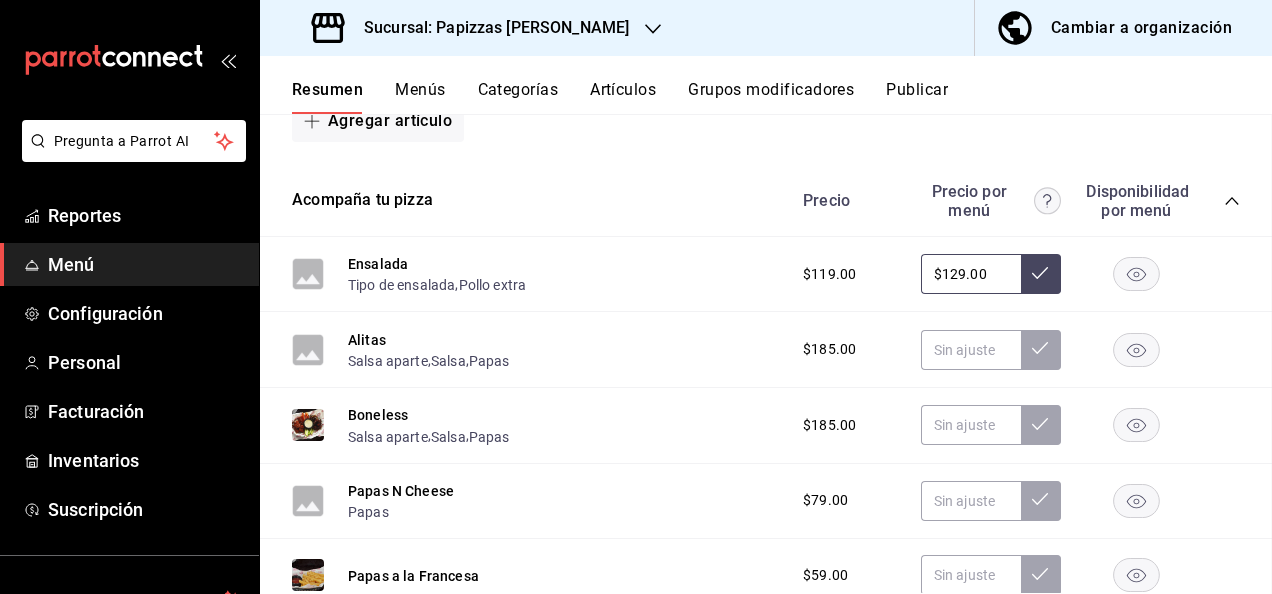 scroll, scrollTop: 0, scrollLeft: 0, axis: both 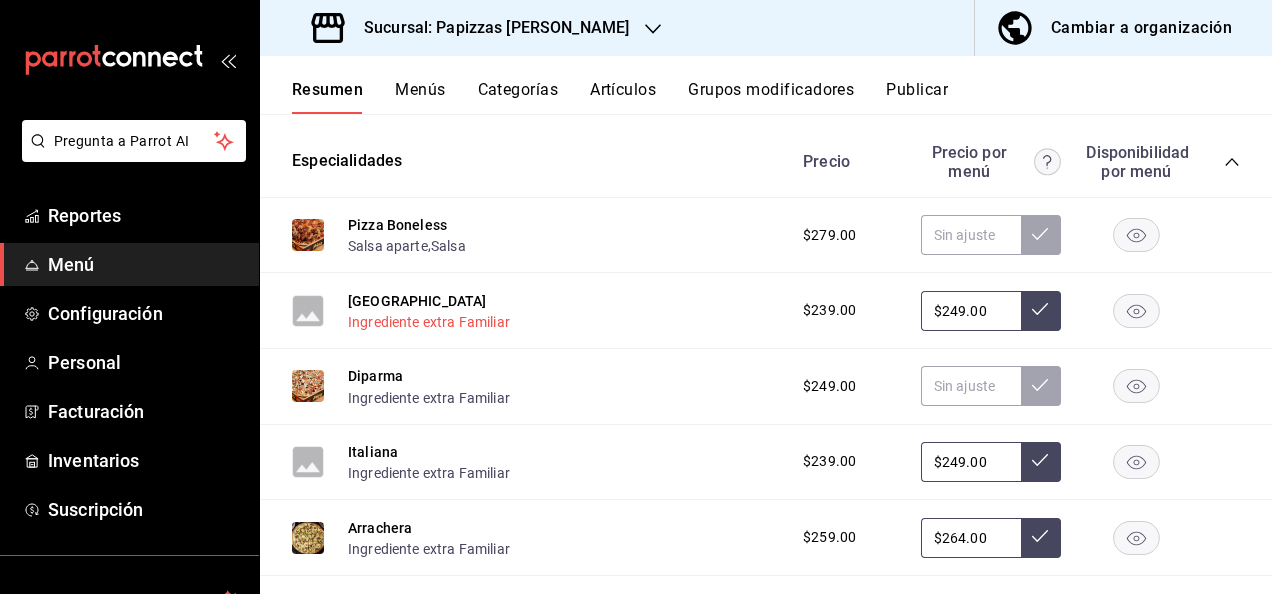 click on "Ingrediente extra Familiar" at bounding box center [429, 322] 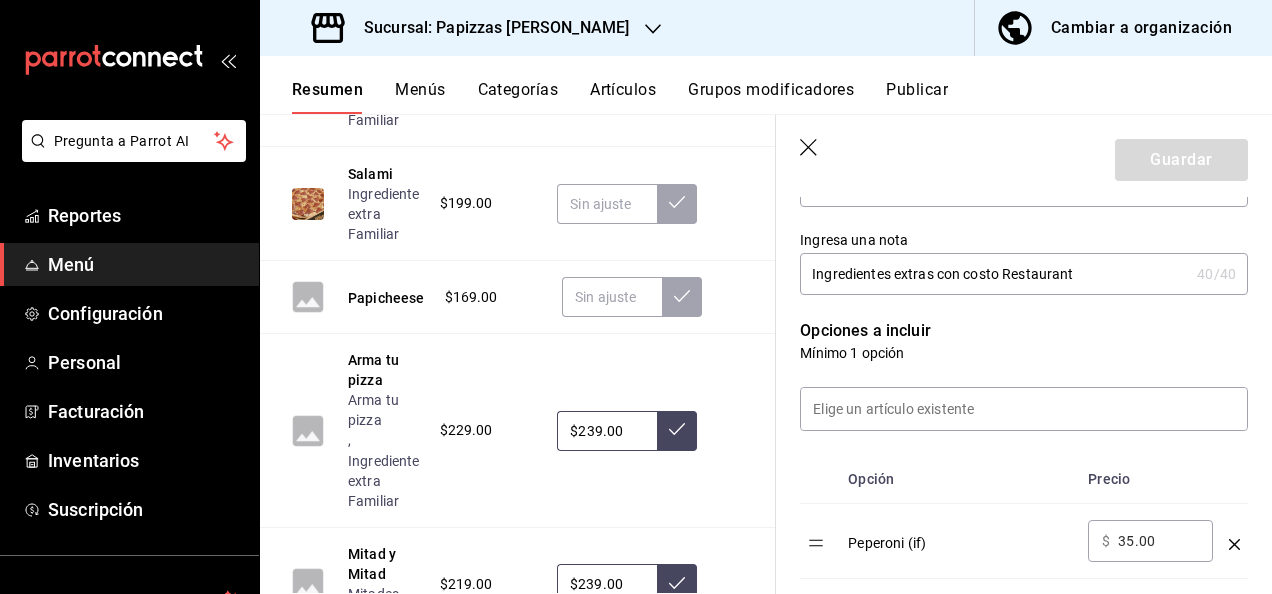scroll, scrollTop: 600, scrollLeft: 0, axis: vertical 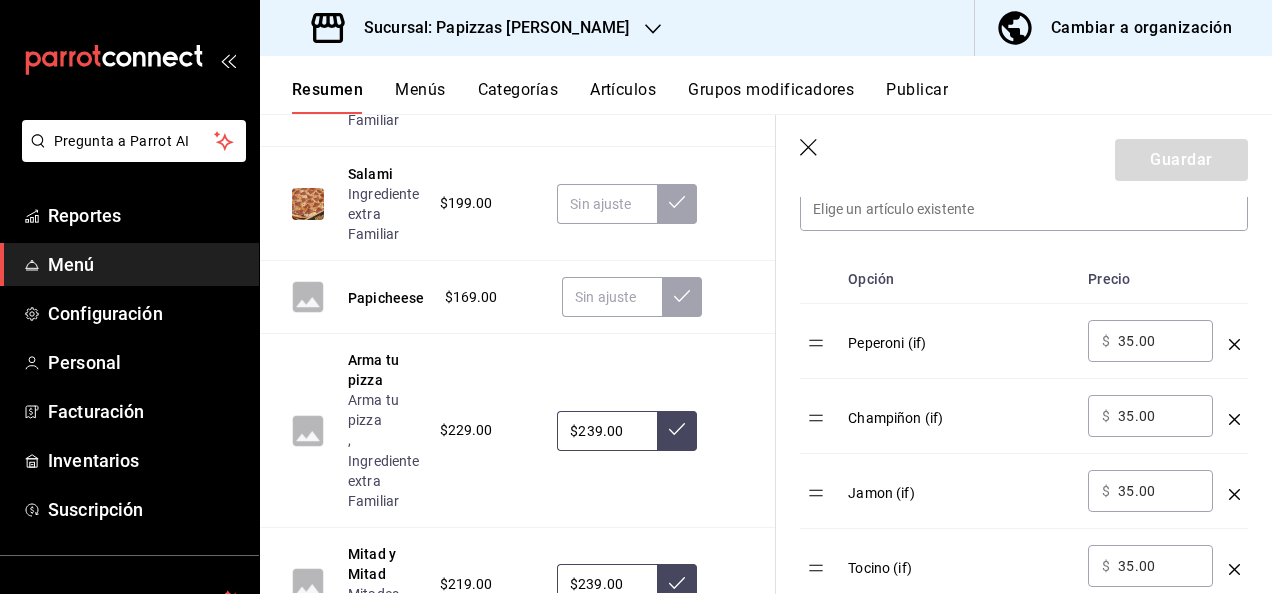 drag, startPoint x: 1168, startPoint y: 341, endPoint x: 1106, endPoint y: 341, distance: 62 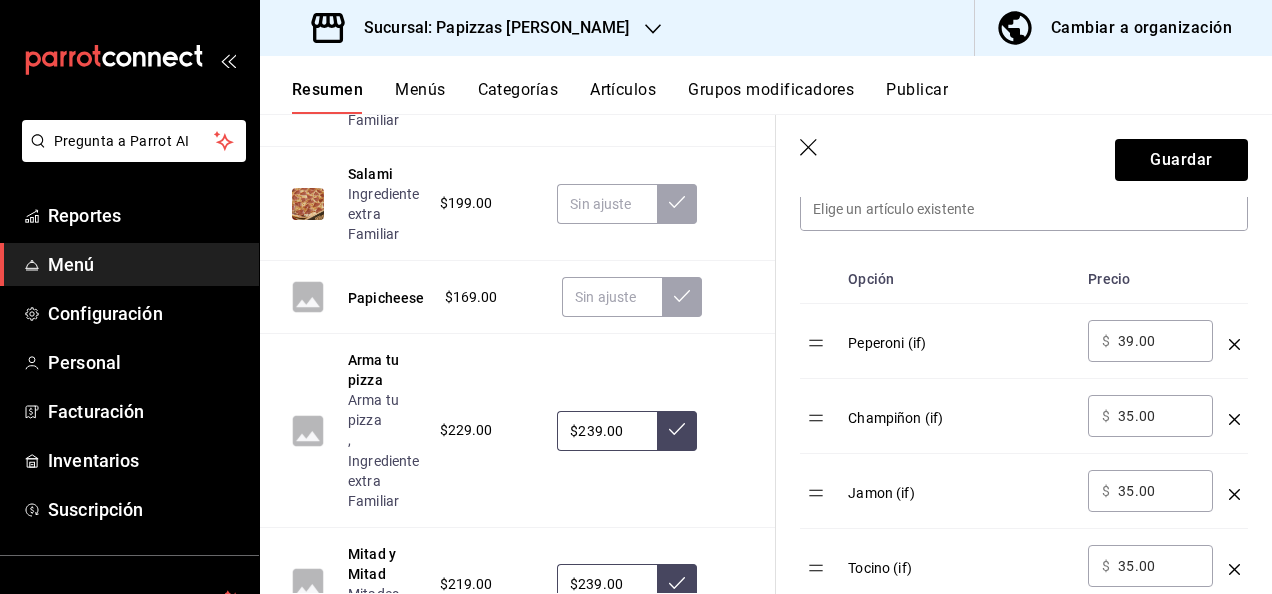 type on "39.00" 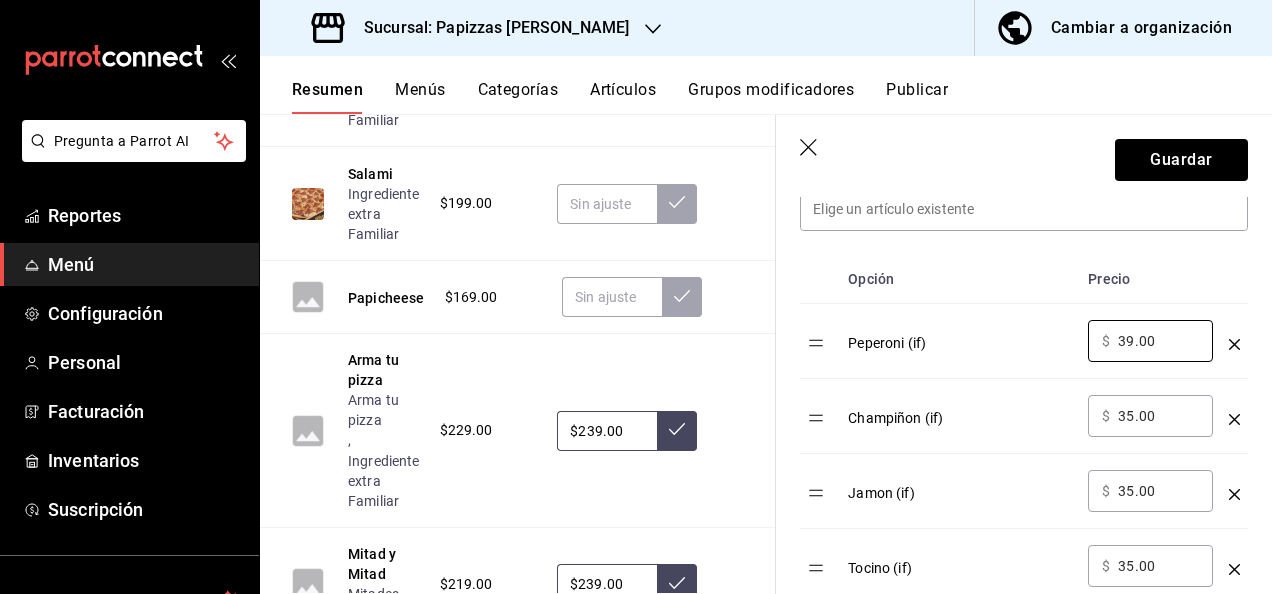 drag, startPoint x: 1166, startPoint y: 416, endPoint x: 934, endPoint y: 414, distance: 232.00862 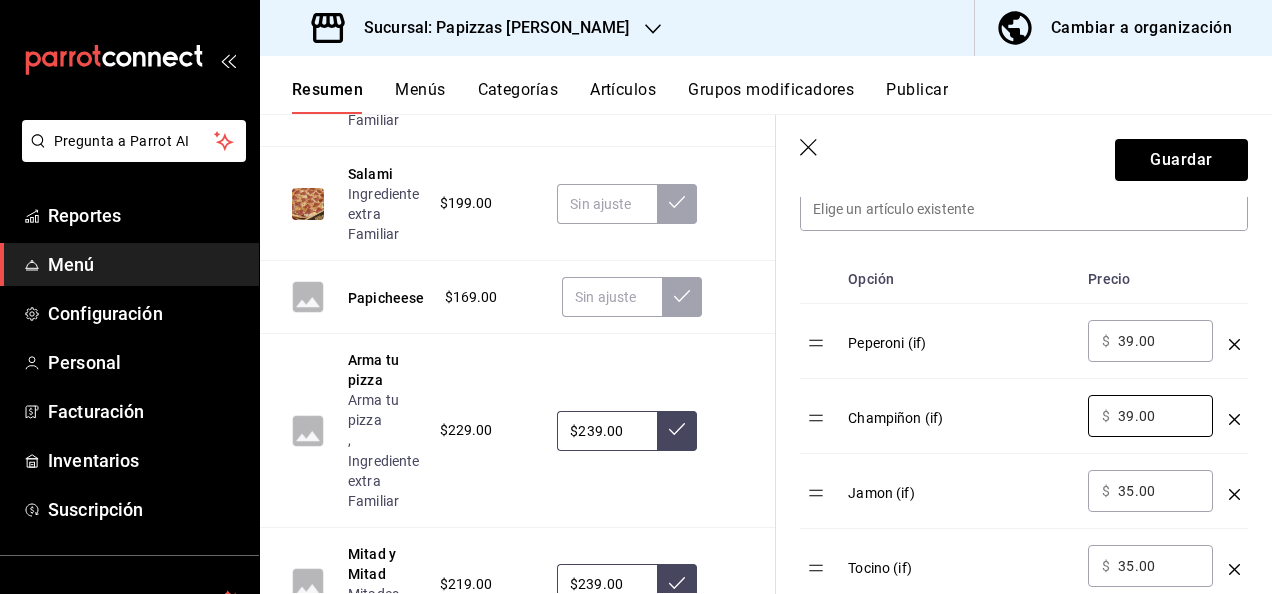 type on "39.00" 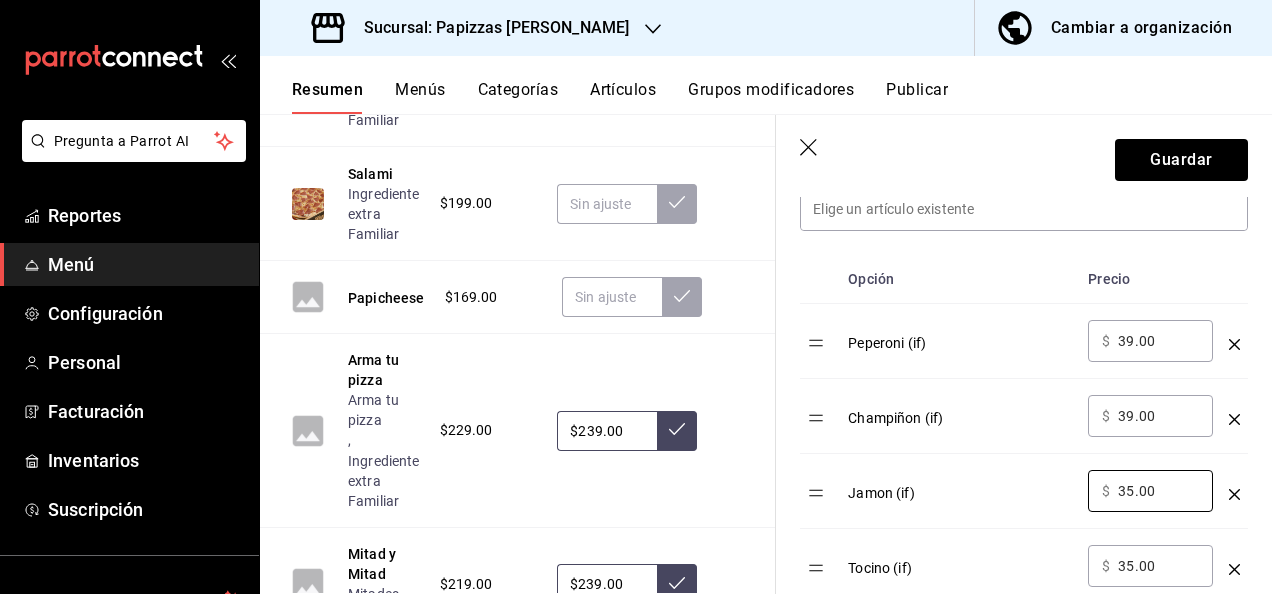 drag, startPoint x: 1160, startPoint y: 482, endPoint x: 957, endPoint y: 486, distance: 203.0394 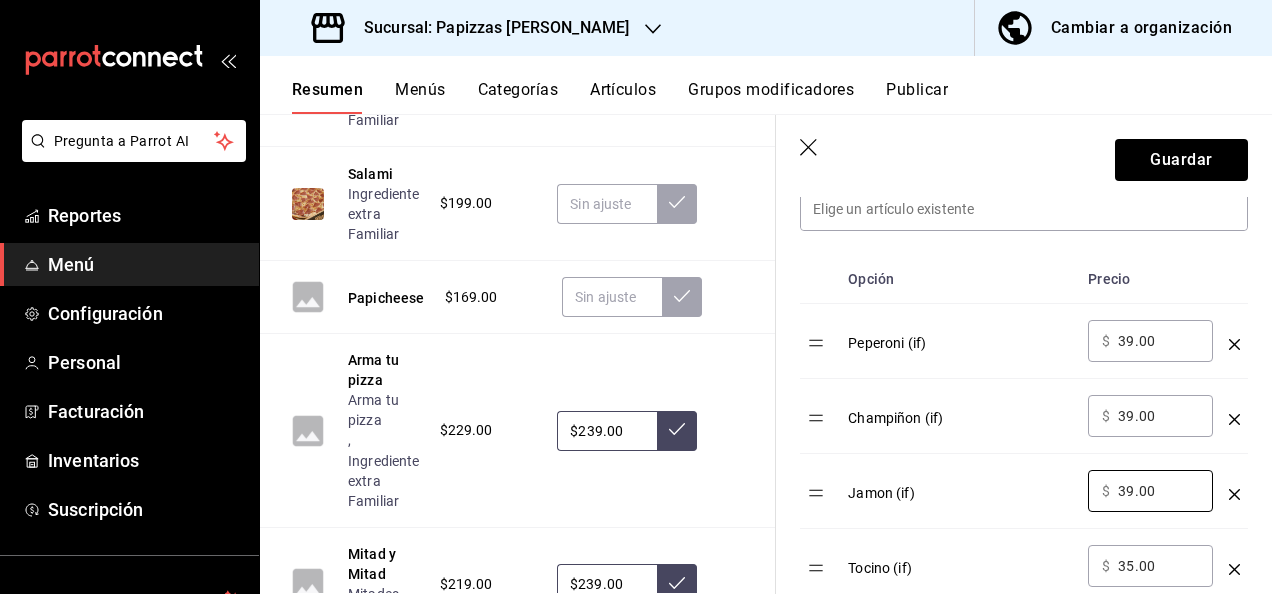 type on "39.00" 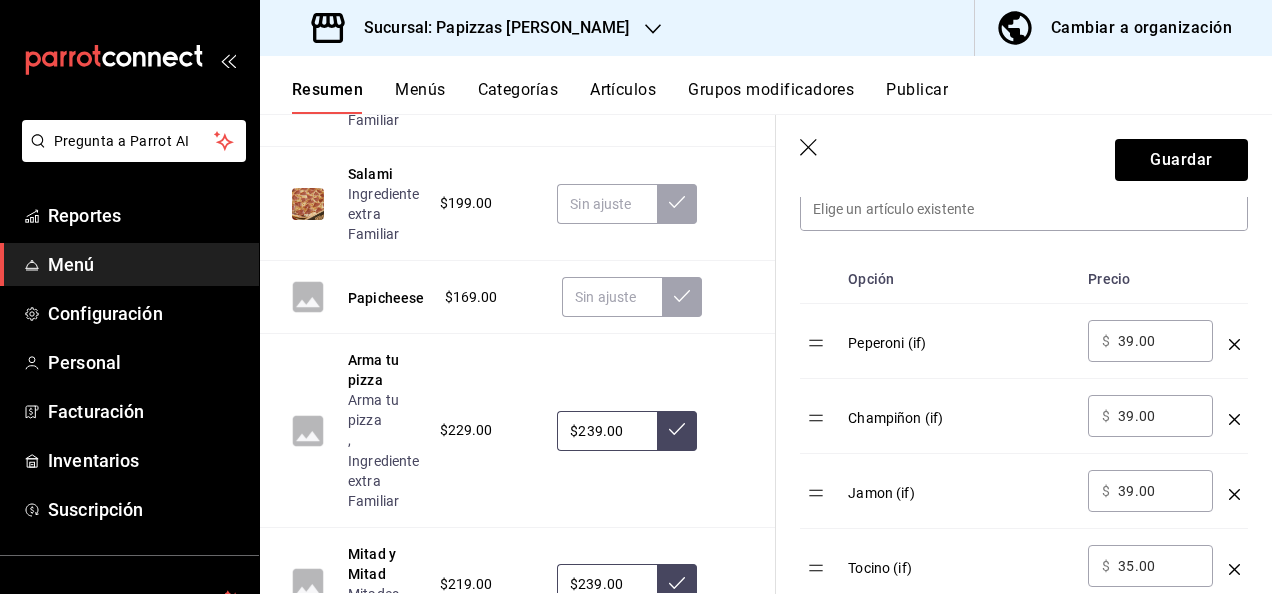 type 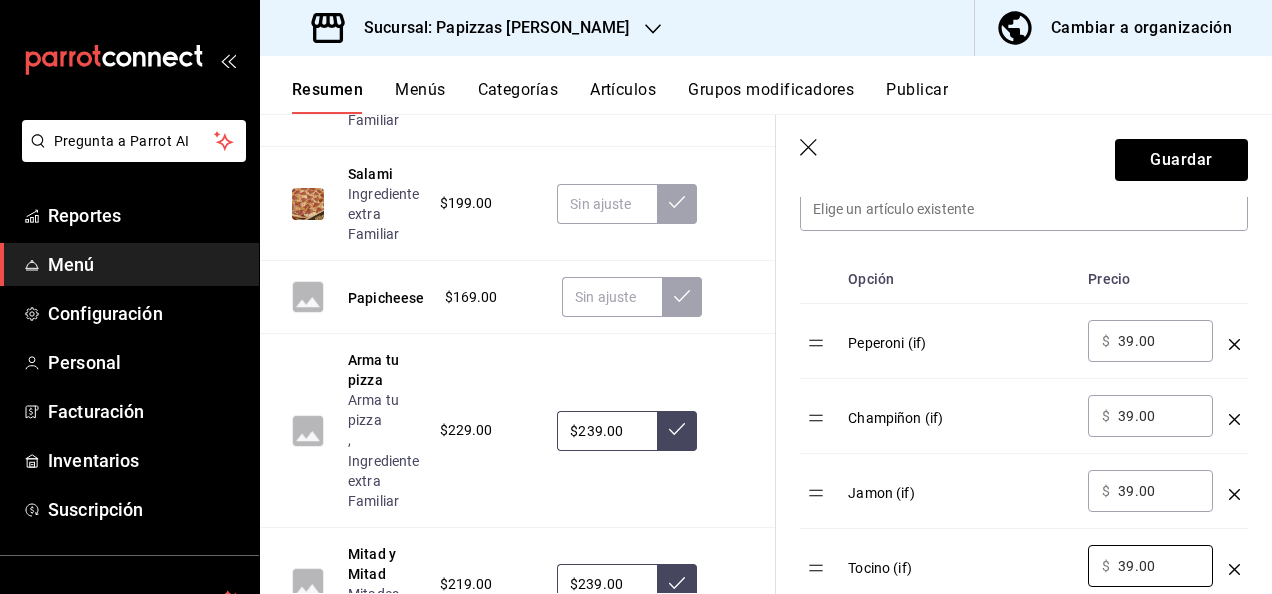 type on "39.00" 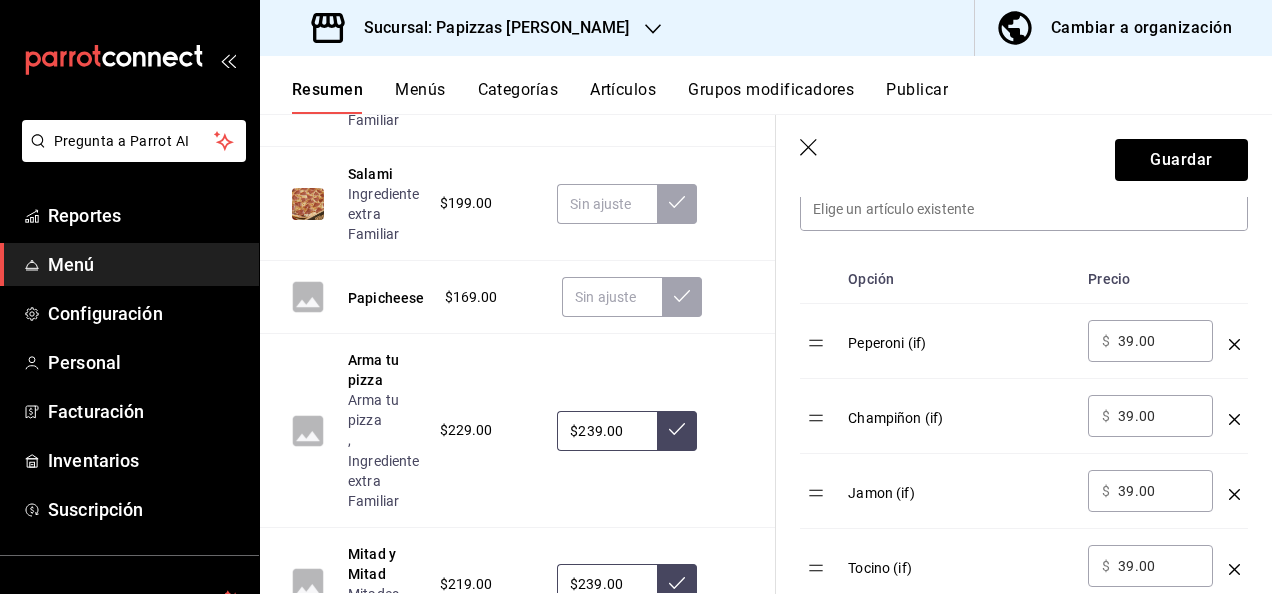 scroll, scrollTop: 884, scrollLeft: 0, axis: vertical 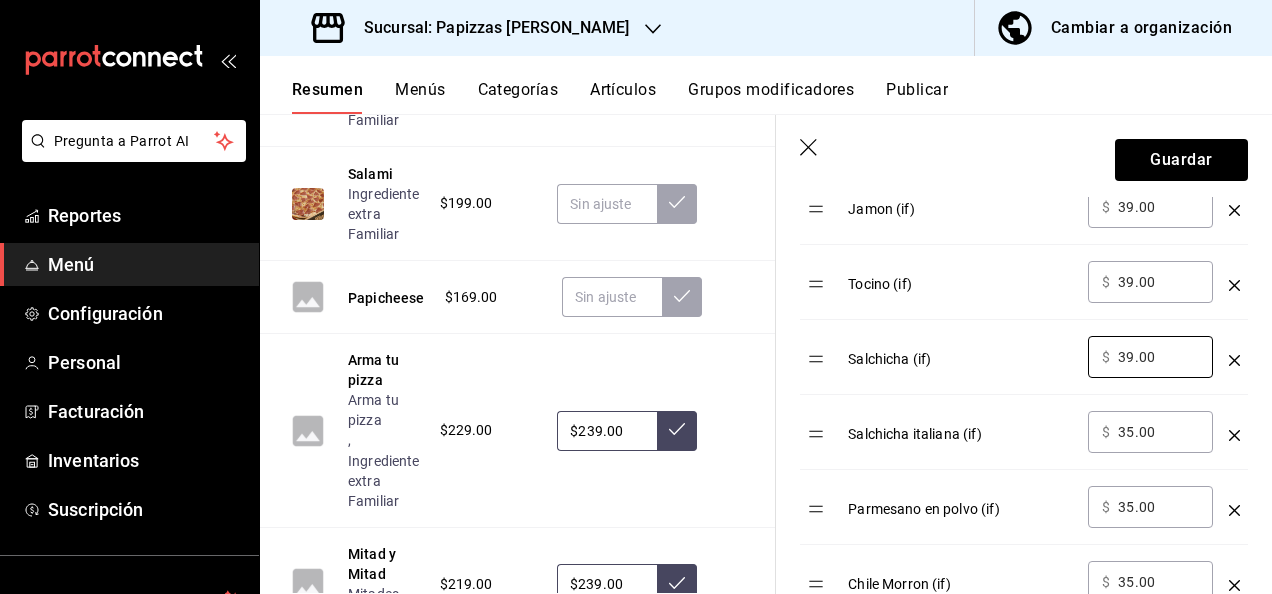 type on "39.00" 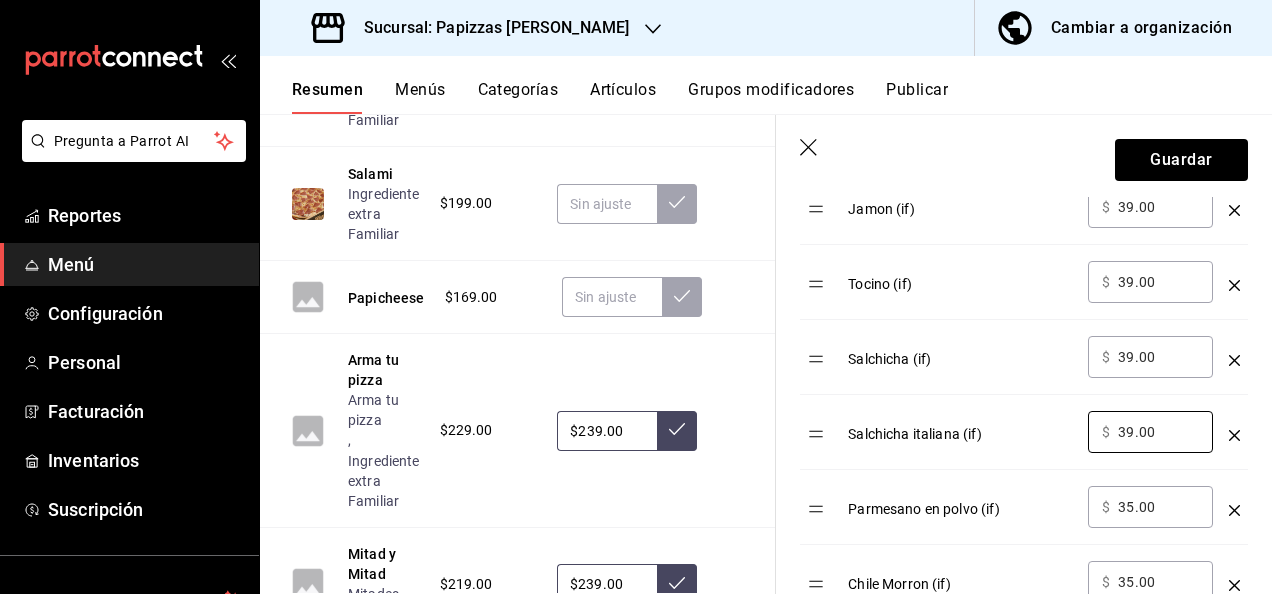 type on "39.00" 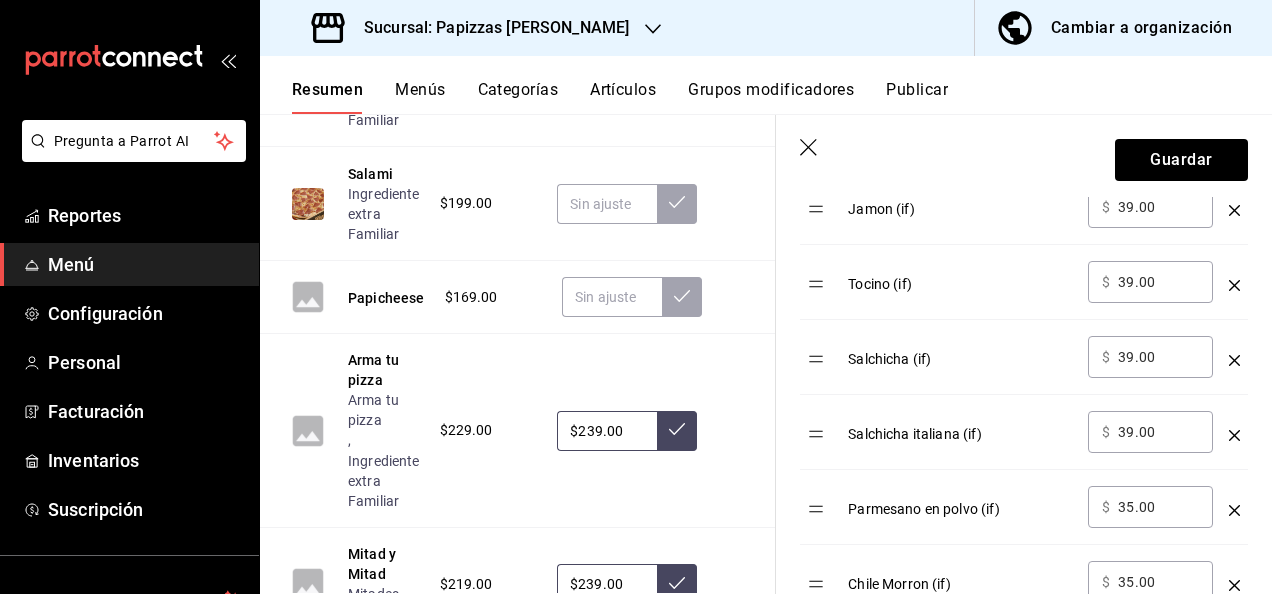 type 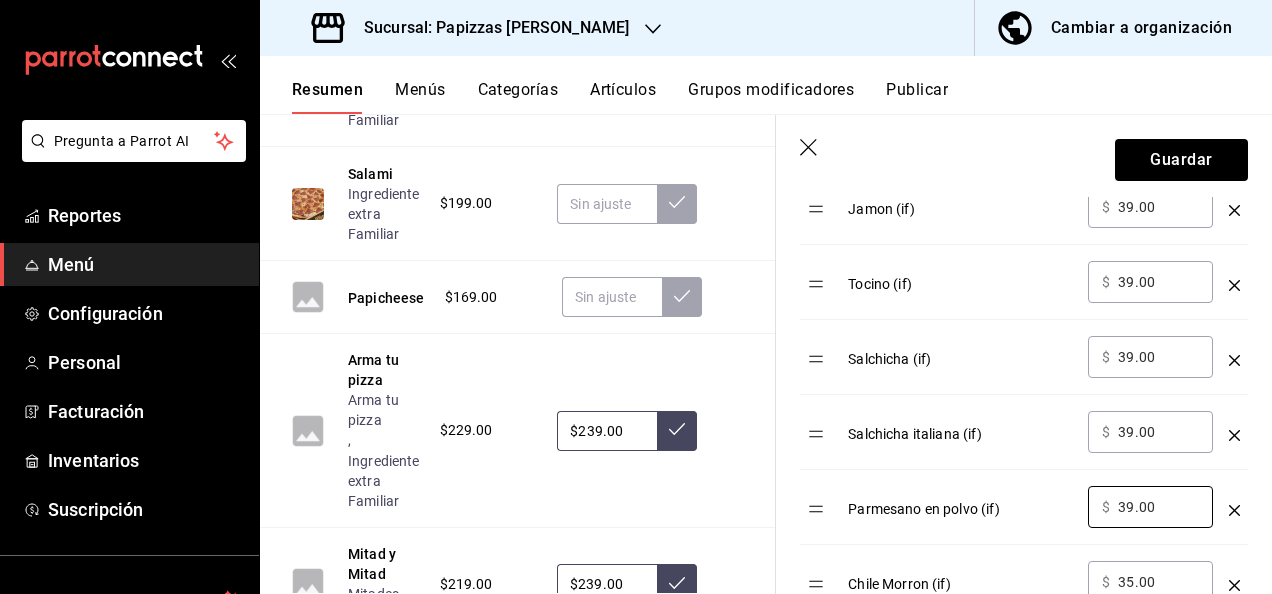 type on "39.00" 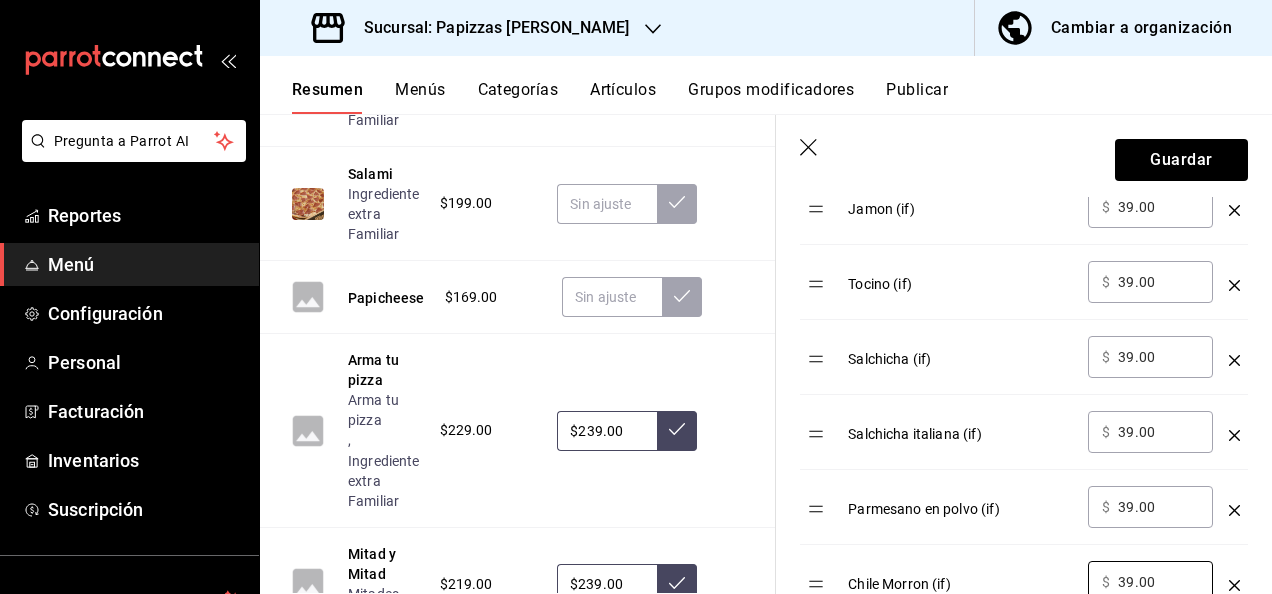 type on "39.00" 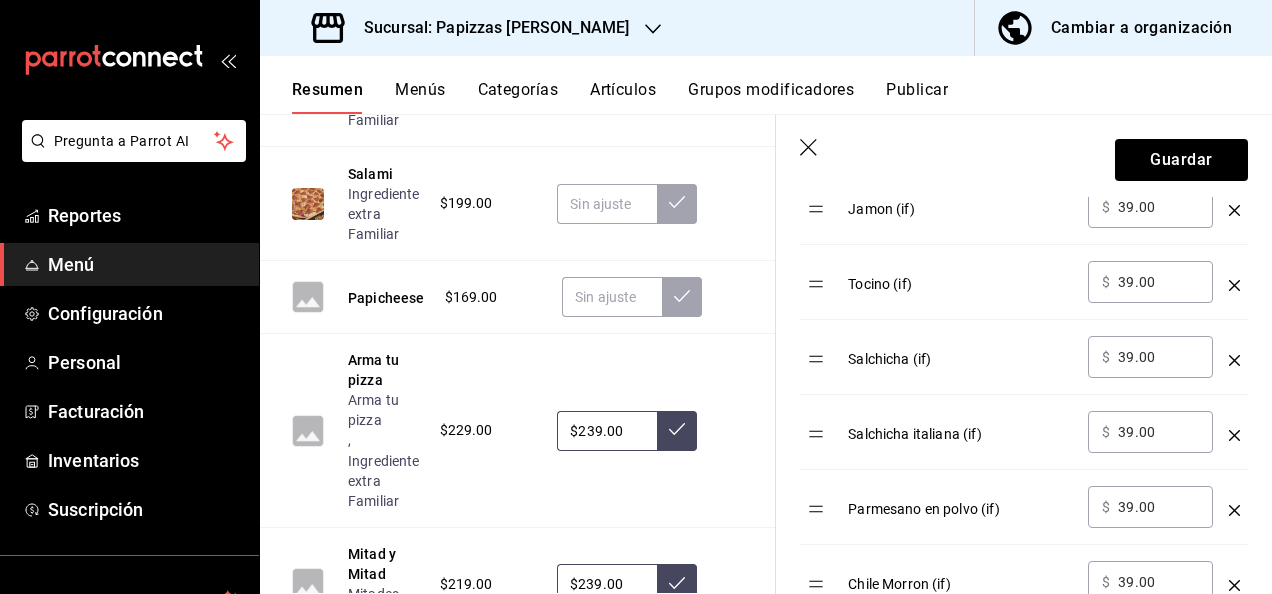 type 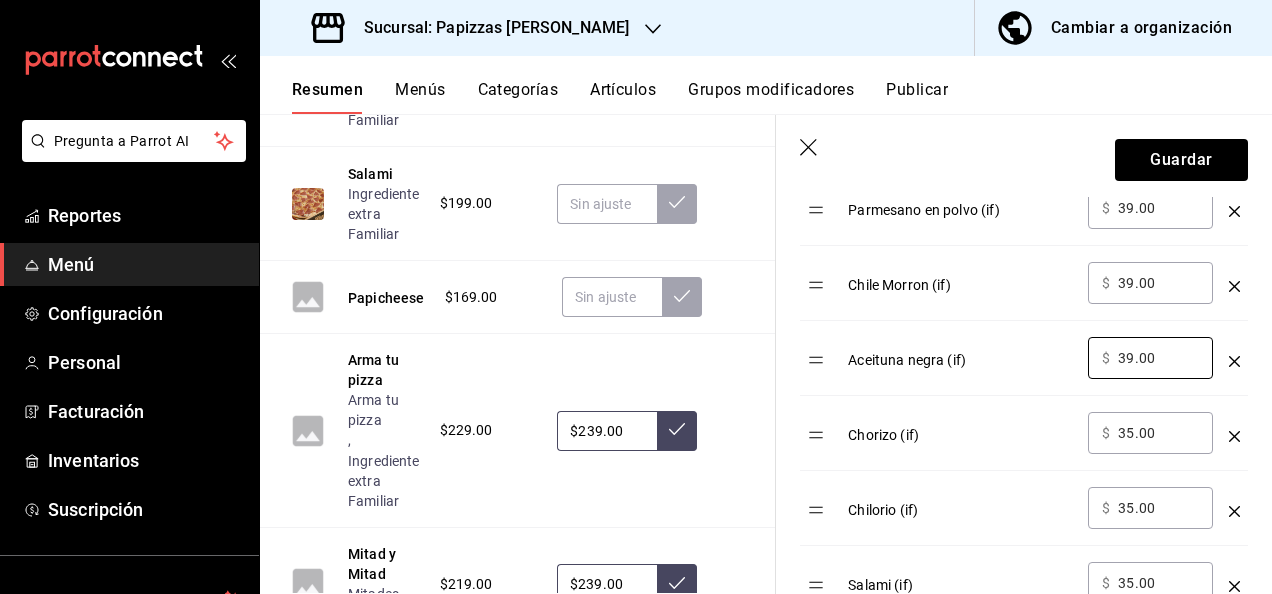 type on "39.00" 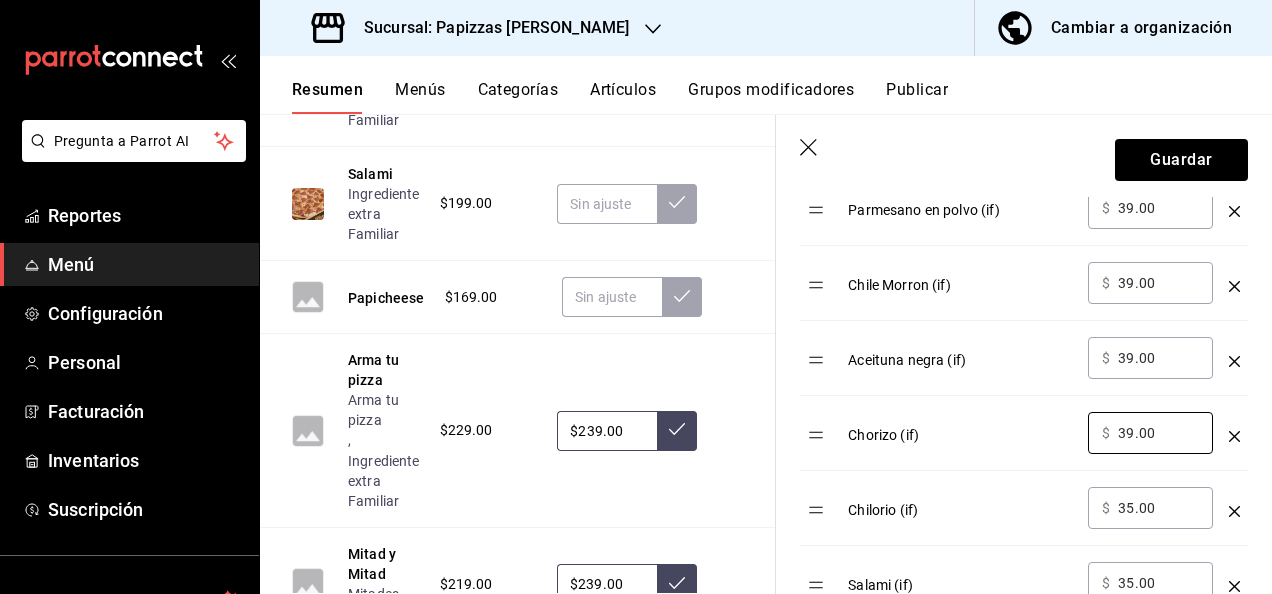 type on "39.00" 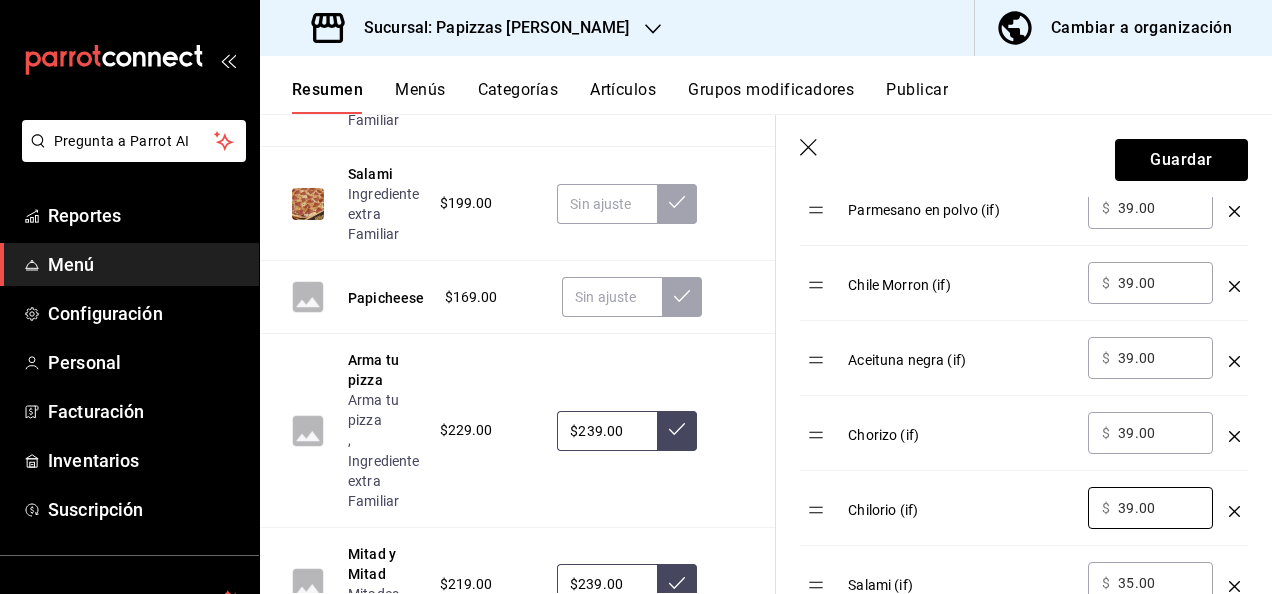 type on "39.00" 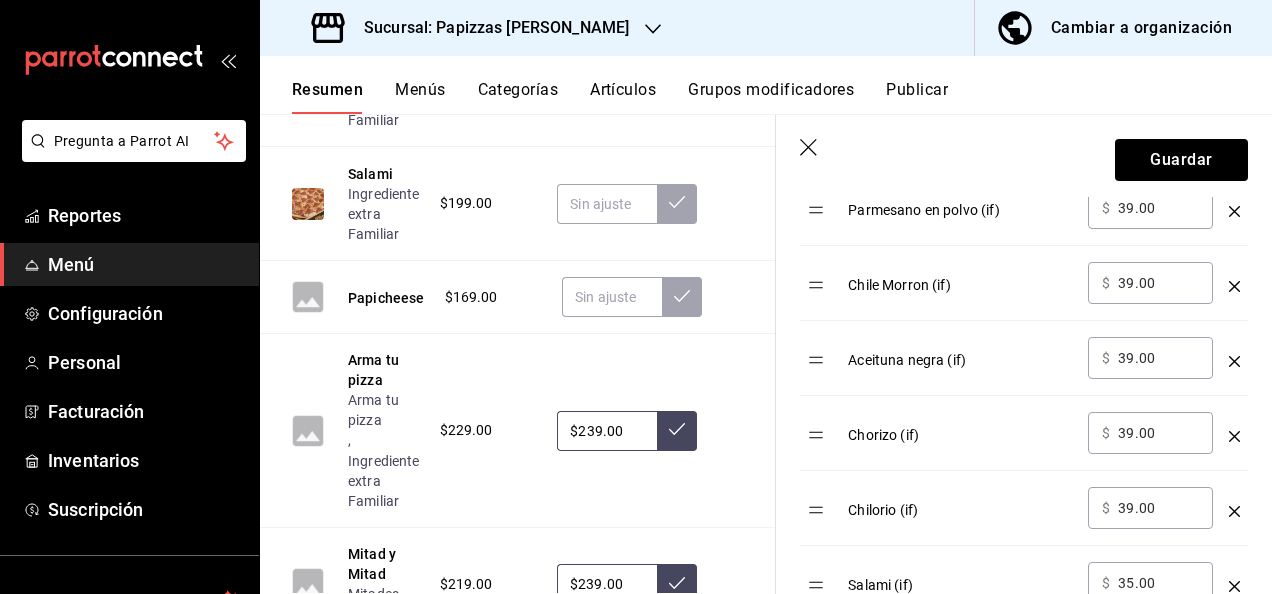 type 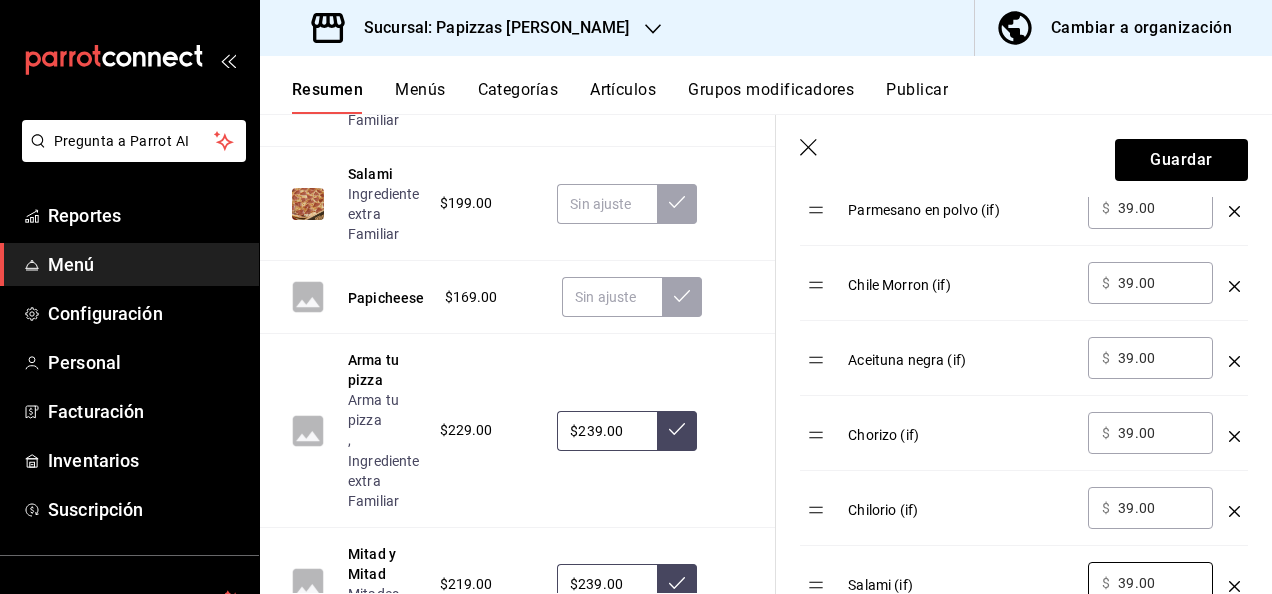 type on "39.00" 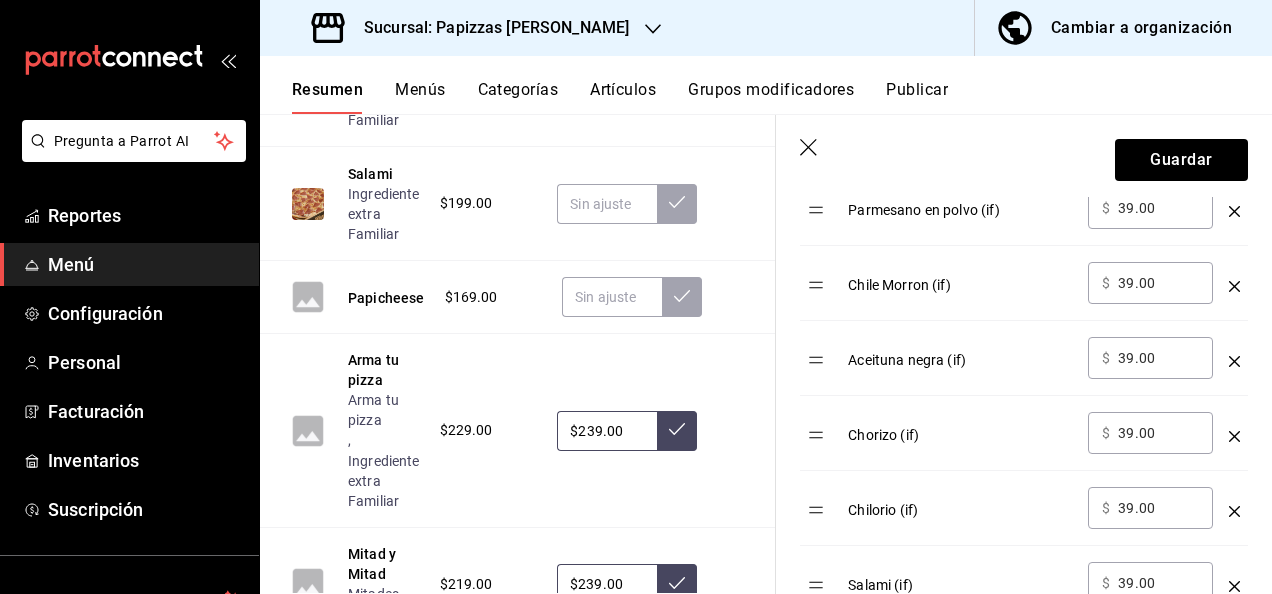 scroll, scrollTop: 1482, scrollLeft: 0, axis: vertical 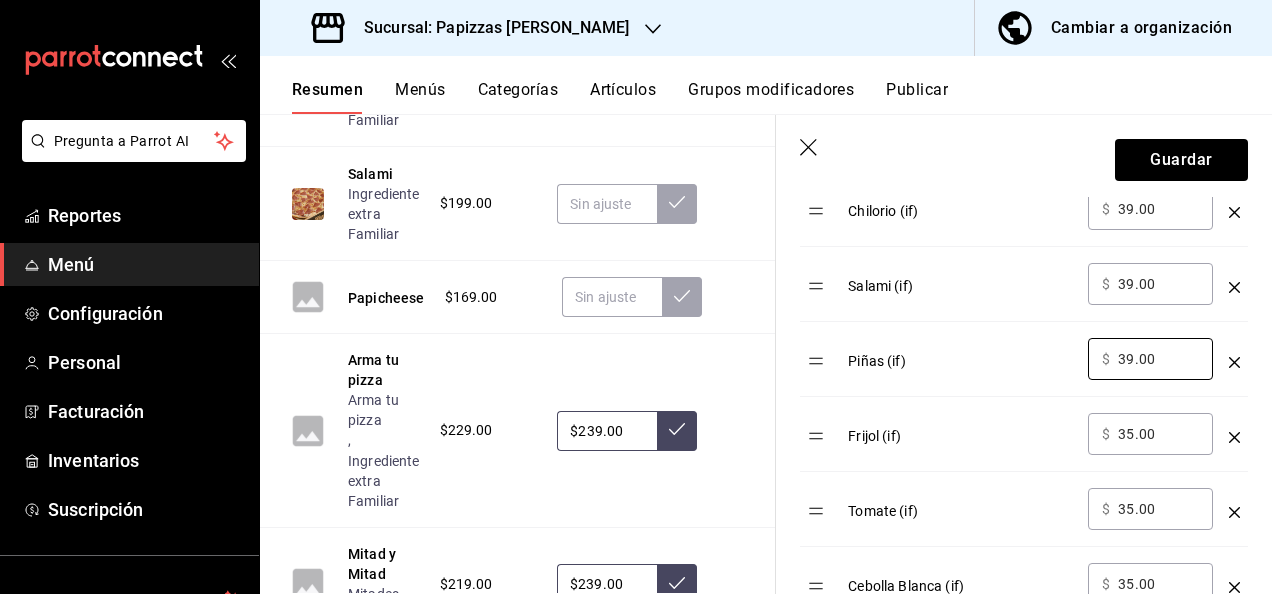 type on "39.00" 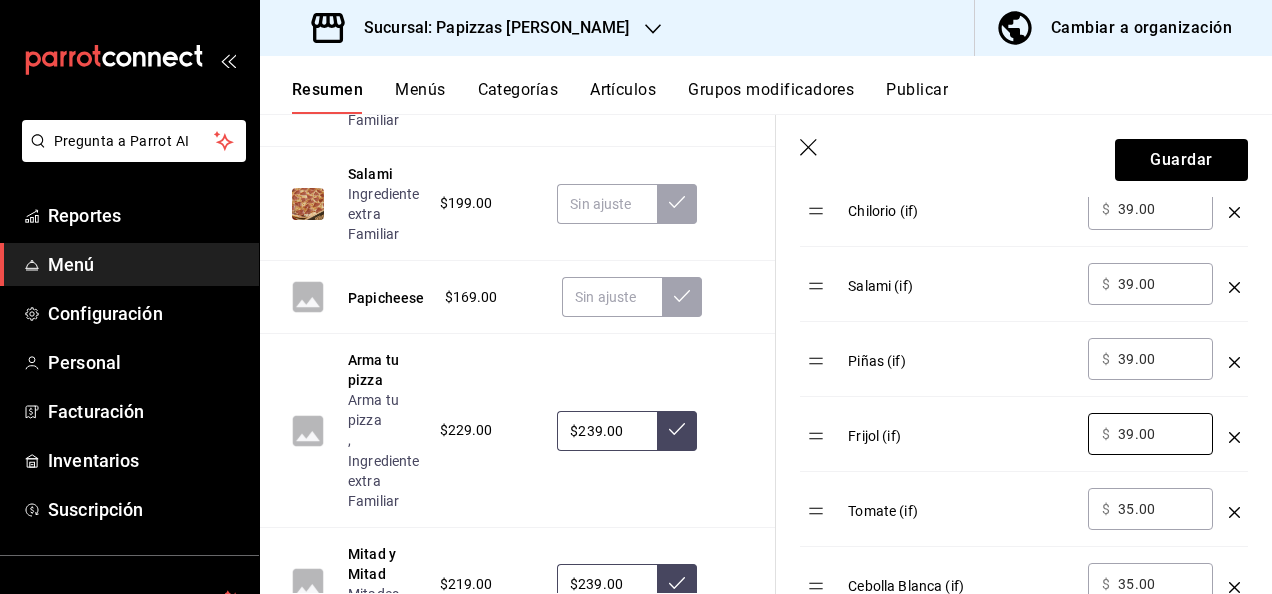 type on "39.00" 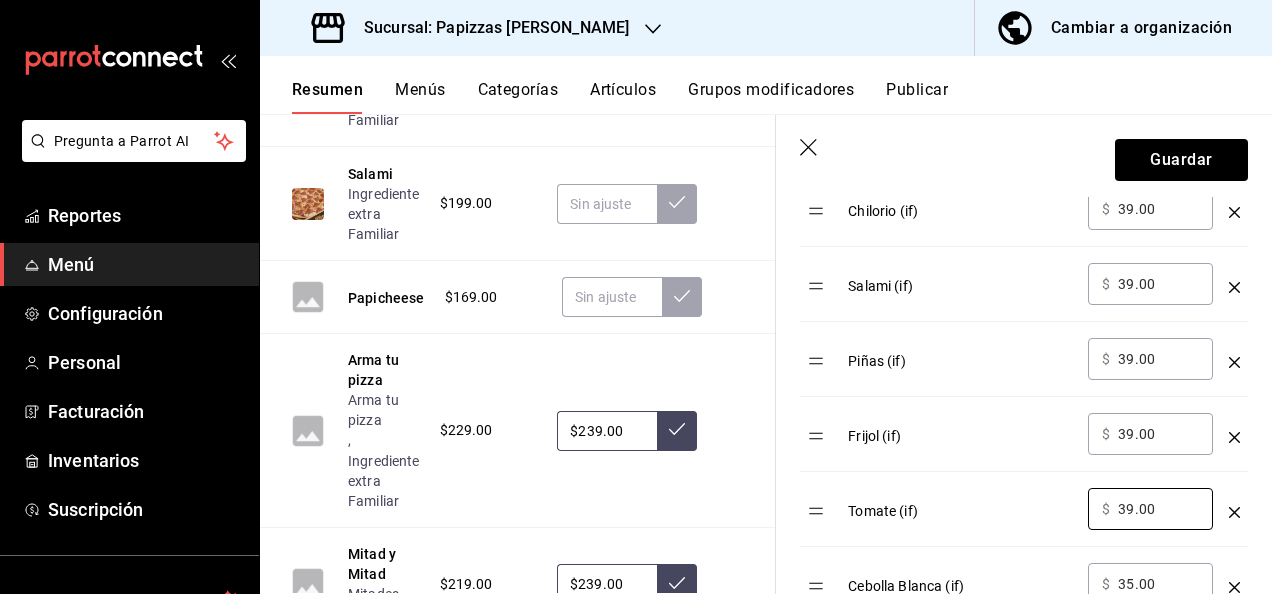 type on "39.00" 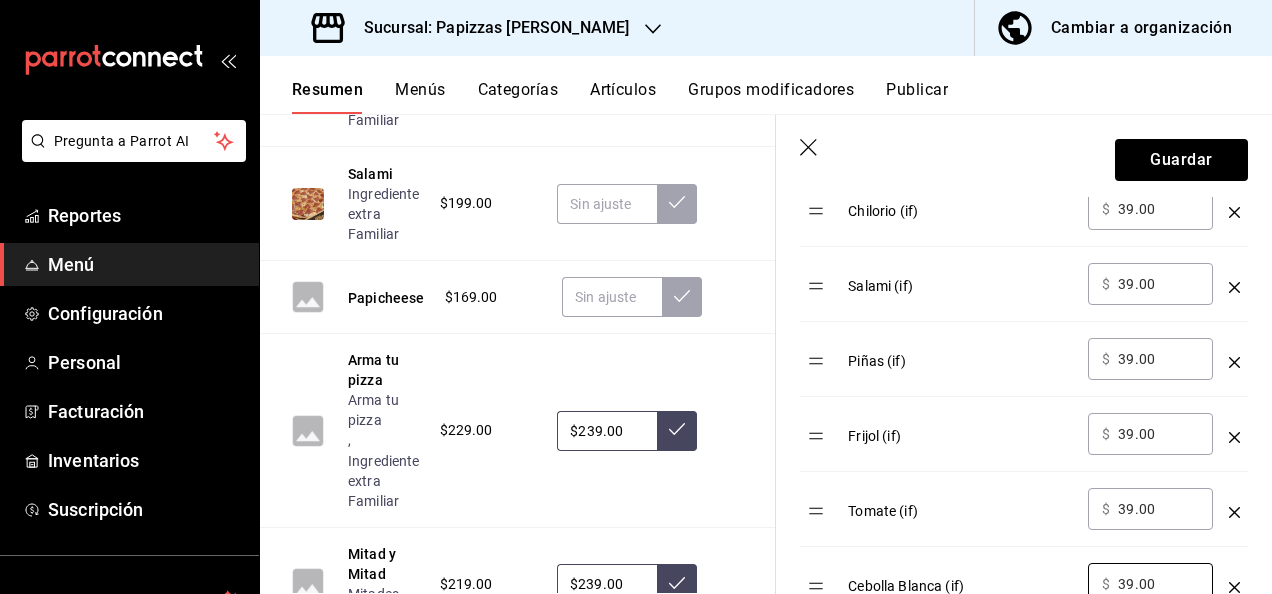 type on "39.00" 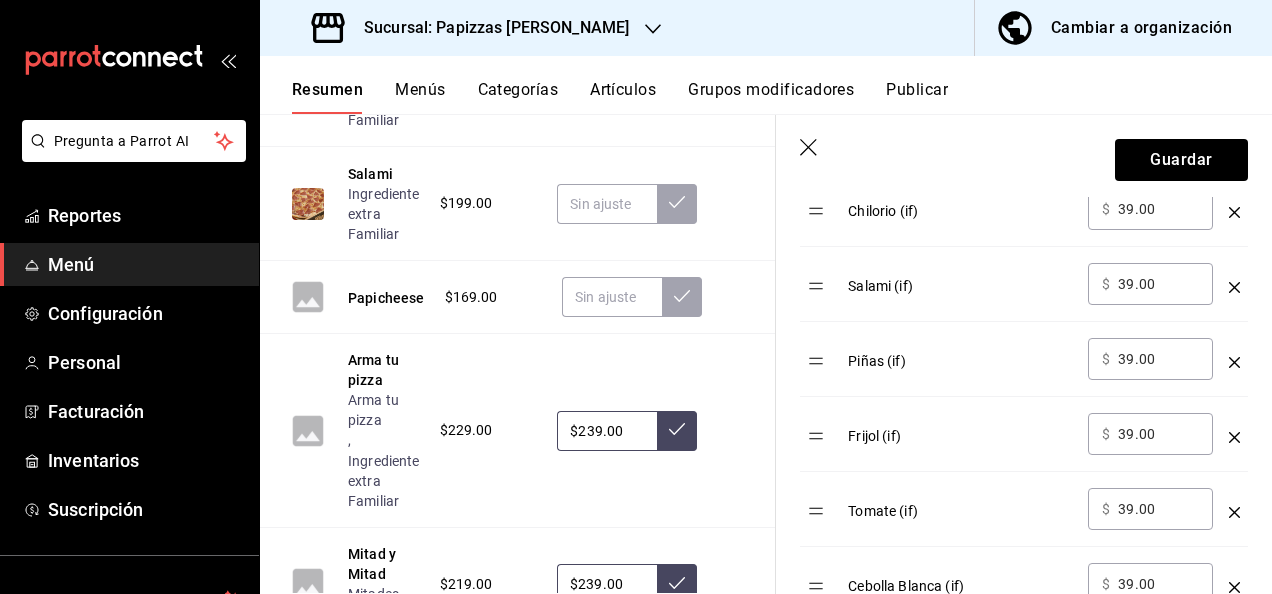 scroll, scrollTop: 1780, scrollLeft: 0, axis: vertical 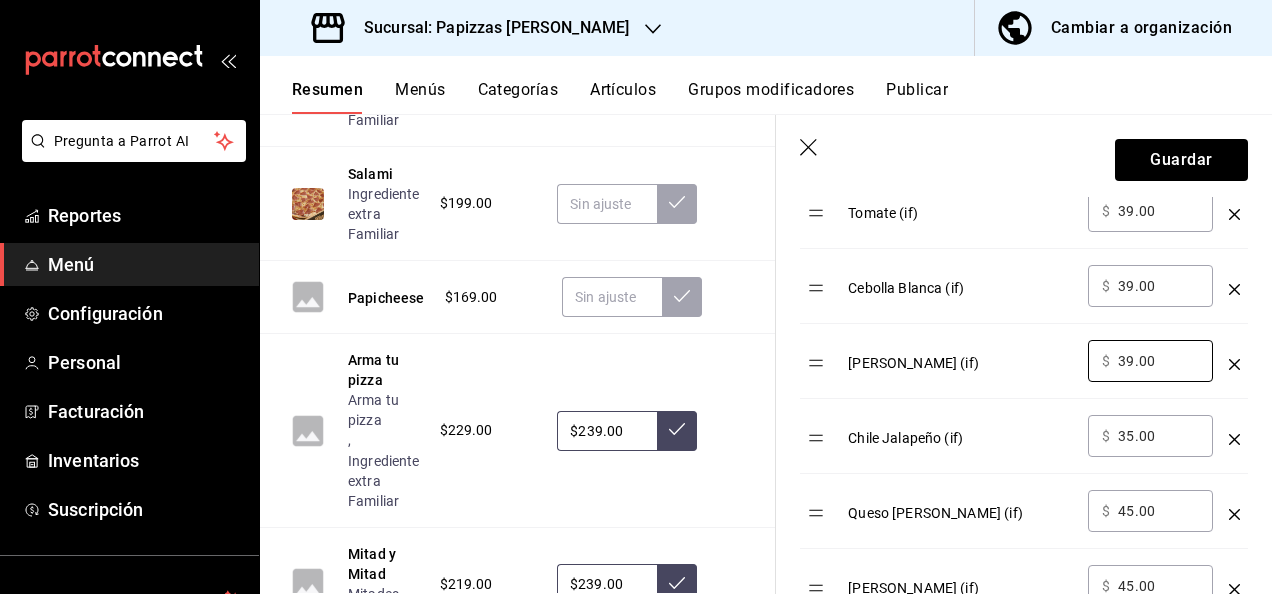 type on "39.00" 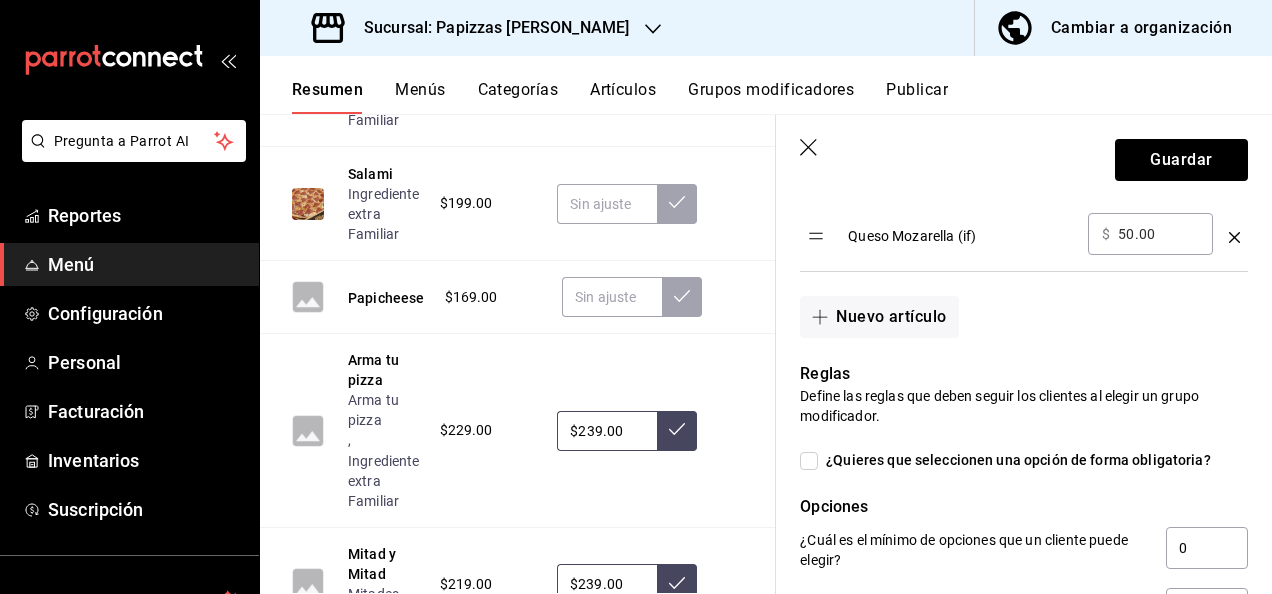 scroll, scrollTop: 2278, scrollLeft: 0, axis: vertical 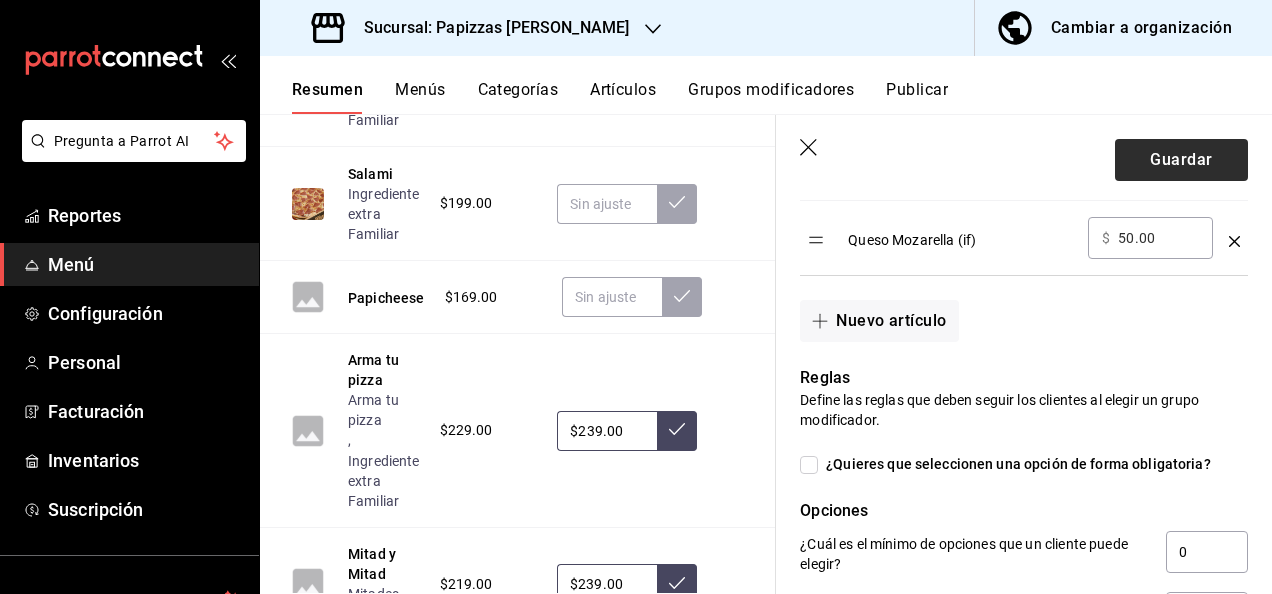 type on "39.00" 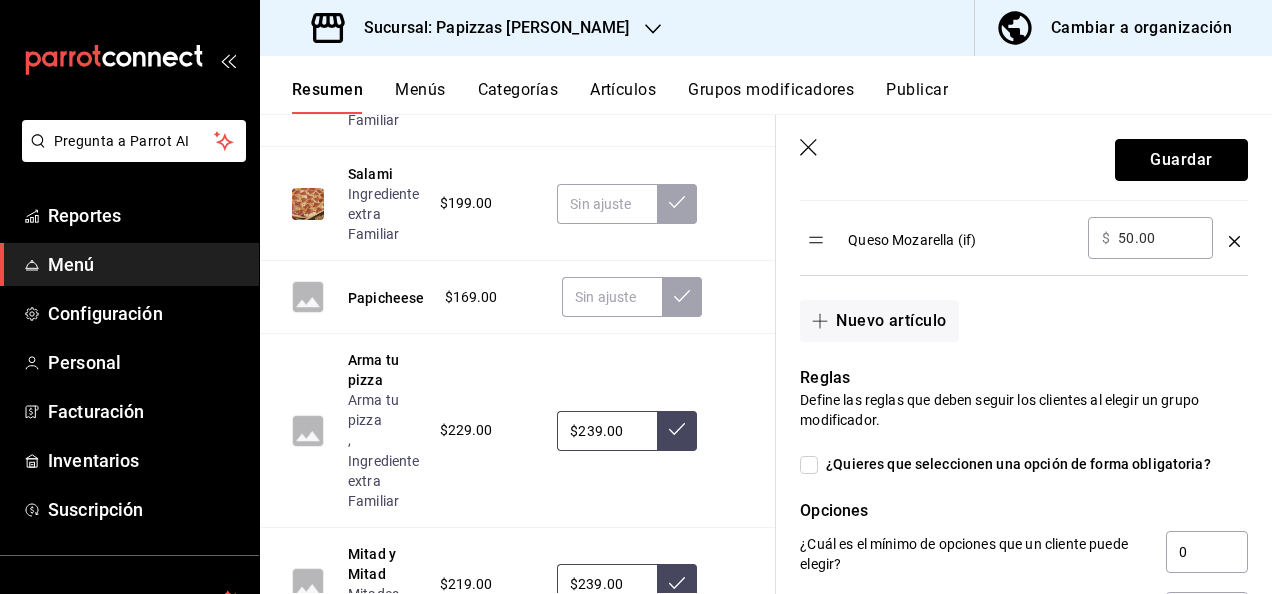 click on "Guardar" at bounding box center [1181, 160] 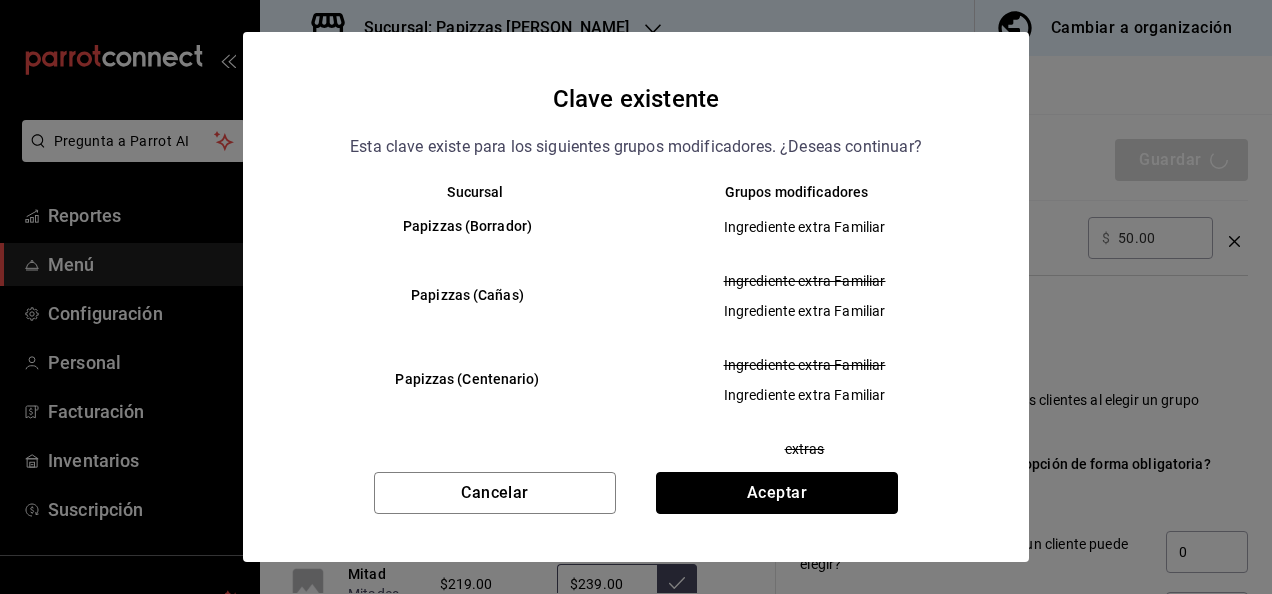 click on "Aceptar" at bounding box center [777, 493] 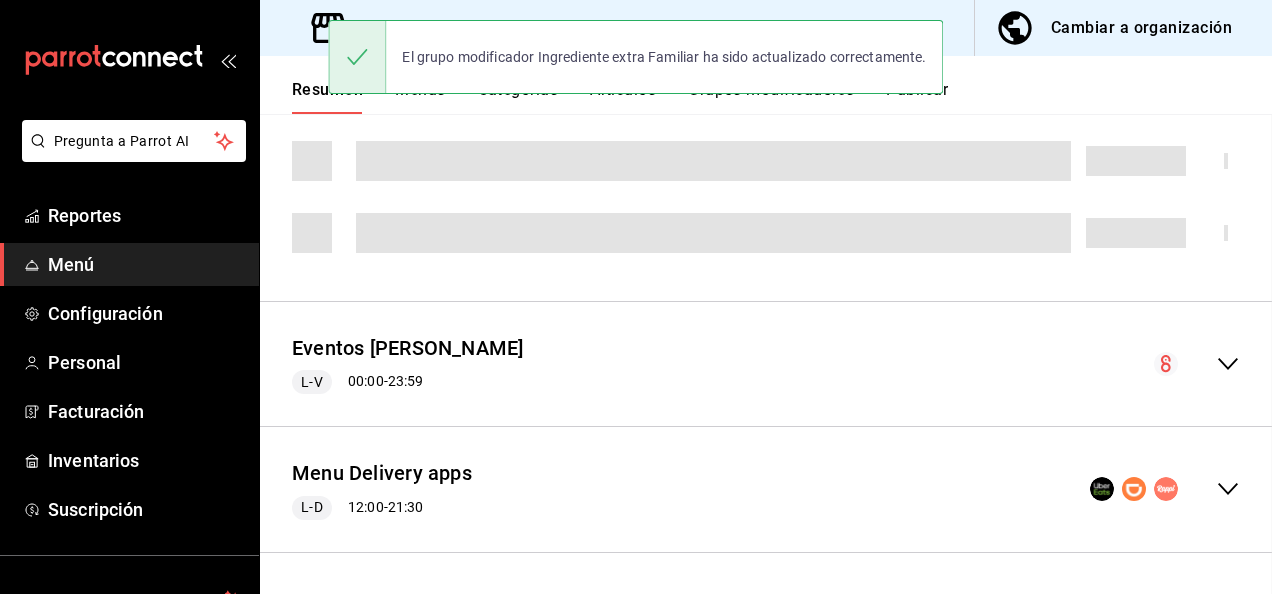 scroll, scrollTop: 0, scrollLeft: 0, axis: both 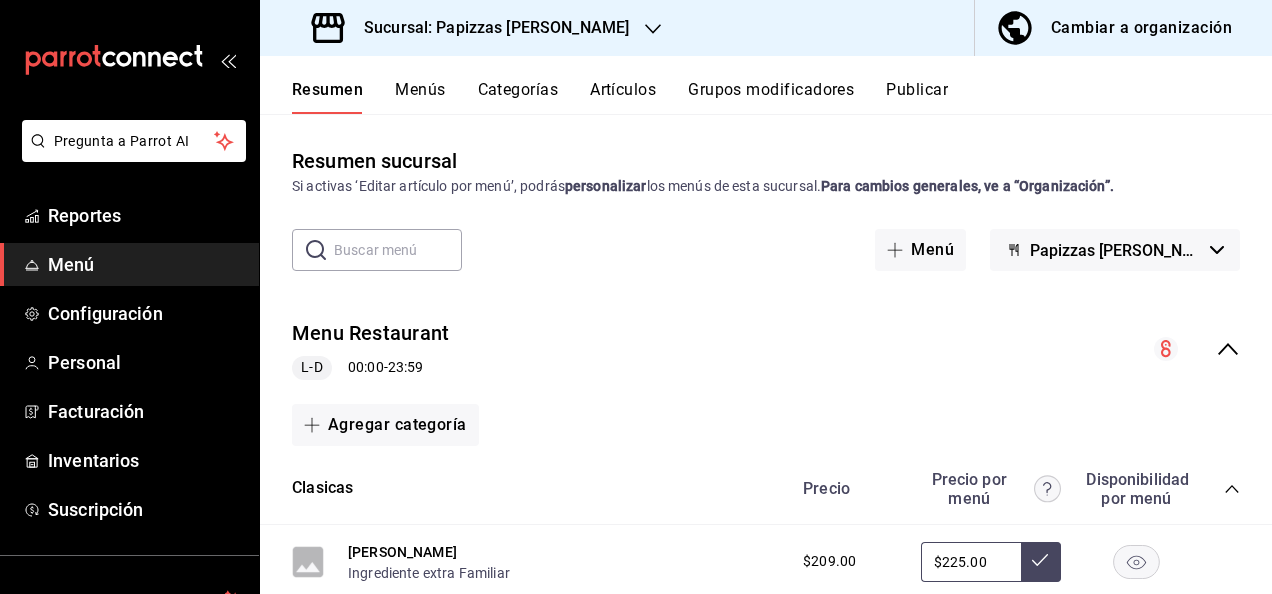 click on "Sucursal: Papizzas [PERSON_NAME]" at bounding box center [488, 28] 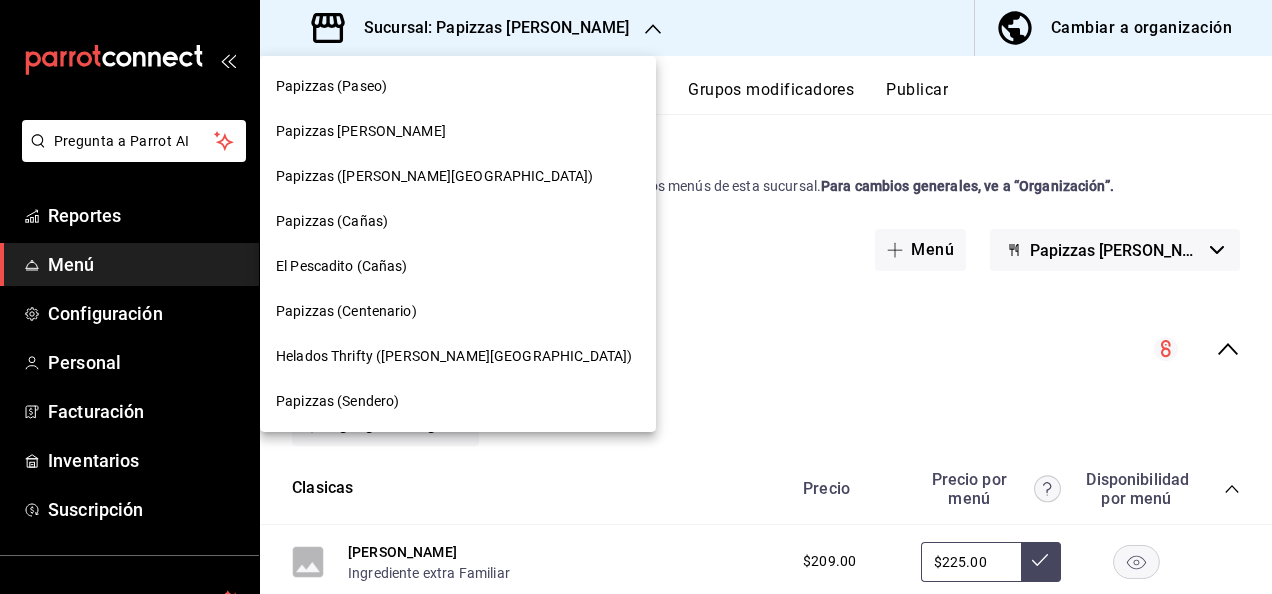 click at bounding box center (636, 297) 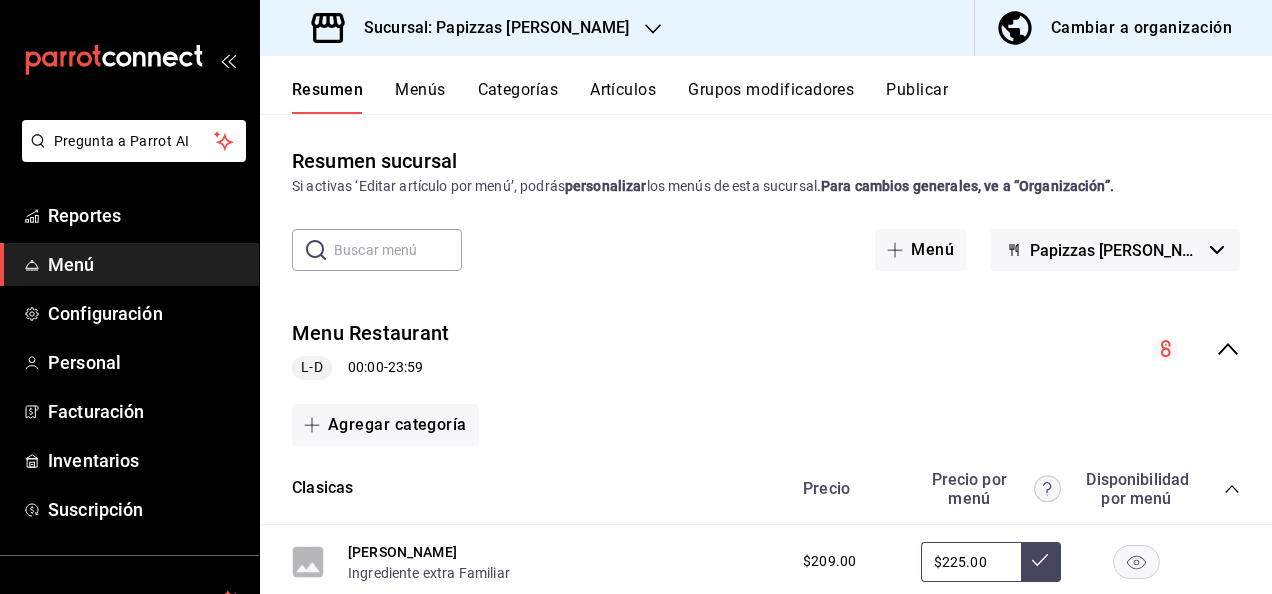 click on "Publicar" at bounding box center (917, 97) 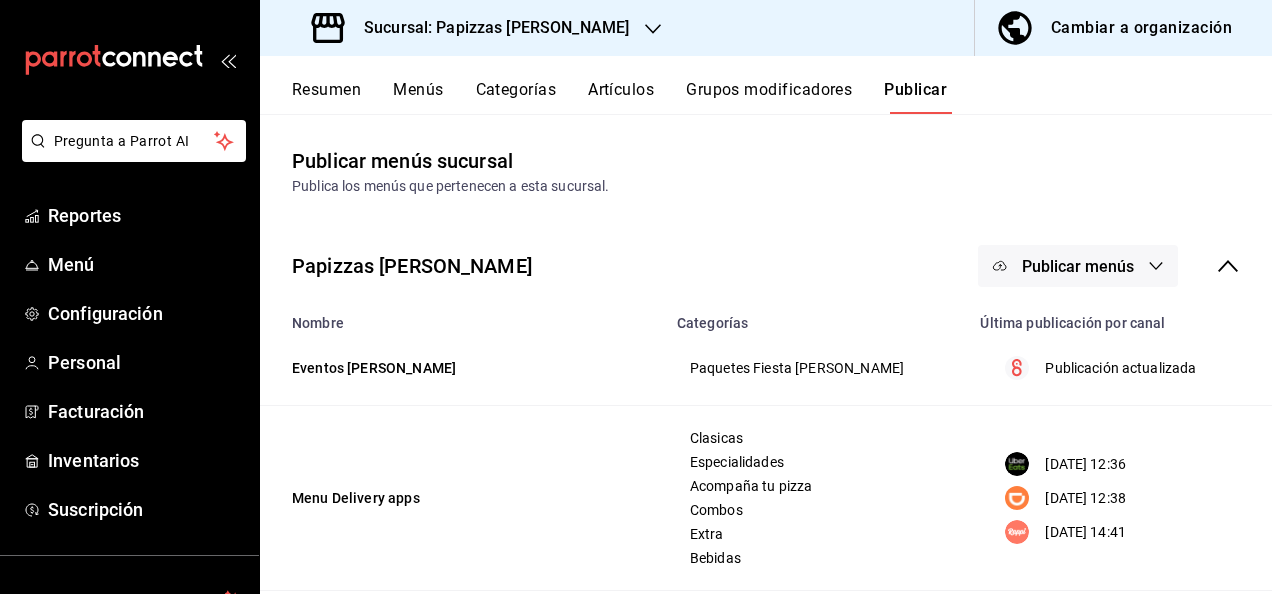 click on "Publicar menús" at bounding box center (1078, 266) 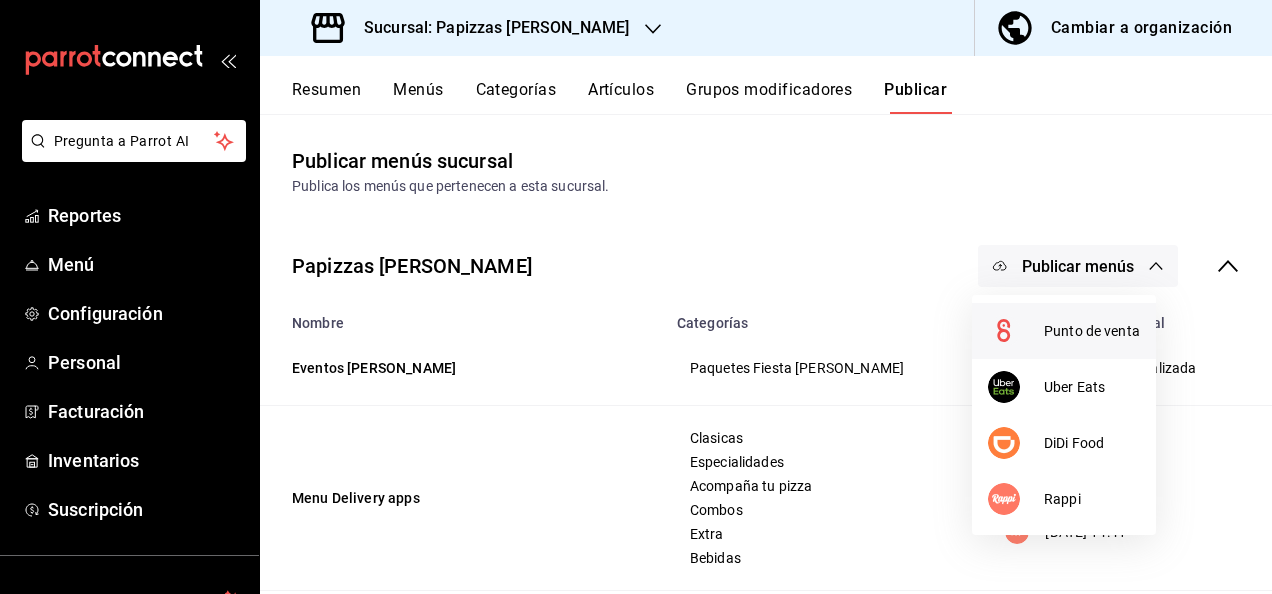click on "Punto de venta" at bounding box center (1092, 331) 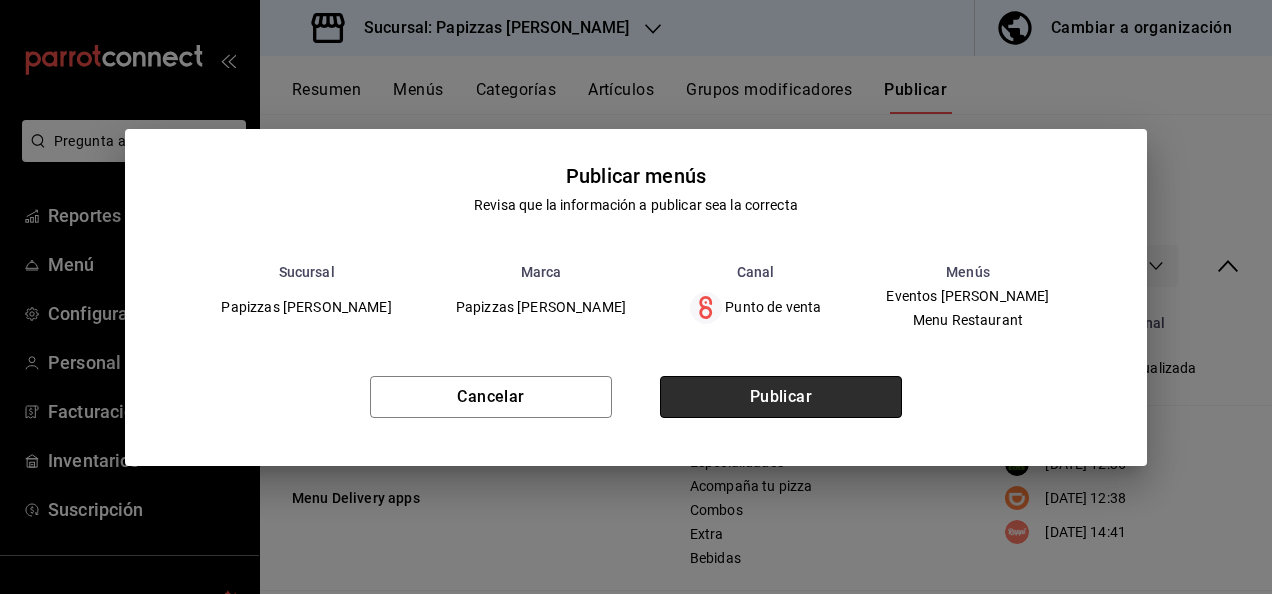 click on "Publicar" at bounding box center (781, 397) 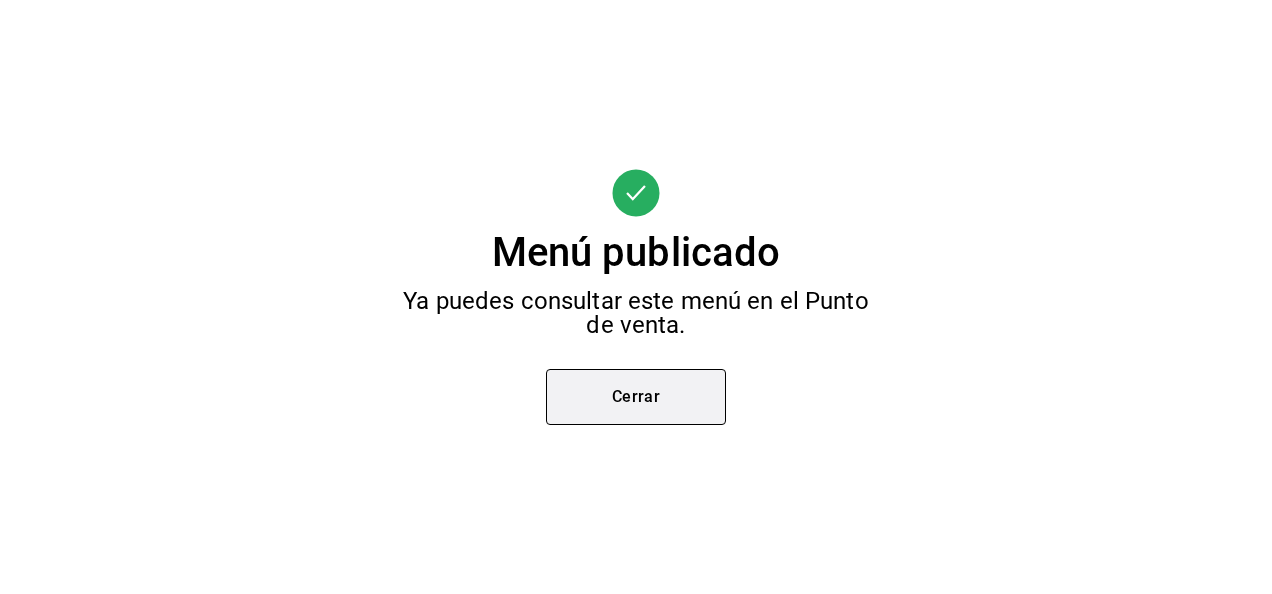 click on "Cerrar" at bounding box center [636, 397] 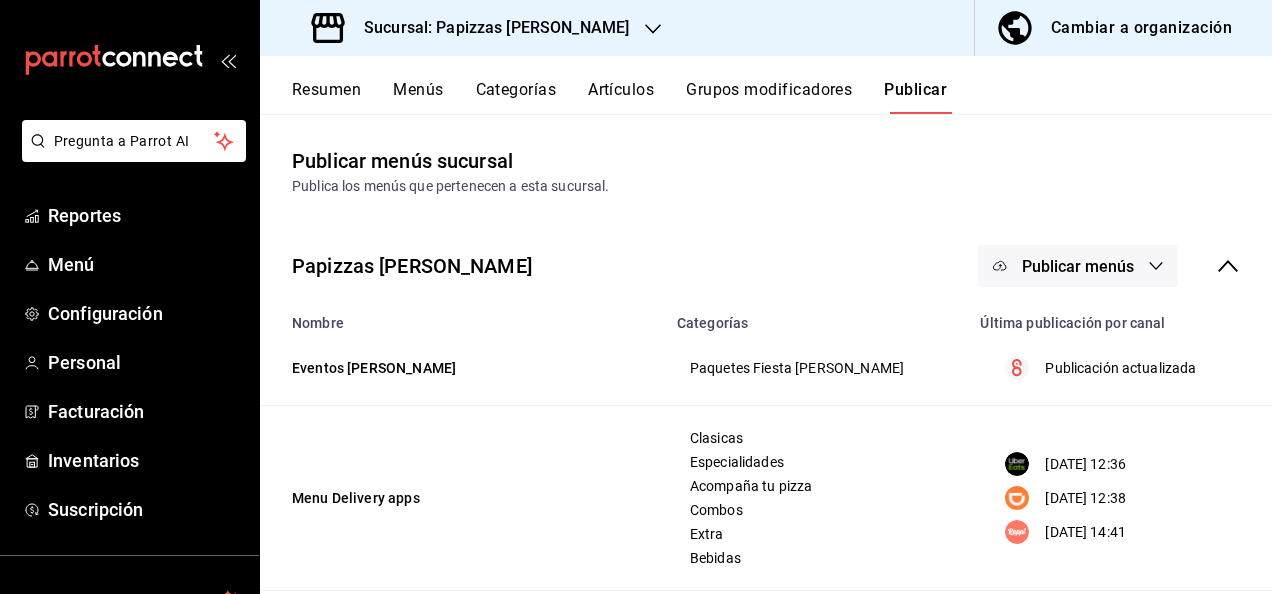 click on "Sucursal: Papizzas [PERSON_NAME]" at bounding box center (488, 28) 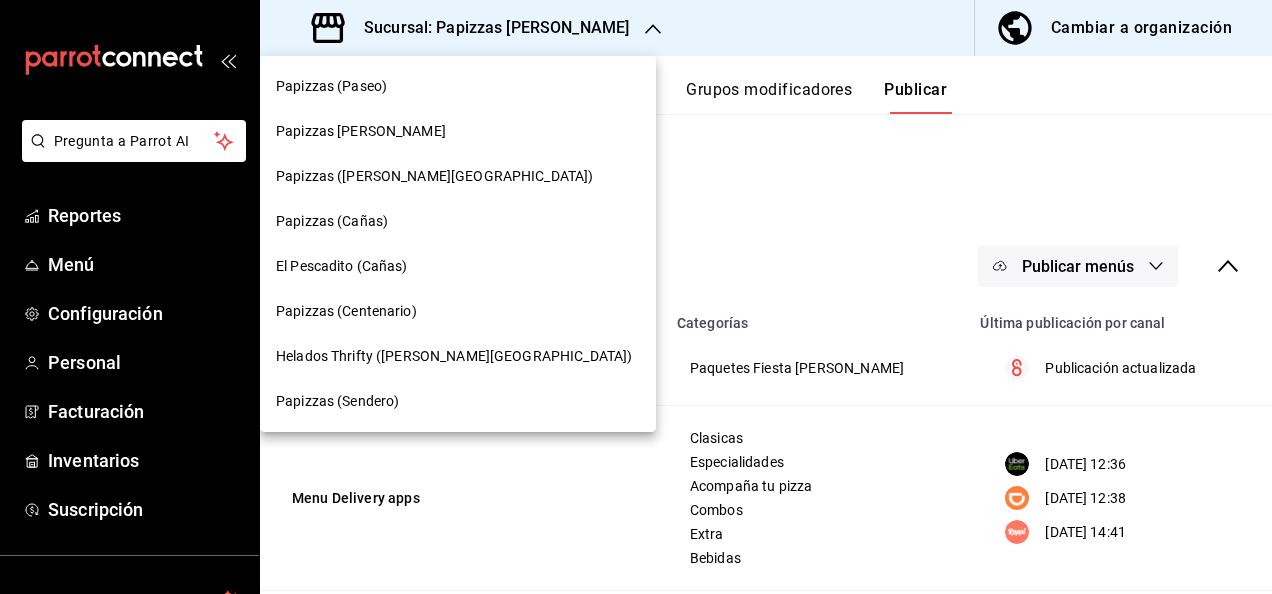click on "Papizzas (Cañas)" at bounding box center [458, 221] 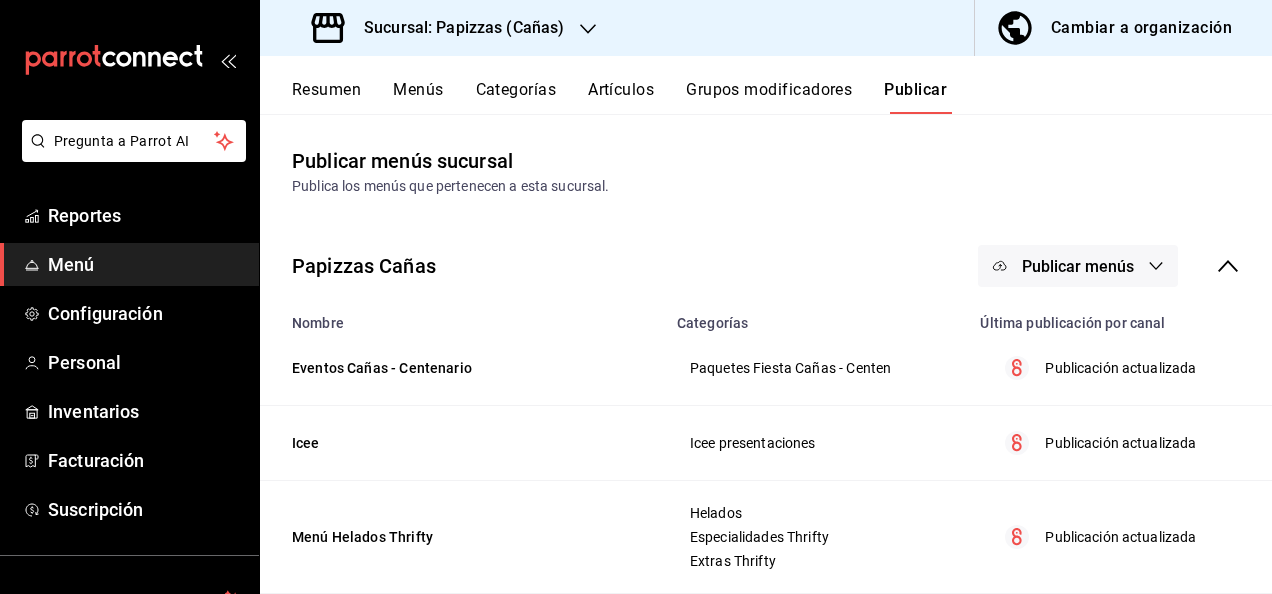 click on "Menús" at bounding box center [418, 97] 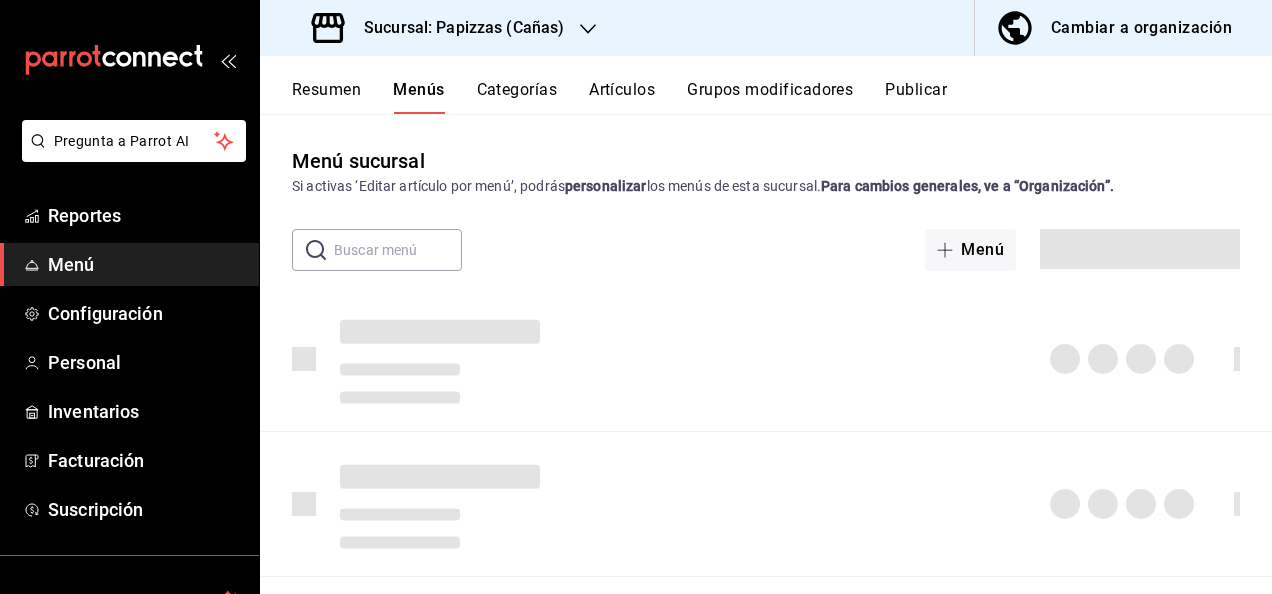 click on "Resumen" at bounding box center (326, 97) 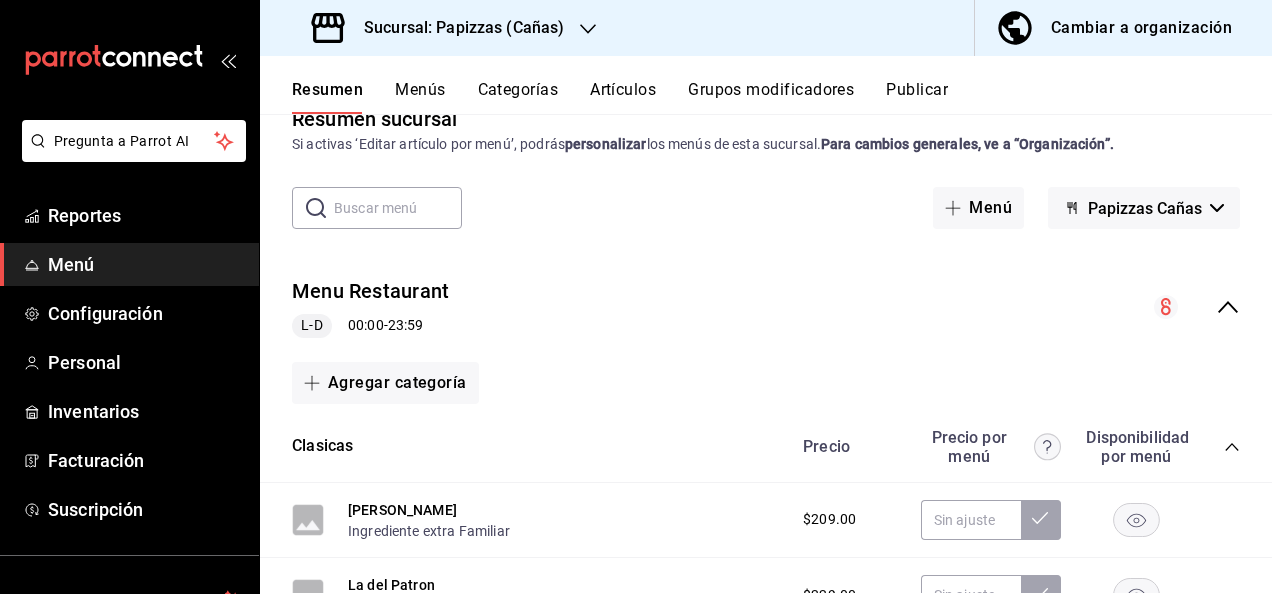 scroll, scrollTop: 200, scrollLeft: 0, axis: vertical 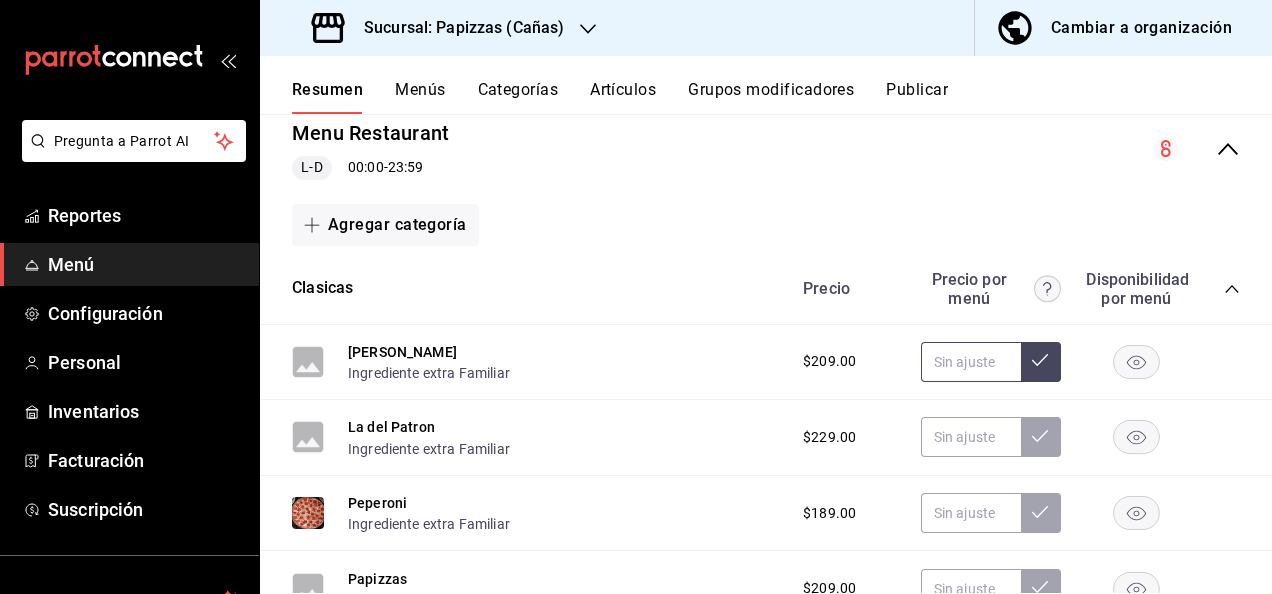 click at bounding box center [971, 362] 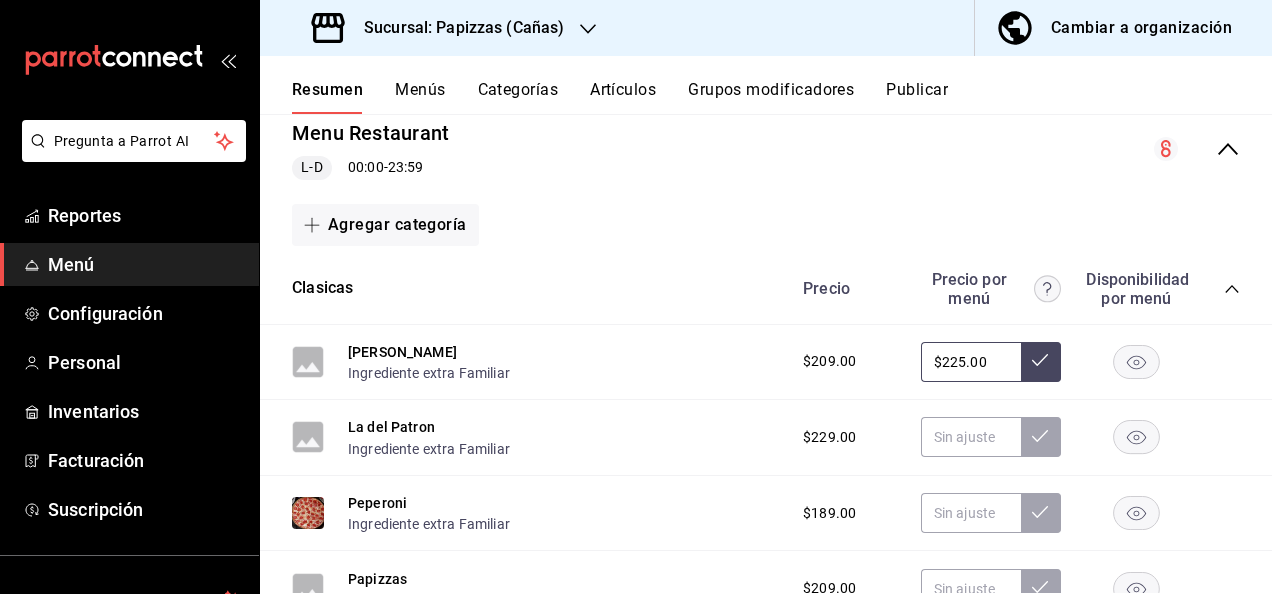 type on "$225.00" 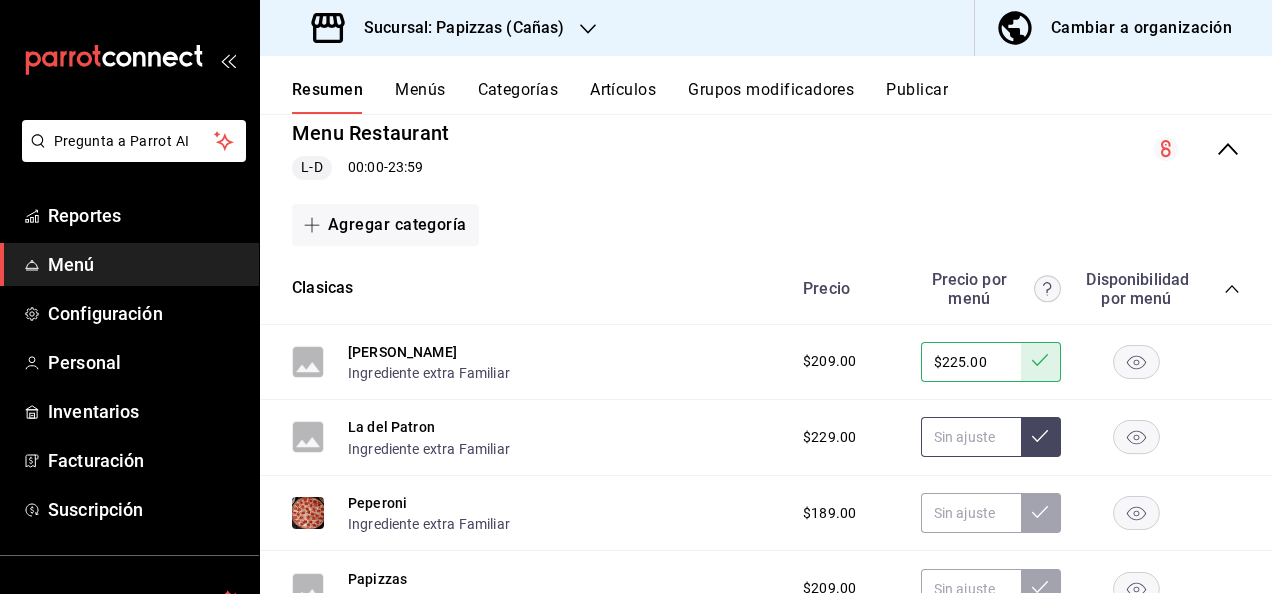 click at bounding box center (971, 437) 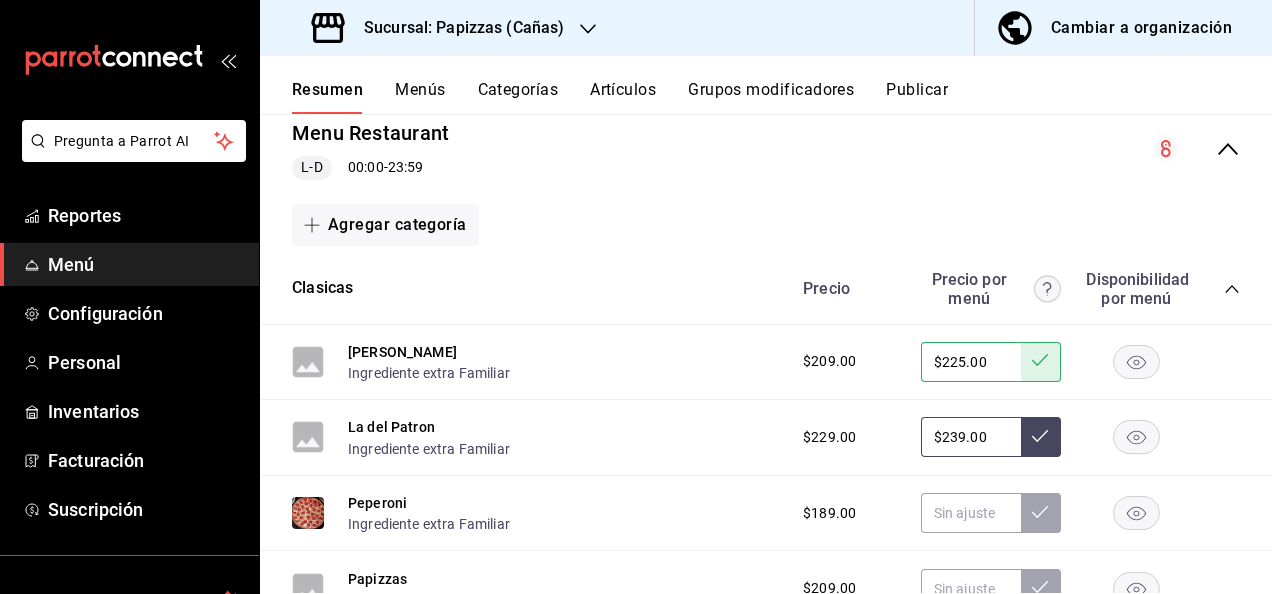 type on "$239.00" 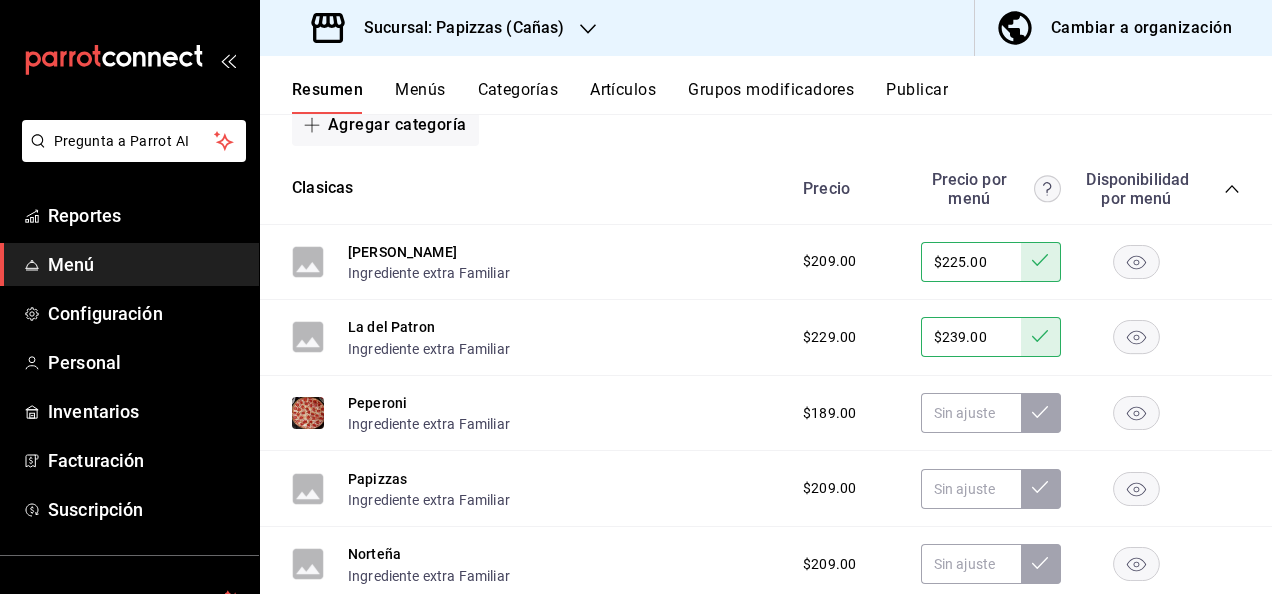 scroll, scrollTop: 400, scrollLeft: 0, axis: vertical 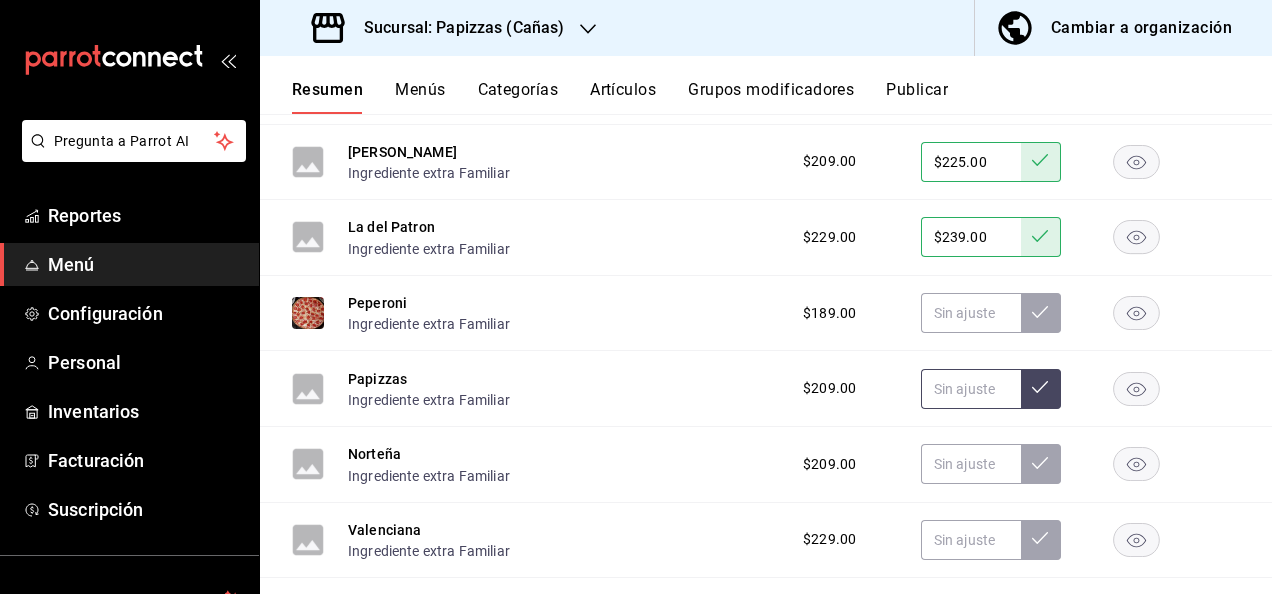 click at bounding box center (971, 389) 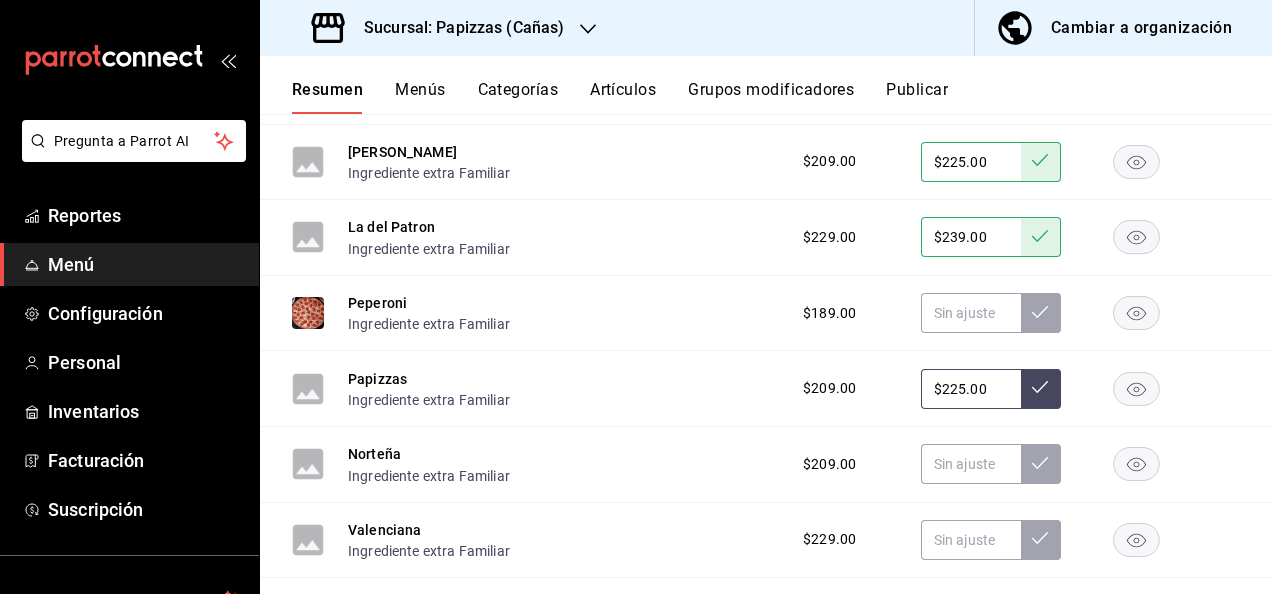 type on "$225.00" 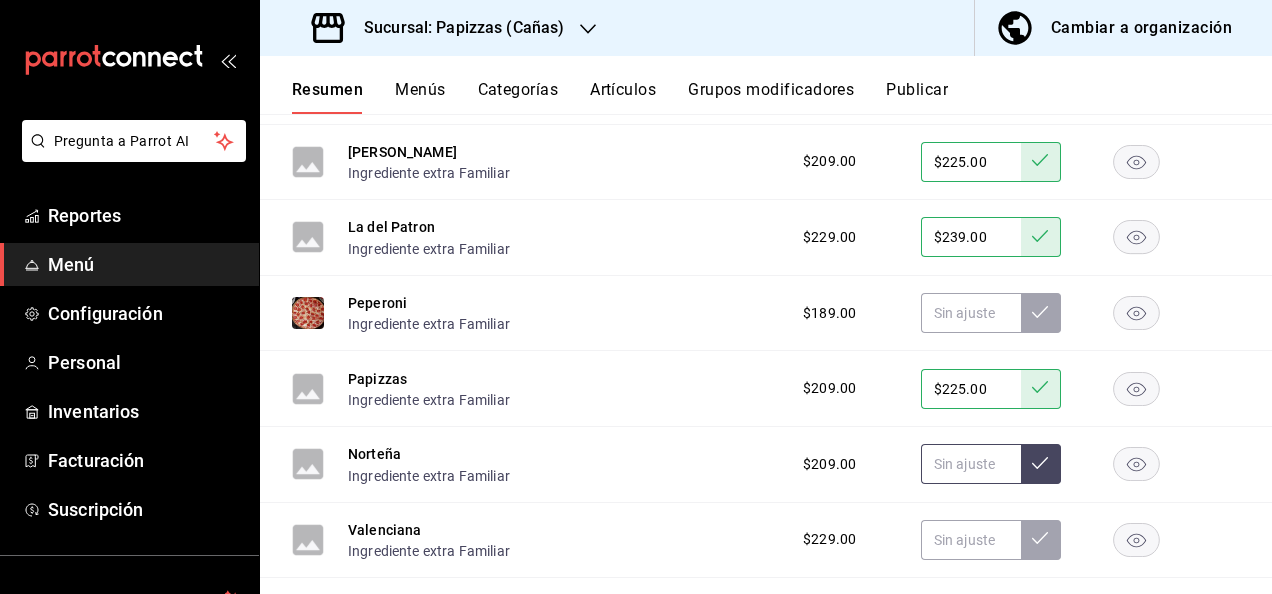 click at bounding box center (971, 464) 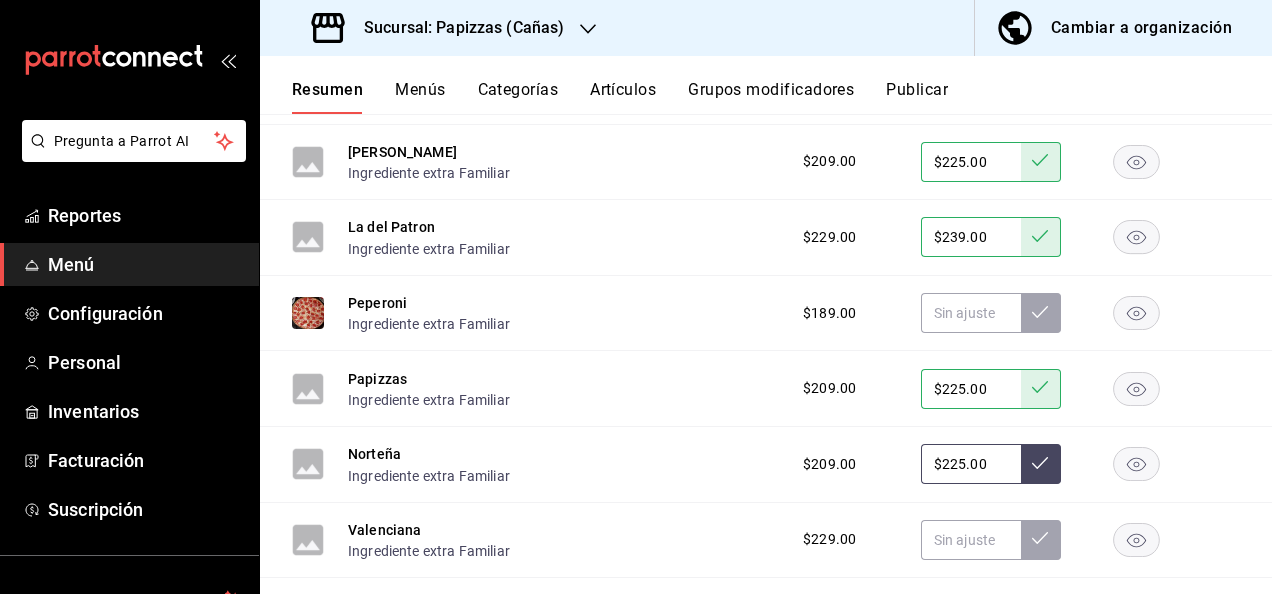 type on "$225.00" 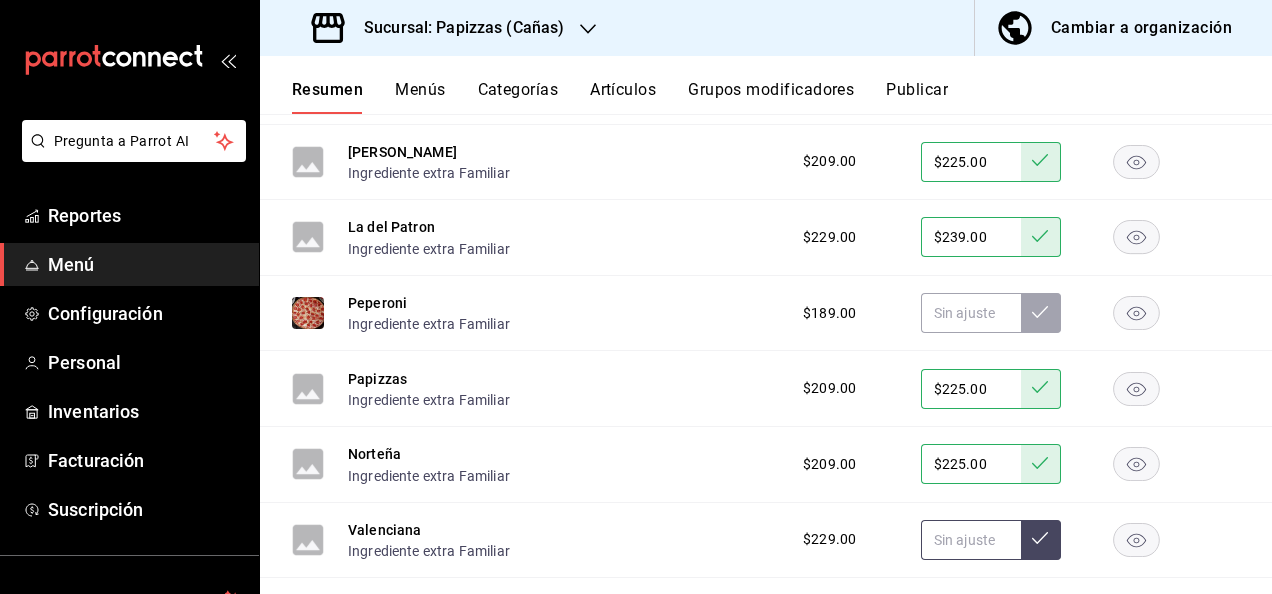click at bounding box center (971, 540) 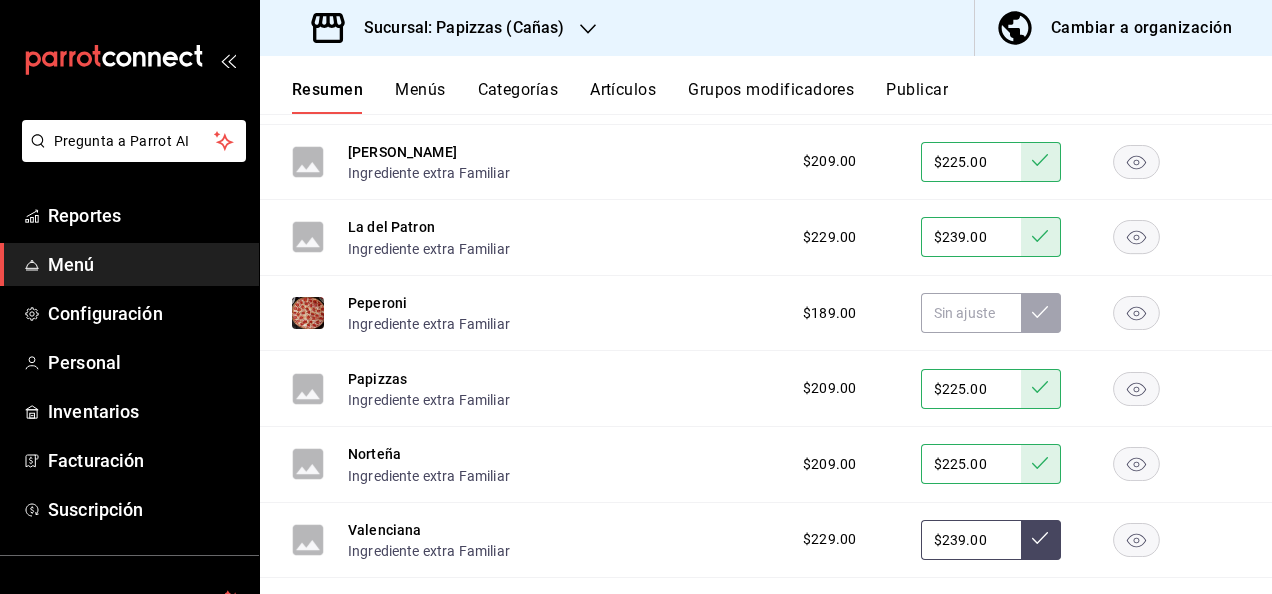 type on "$239.00" 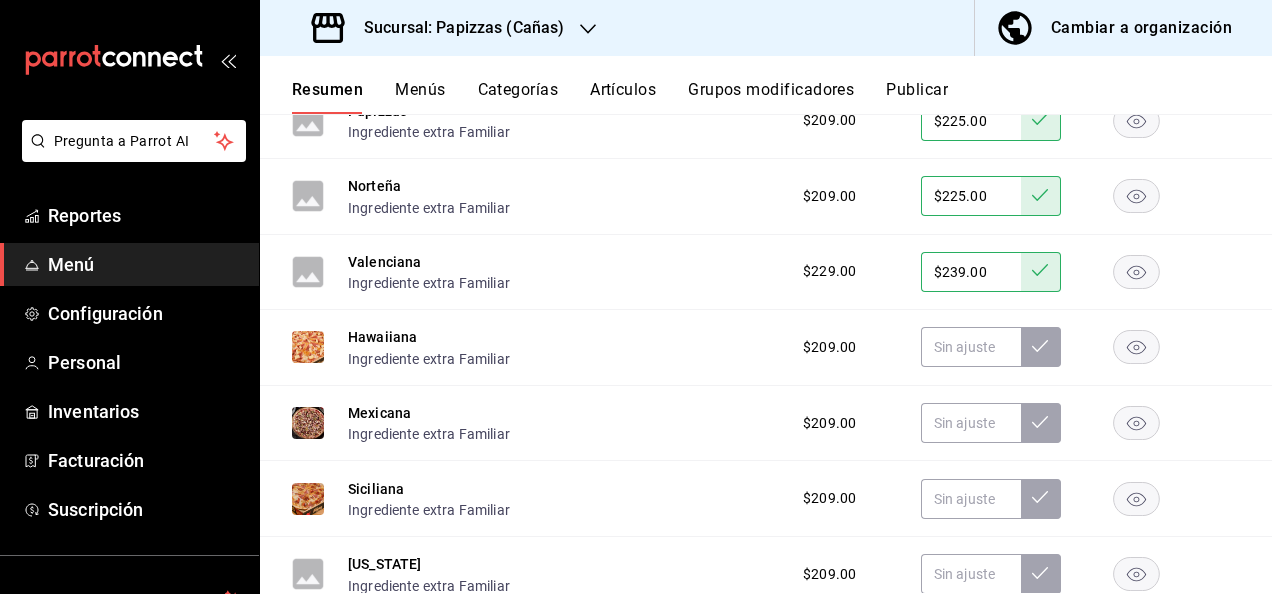 scroll, scrollTop: 700, scrollLeft: 0, axis: vertical 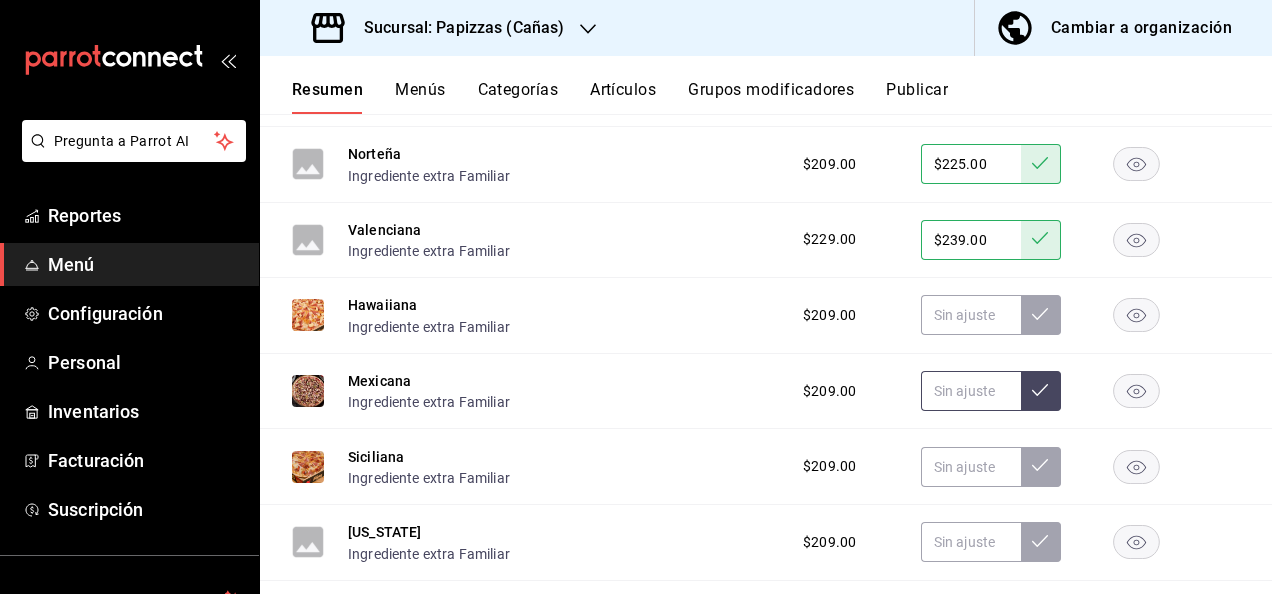 click at bounding box center [971, 391] 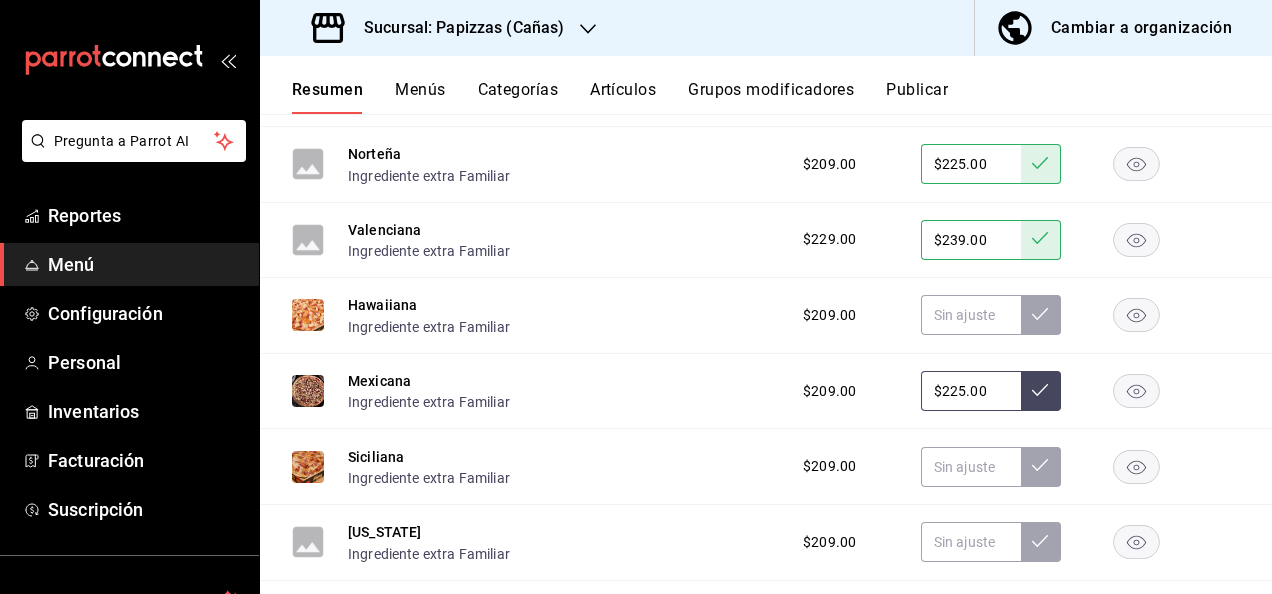 type on "$225.00" 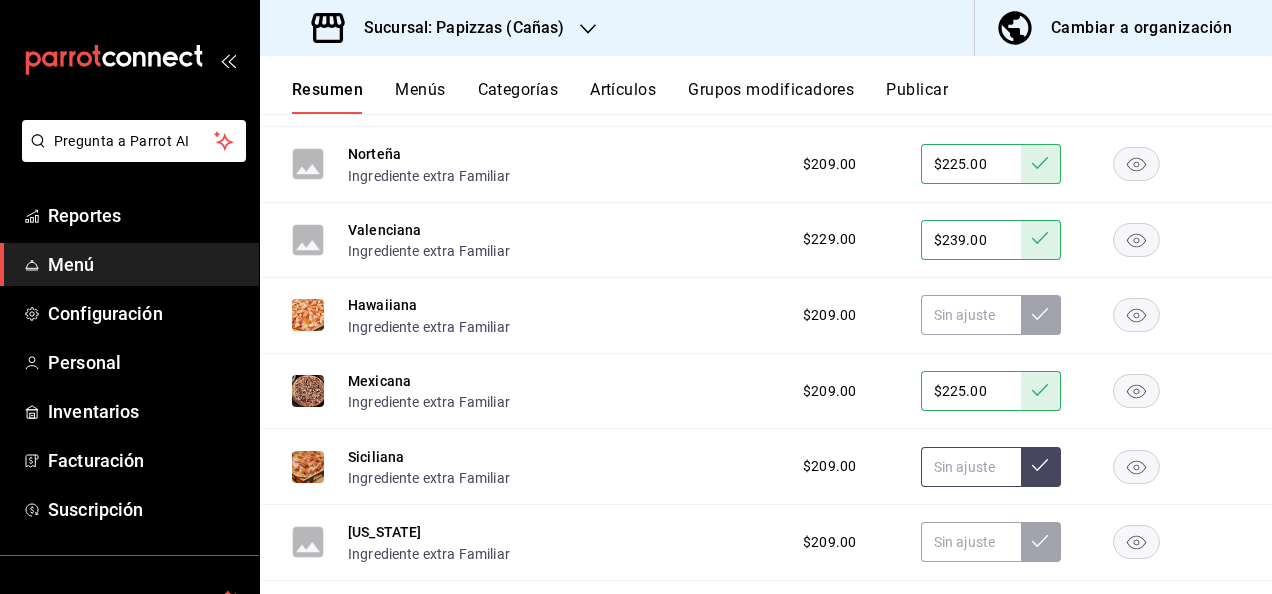 click at bounding box center [971, 467] 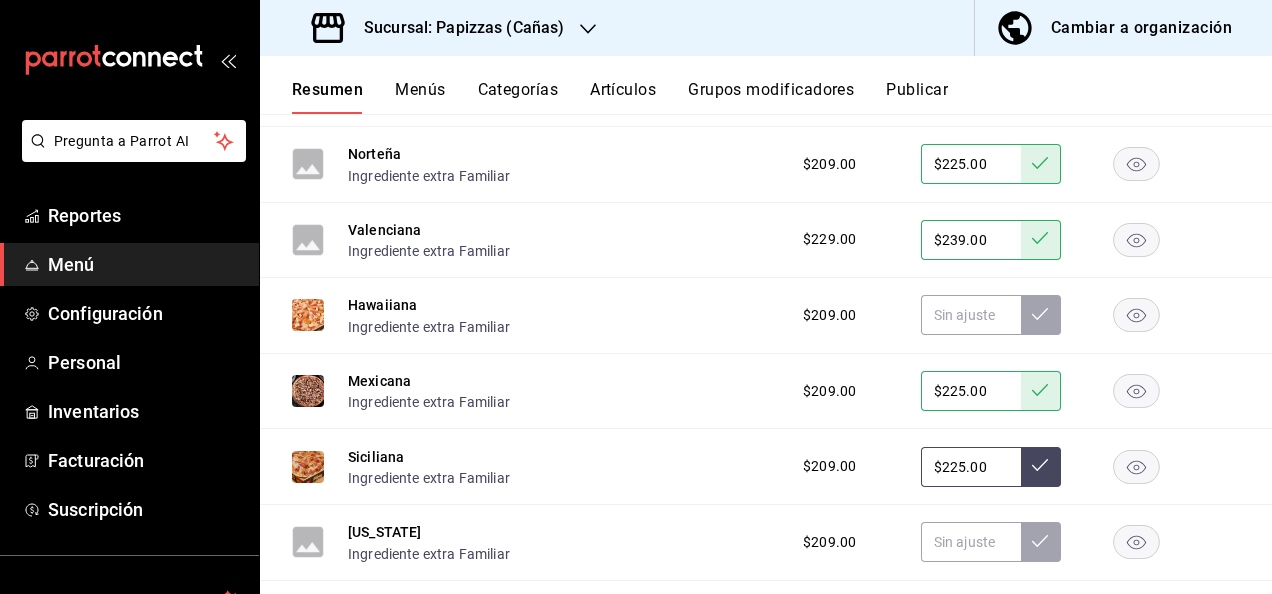type on "$225.00" 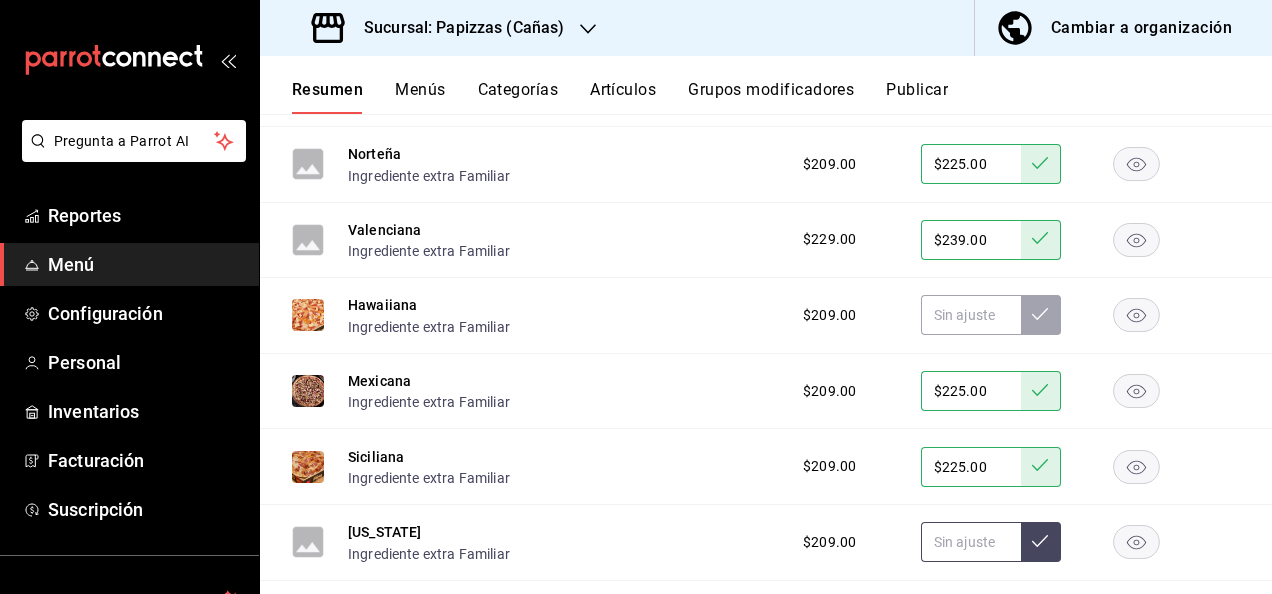 click at bounding box center [971, 542] 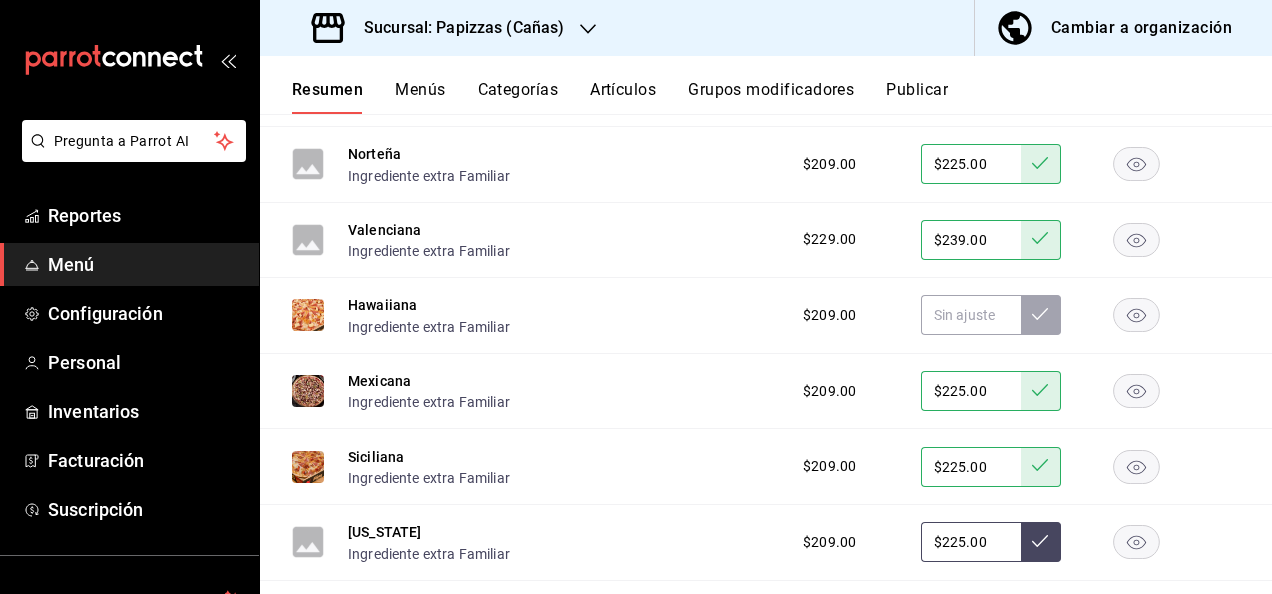 type on "$225.00" 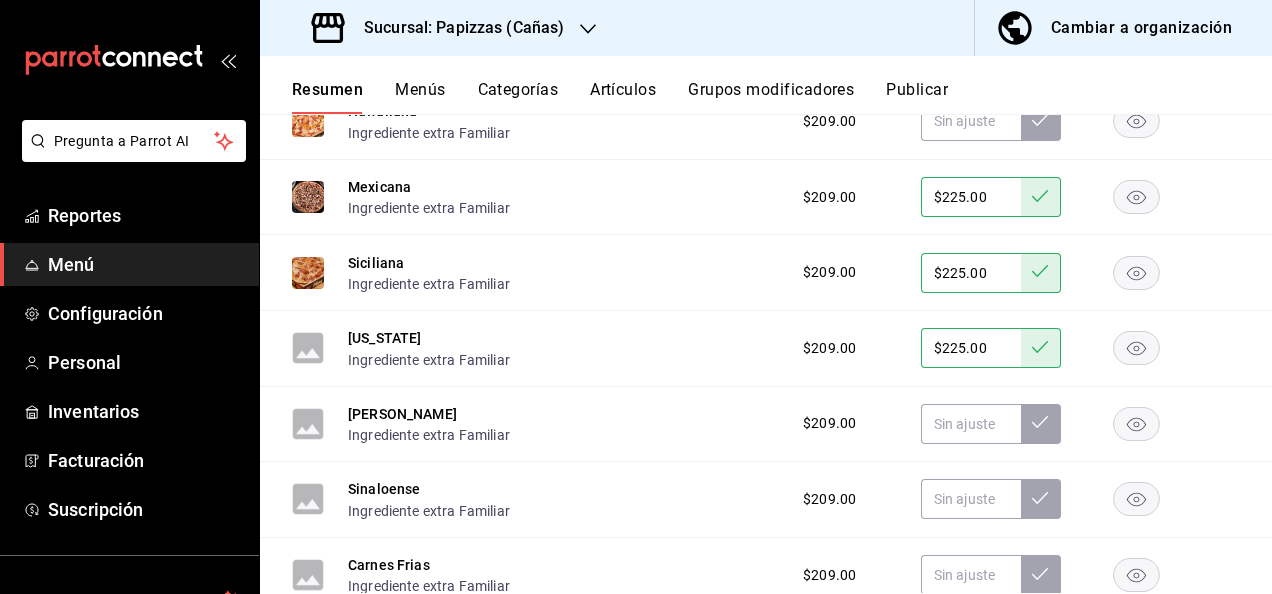scroll, scrollTop: 900, scrollLeft: 0, axis: vertical 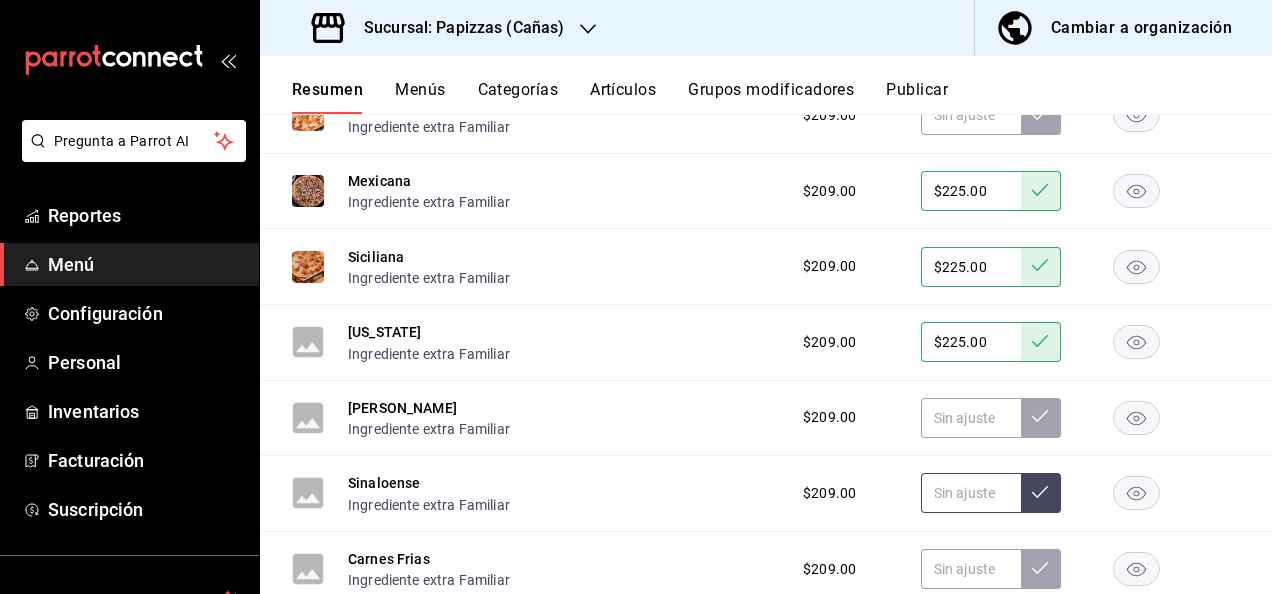 click at bounding box center (971, 493) 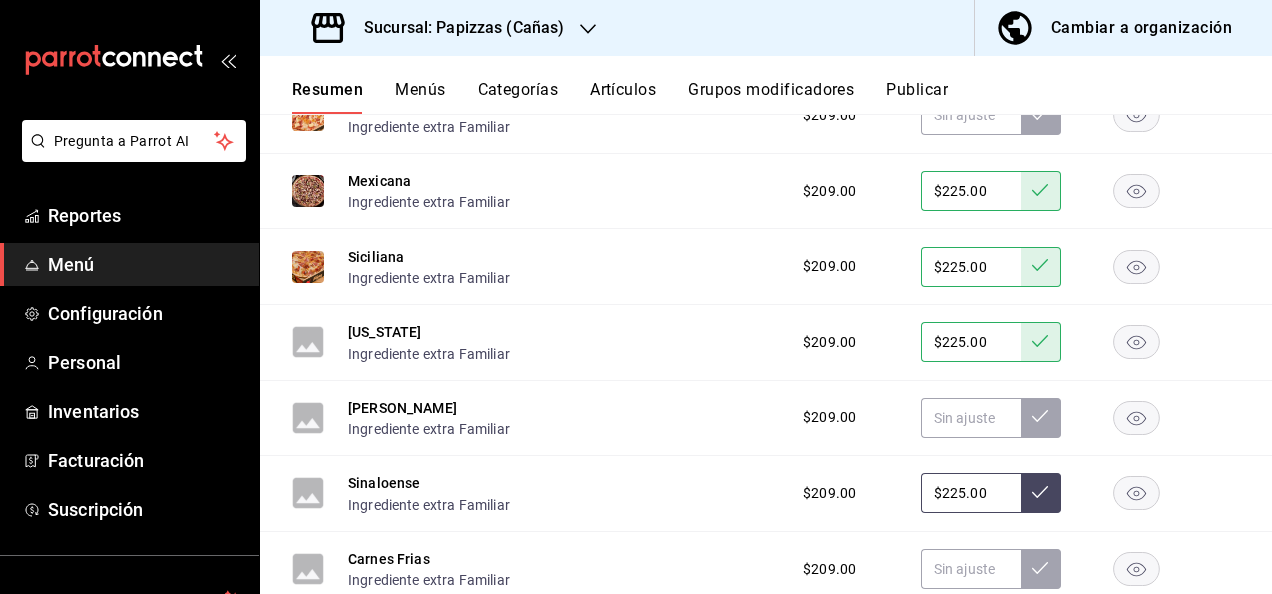 type on "$225.00" 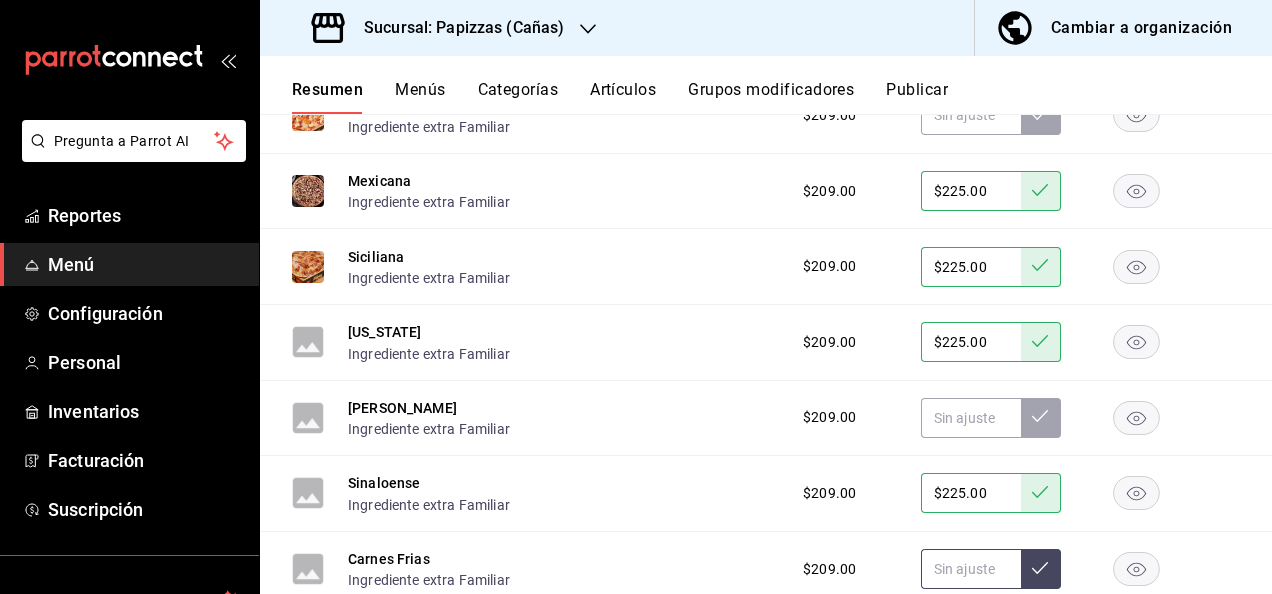 click at bounding box center [971, 569] 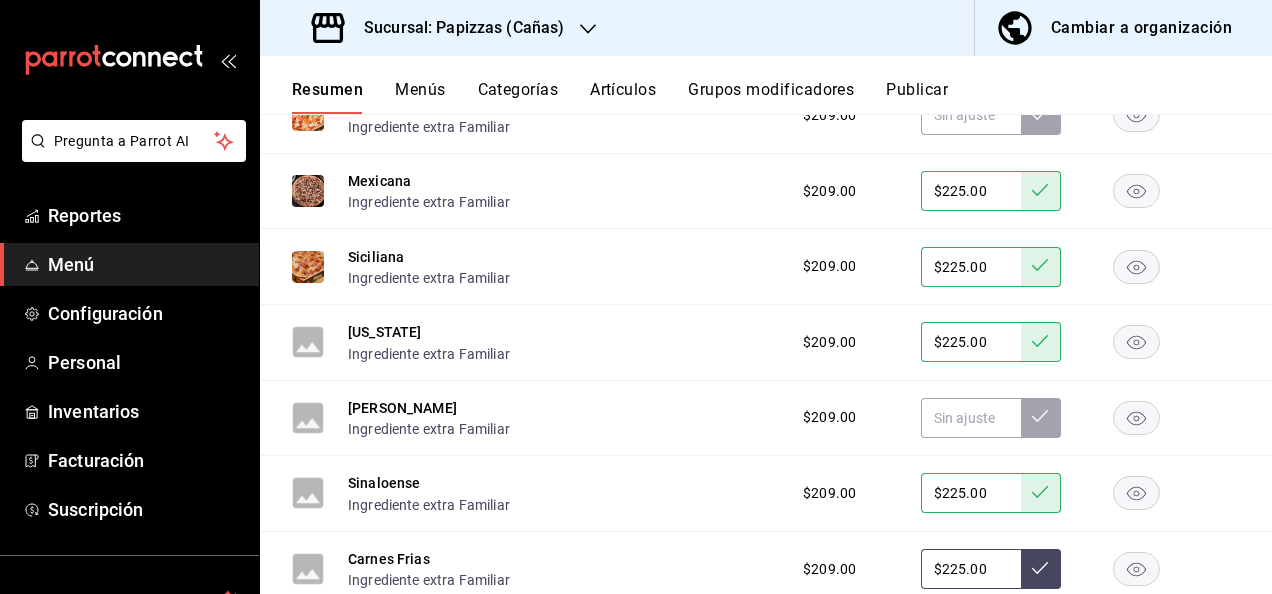 type on "$225.00" 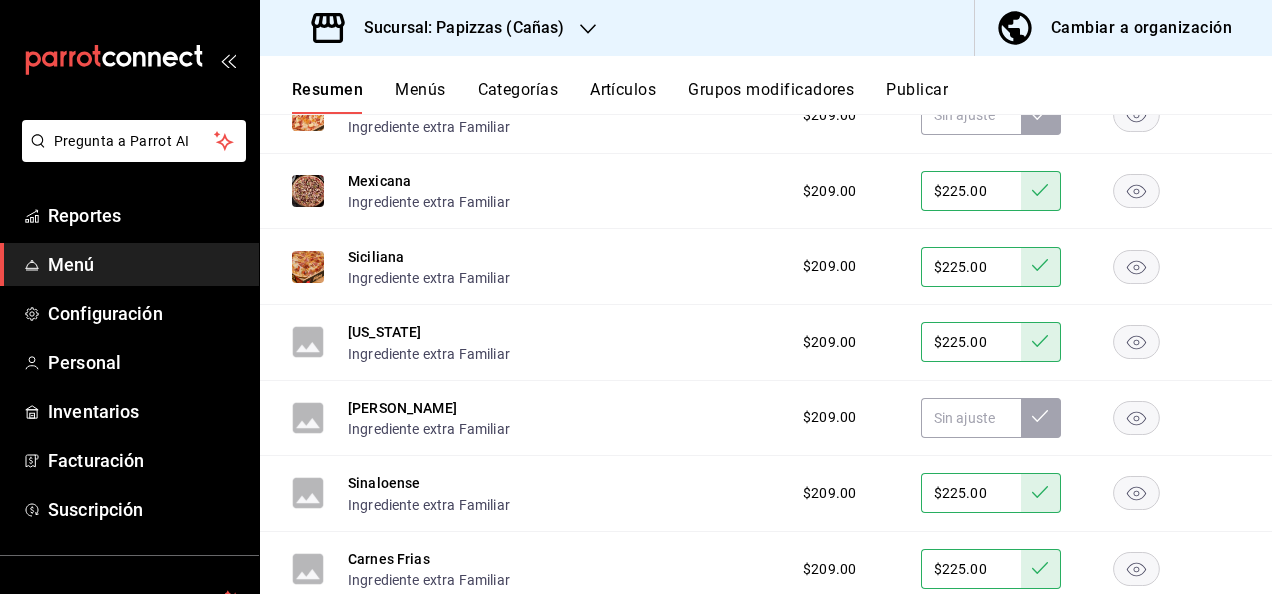 scroll, scrollTop: 1000, scrollLeft: 0, axis: vertical 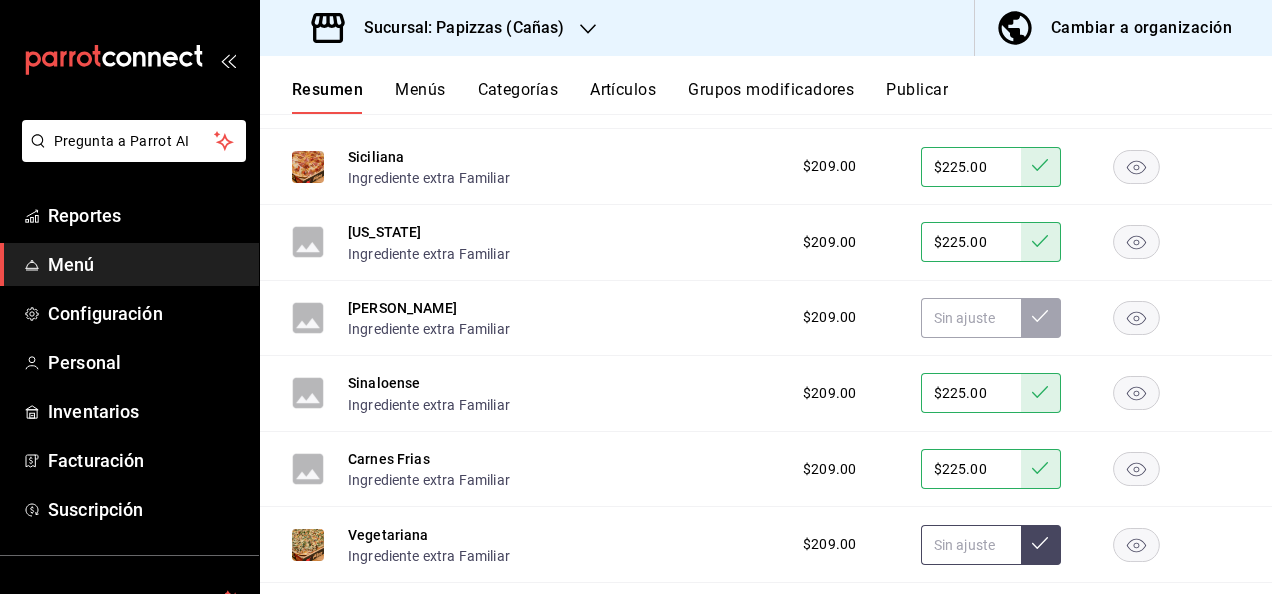 click at bounding box center (971, 545) 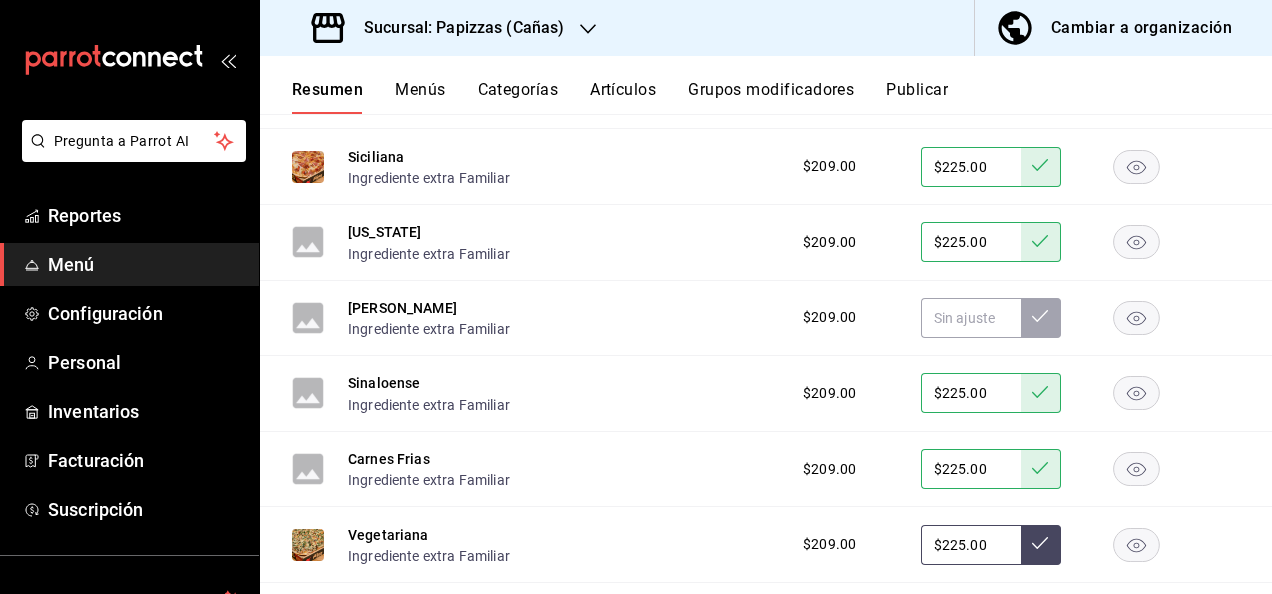type on "$225.00" 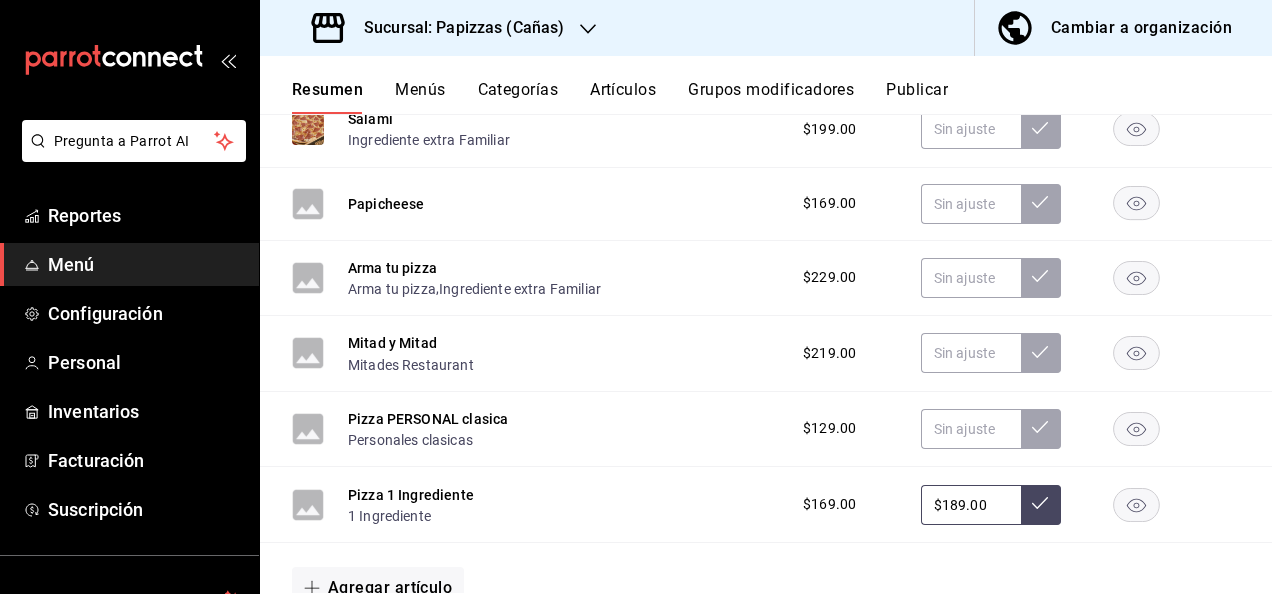 scroll, scrollTop: 1500, scrollLeft: 0, axis: vertical 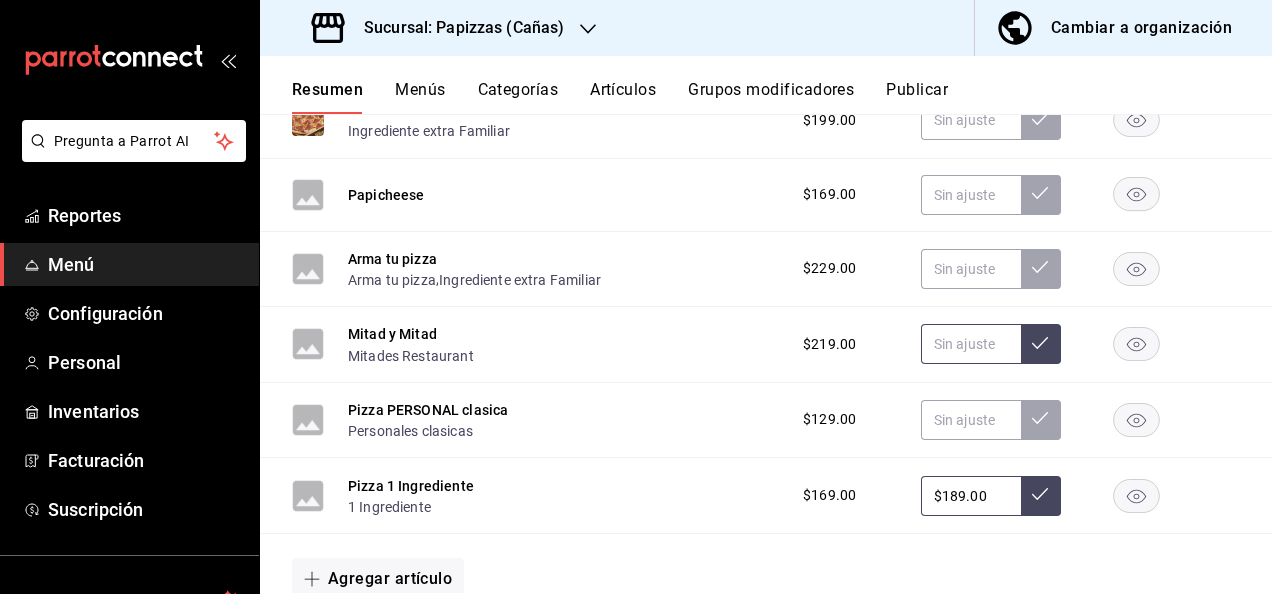 click at bounding box center (971, 344) 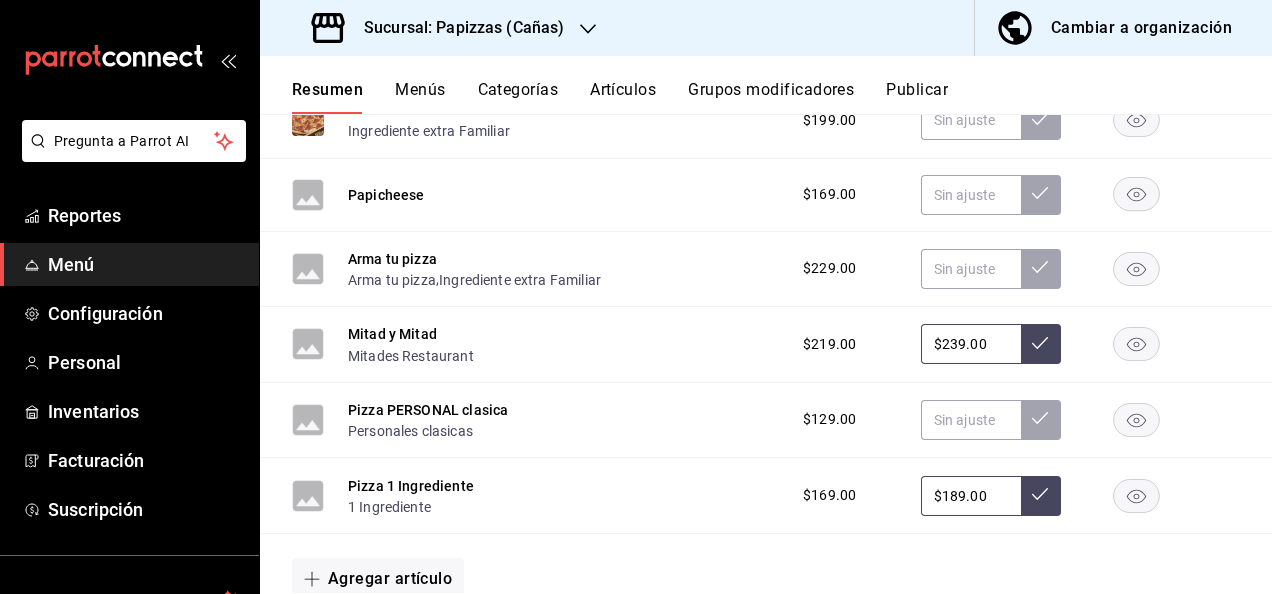 type on "$239.00" 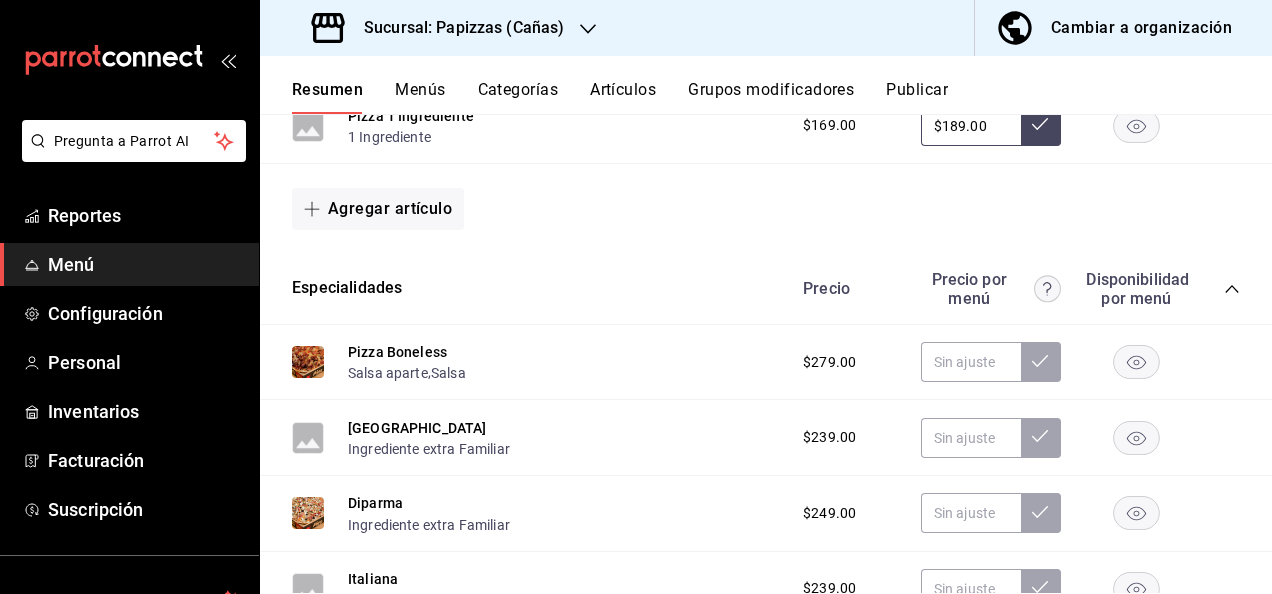 scroll, scrollTop: 1900, scrollLeft: 0, axis: vertical 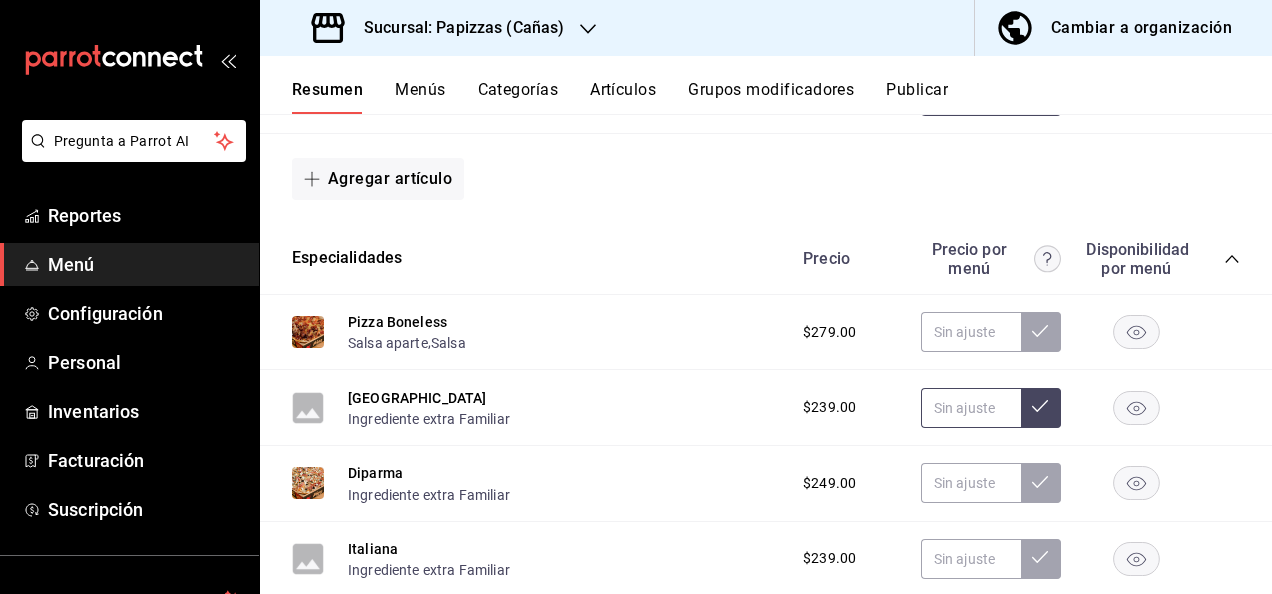 click at bounding box center [971, 408] 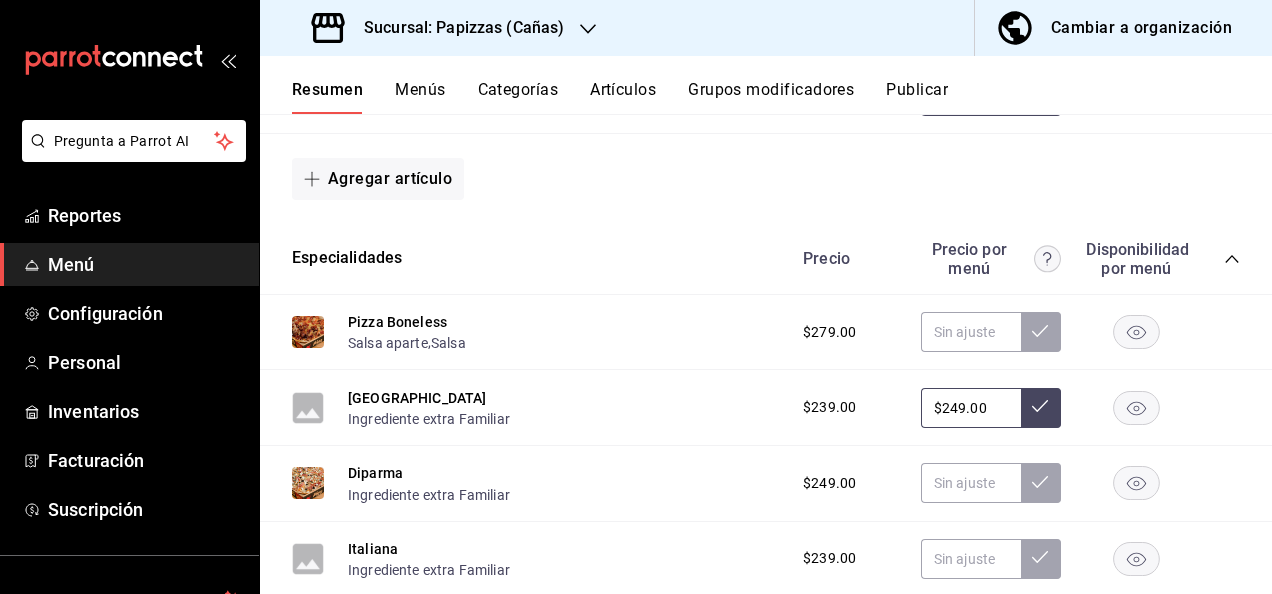 type on "$249.00" 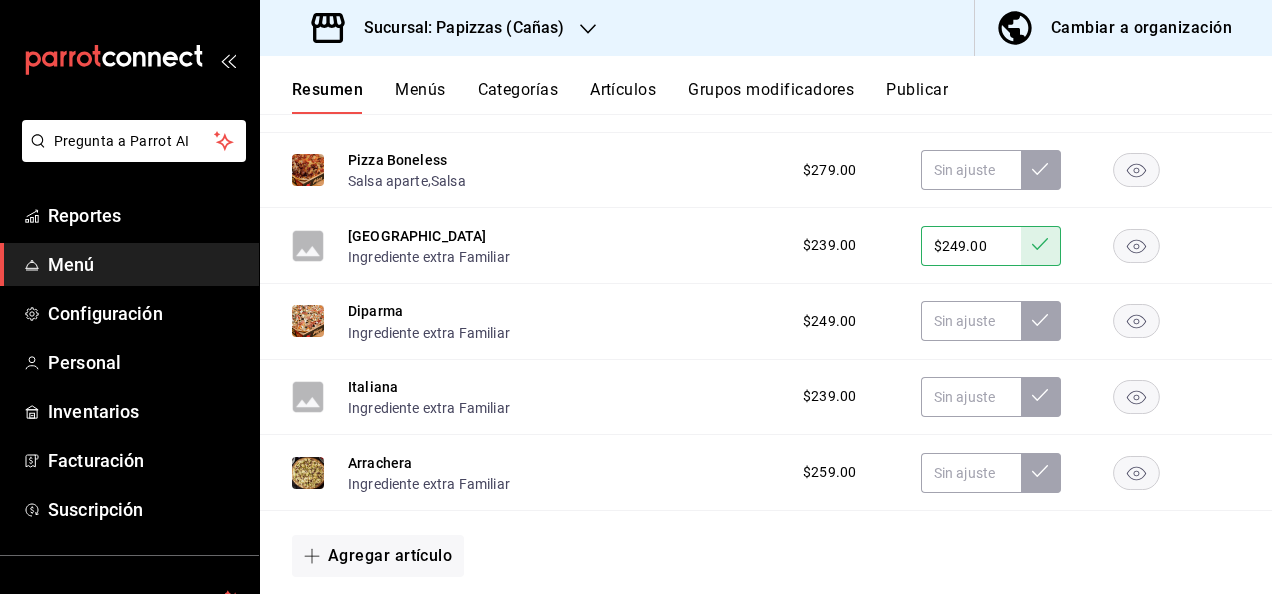 scroll, scrollTop: 2100, scrollLeft: 0, axis: vertical 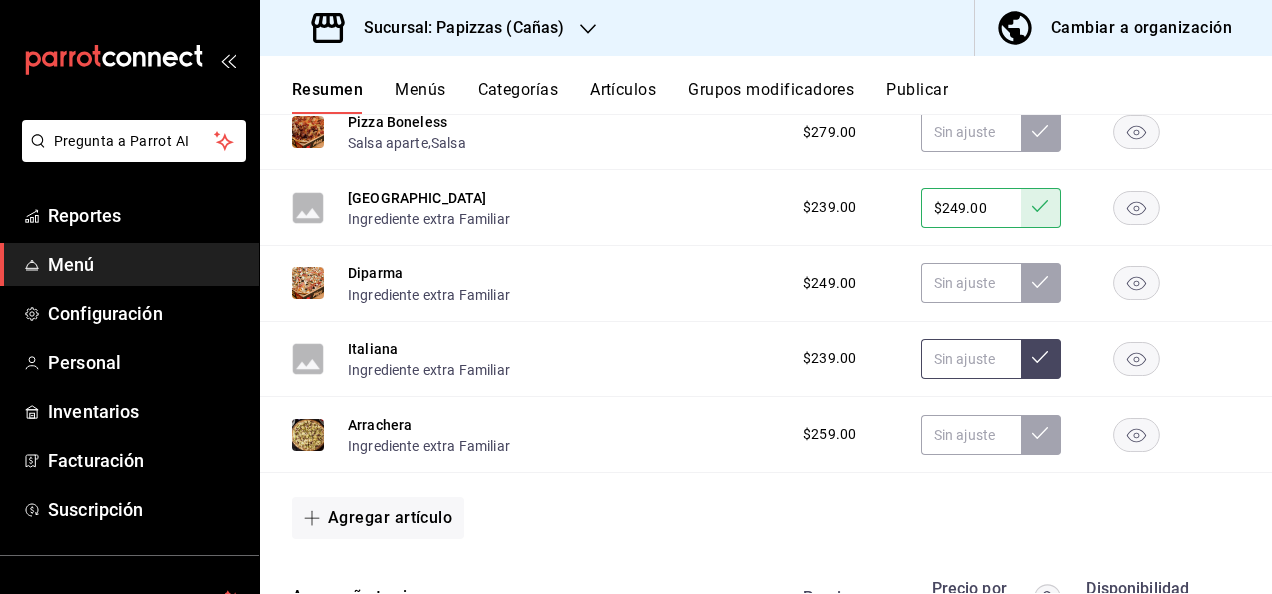 click at bounding box center [971, 359] 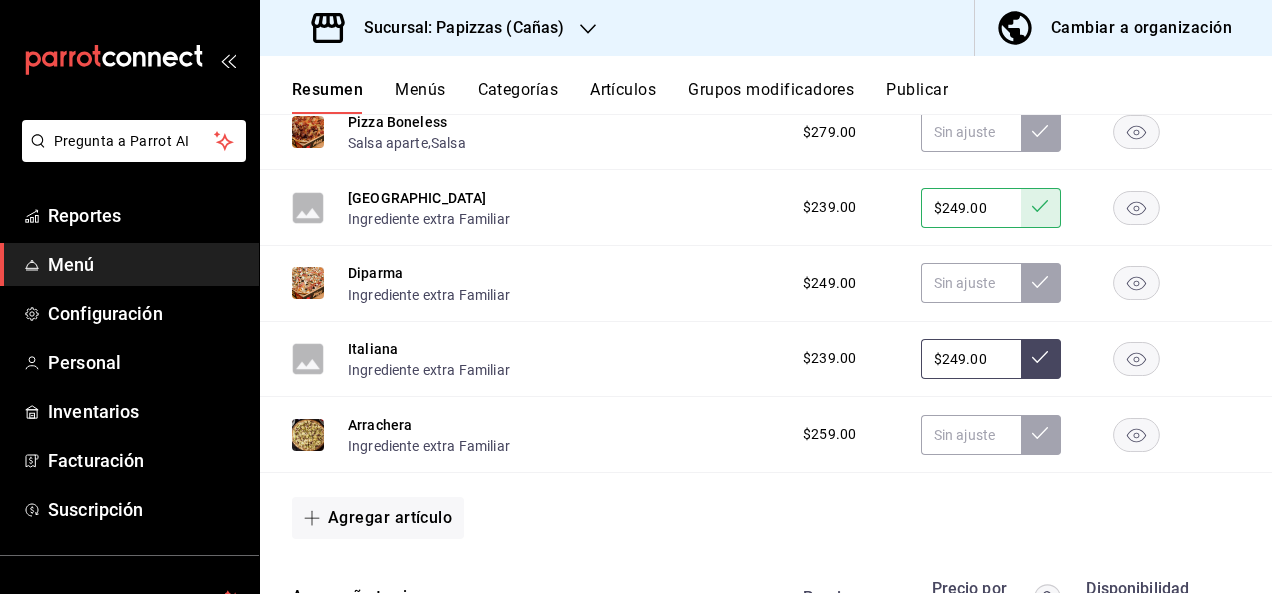 type on "$249.00" 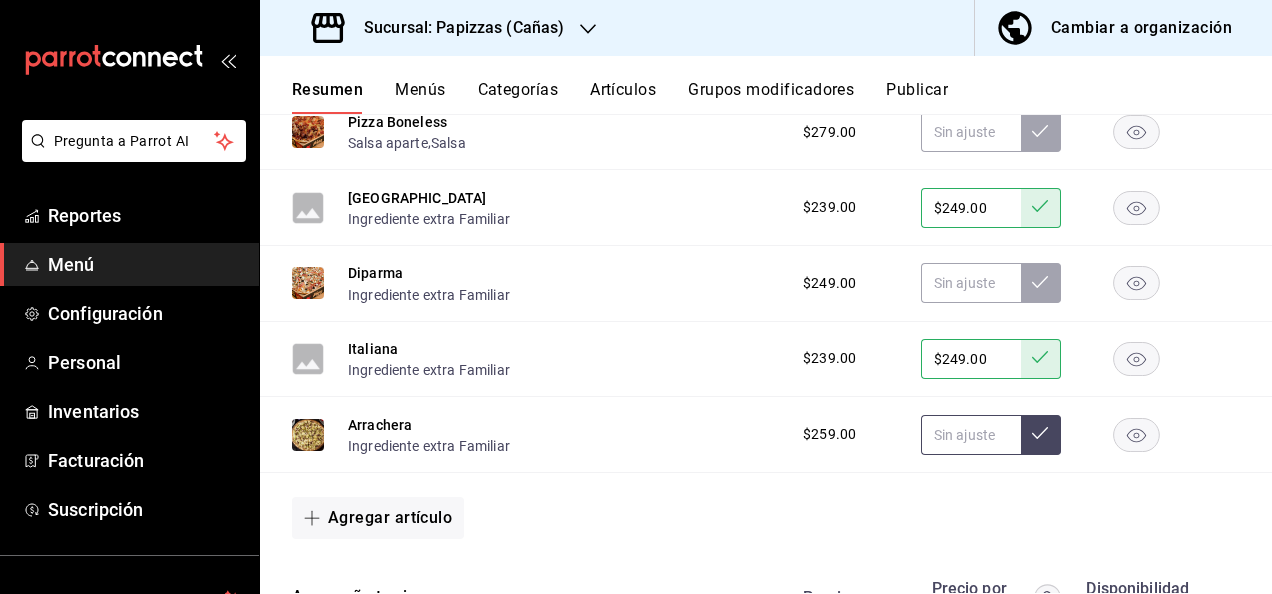 click at bounding box center (971, 435) 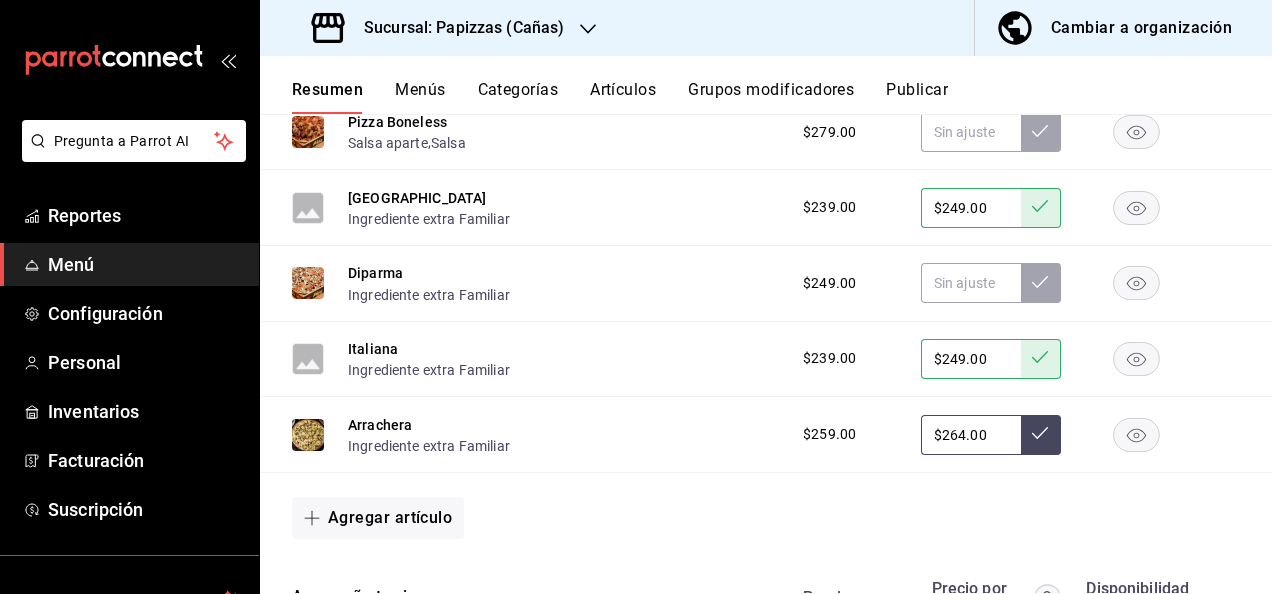 type on "$264.00" 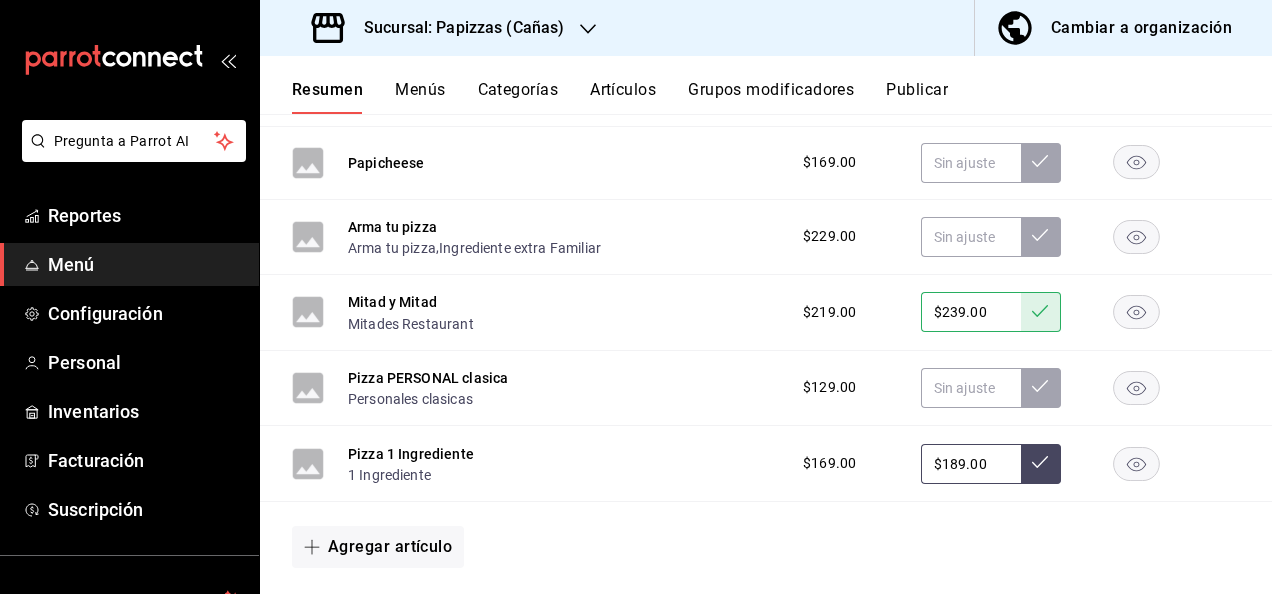 scroll, scrollTop: 1500, scrollLeft: 0, axis: vertical 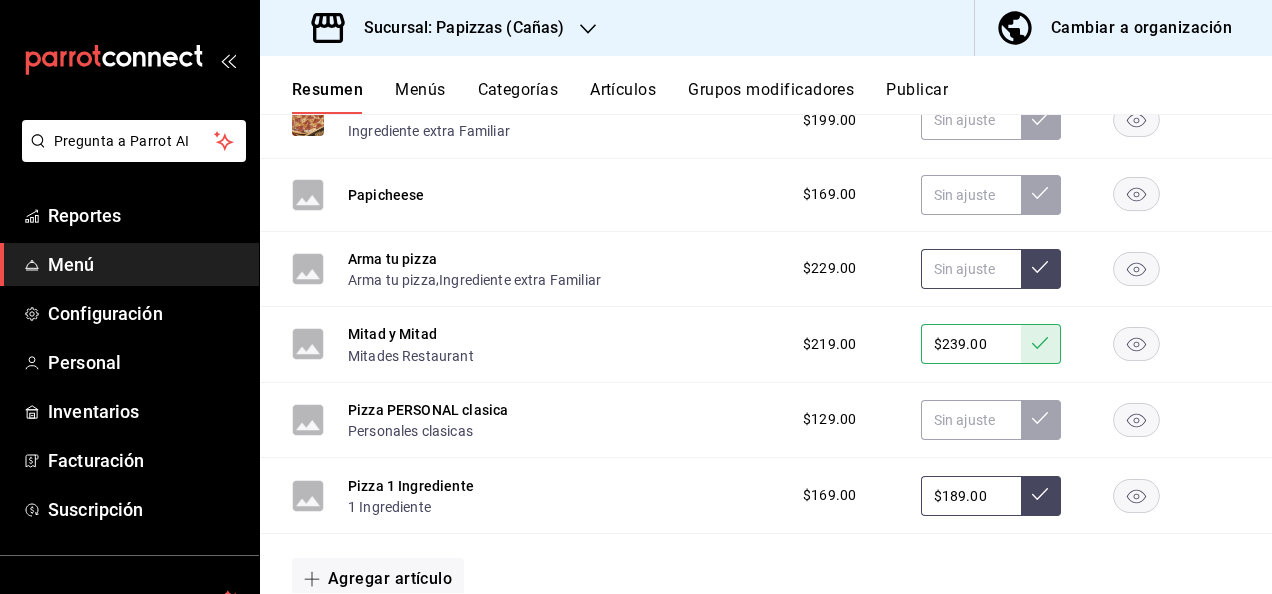 click at bounding box center (971, 269) 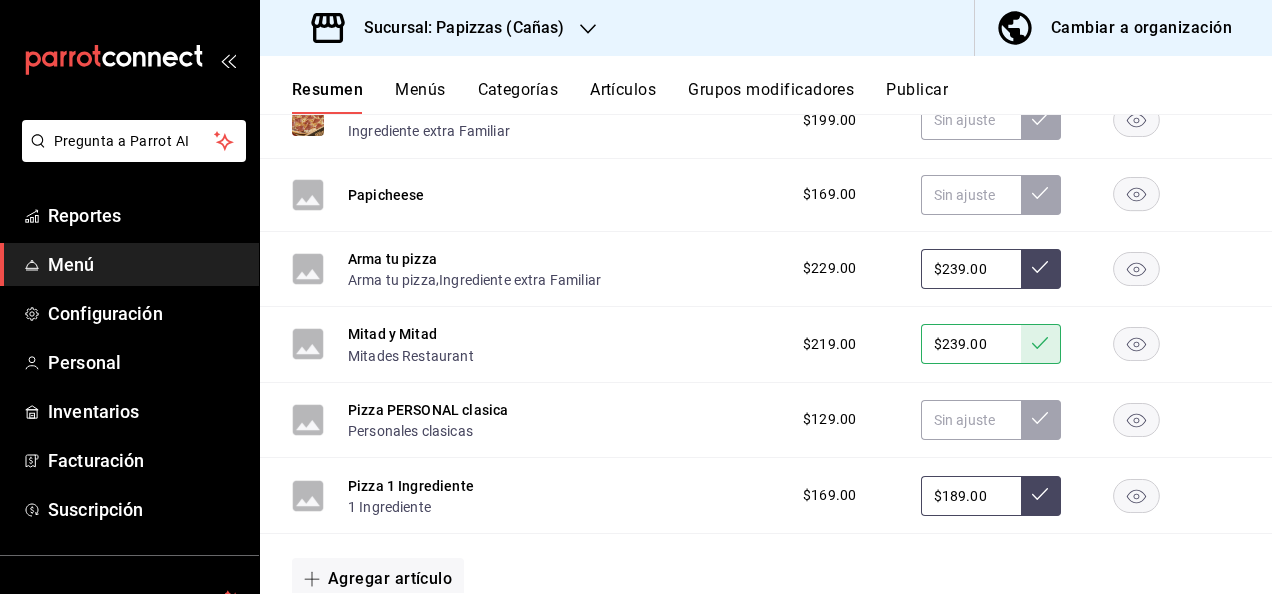 type on "$239.00" 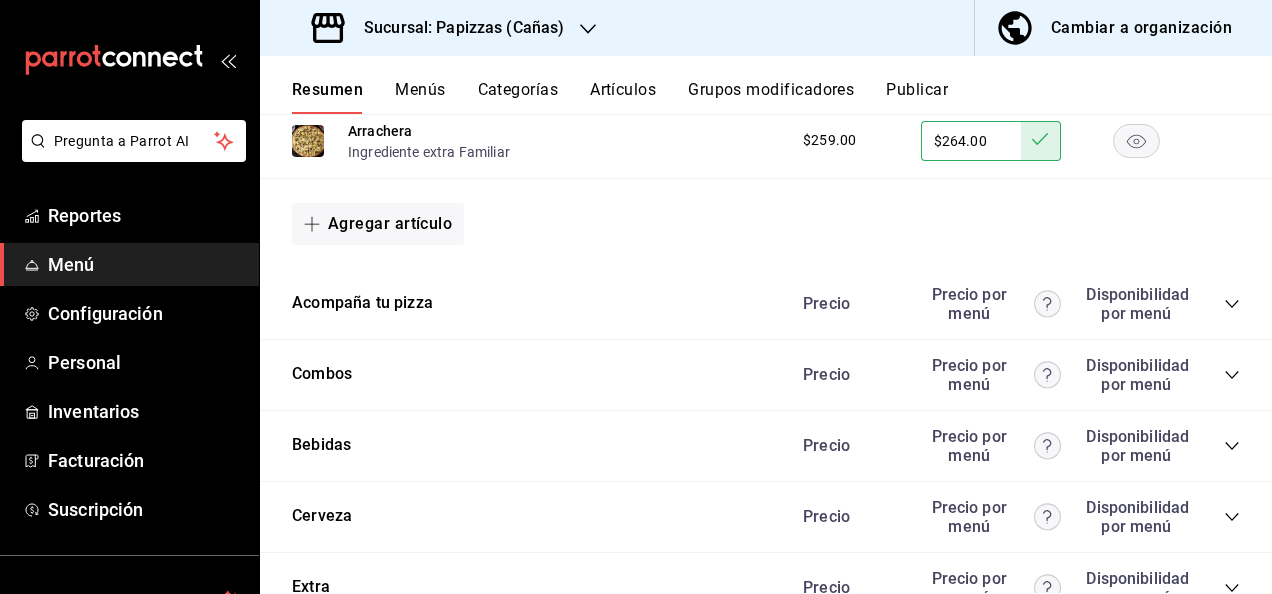scroll, scrollTop: 2400, scrollLeft: 0, axis: vertical 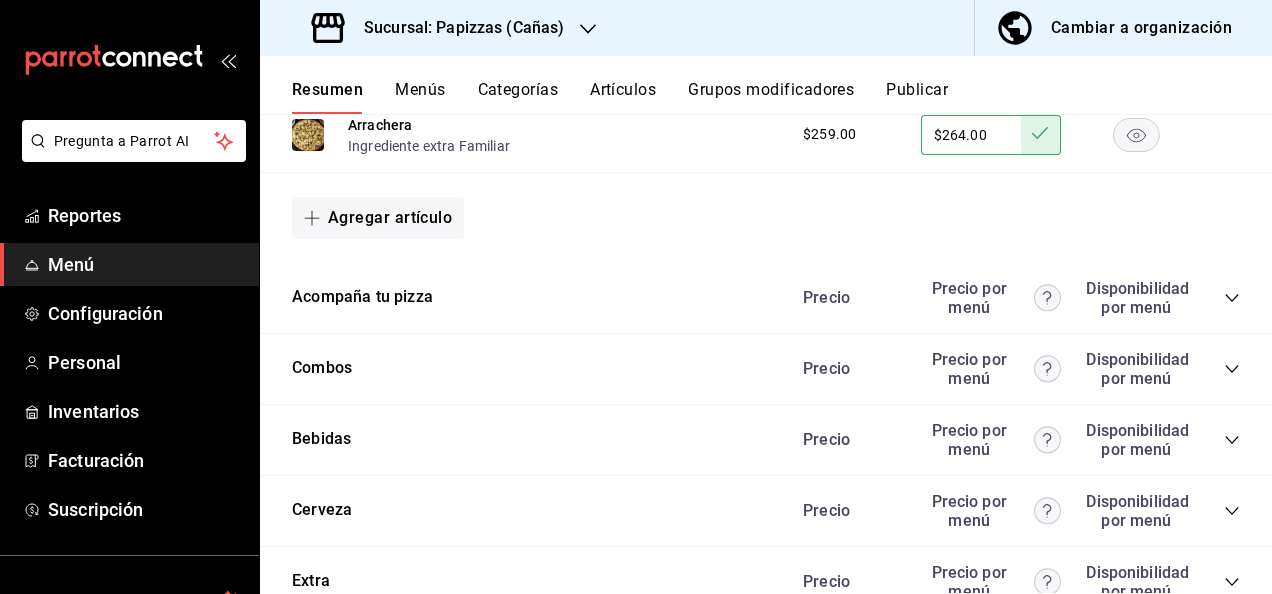 click 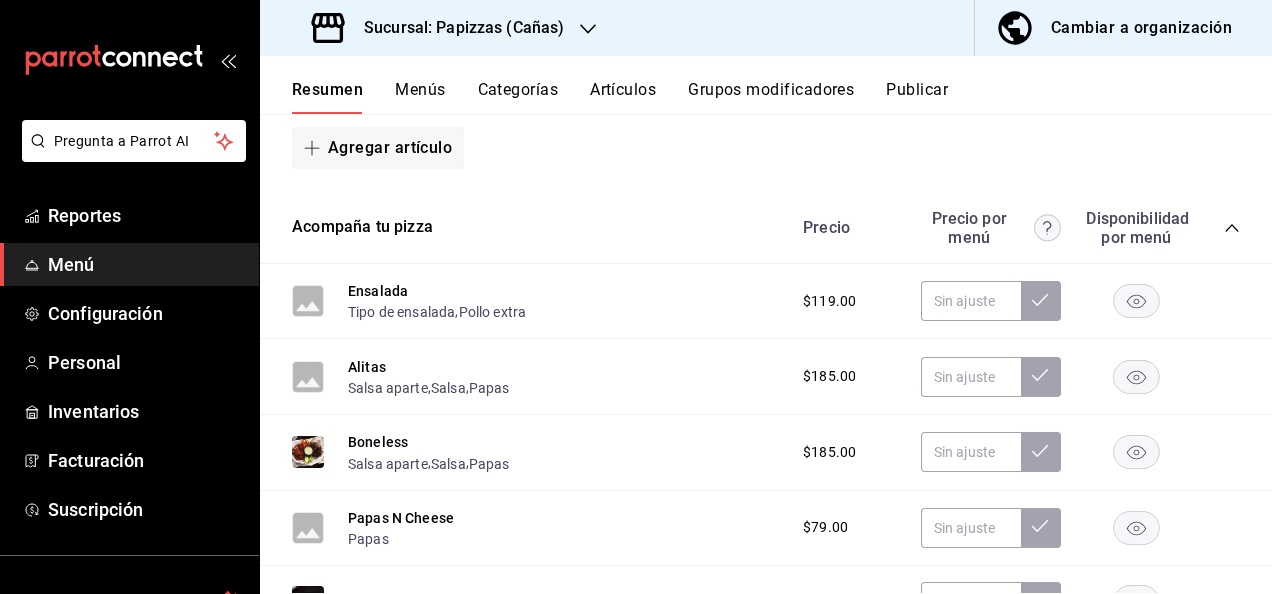 scroll, scrollTop: 2500, scrollLeft: 0, axis: vertical 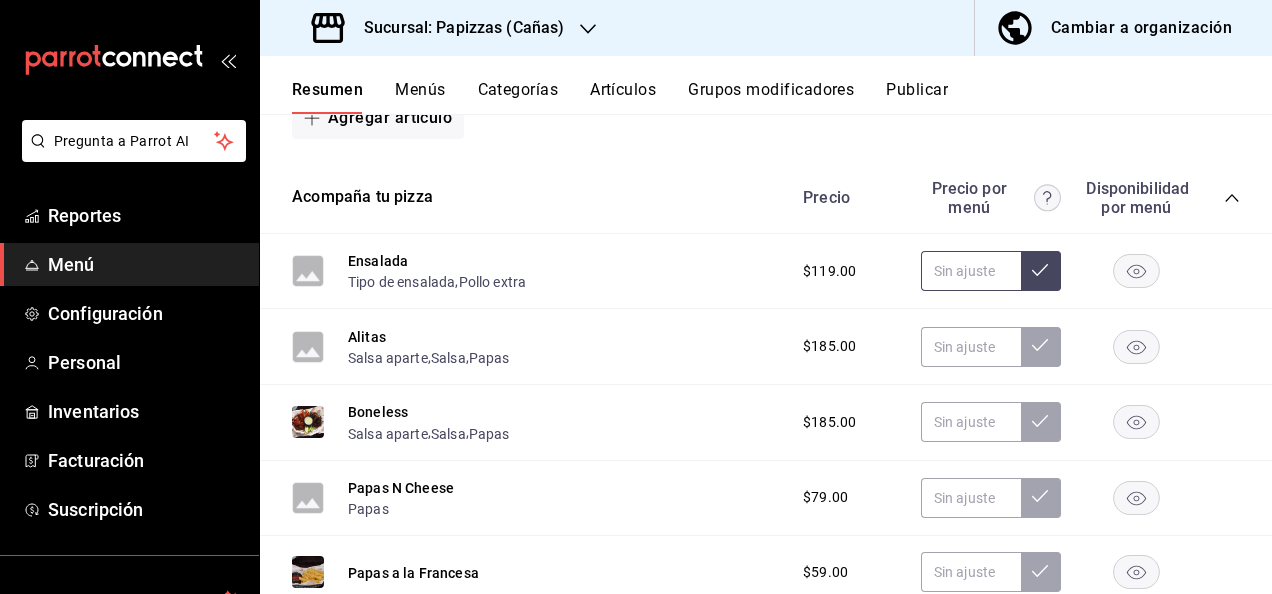 click at bounding box center [971, 271] 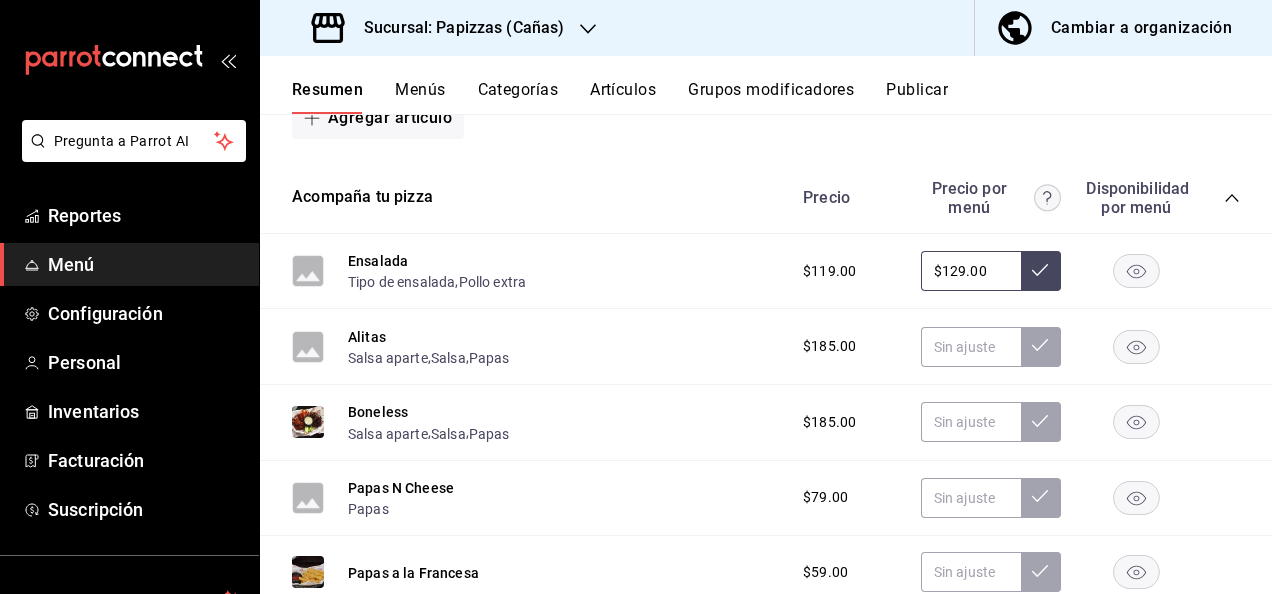 type on "$129.00" 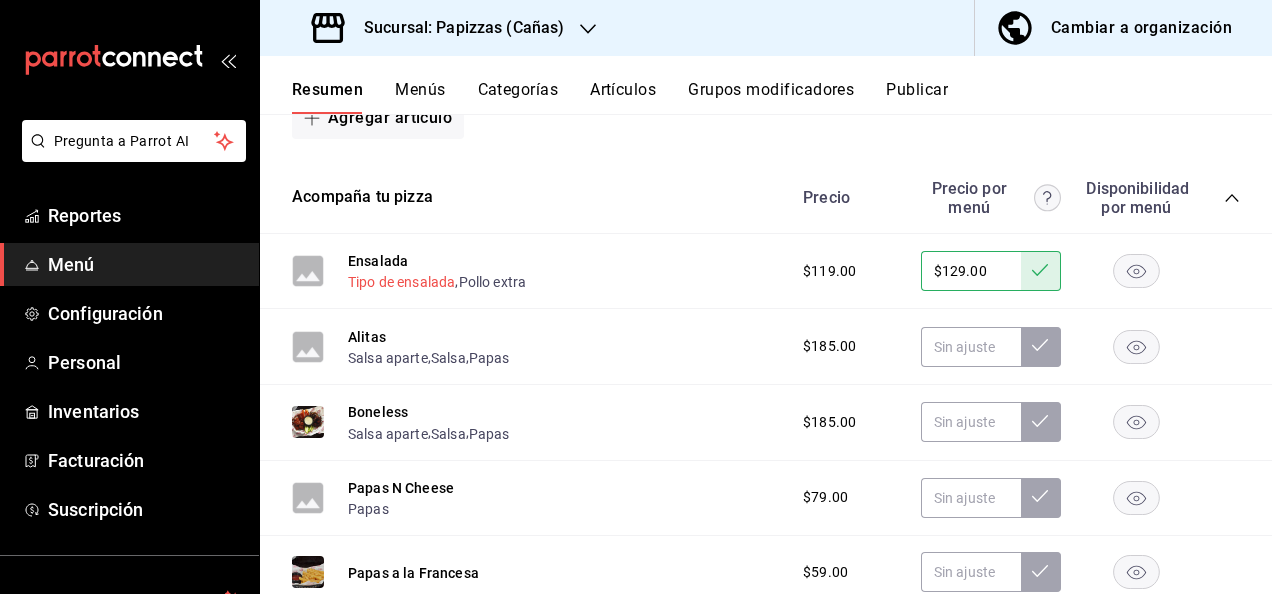 click on "Tipo de ensalada" at bounding box center (401, 282) 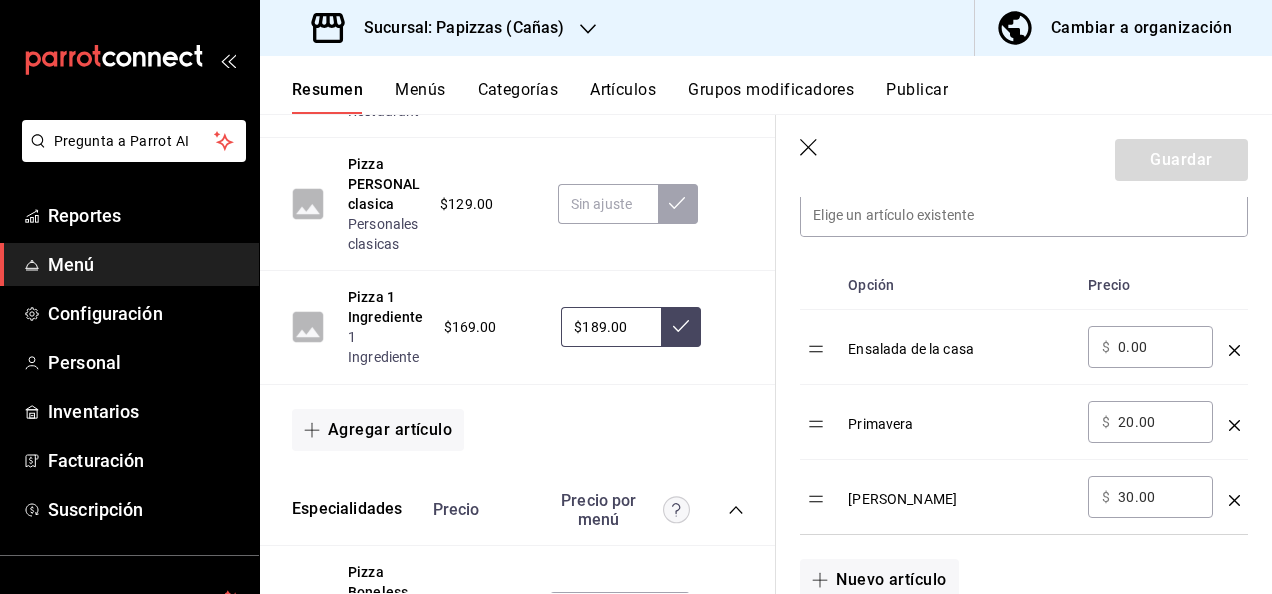 scroll, scrollTop: 600, scrollLeft: 0, axis: vertical 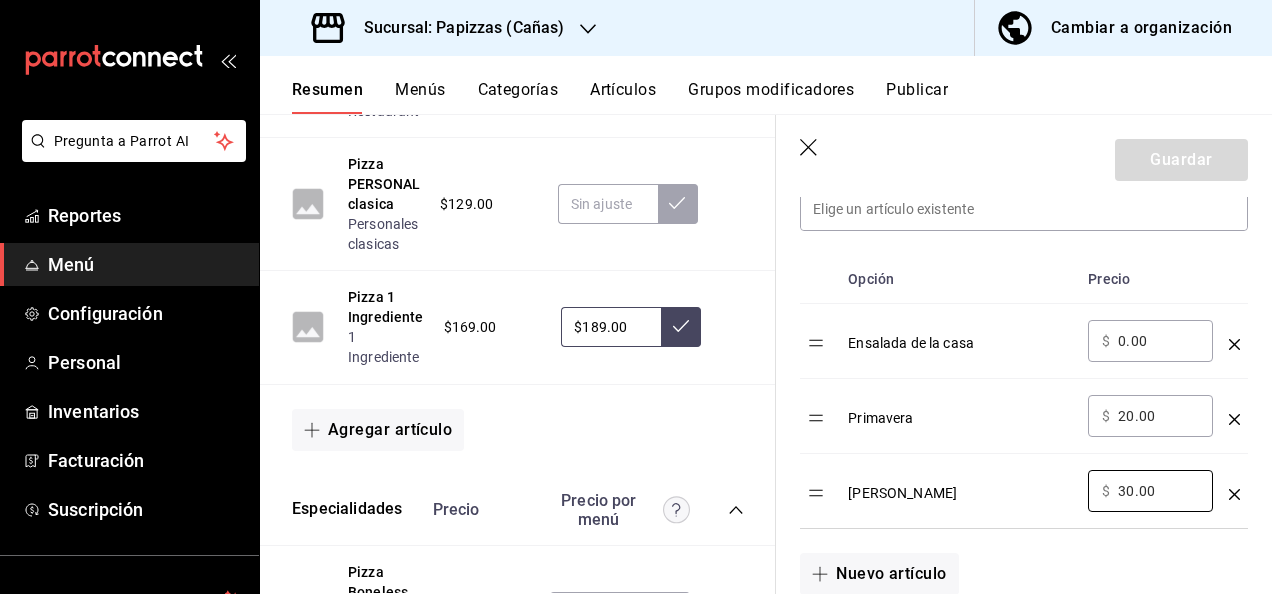 drag, startPoint x: 1118, startPoint y: 487, endPoint x: 583, endPoint y: 388, distance: 544.0827 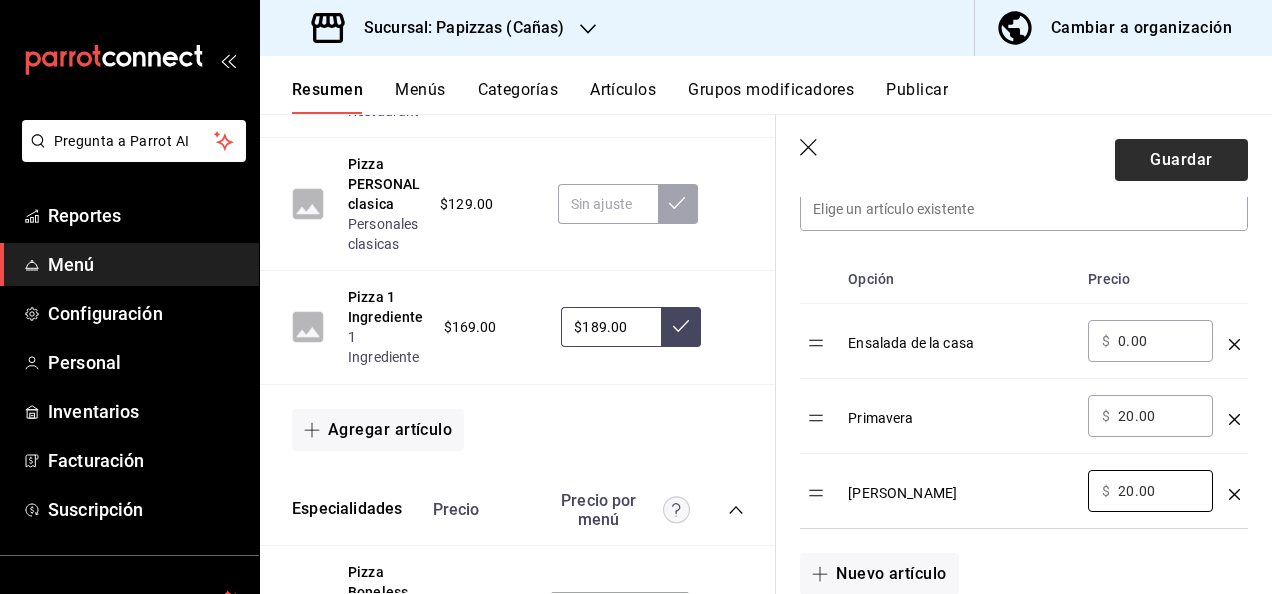 type on "20.00" 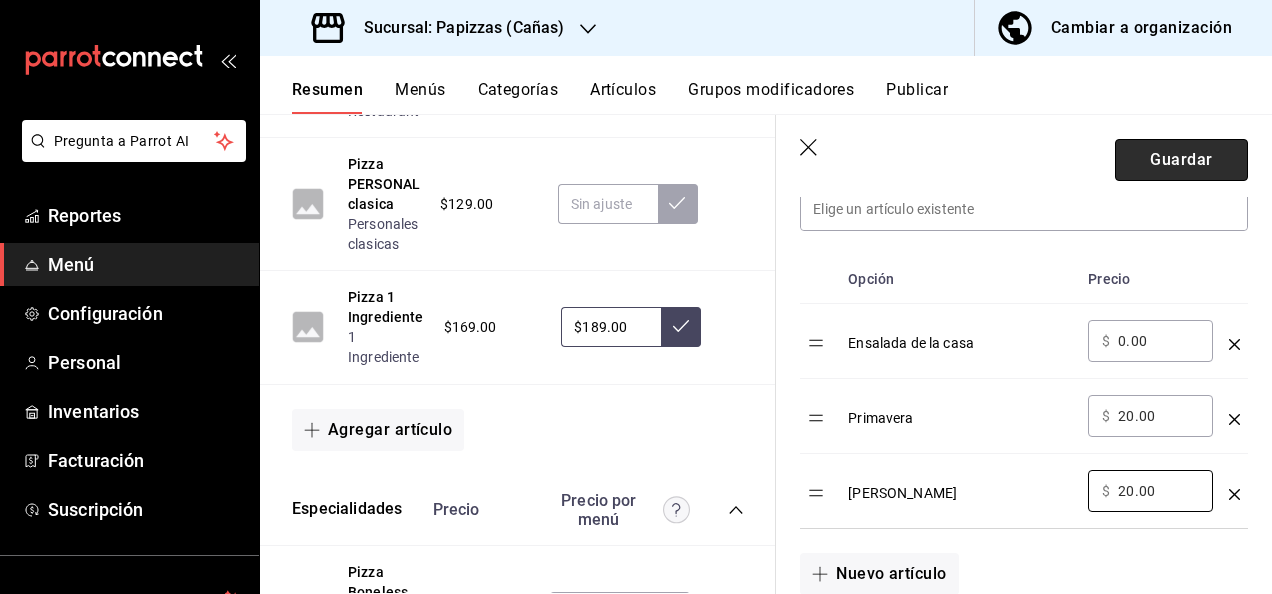 click on "Guardar" at bounding box center [1181, 160] 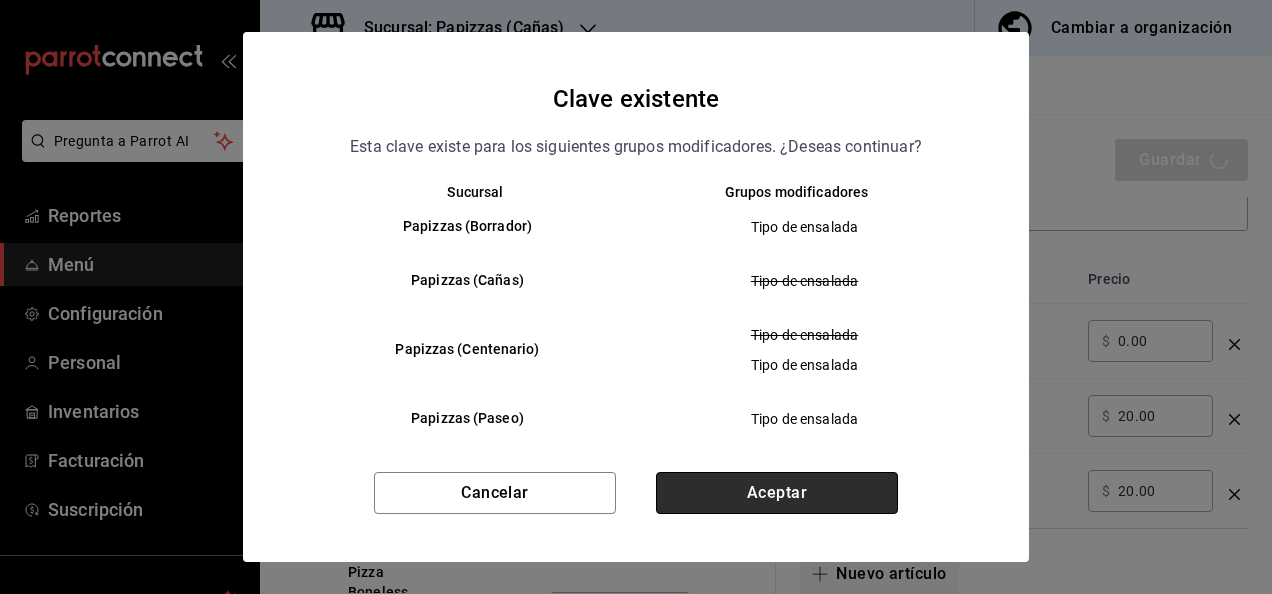 click on "Aceptar" at bounding box center (777, 493) 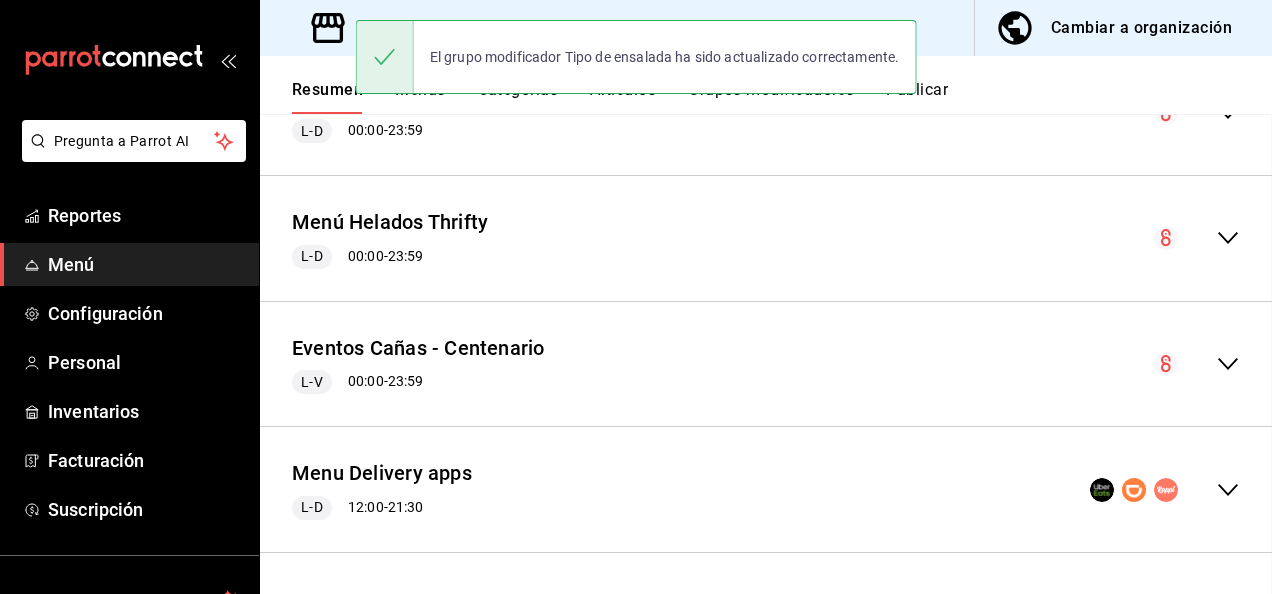 scroll, scrollTop: 0, scrollLeft: 0, axis: both 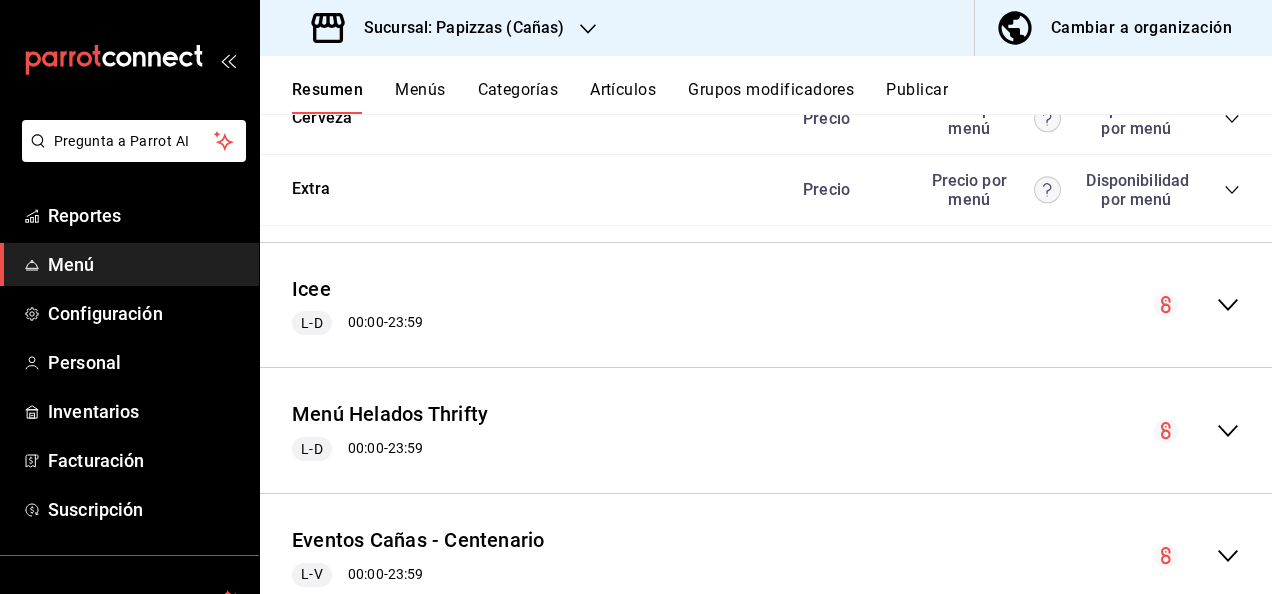 click 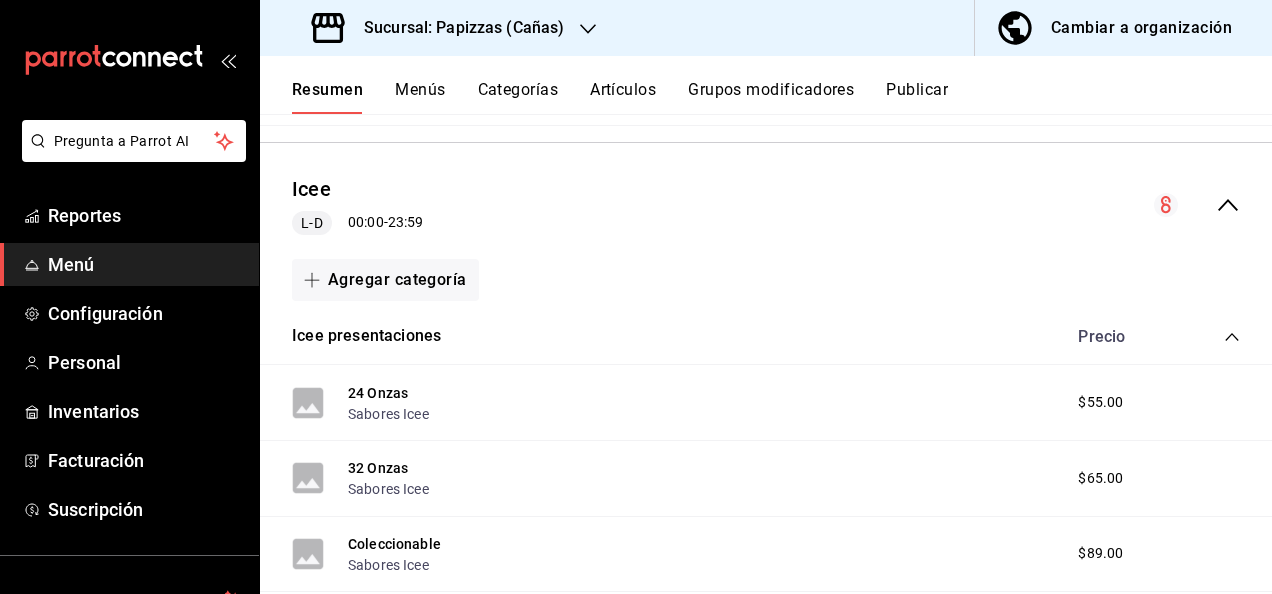 scroll, scrollTop: 2992, scrollLeft: 0, axis: vertical 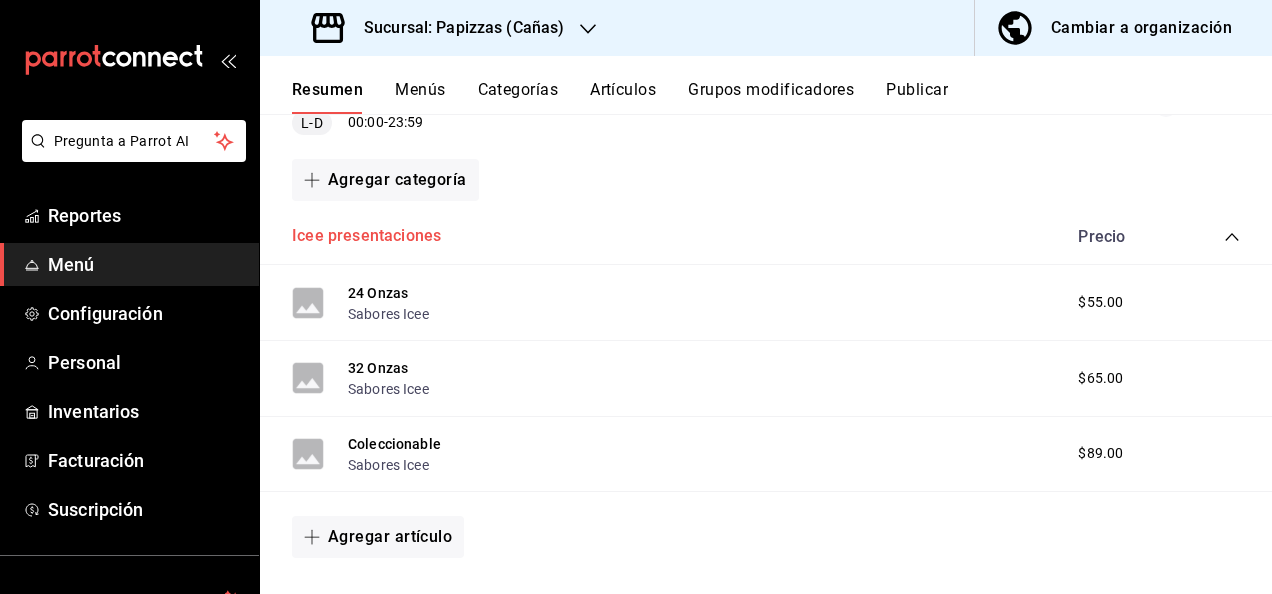 click on "Icee presentaciones" at bounding box center (366, 236) 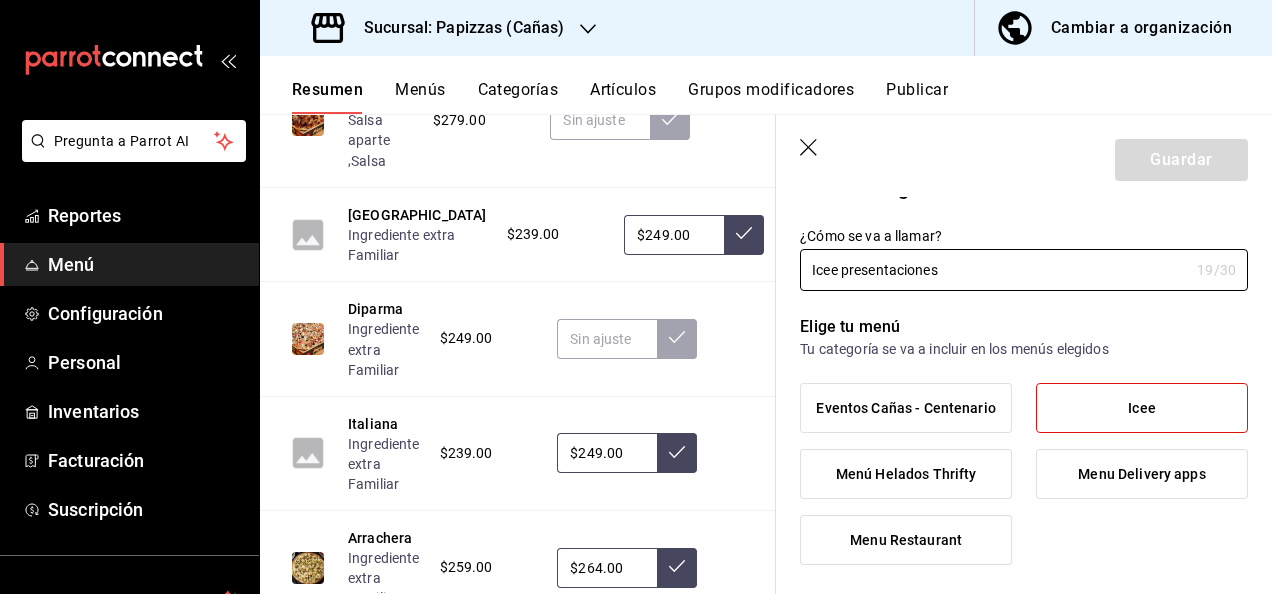 scroll, scrollTop: 0, scrollLeft: 0, axis: both 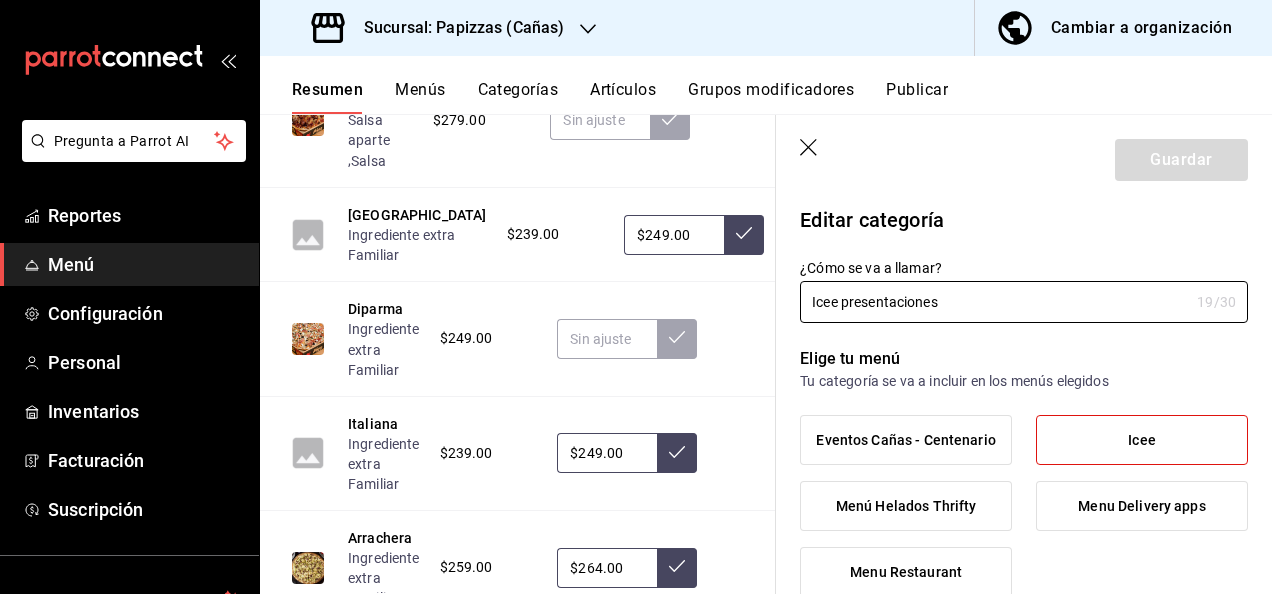 click 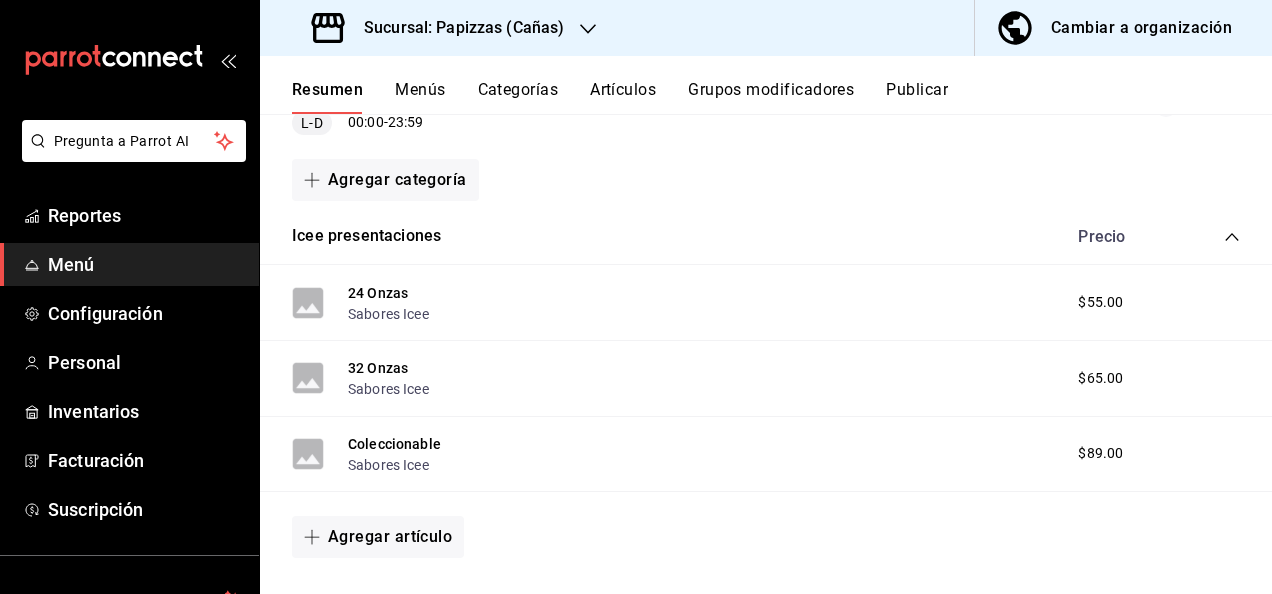 click on "Menús" at bounding box center (420, 97) 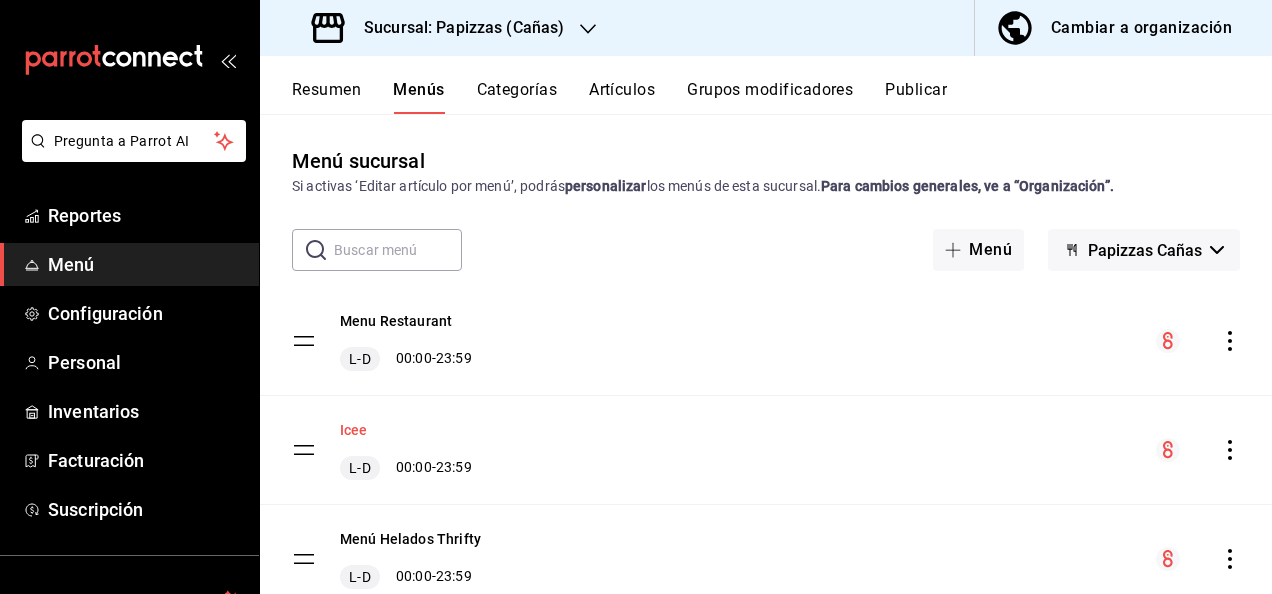 click on "Icee" at bounding box center (354, 430) 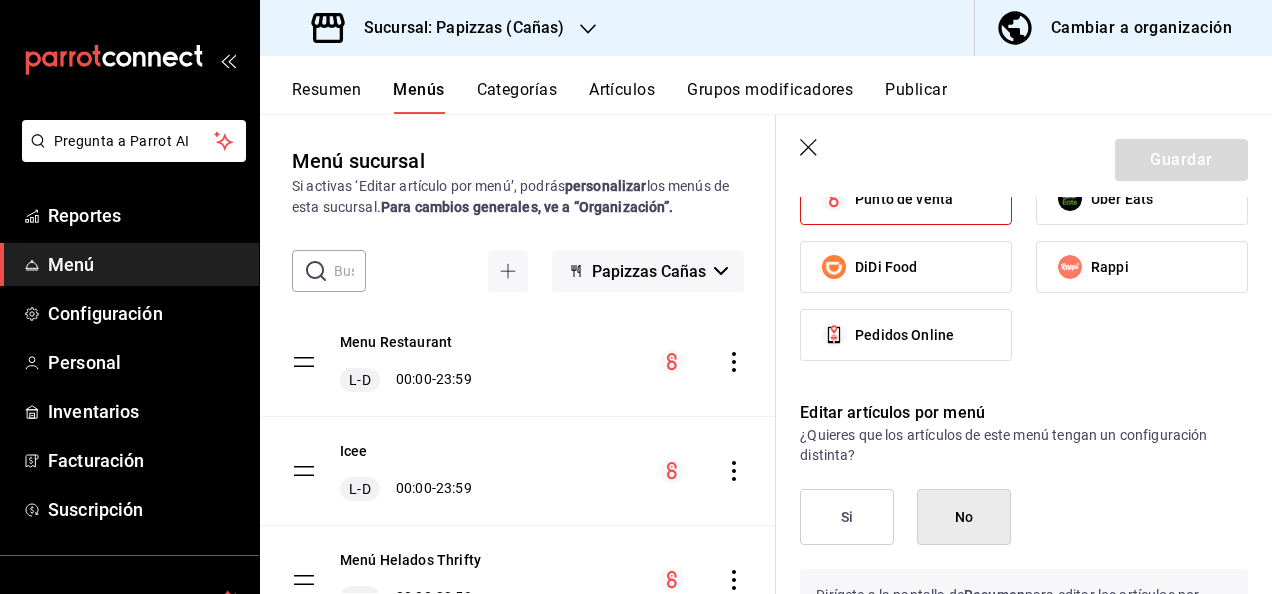 scroll, scrollTop: 900, scrollLeft: 0, axis: vertical 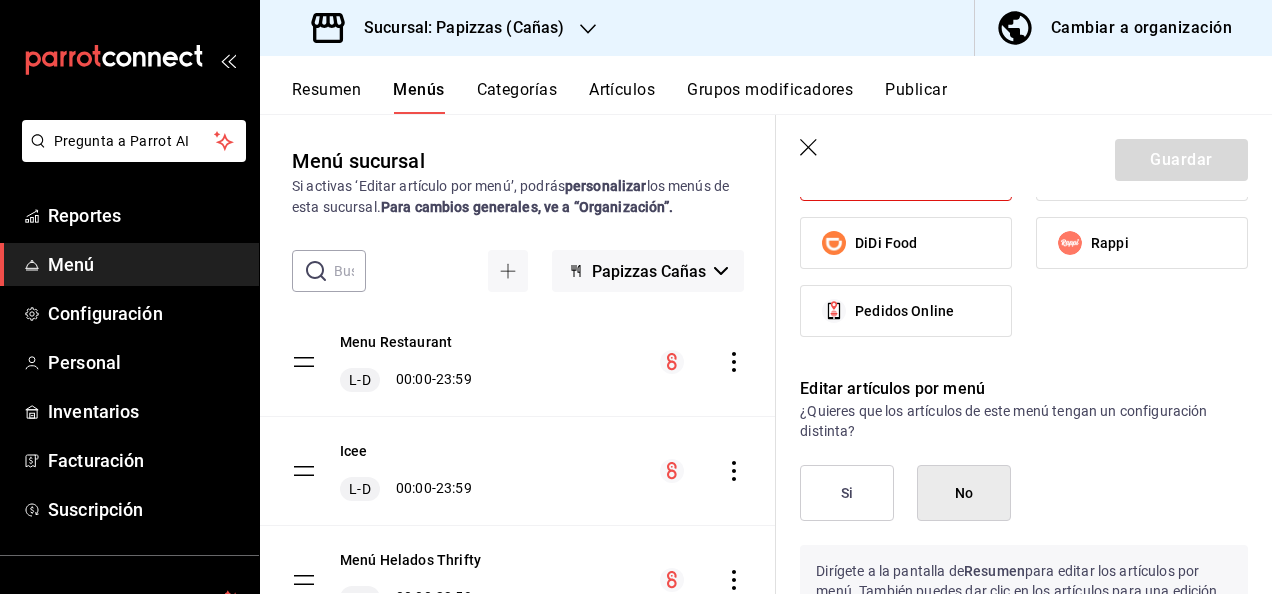 click on "Si" at bounding box center [847, 493] 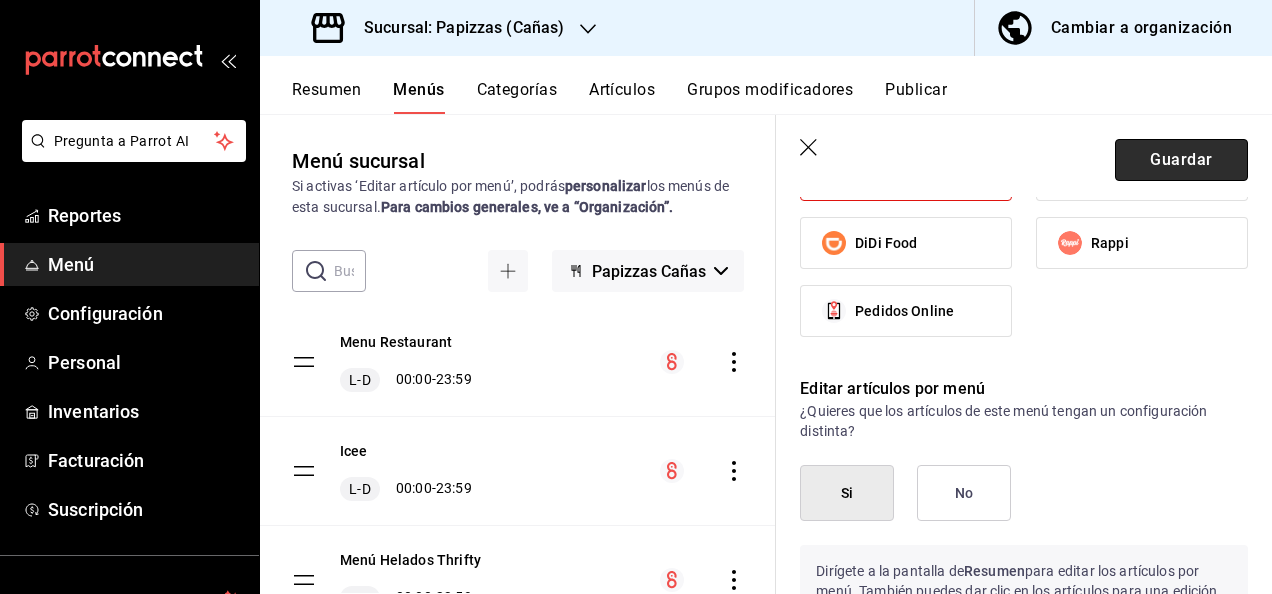 click on "Guardar" at bounding box center (1181, 160) 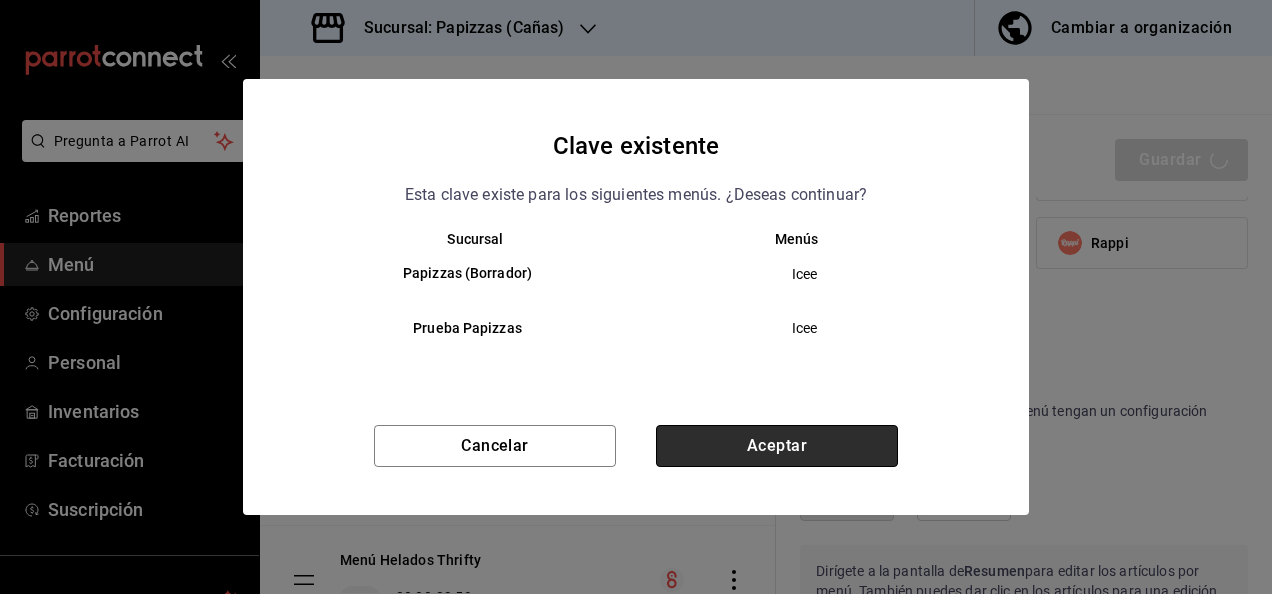 click on "Aceptar" at bounding box center (777, 446) 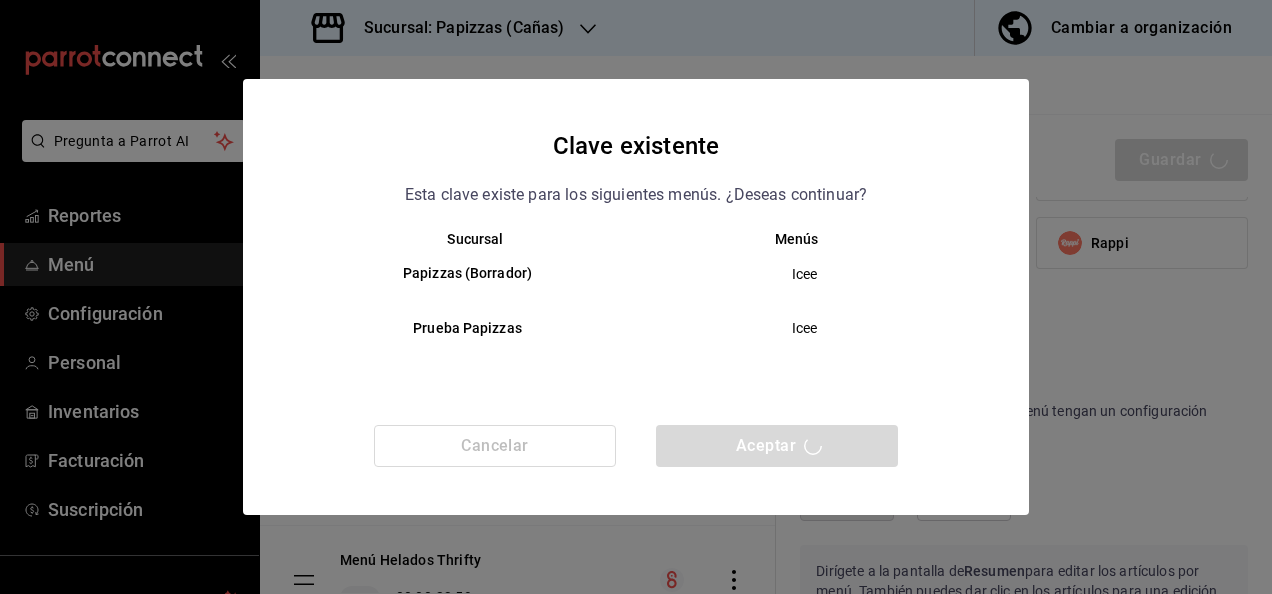 type 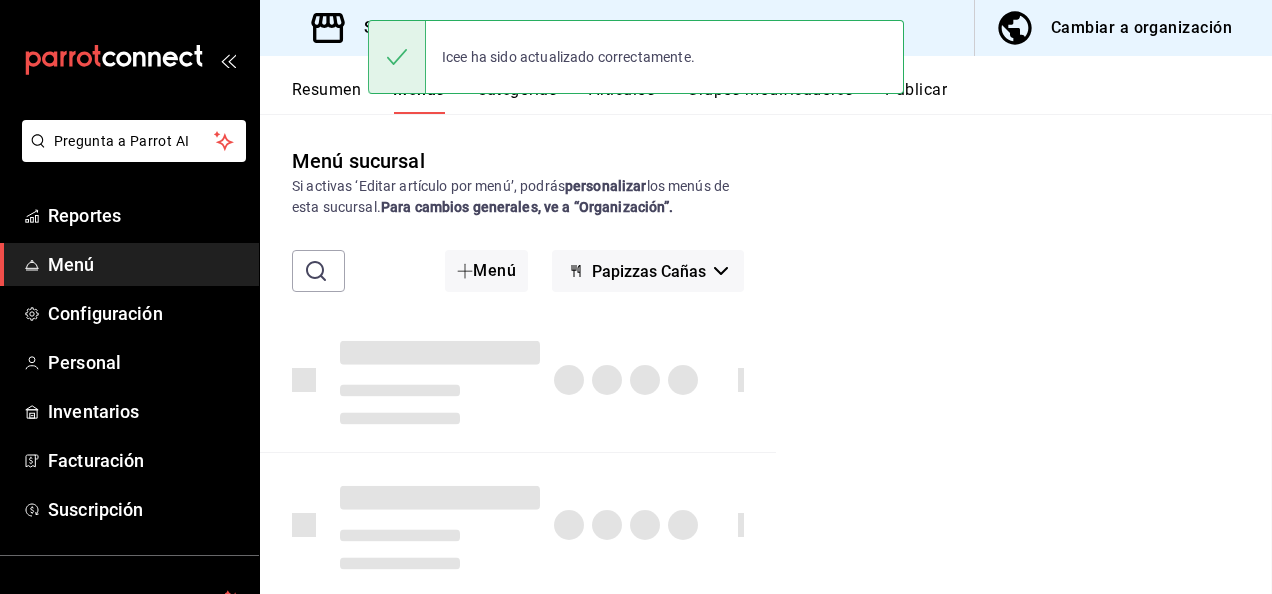 checkbox on "false" 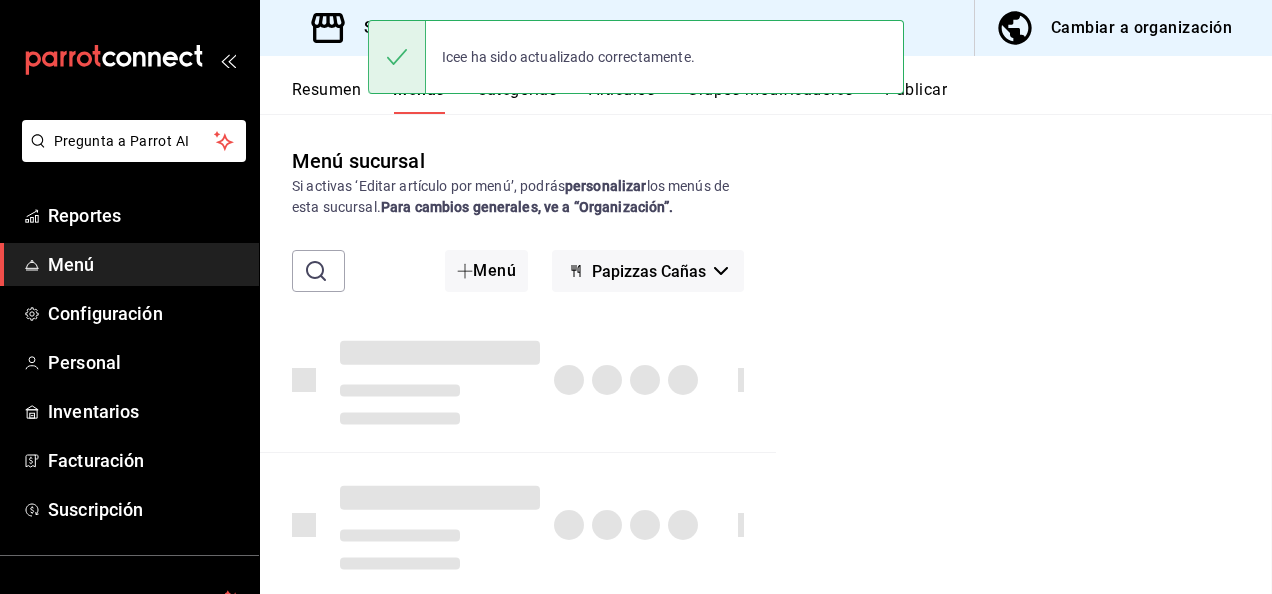 checkbox on "false" 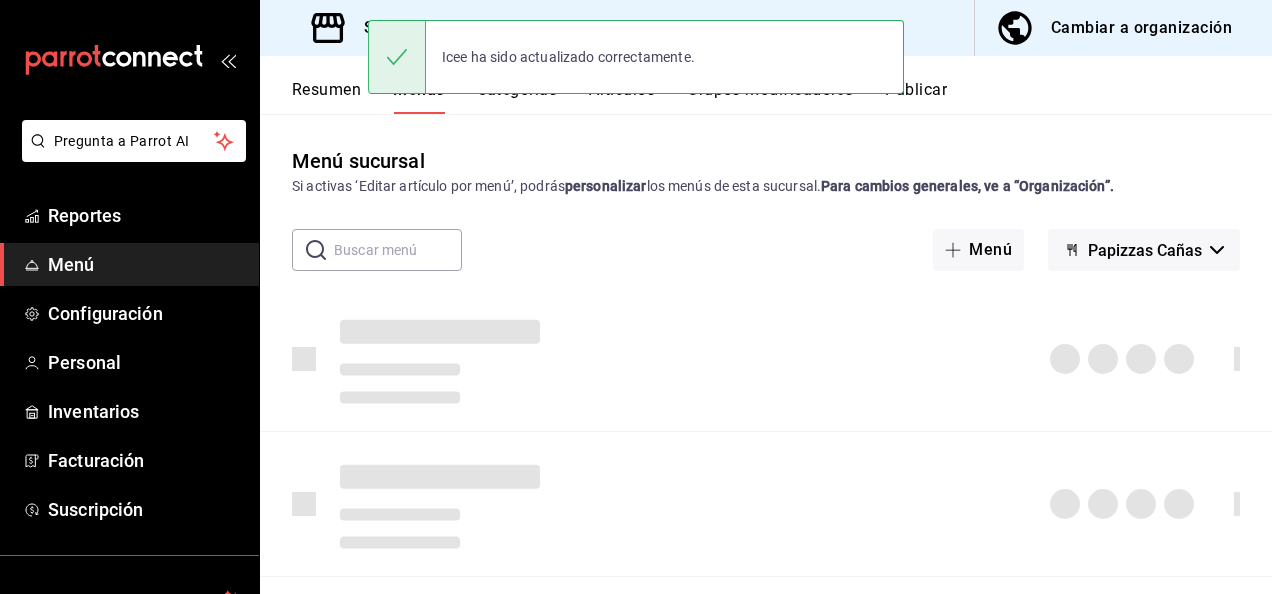 scroll, scrollTop: 0, scrollLeft: 0, axis: both 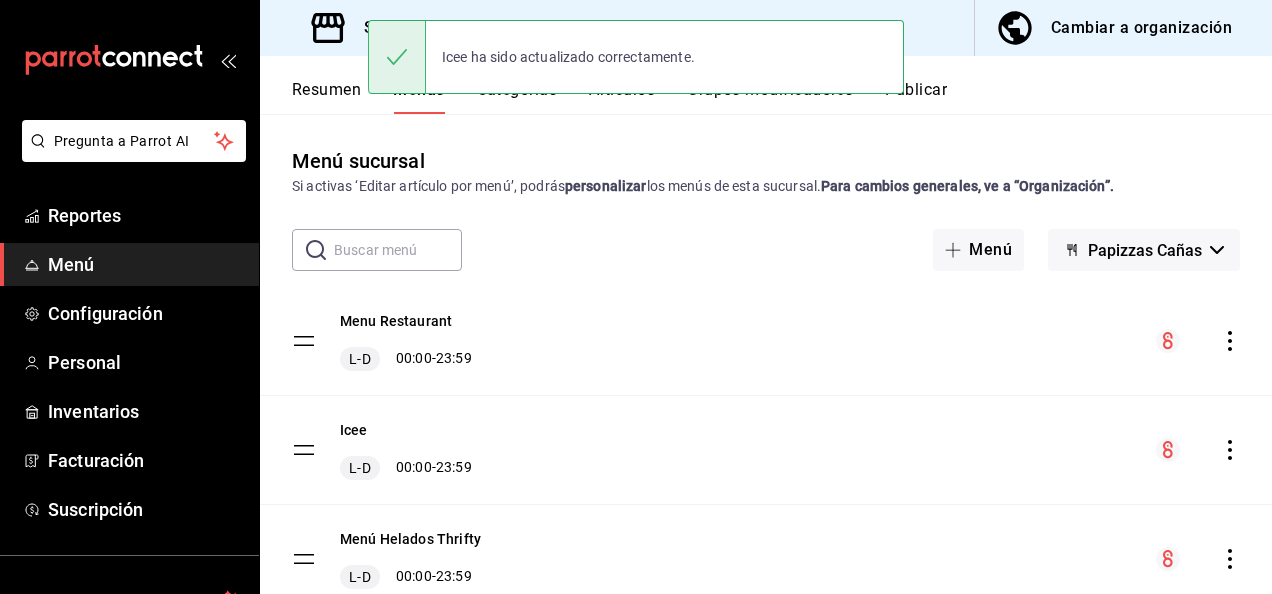 click on "Resumen" at bounding box center [326, 97] 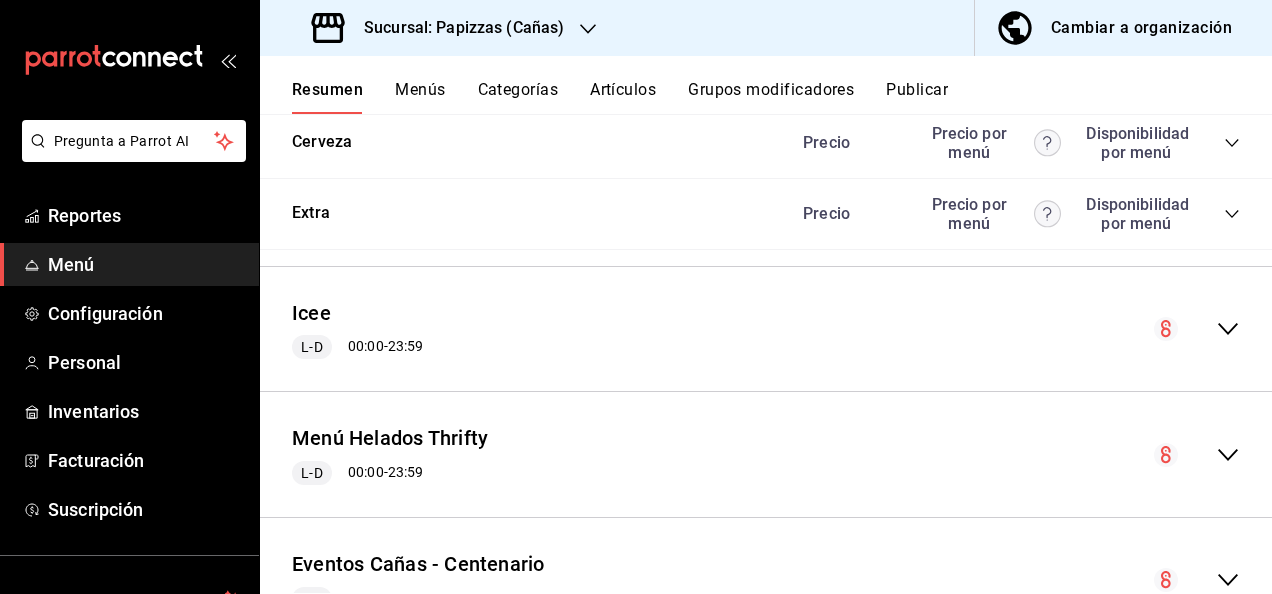 scroll, scrollTop: 2800, scrollLeft: 0, axis: vertical 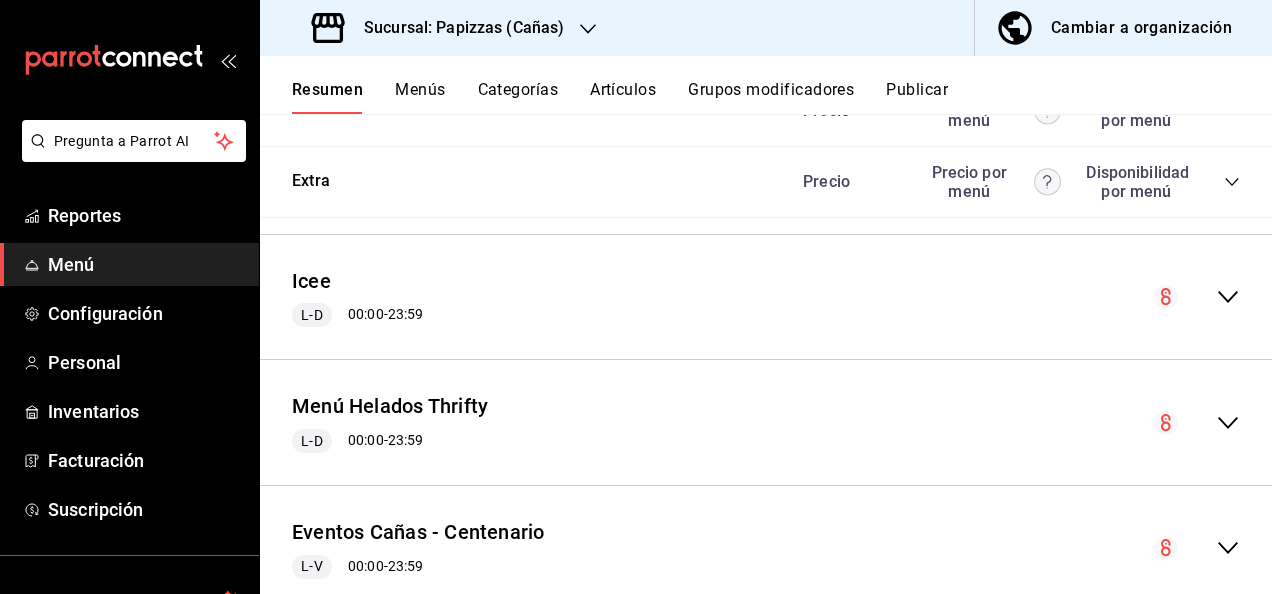 click 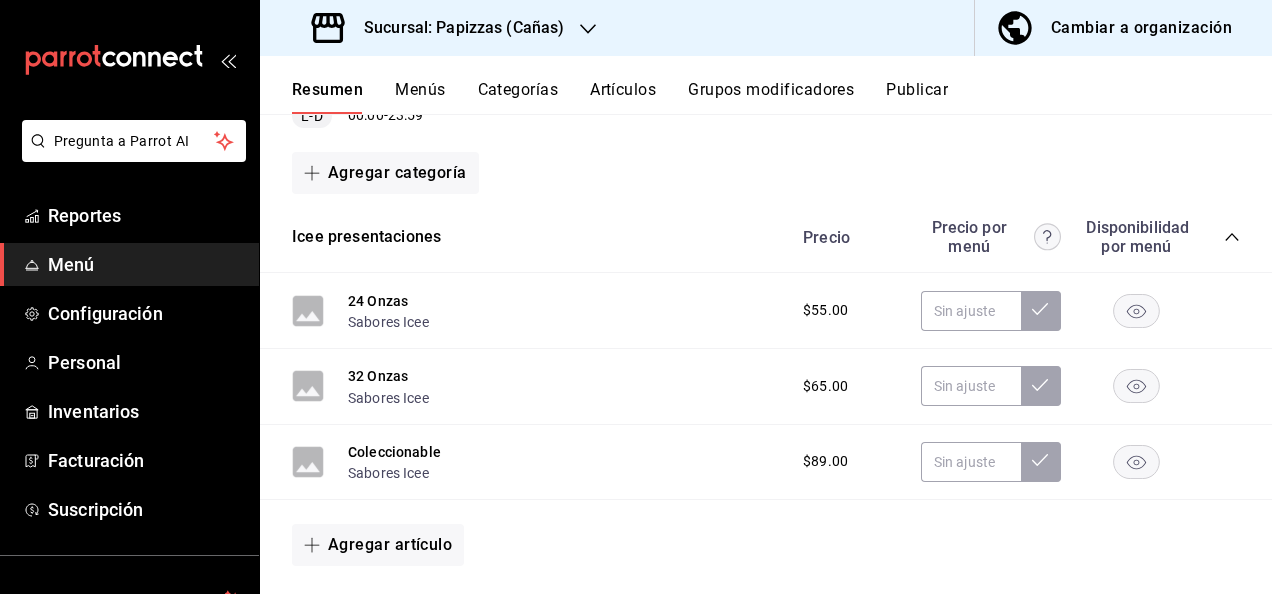 scroll, scrollTop: 3000, scrollLeft: 0, axis: vertical 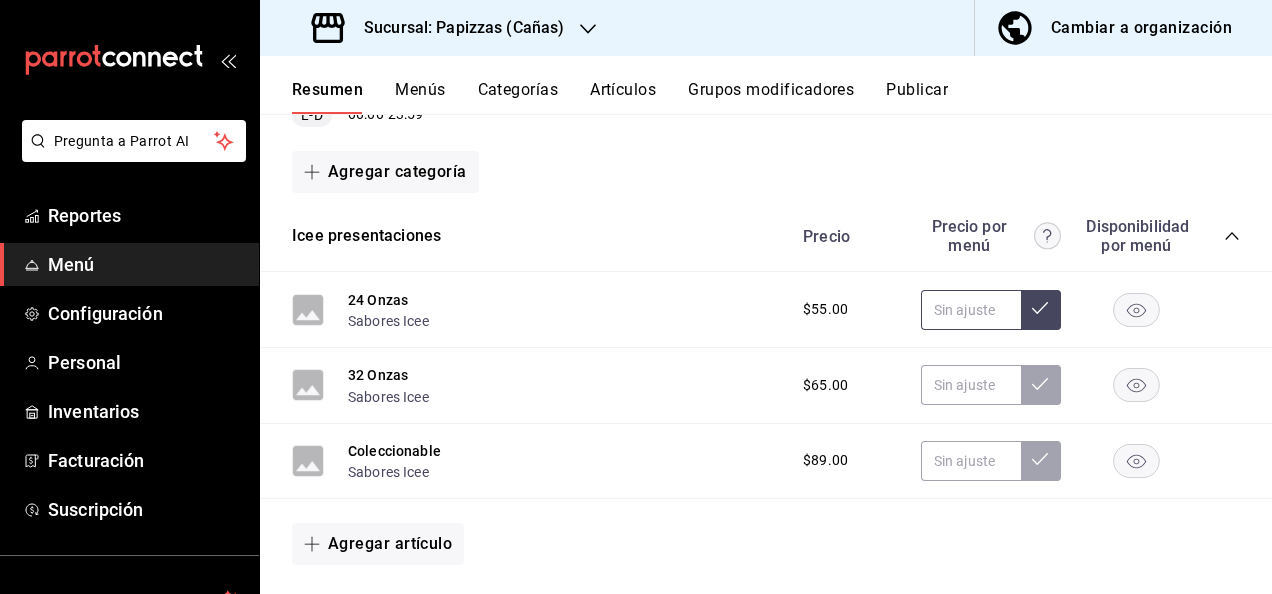 click at bounding box center (971, 310) 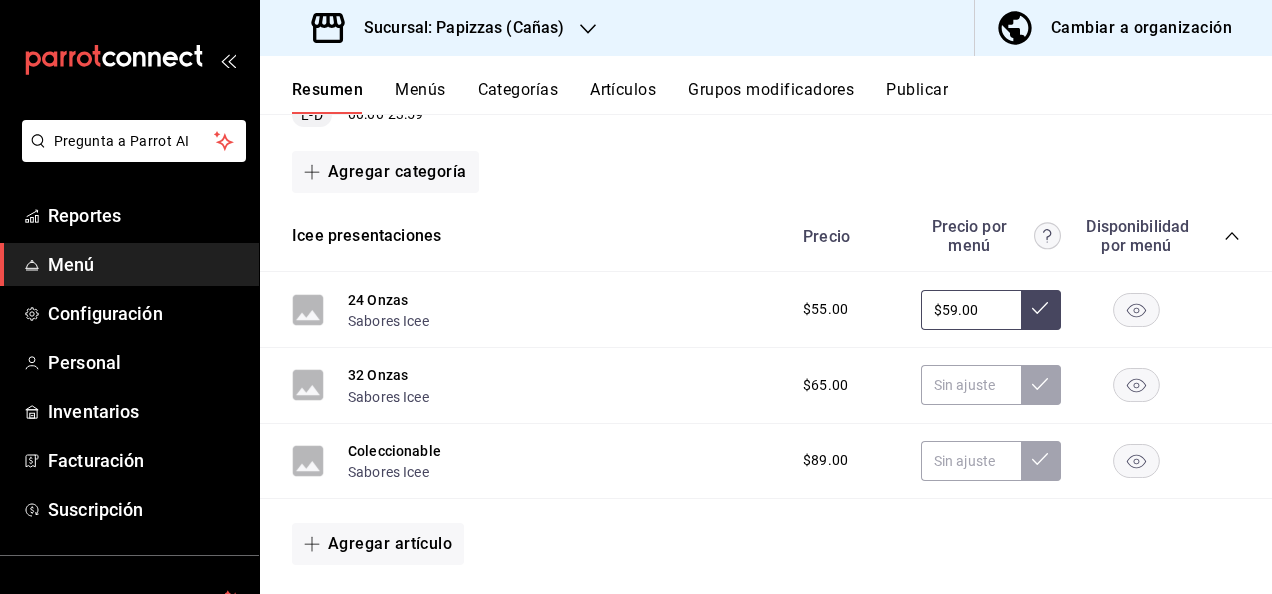 type on "$59.00" 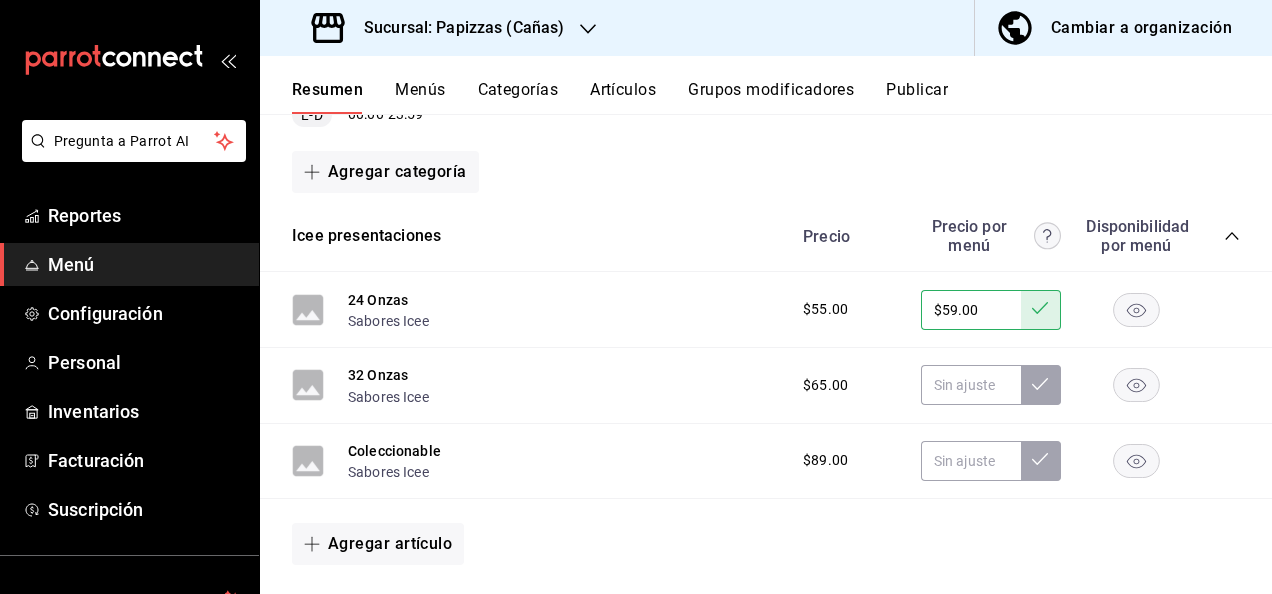 type 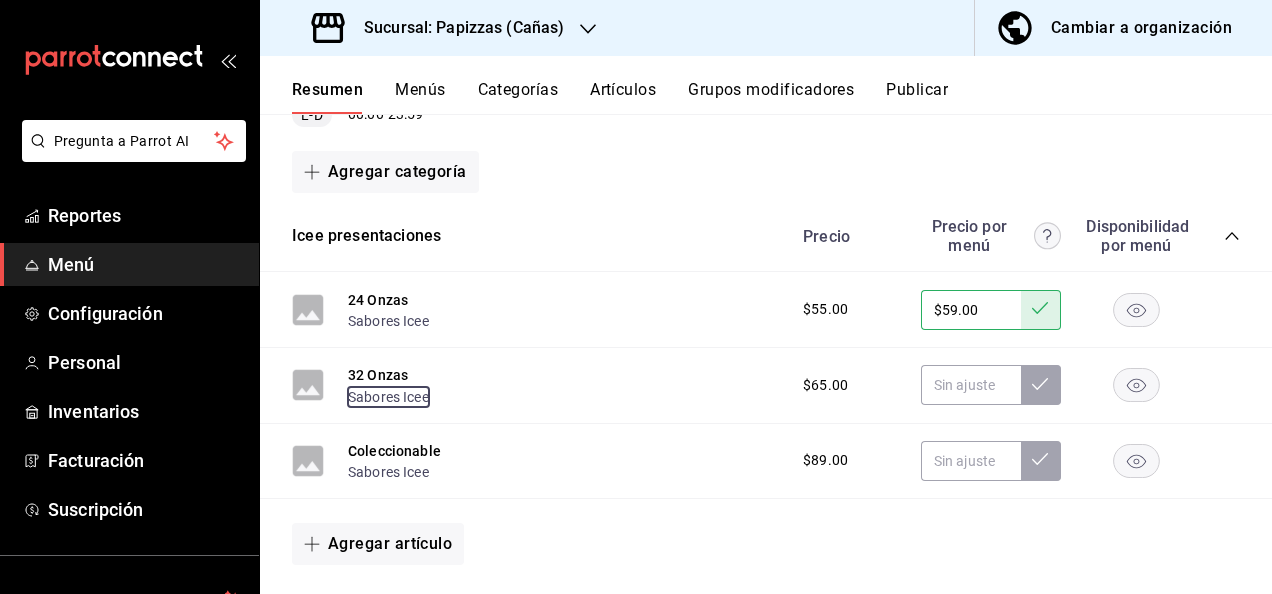 type 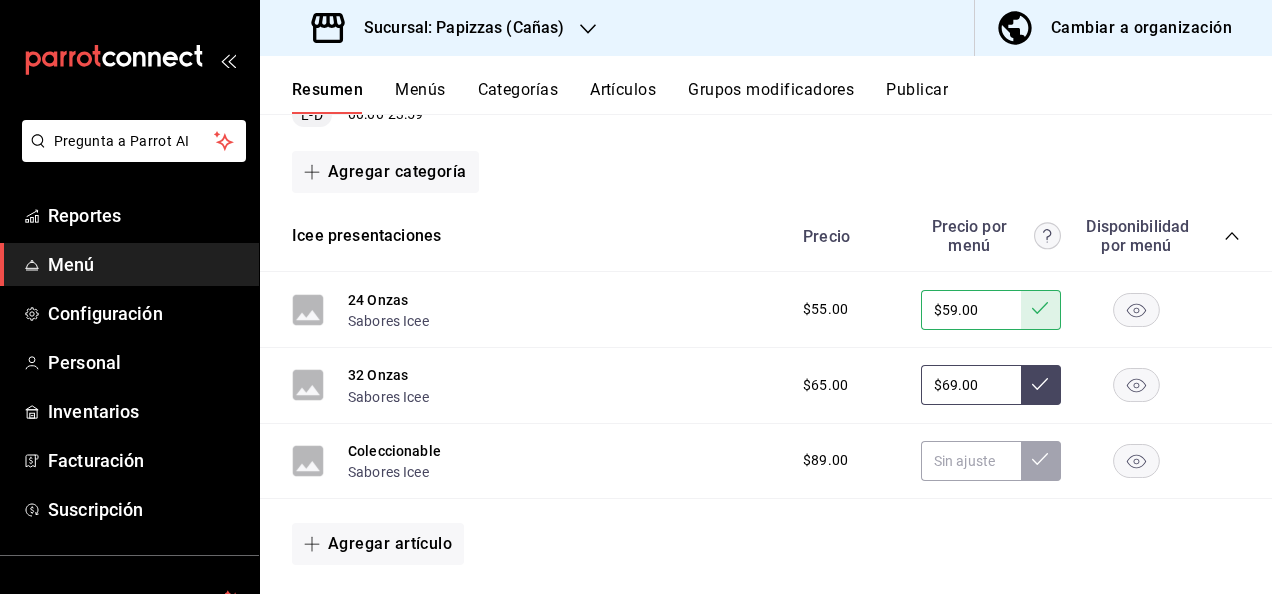type on "$69.00" 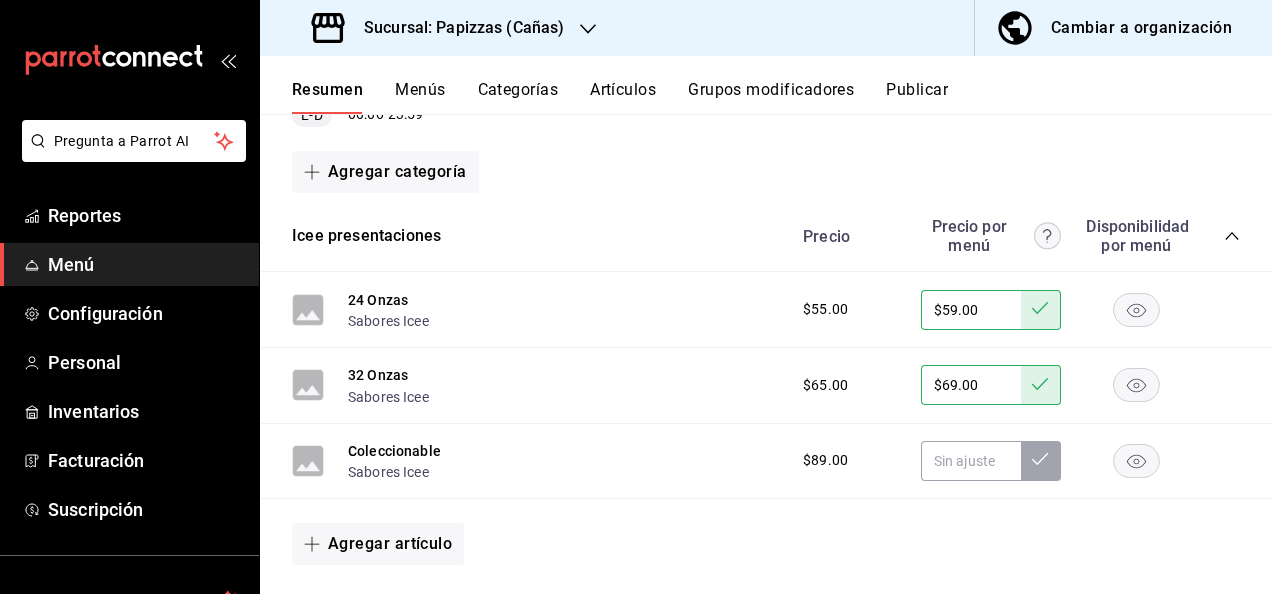 type 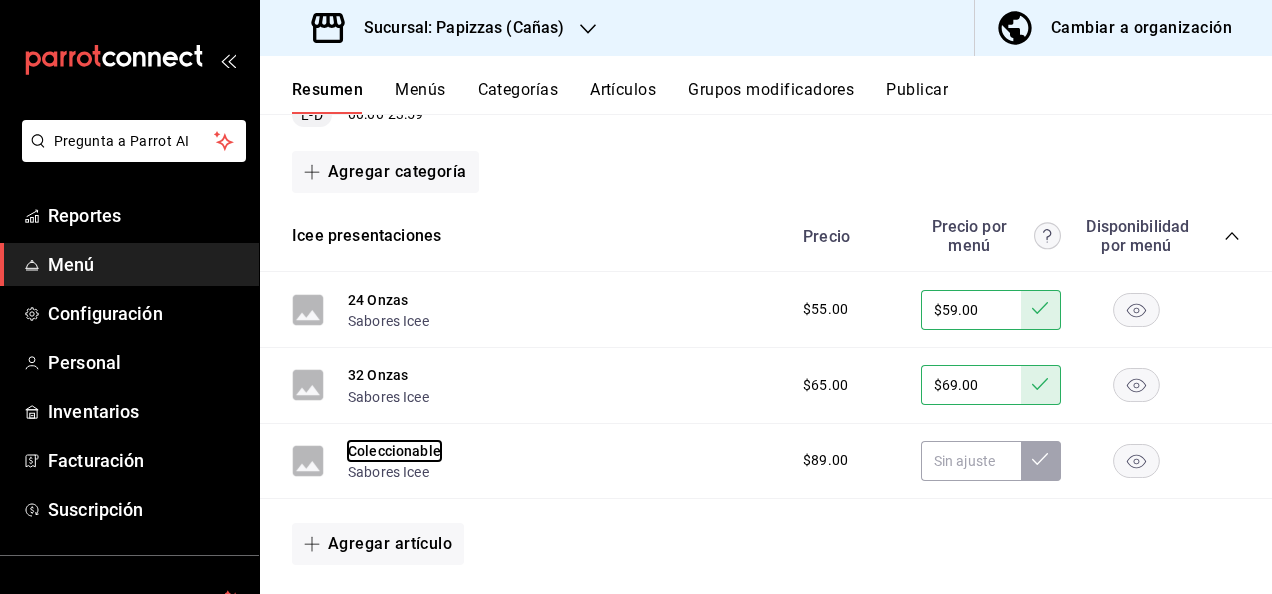 type 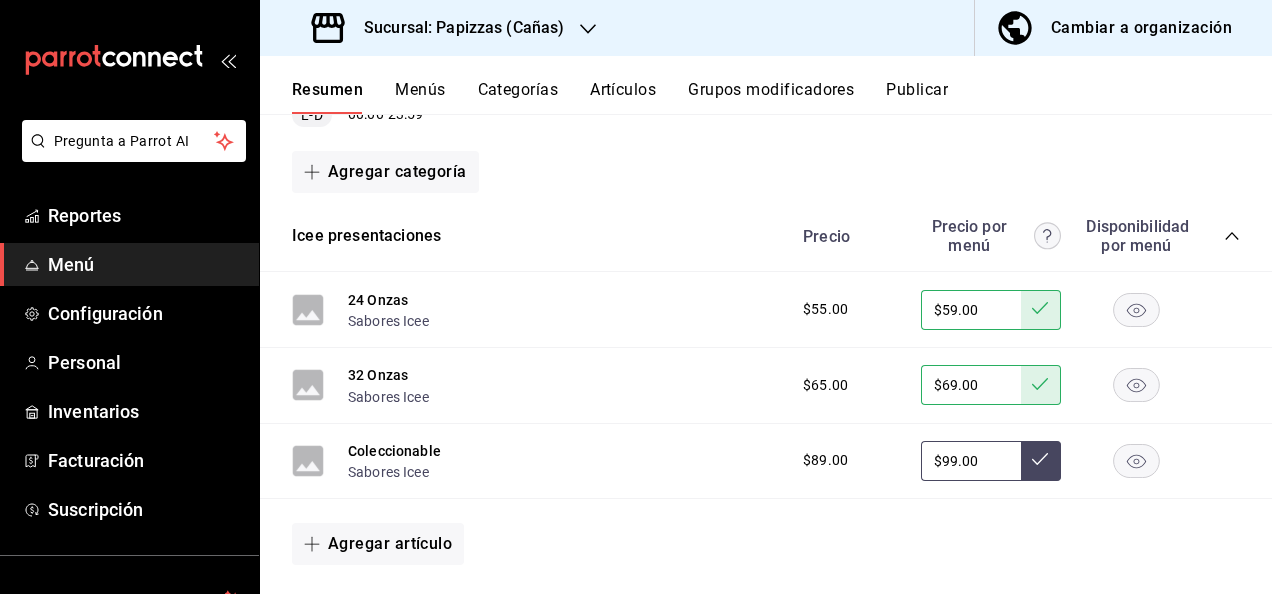 type on "$99.00" 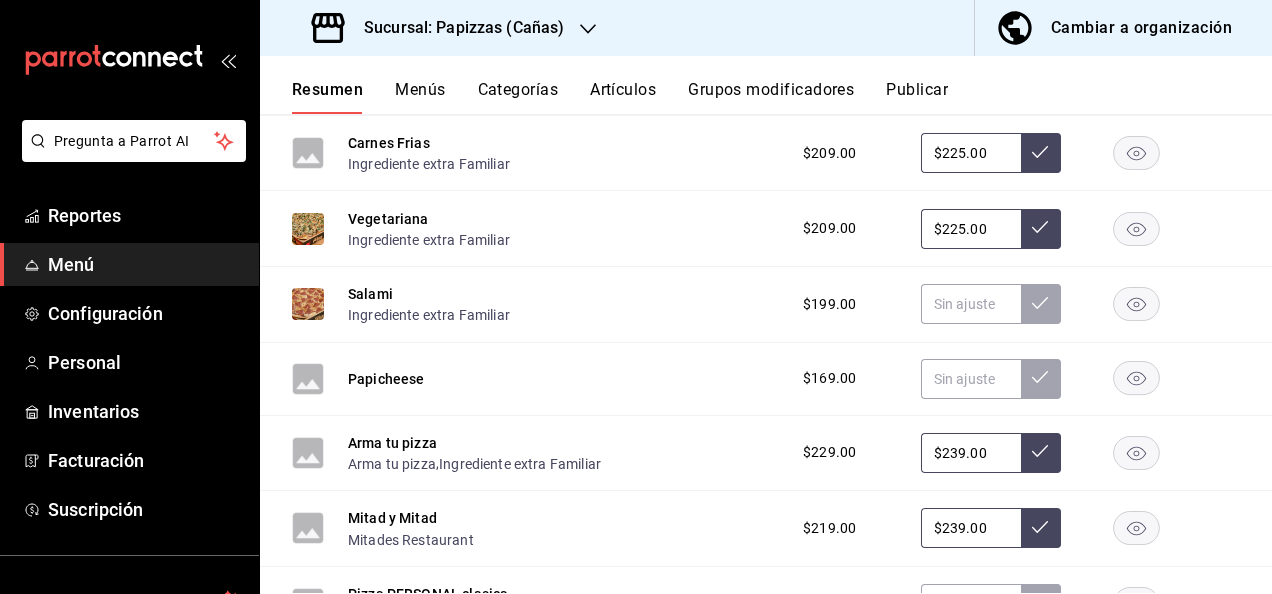scroll, scrollTop: 1300, scrollLeft: 0, axis: vertical 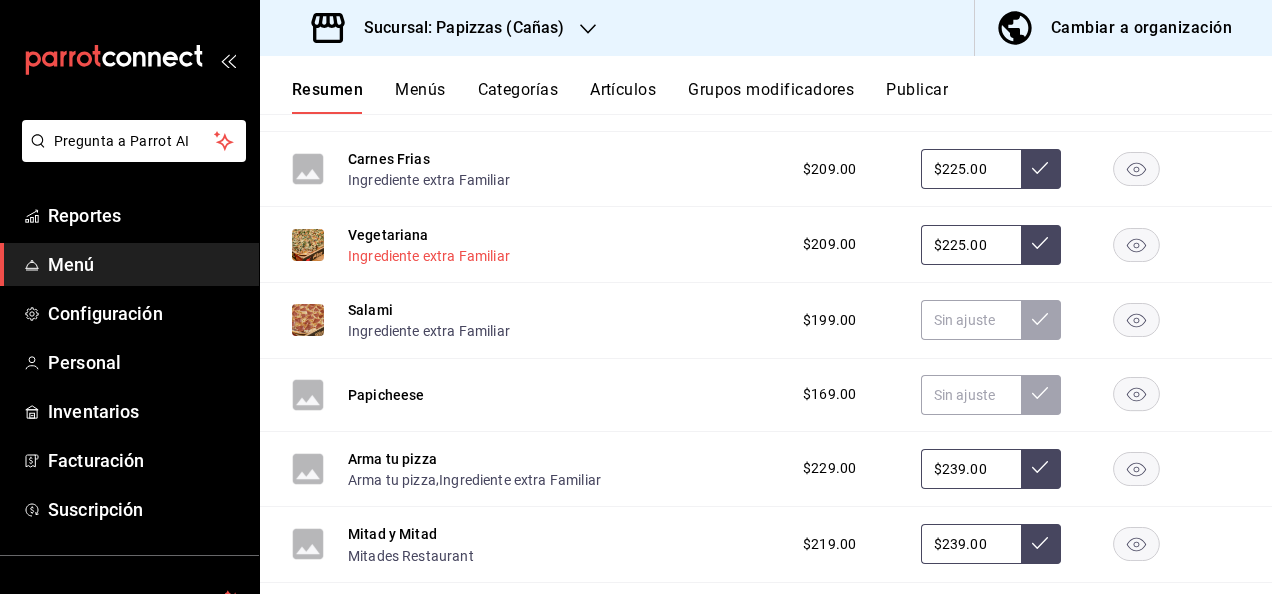 click on "Ingrediente extra Familiar" at bounding box center (429, 256) 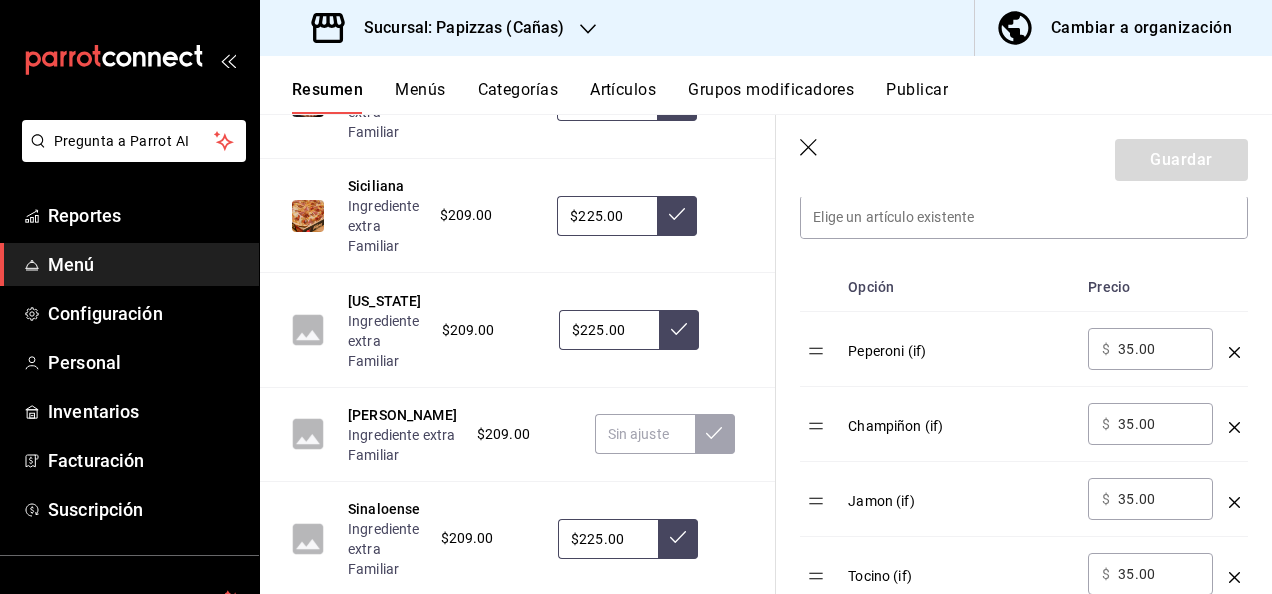 scroll, scrollTop: 600, scrollLeft: 0, axis: vertical 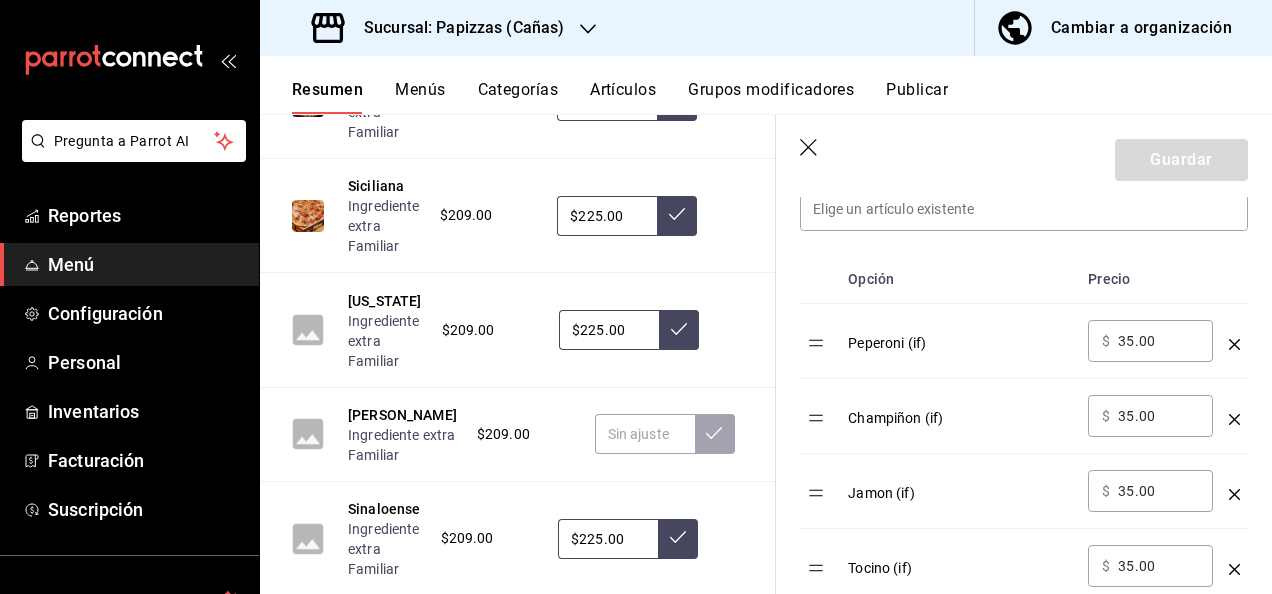 click on "35.00" at bounding box center (1158, 341) 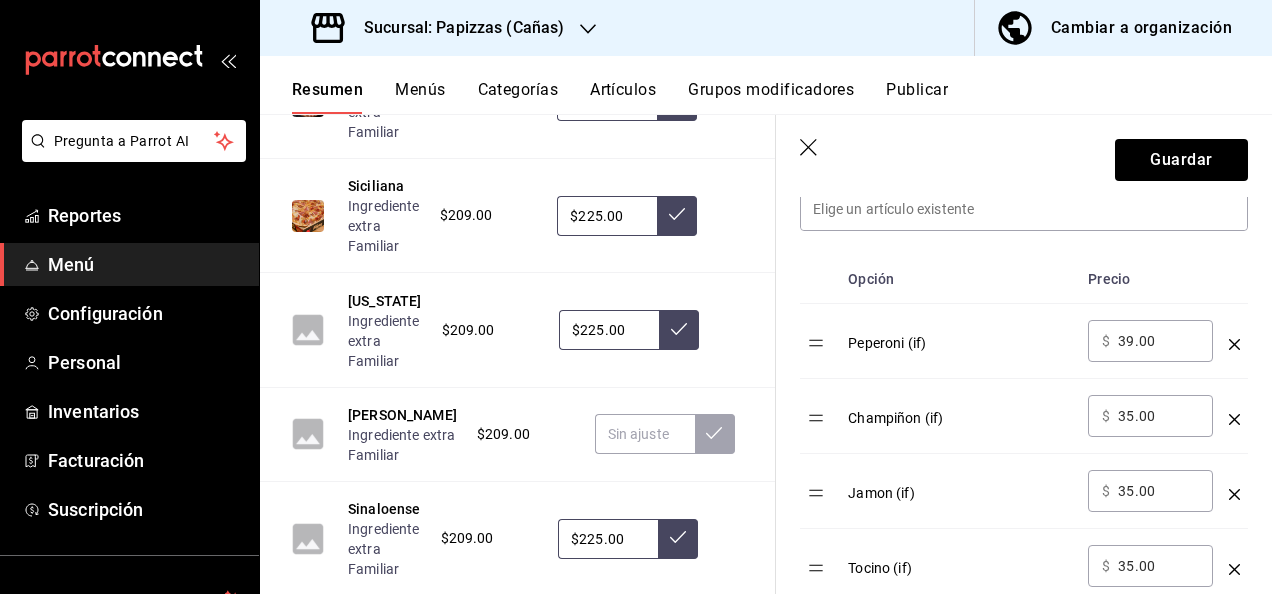 type on "39.00" 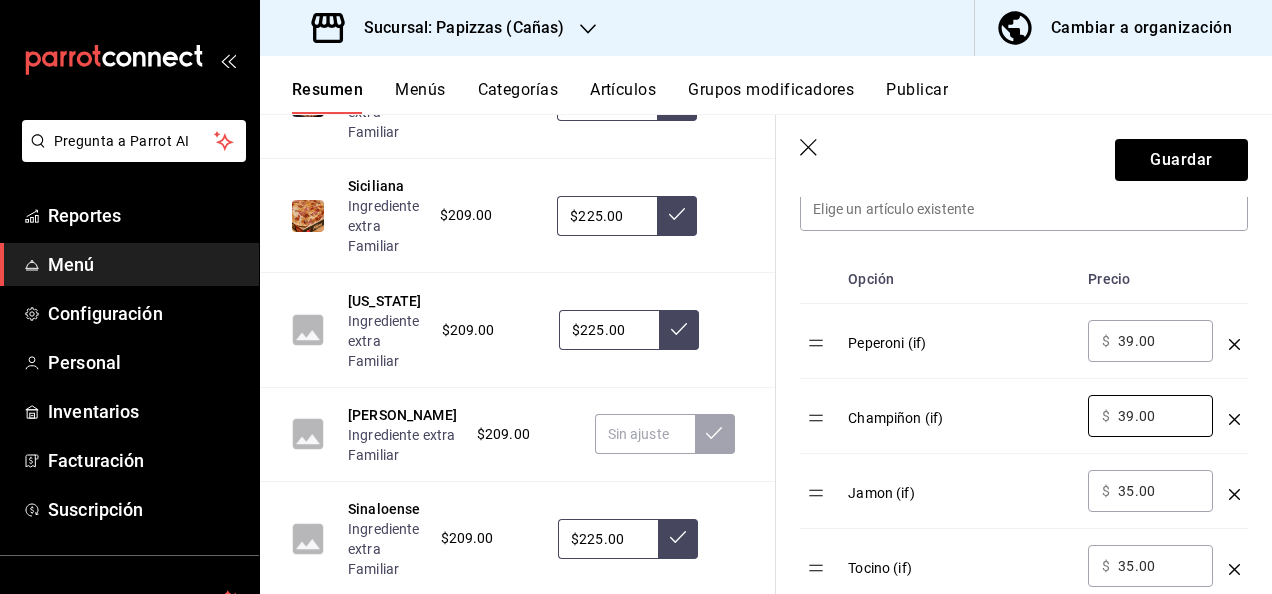 type on "39.00" 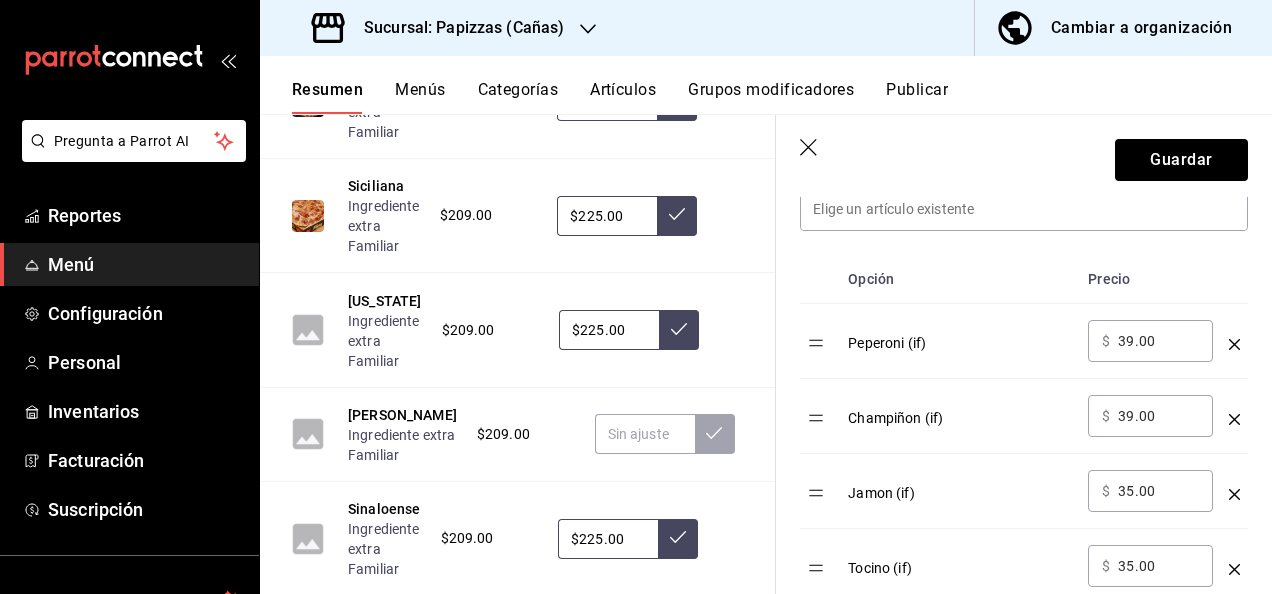 type 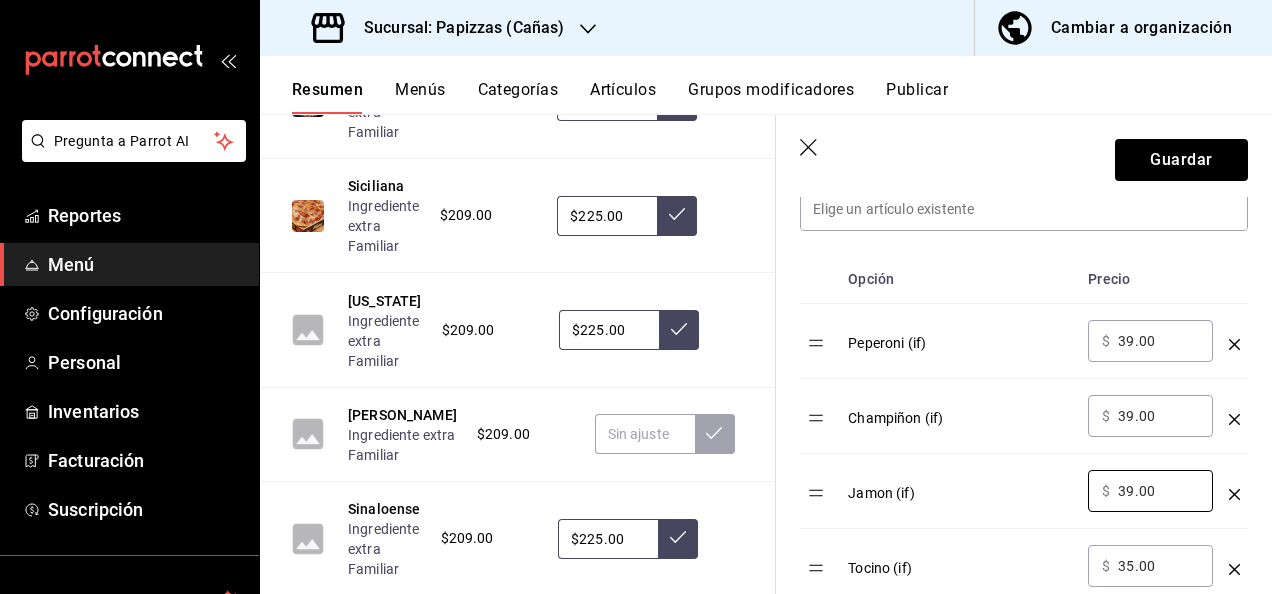 type on "39.00" 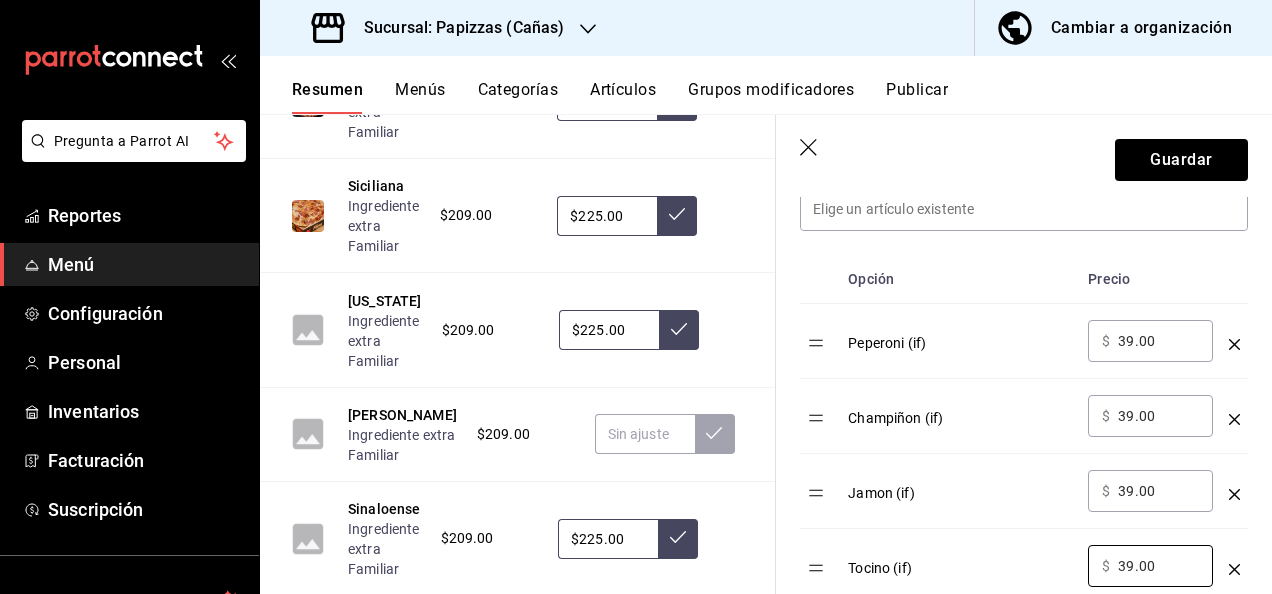 type on "39.00" 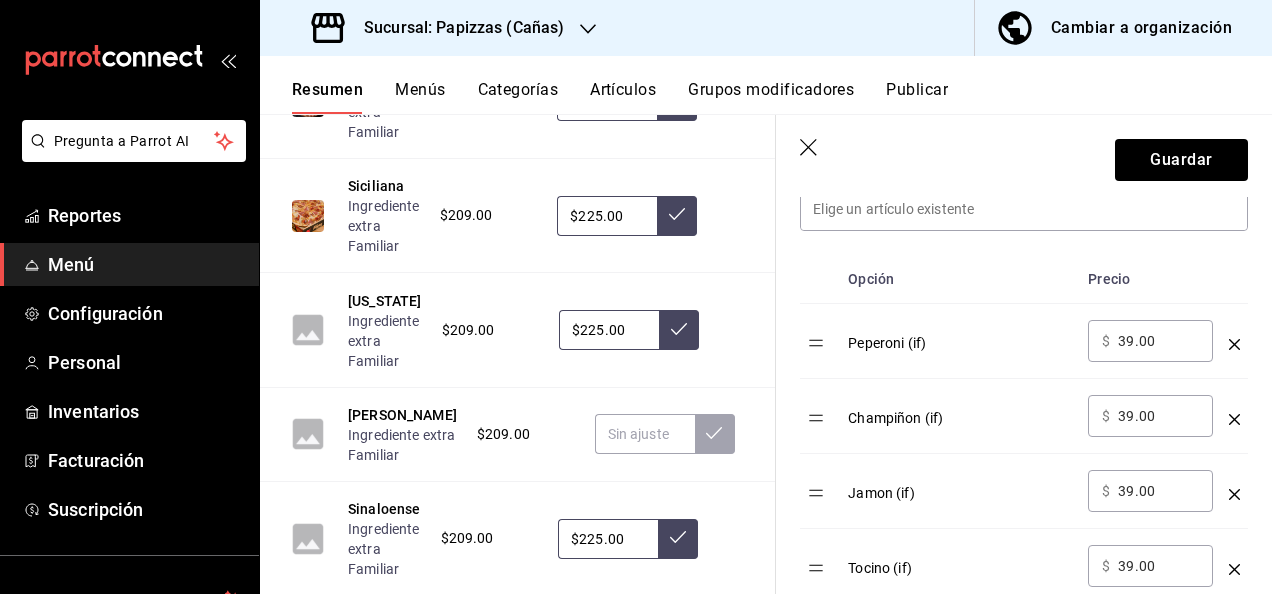 scroll, scrollTop: 884, scrollLeft: 0, axis: vertical 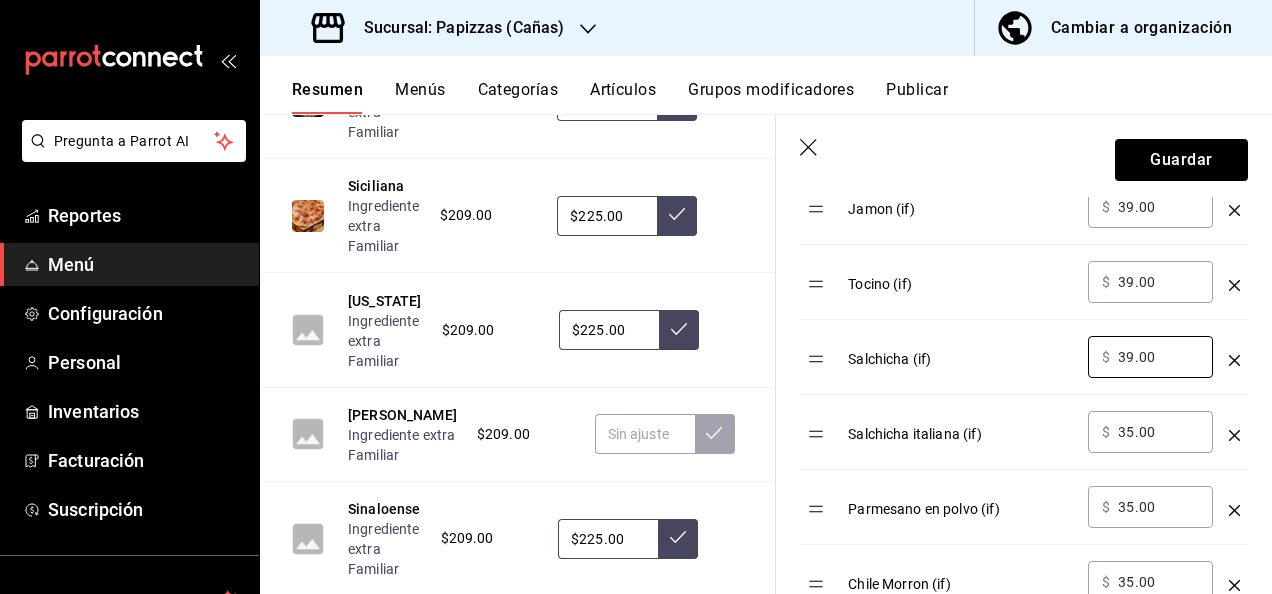 type on "39.00" 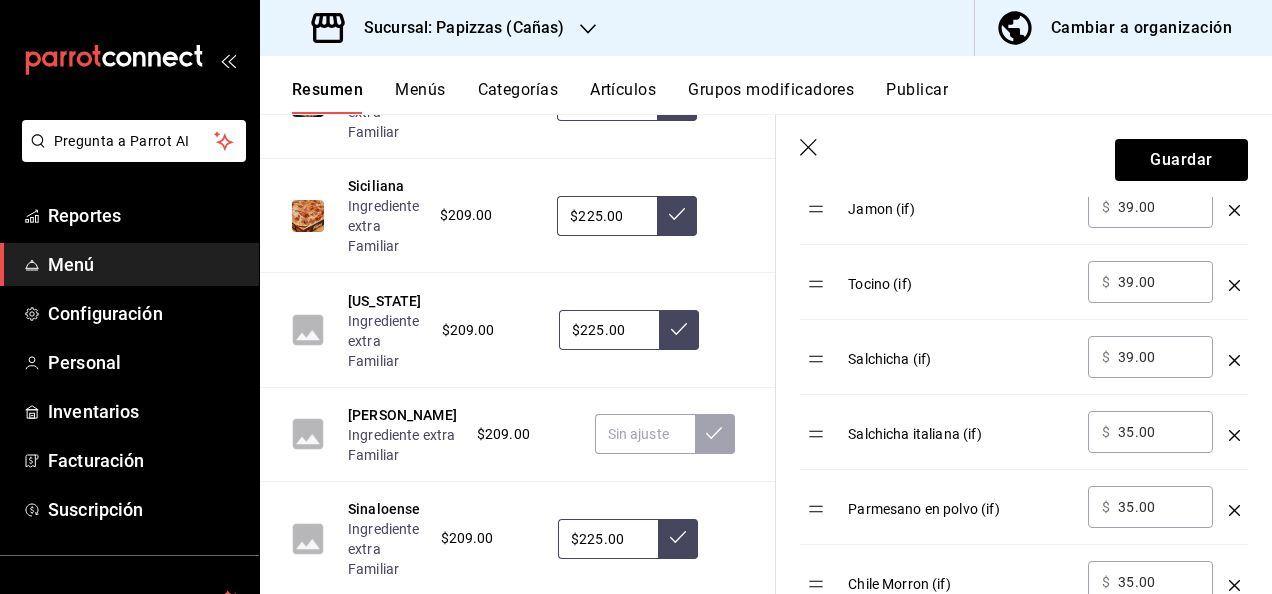 type 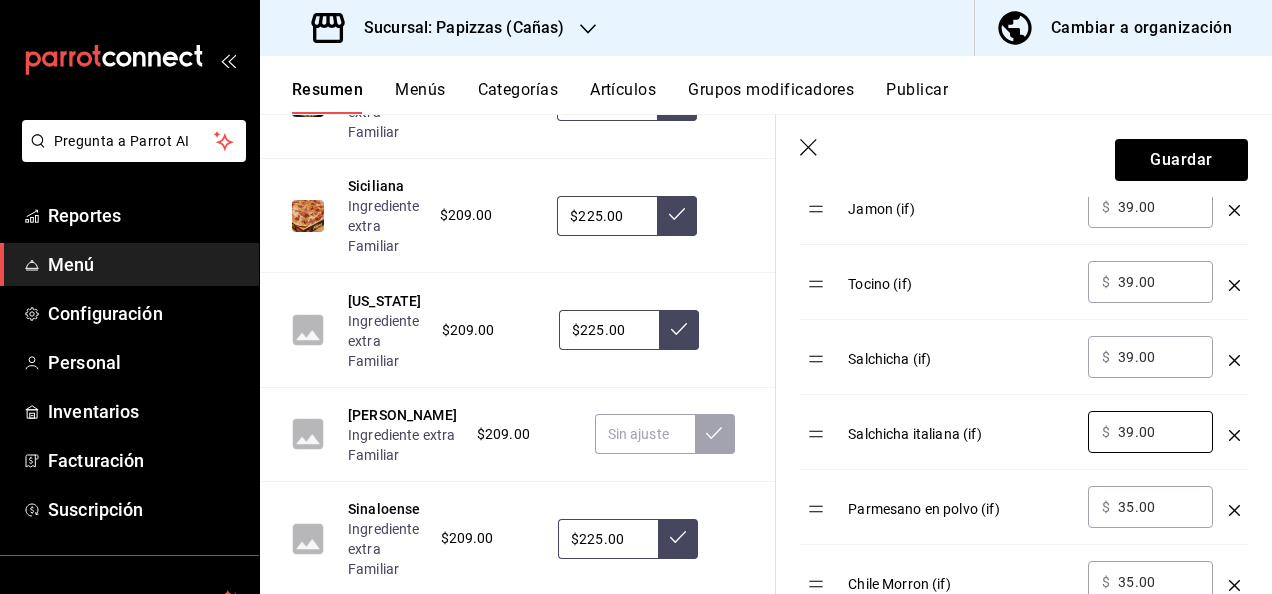 type on "39.00" 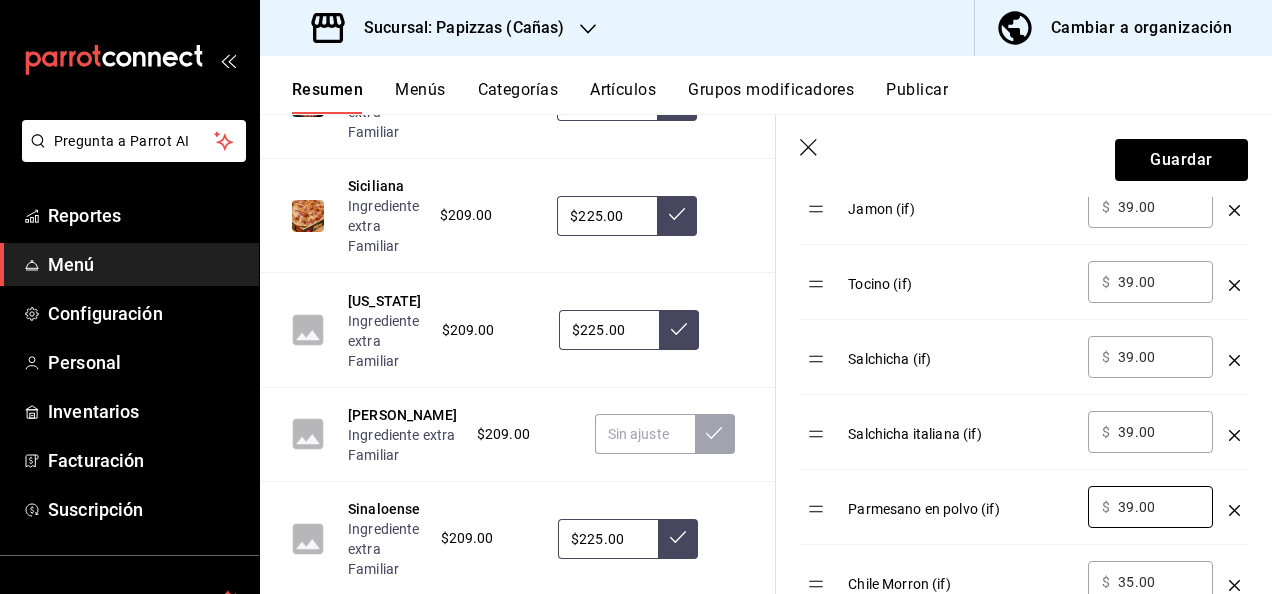 type on "39.00" 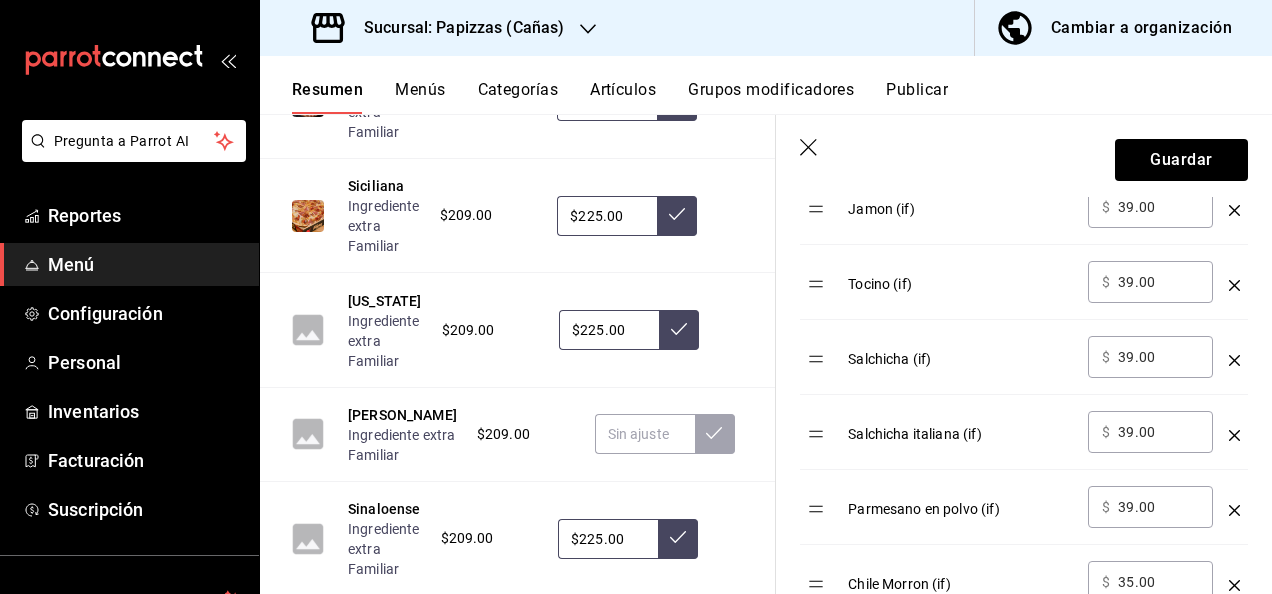 type 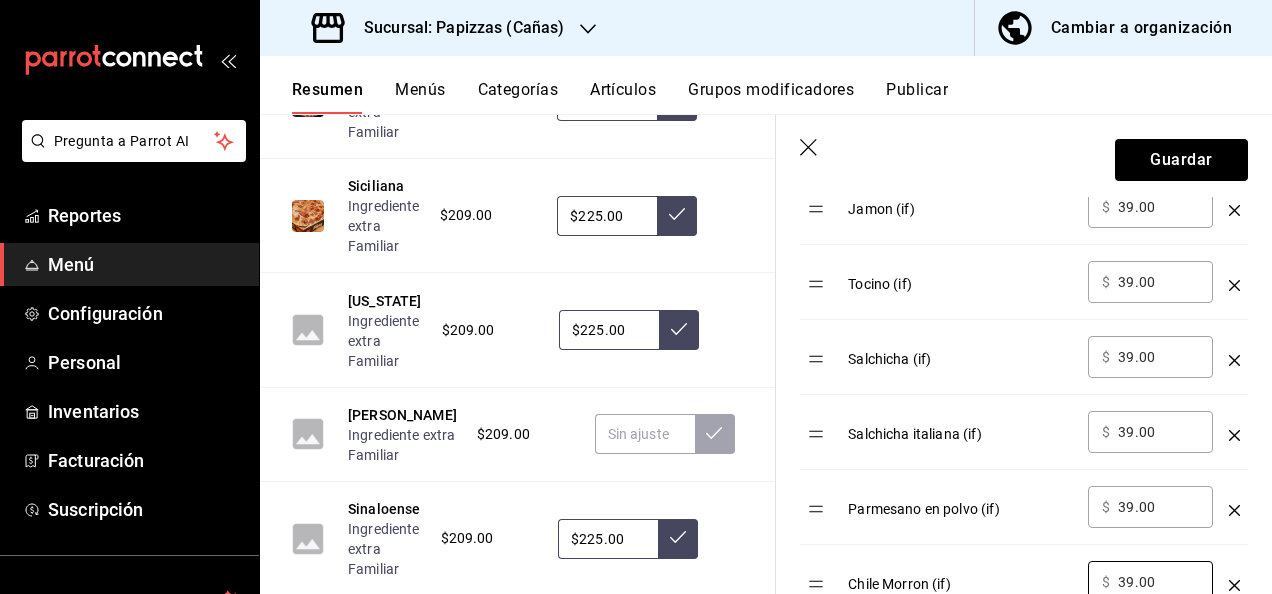 type on "39.00" 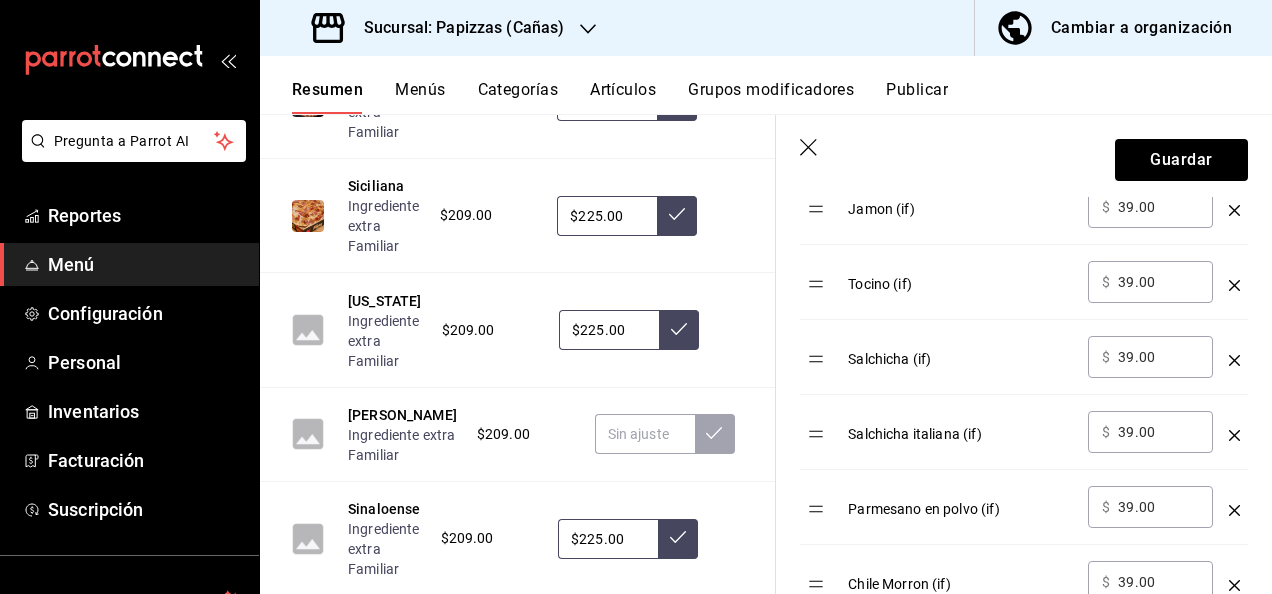 scroll, scrollTop: 1183, scrollLeft: 0, axis: vertical 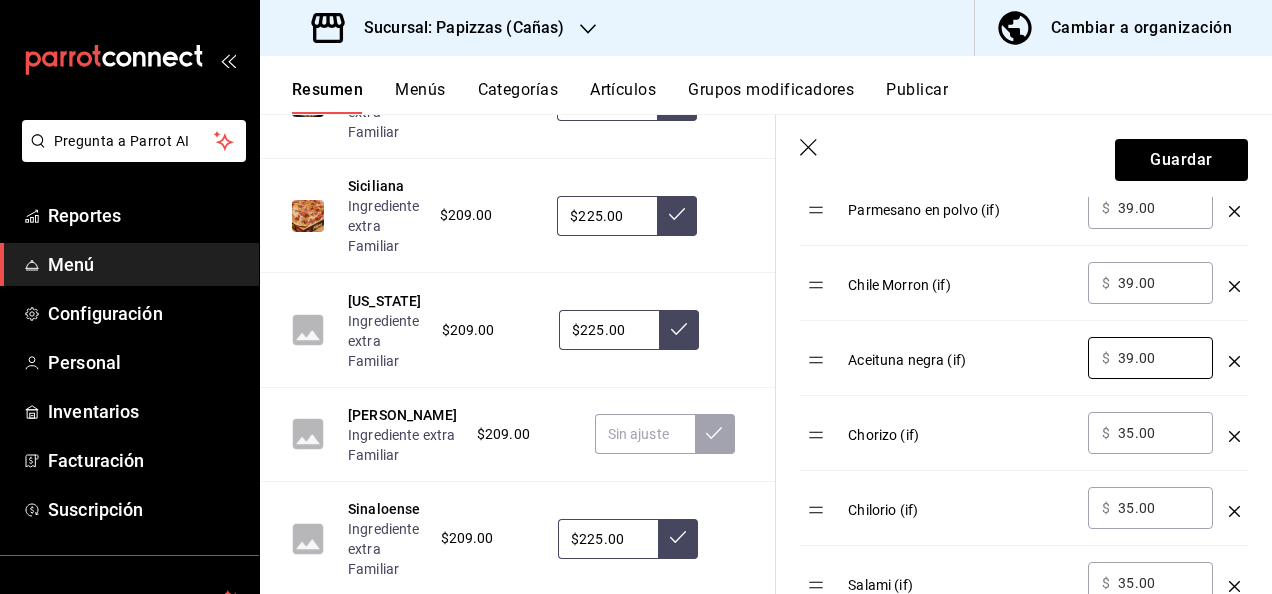 type on "39.00" 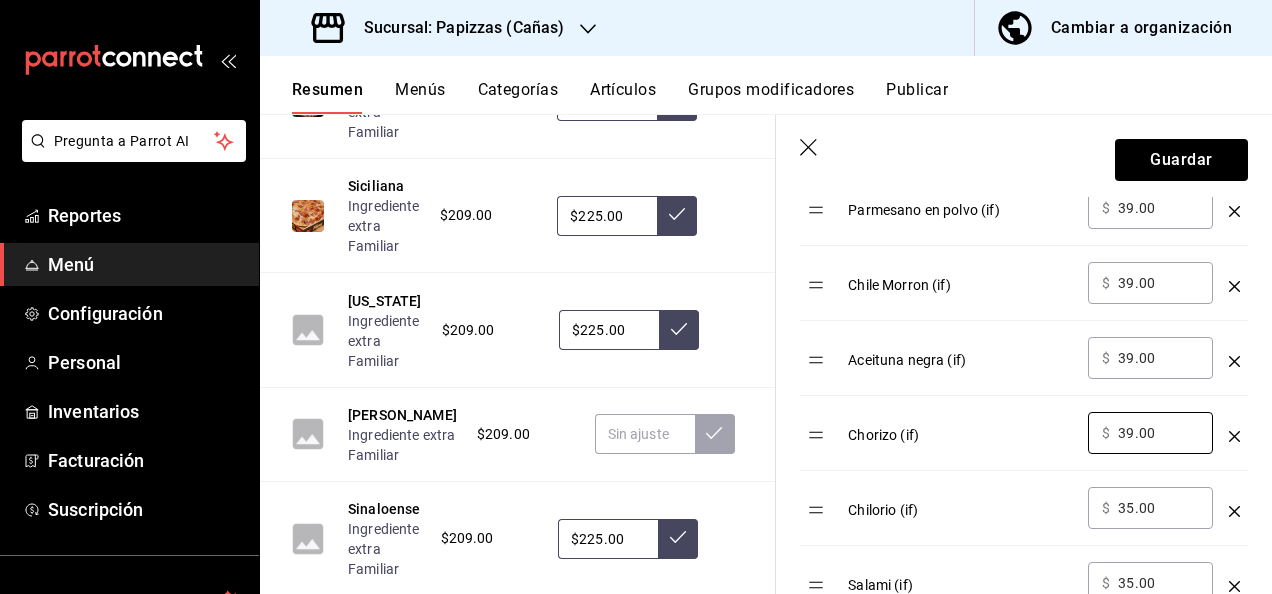 type on "39.00" 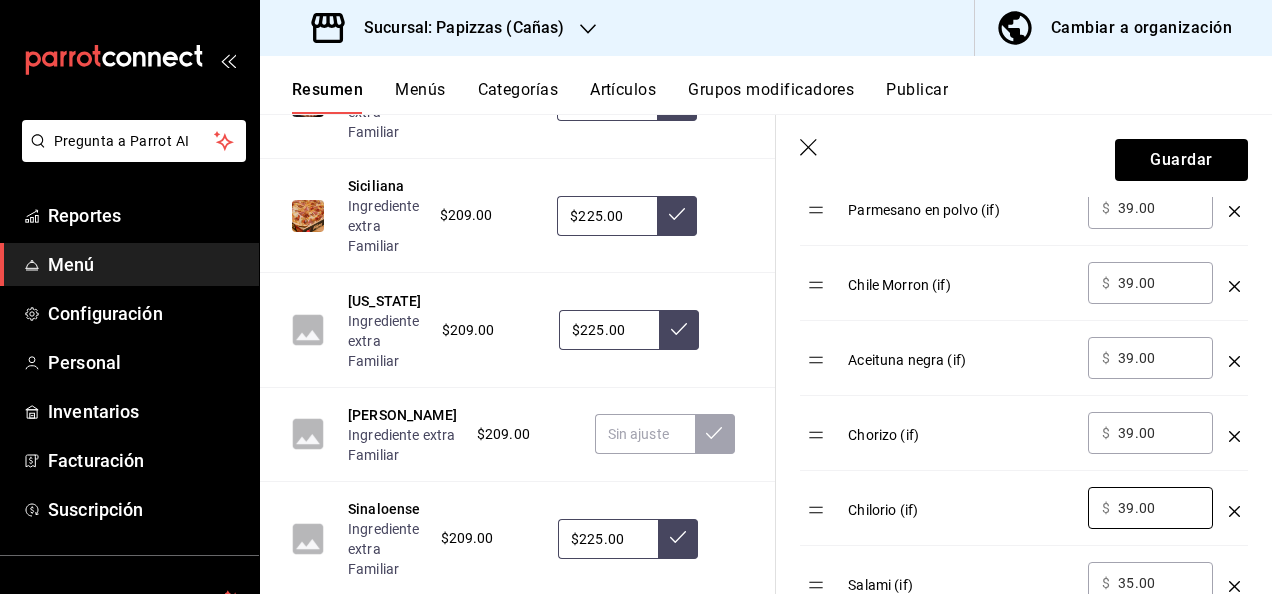 type on "39.00" 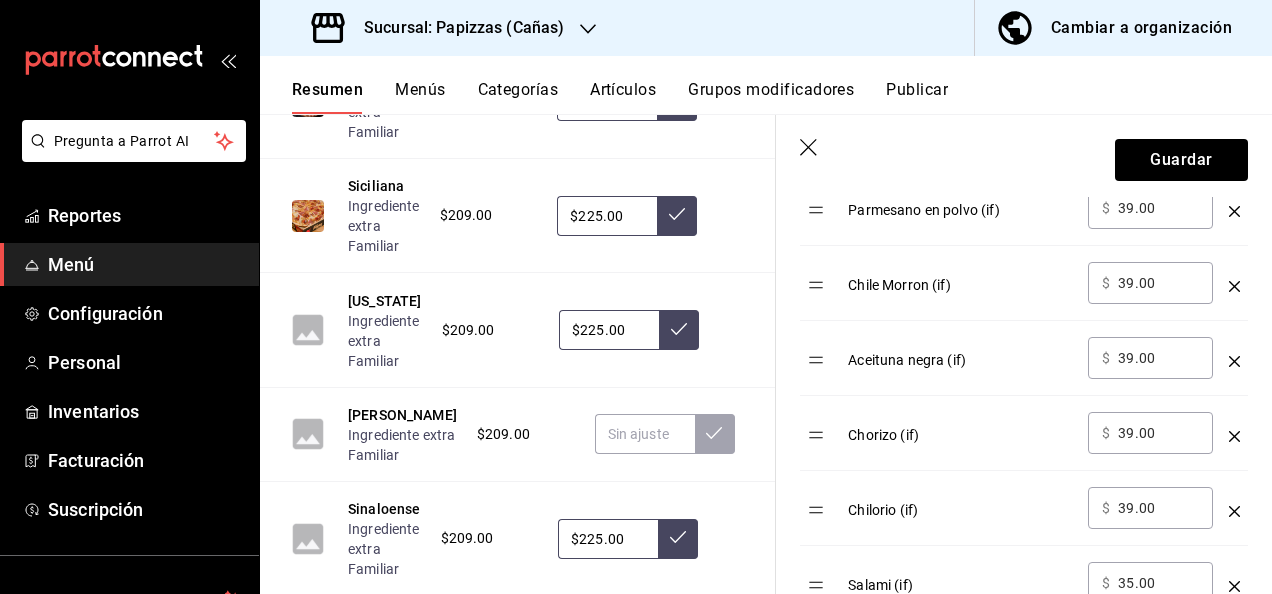 type 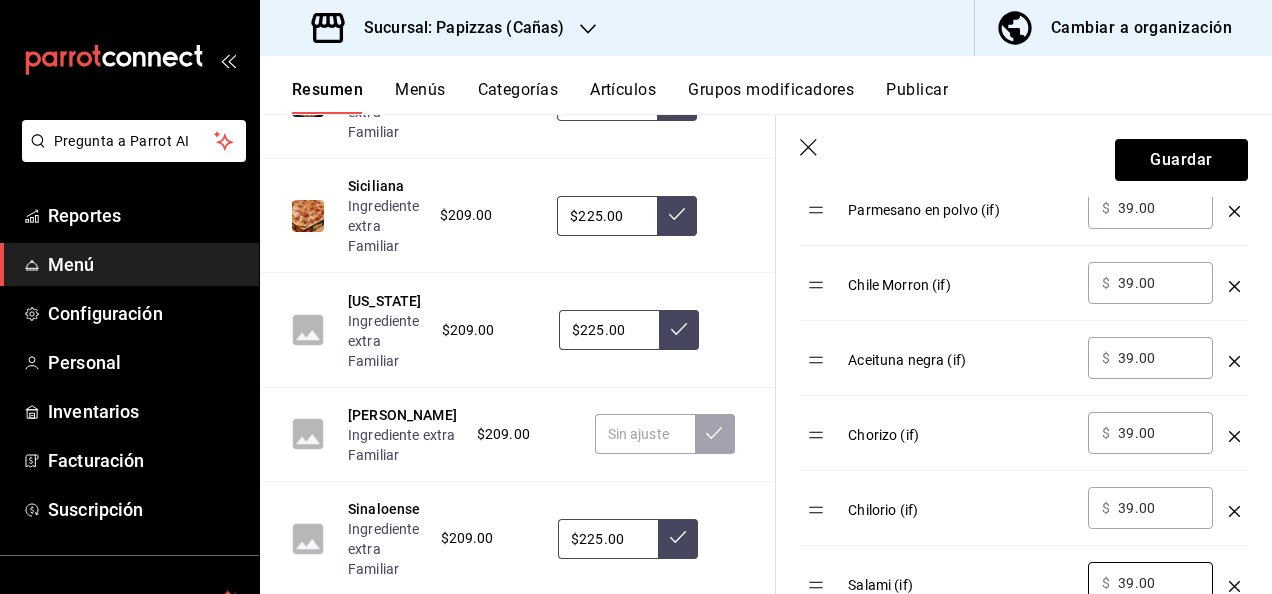 type on "39.00" 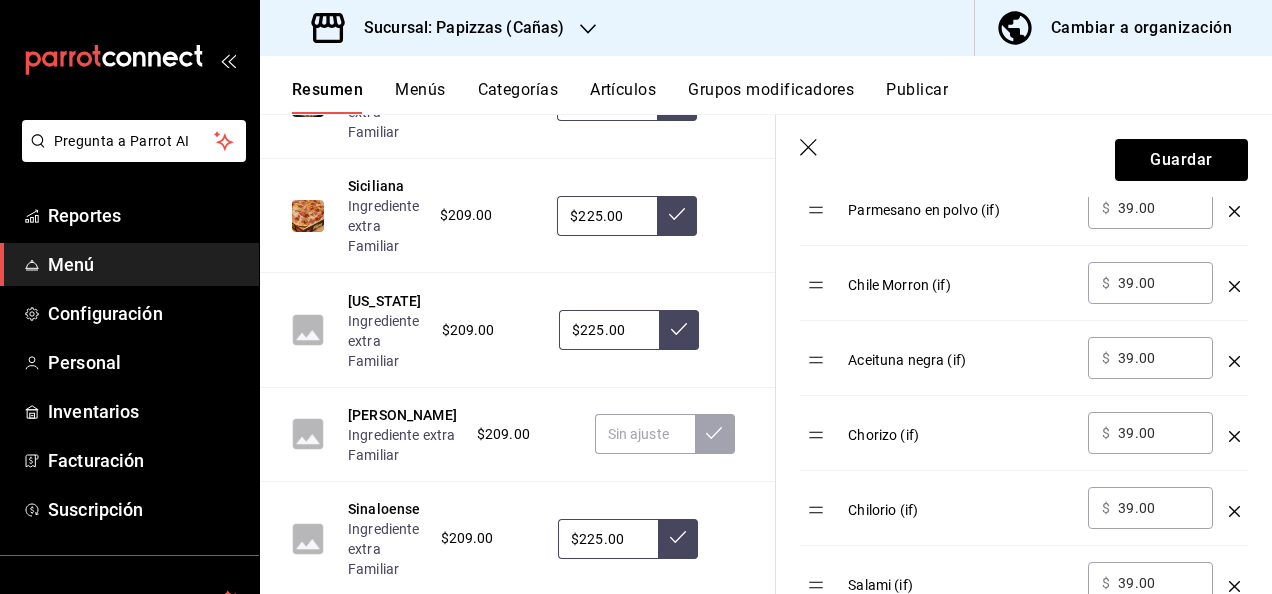 scroll, scrollTop: 1482, scrollLeft: 0, axis: vertical 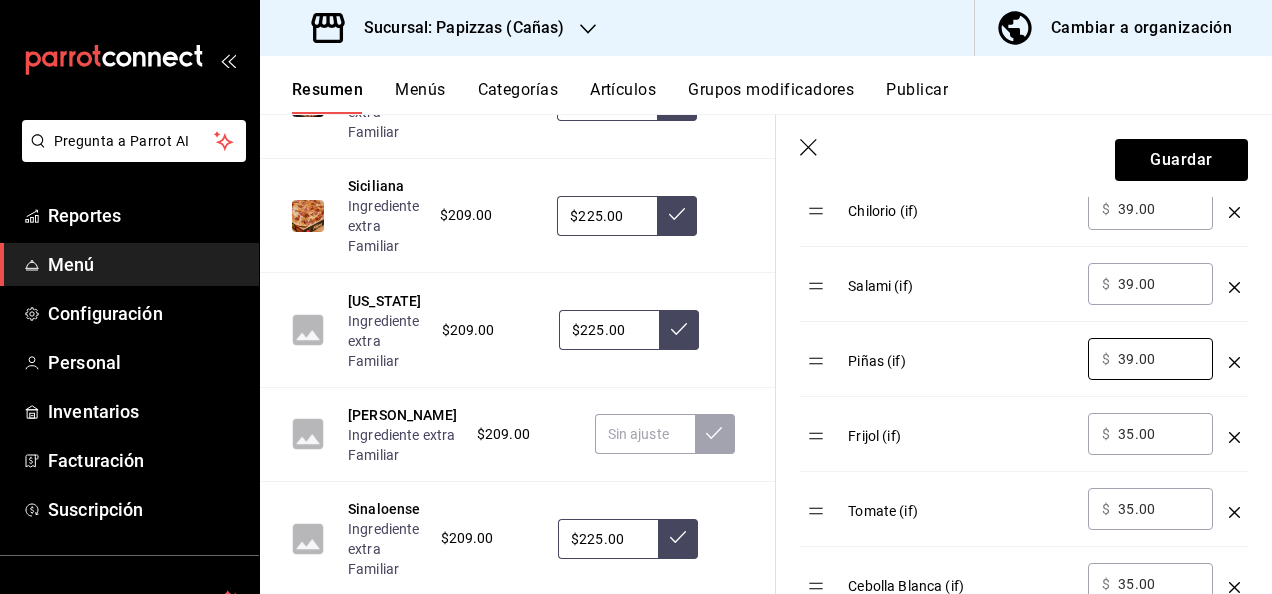 type on "39.00" 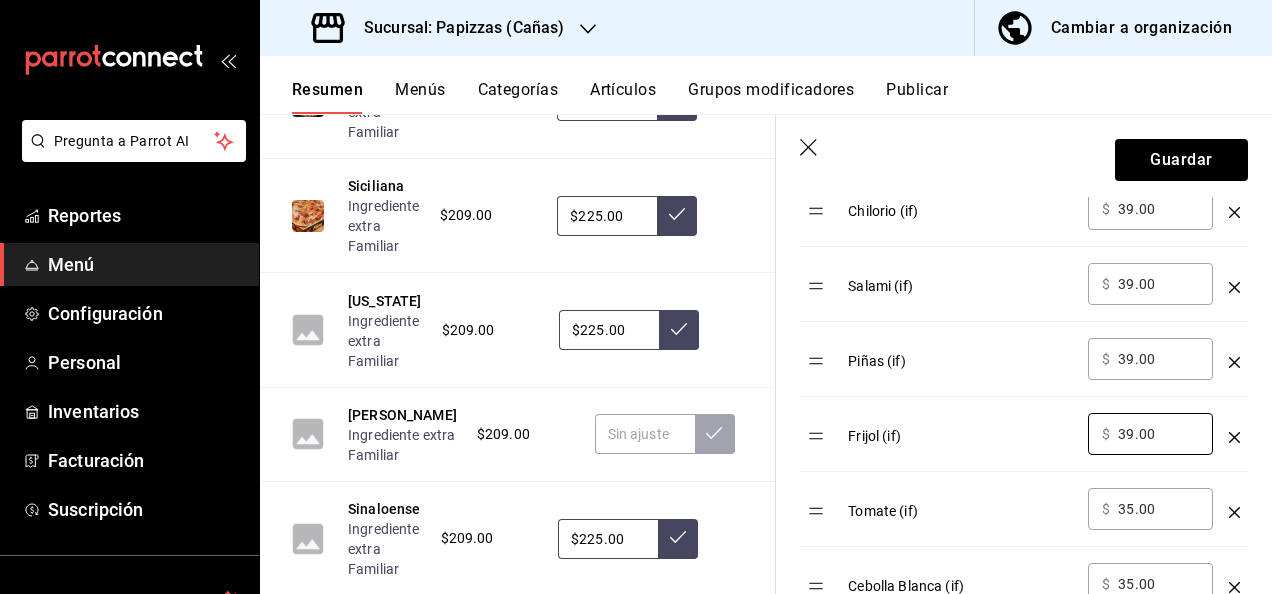 type on "39.00" 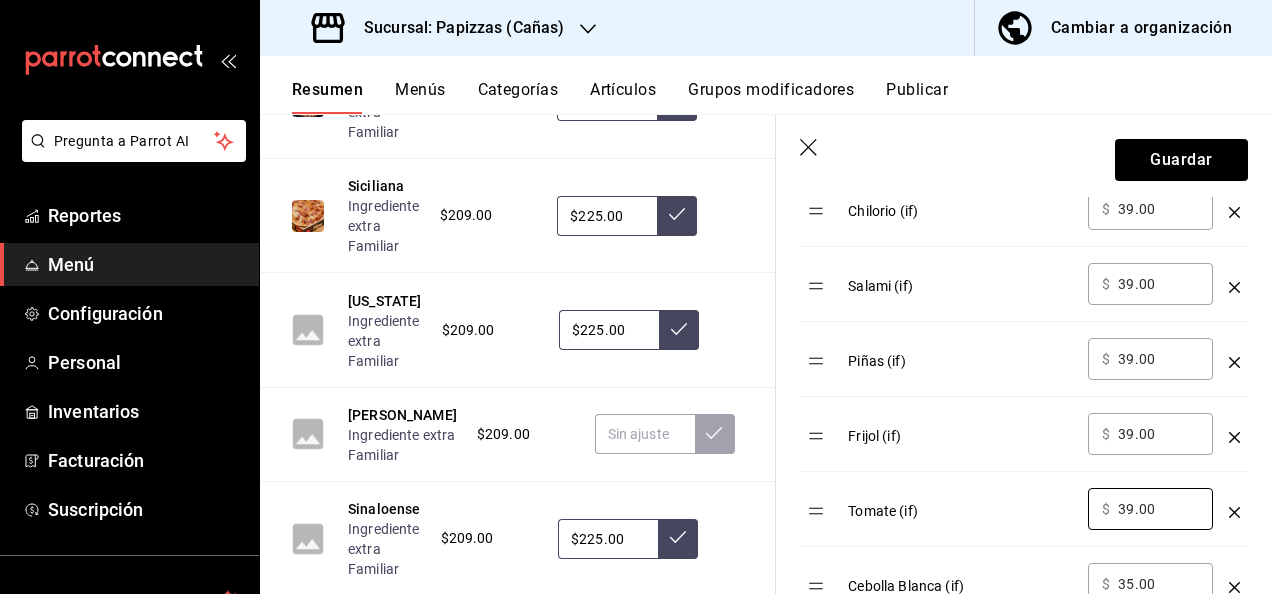type on "39.00" 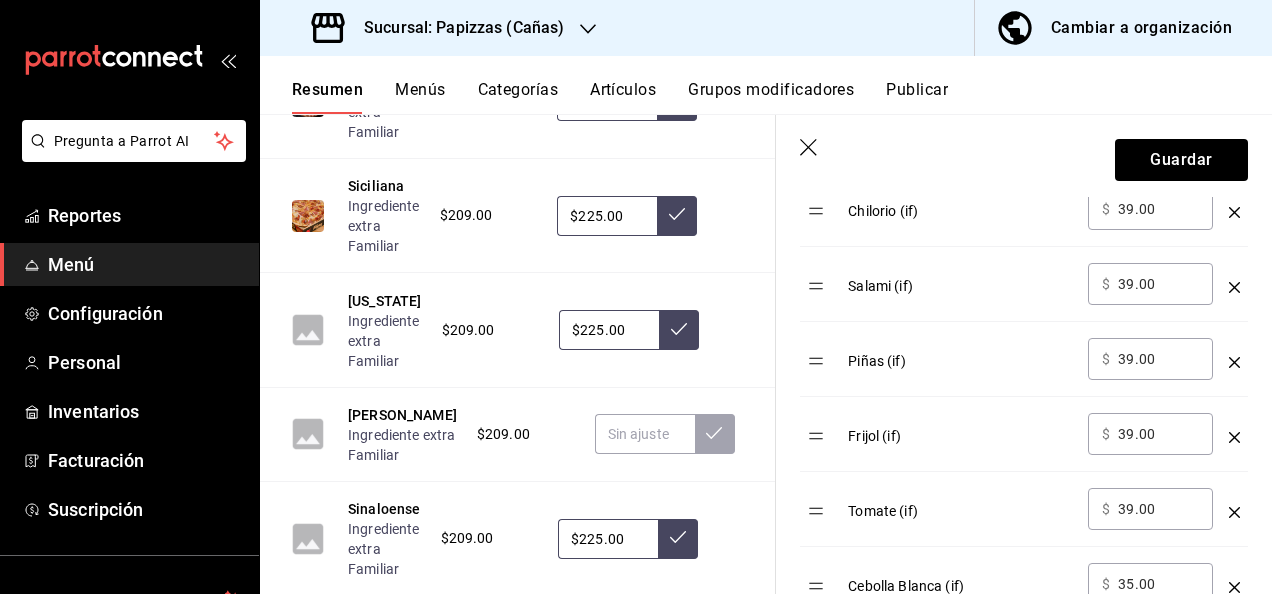 type 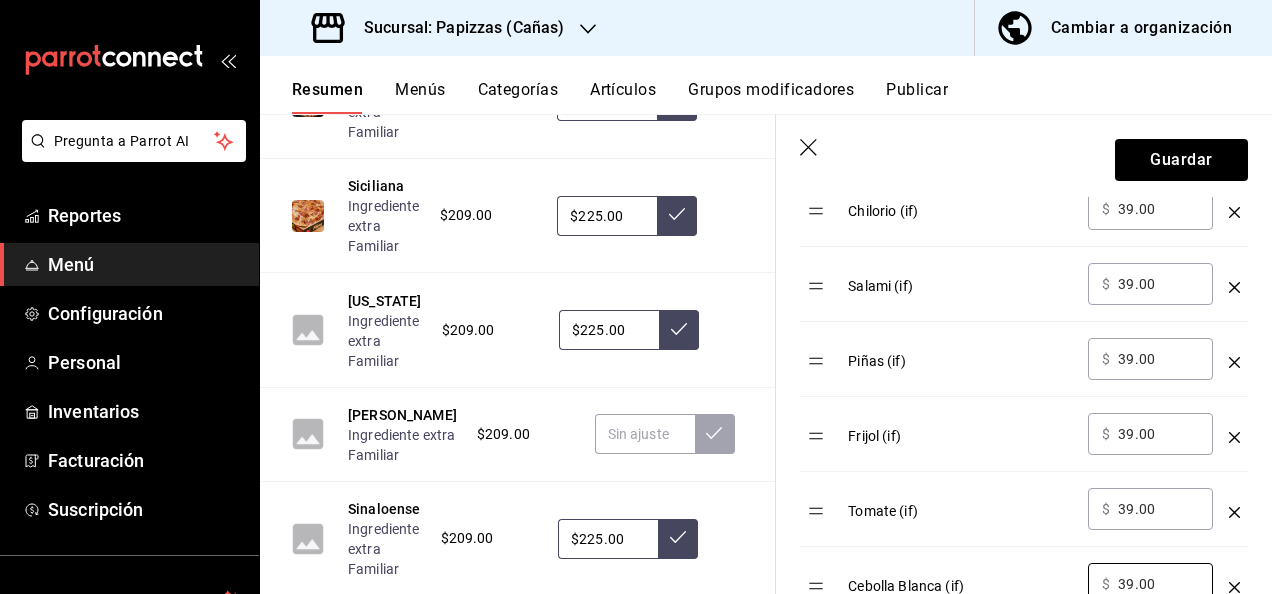 type on "39.00" 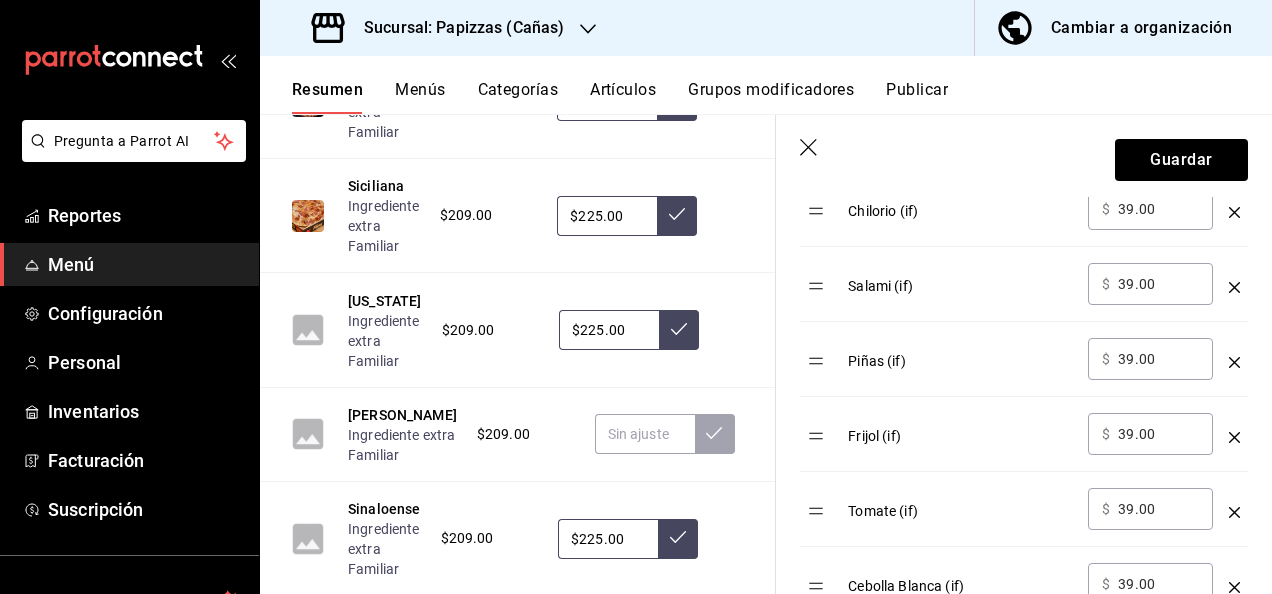 type 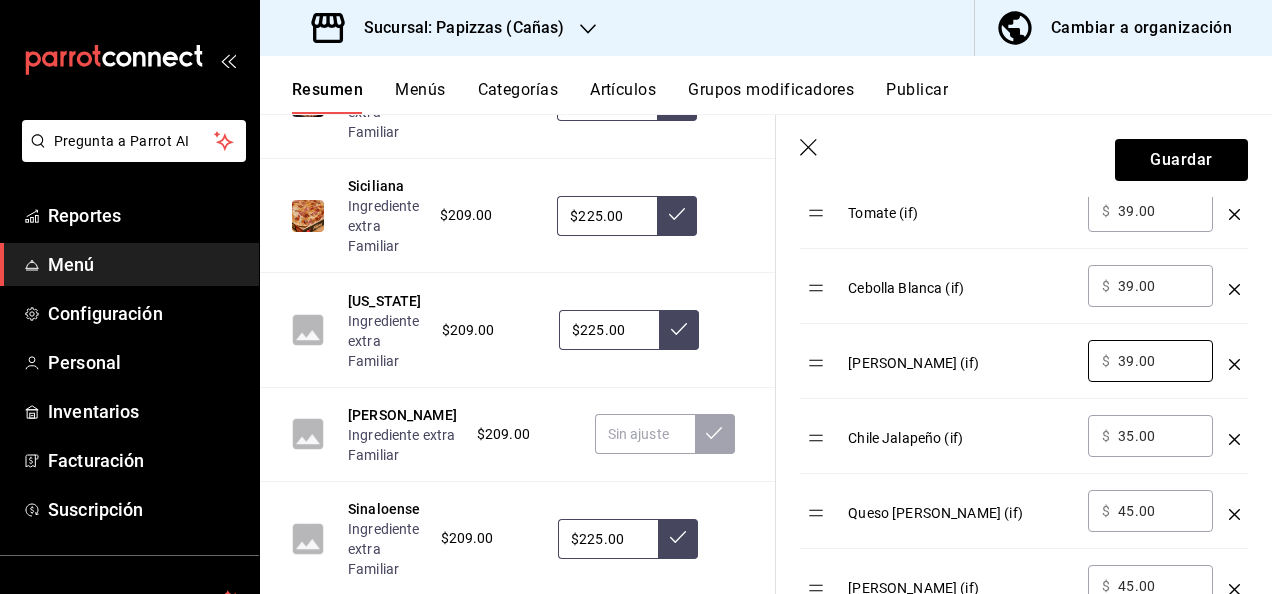 type on "39.00" 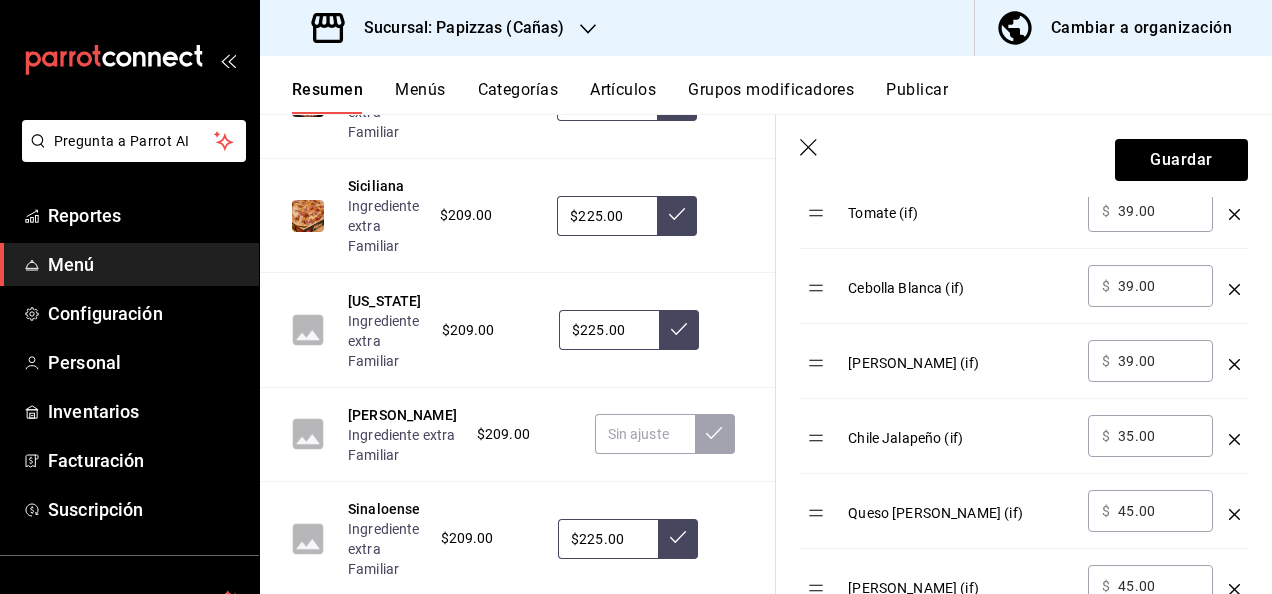 type 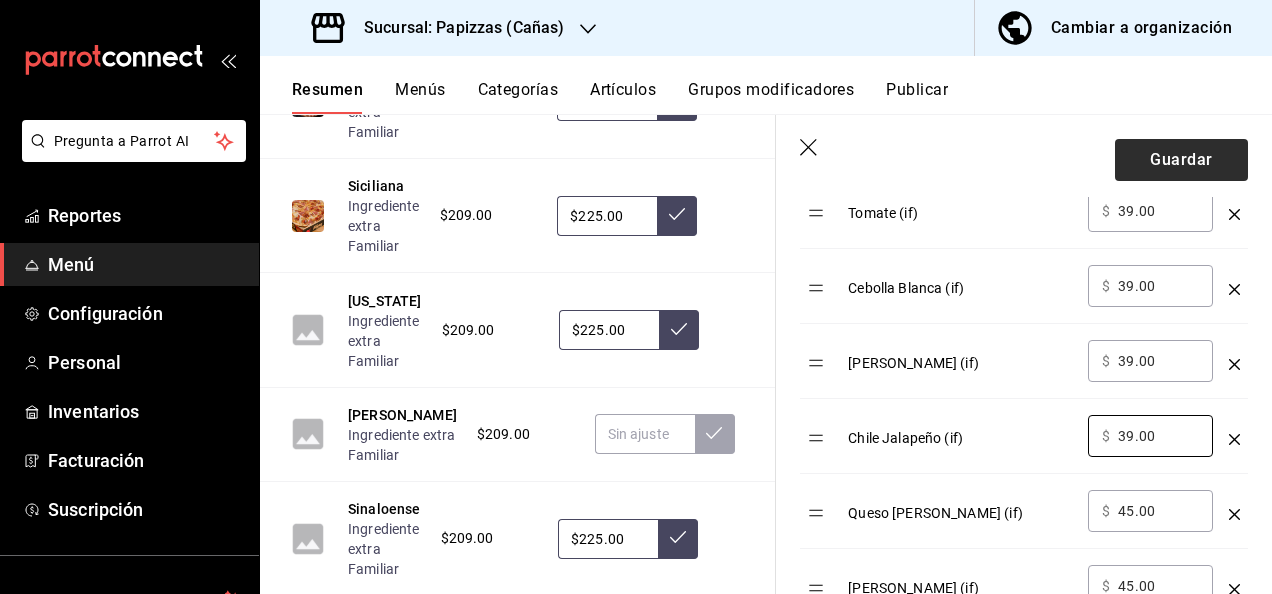 type on "39.00" 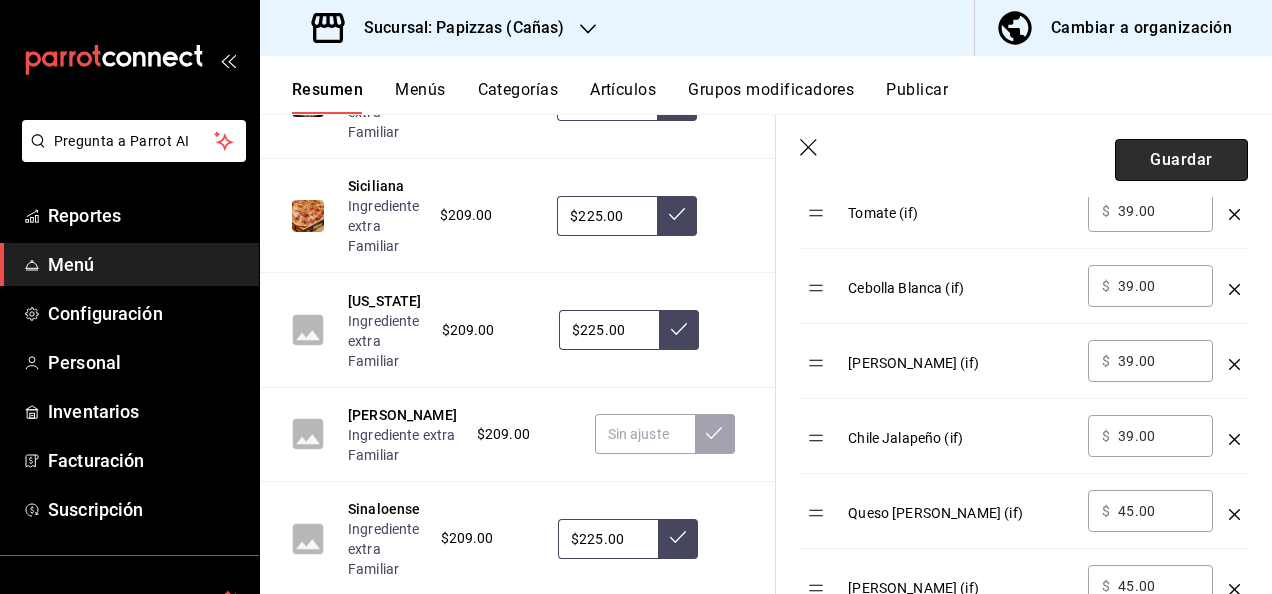 click on "Guardar" at bounding box center [1181, 160] 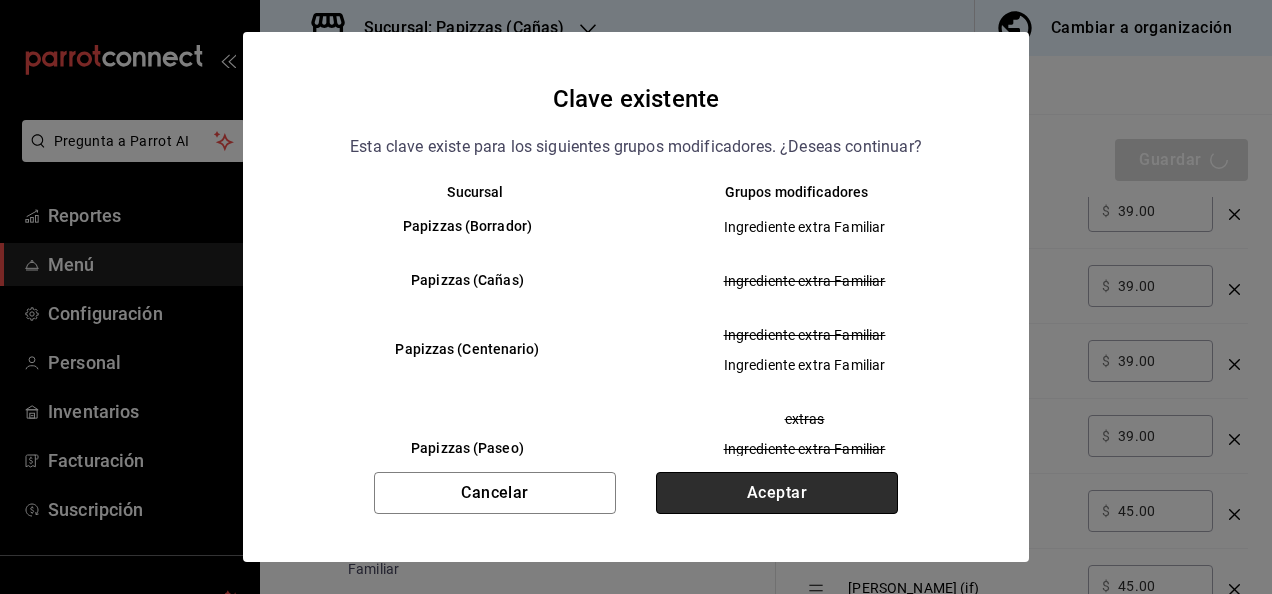 click on "Aceptar" at bounding box center (777, 493) 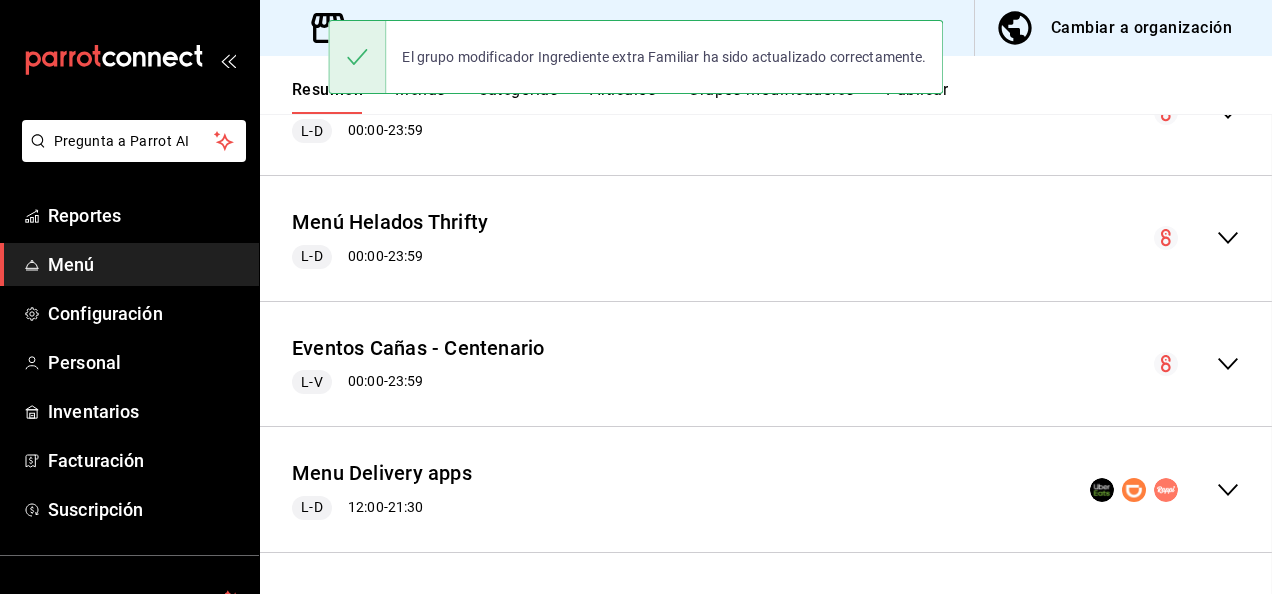 scroll, scrollTop: 0, scrollLeft: 0, axis: both 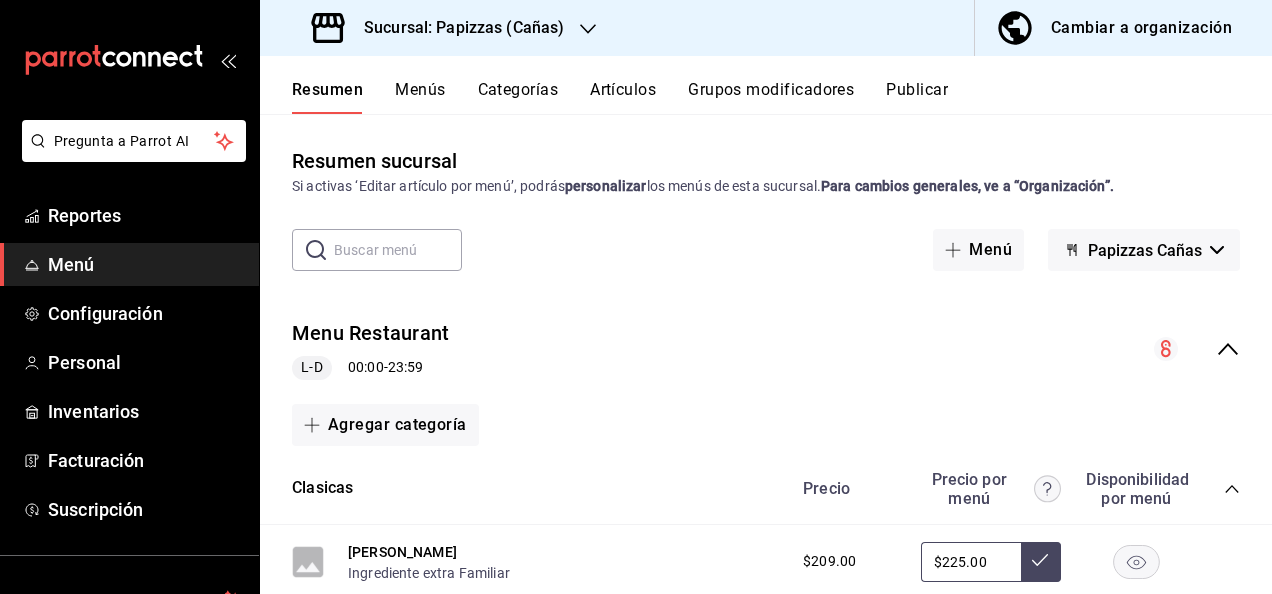 click on "Publicar" at bounding box center (917, 97) 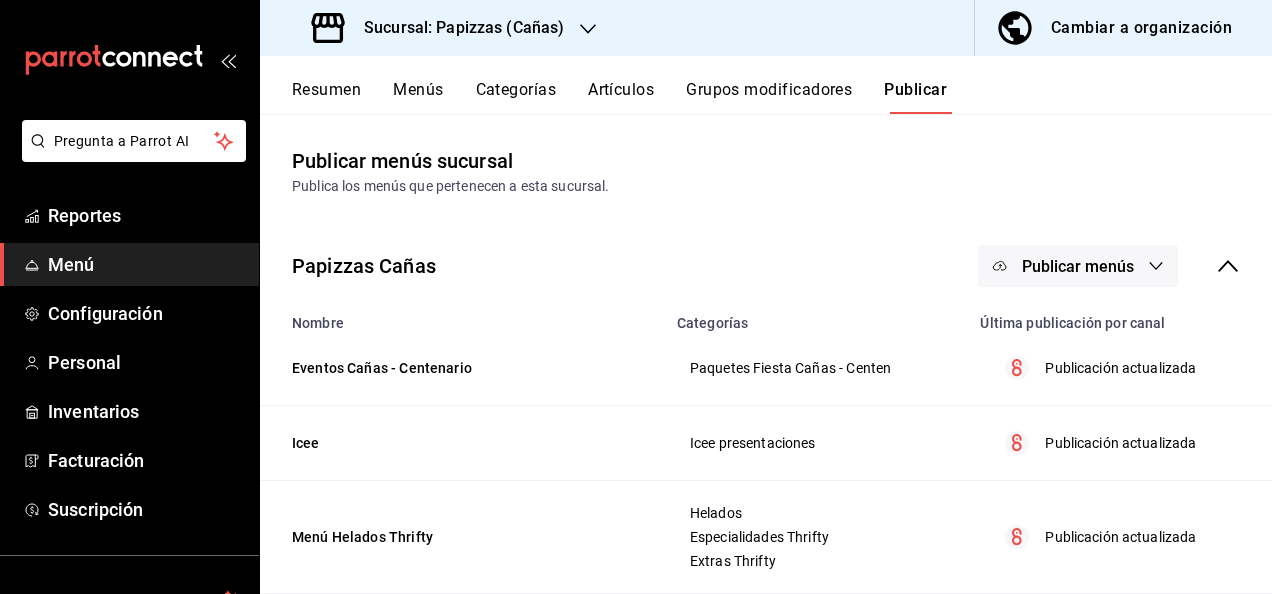 click 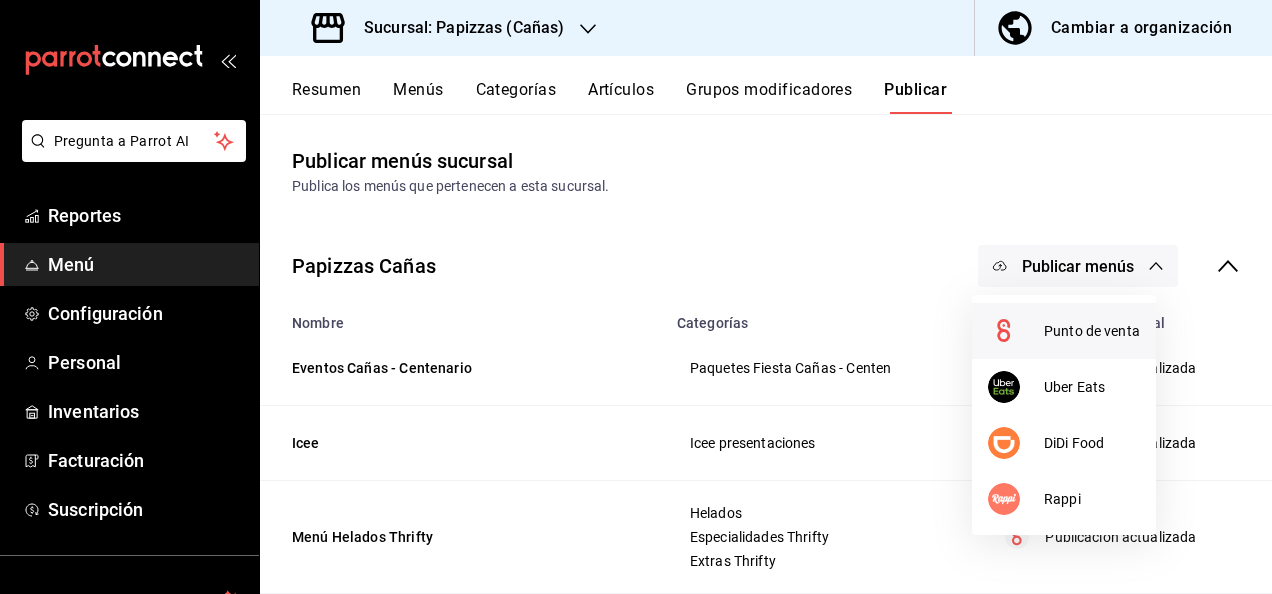 click on "Punto de venta" at bounding box center (1092, 331) 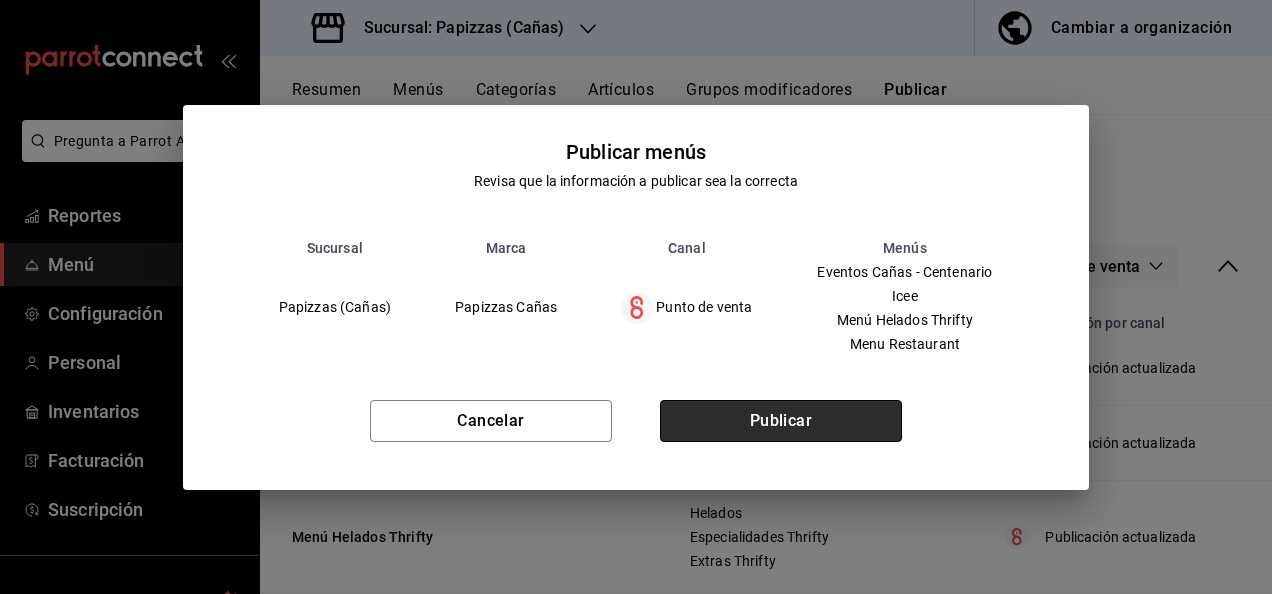 click on "Publicar" at bounding box center [781, 421] 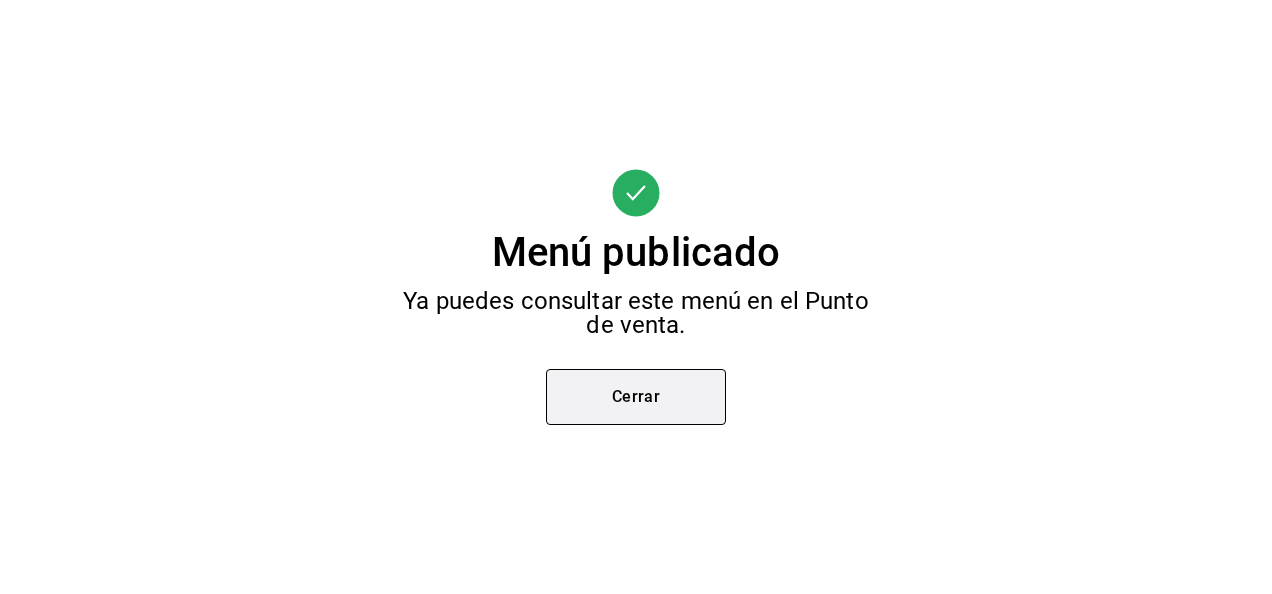 click on "Cerrar" at bounding box center (636, 397) 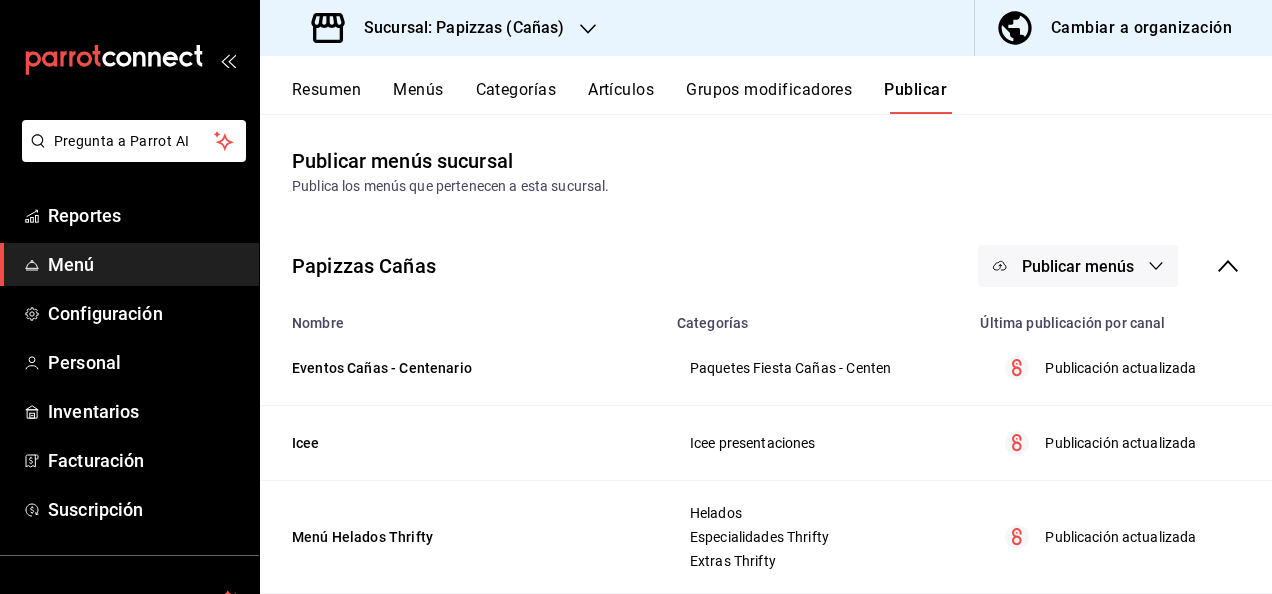 click on "Sucursal: Papizzas (Cañas)" at bounding box center [456, 28] 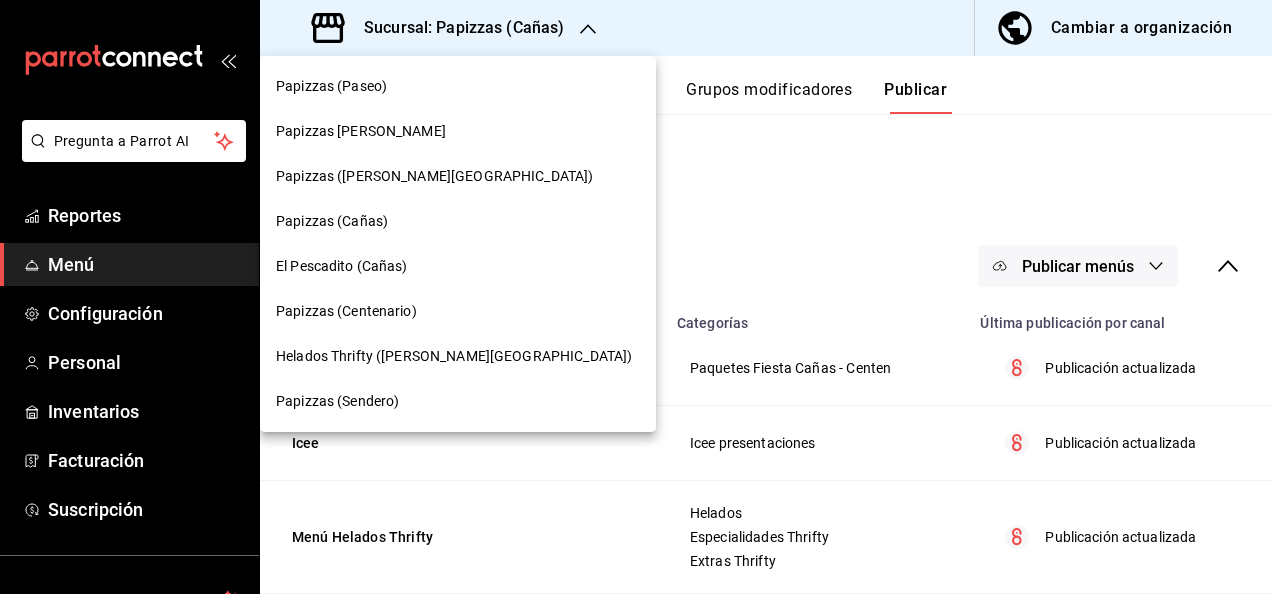 click on "Papizzas (Centenario)" at bounding box center [346, 311] 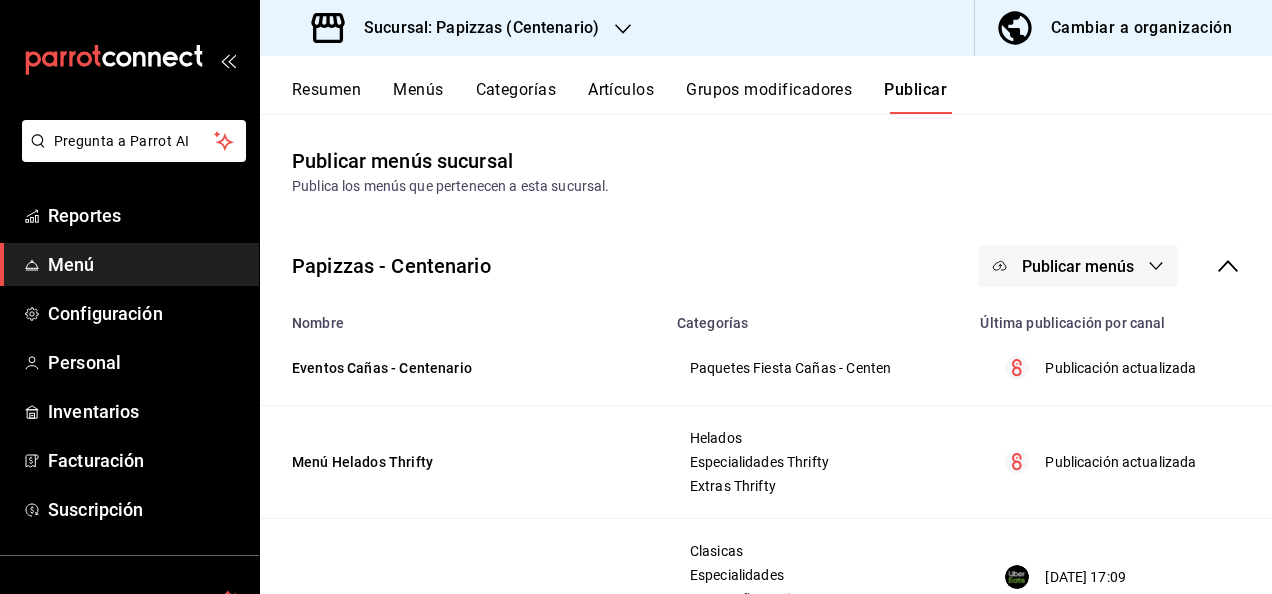 click on "Resumen" at bounding box center (326, 97) 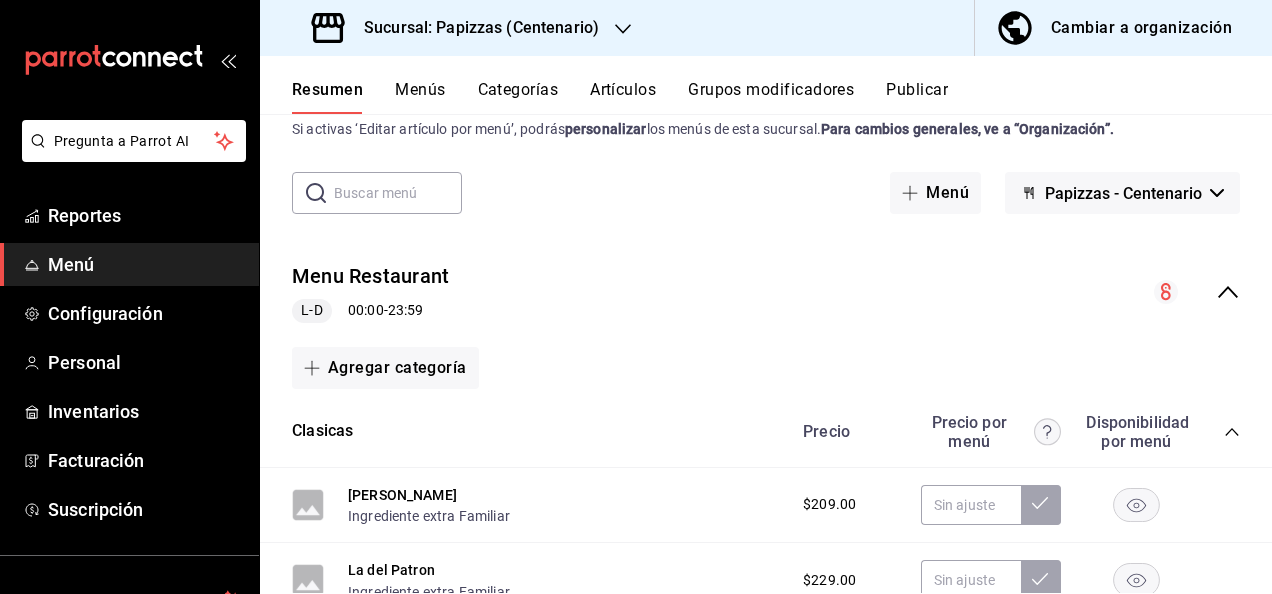 scroll, scrollTop: 100, scrollLeft: 0, axis: vertical 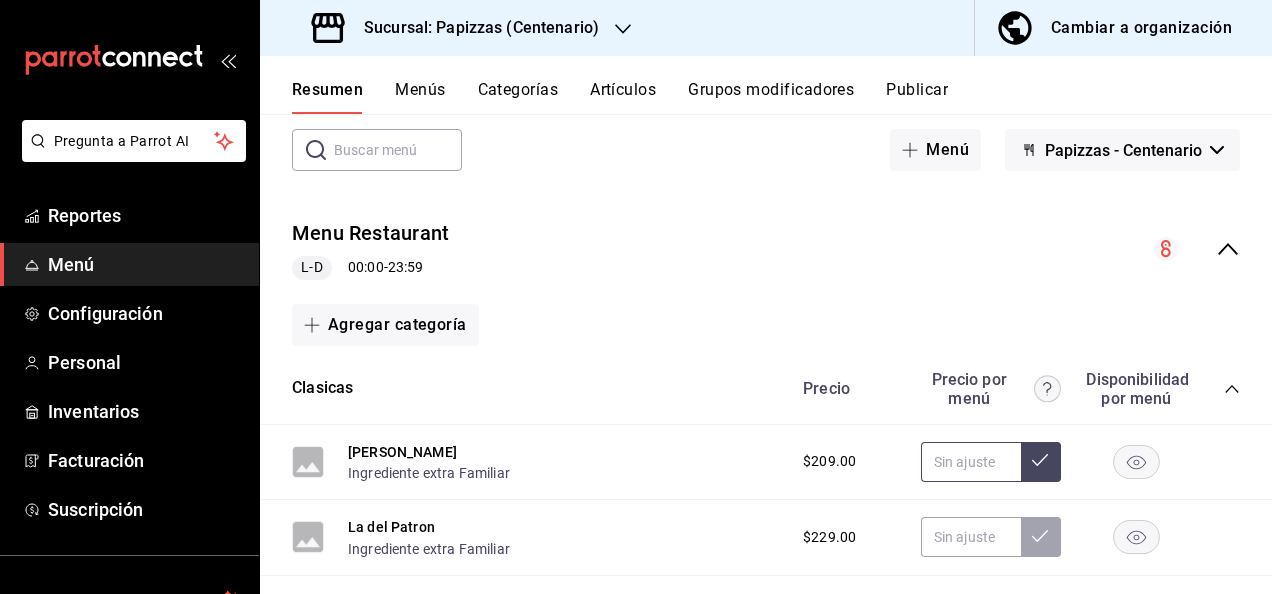 click at bounding box center [971, 462] 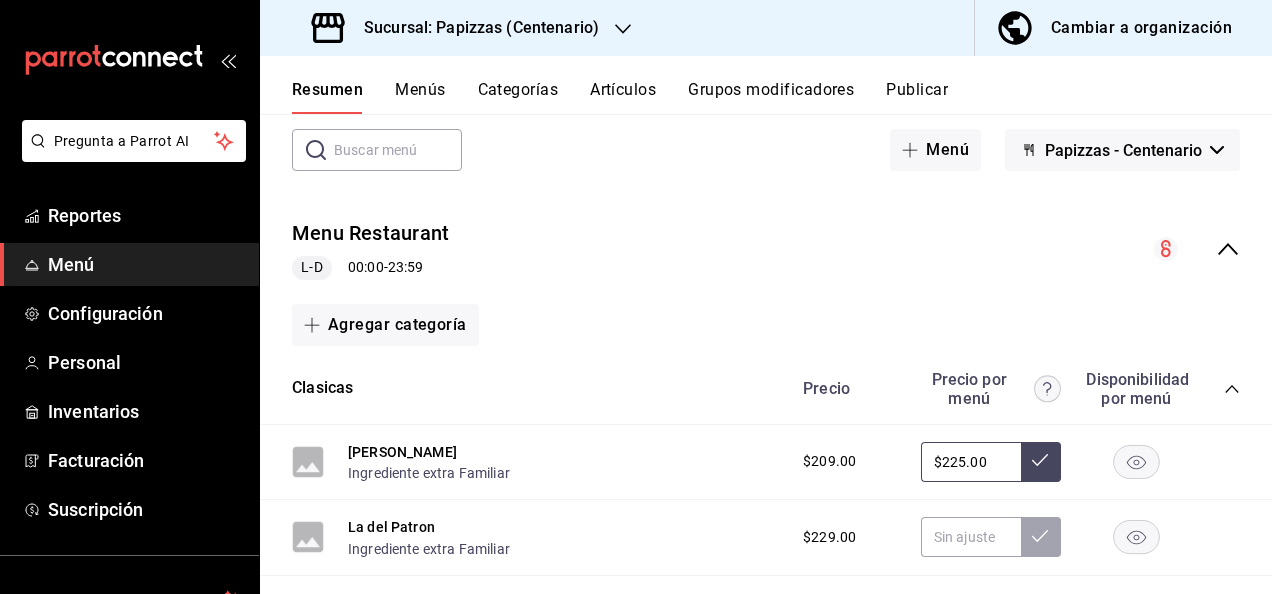 type on "$225.00" 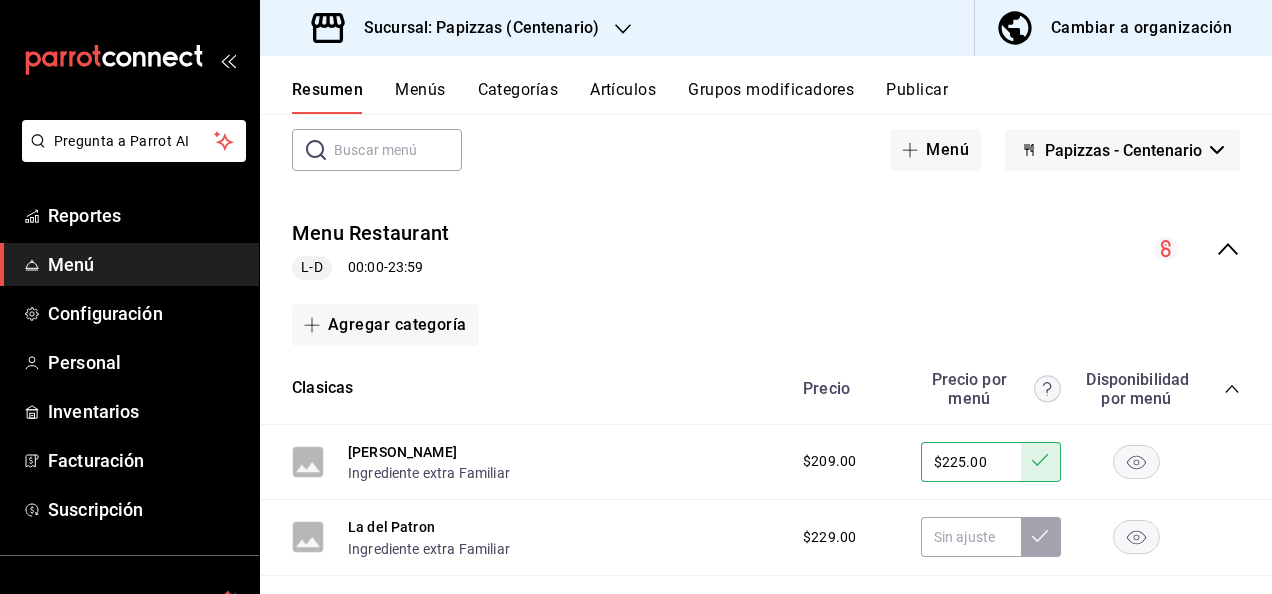 type 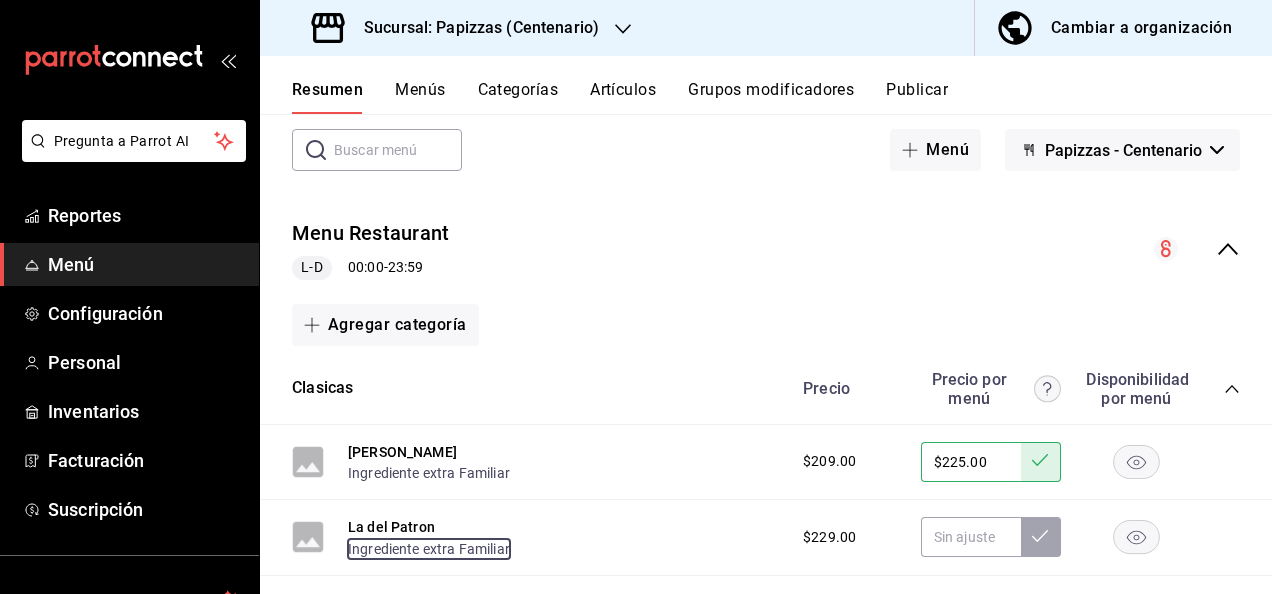 type 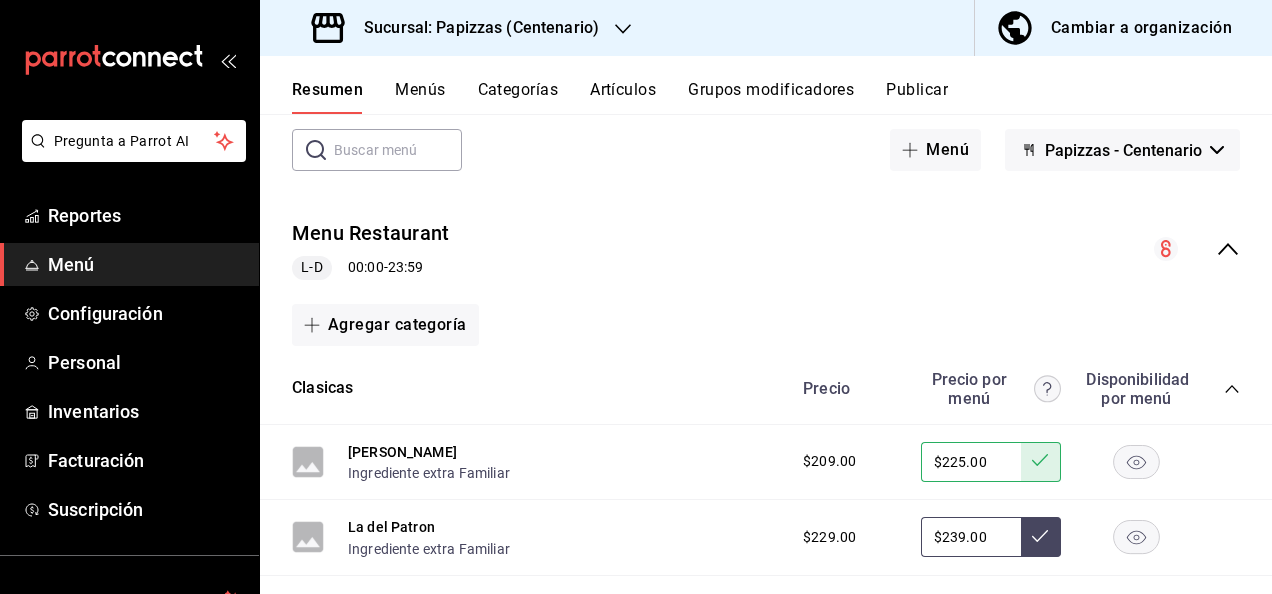 type on "$239.00" 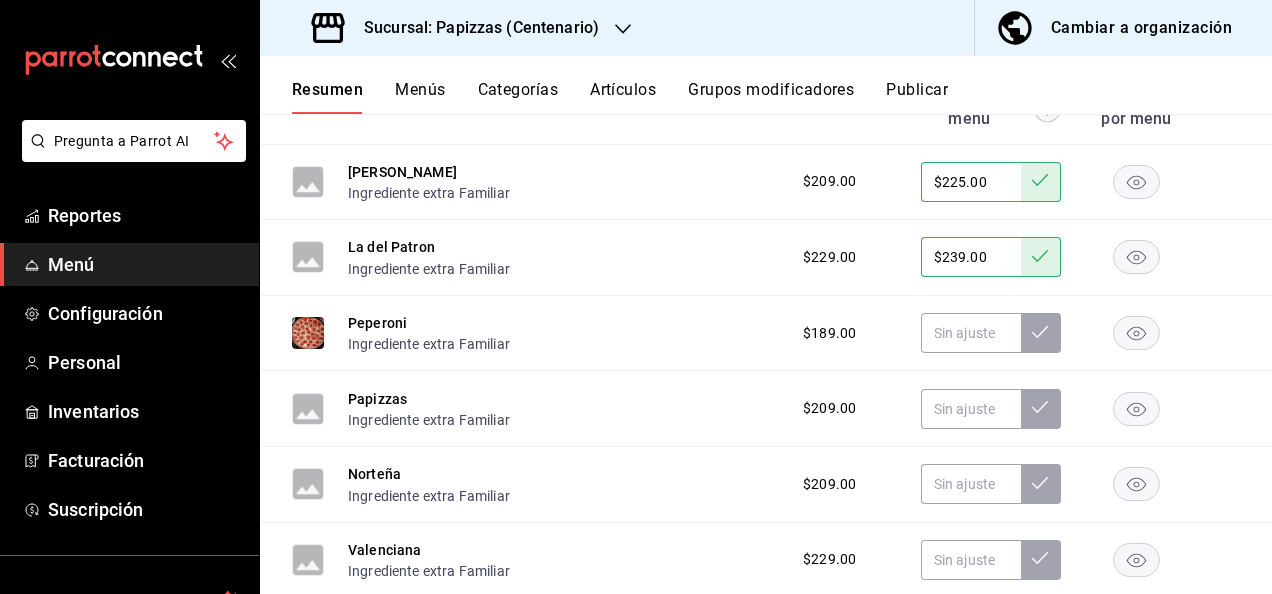 scroll, scrollTop: 400, scrollLeft: 0, axis: vertical 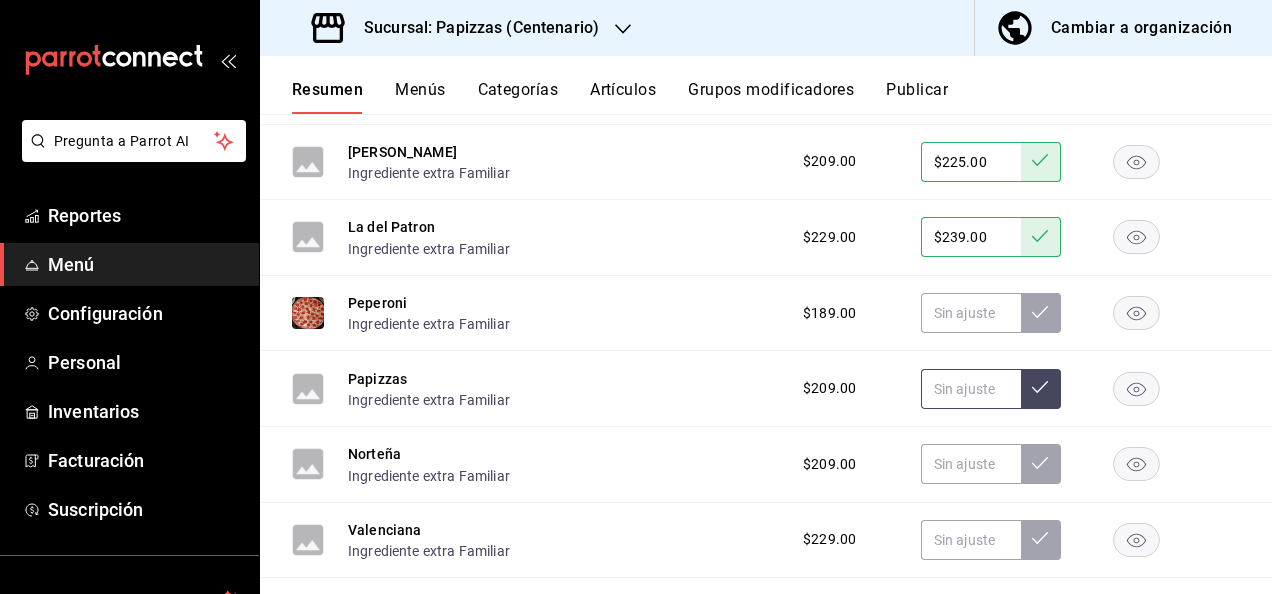 click at bounding box center [971, 389] 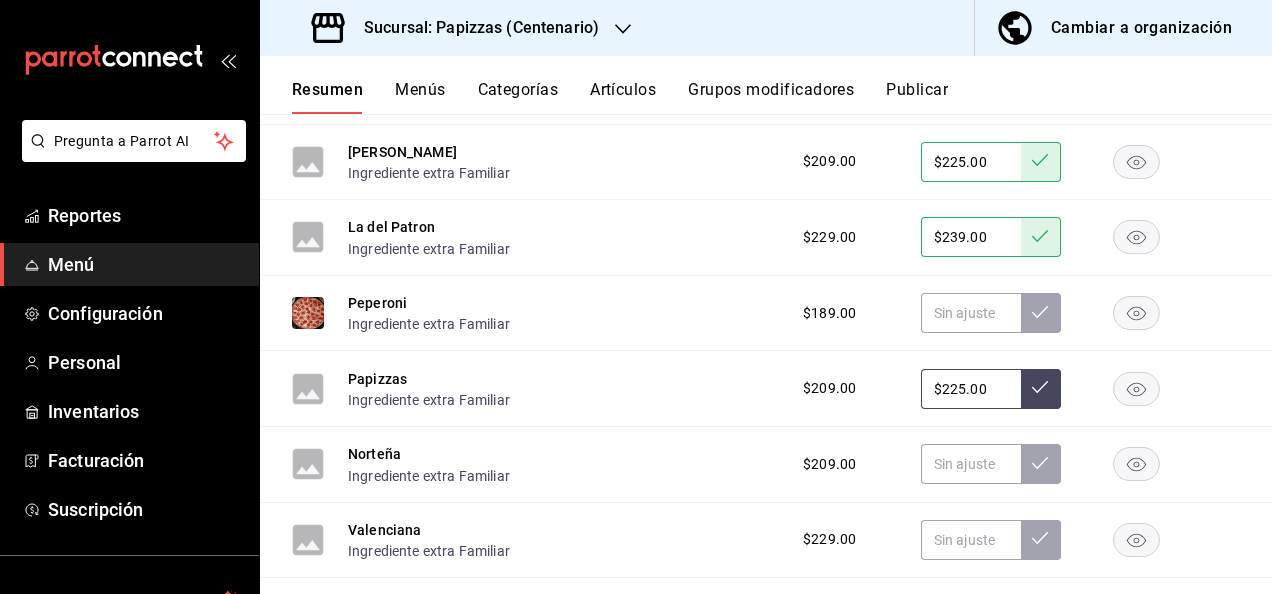 type on "$225.00" 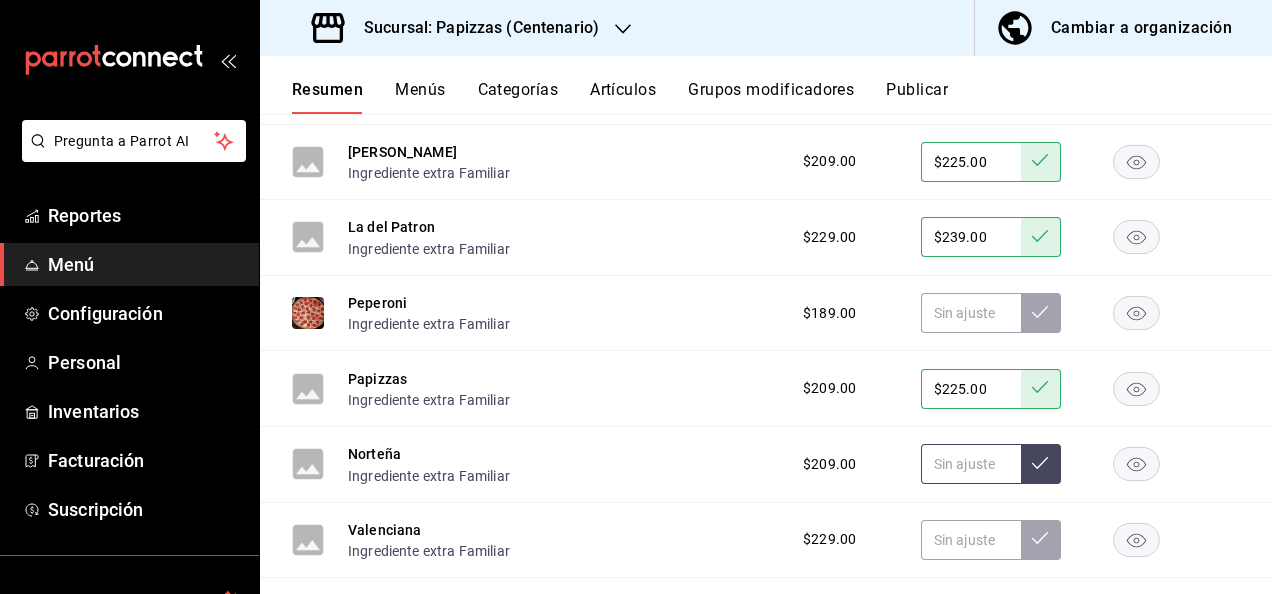 click at bounding box center (971, 464) 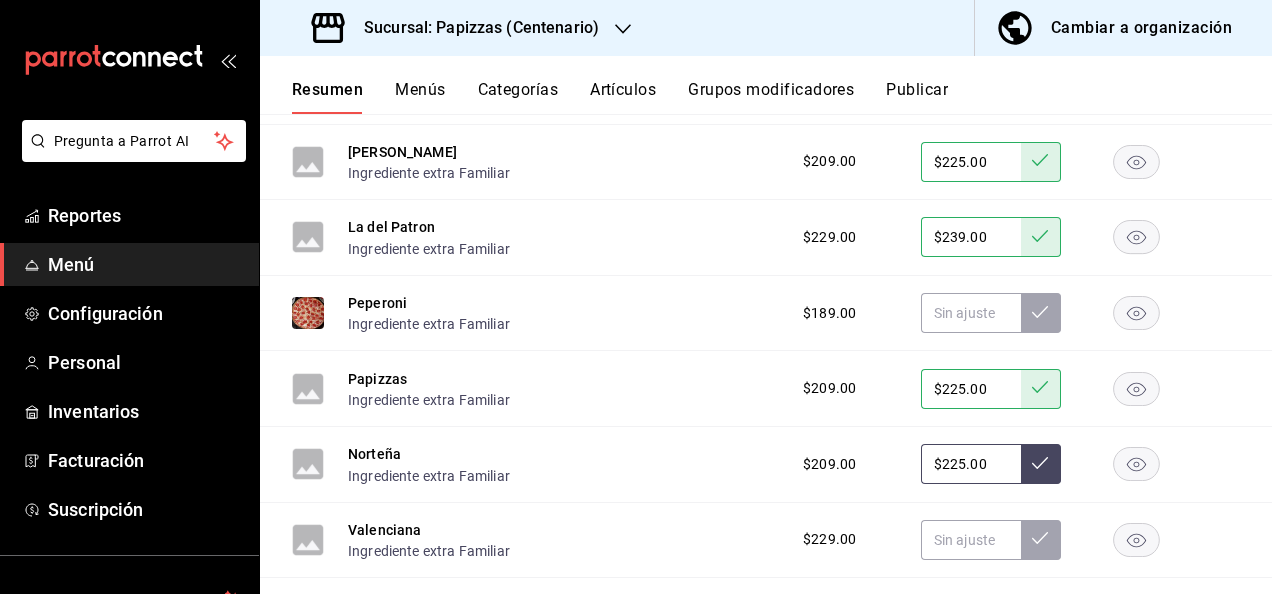 type on "$225.00" 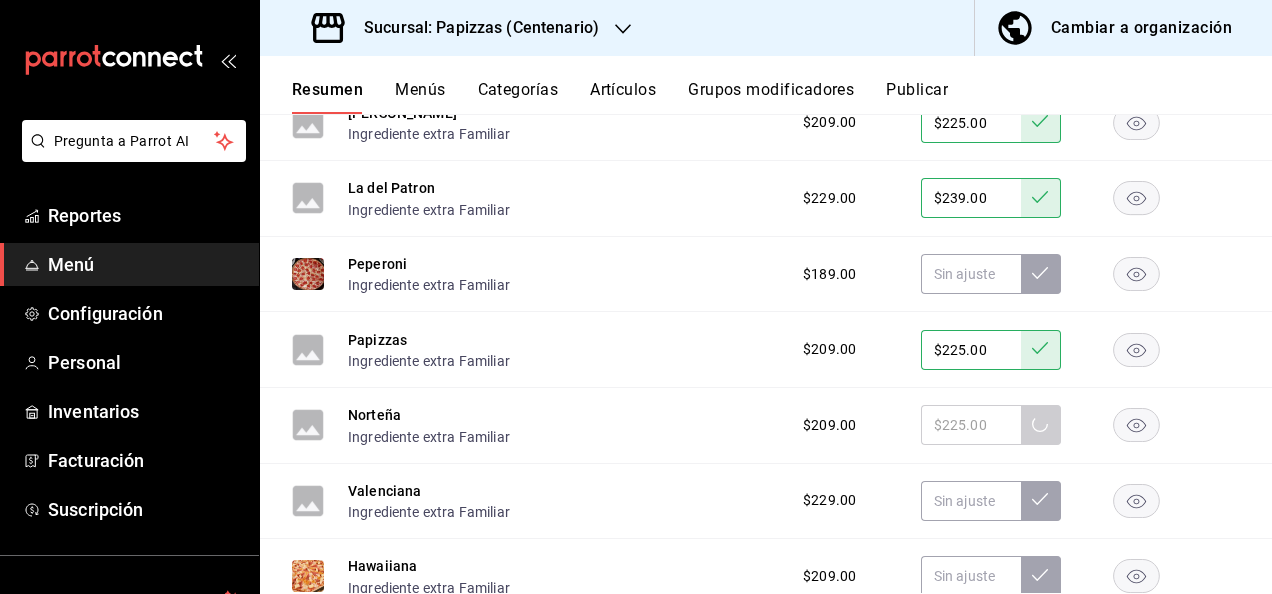 scroll, scrollTop: 500, scrollLeft: 0, axis: vertical 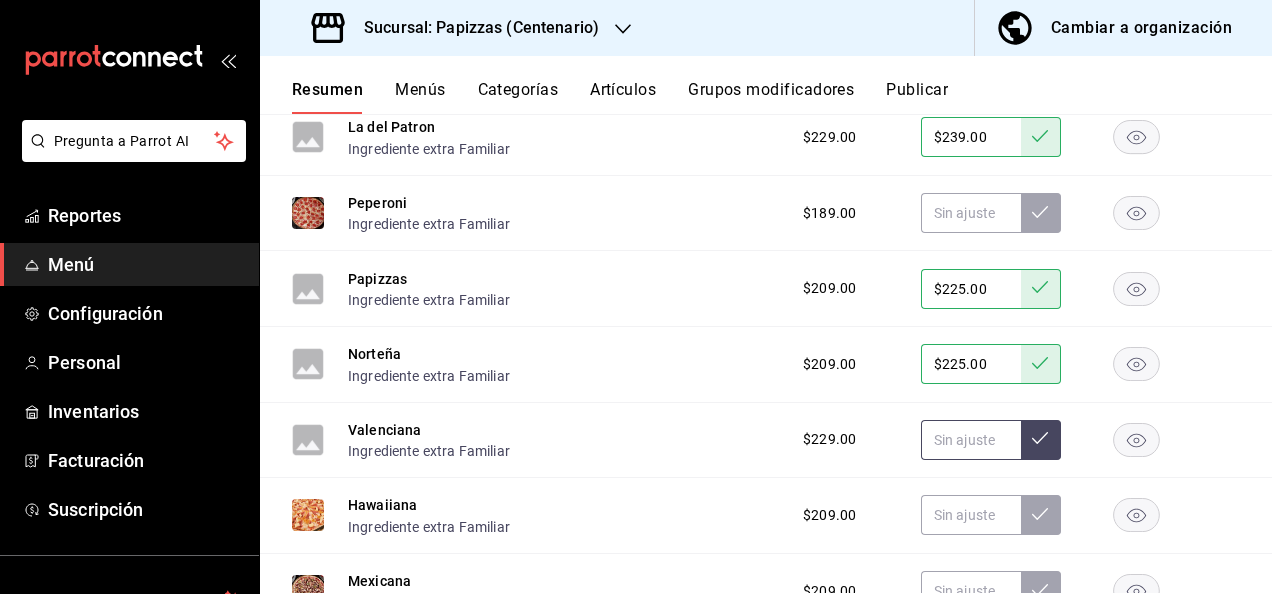 click at bounding box center (971, 440) 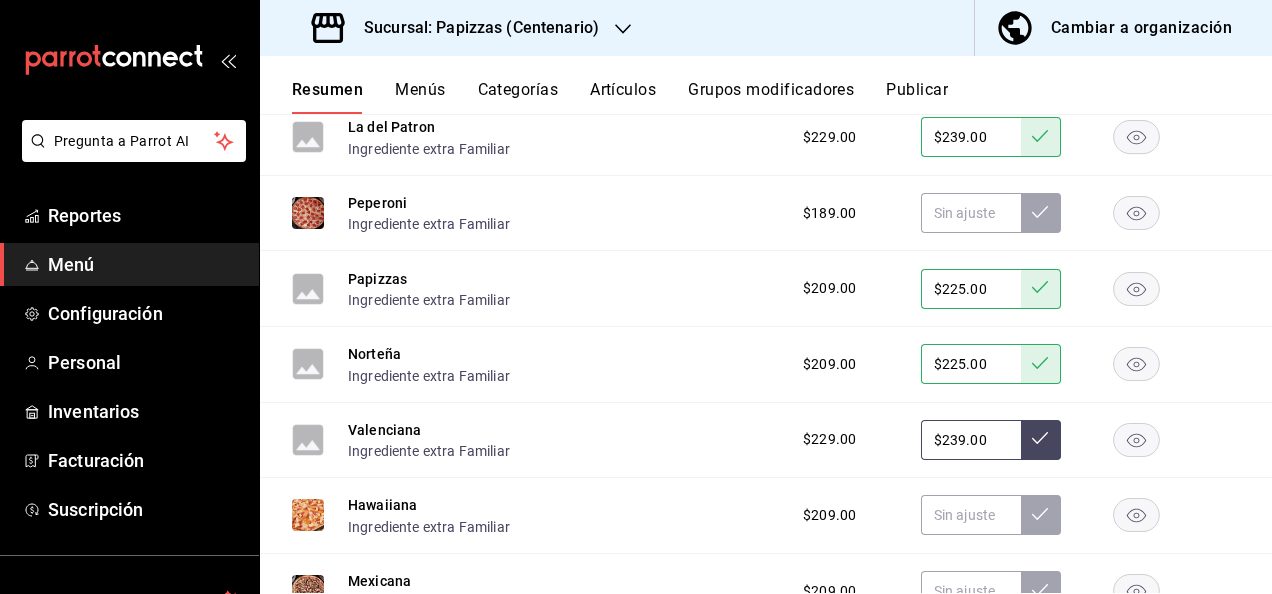 type on "$239.00" 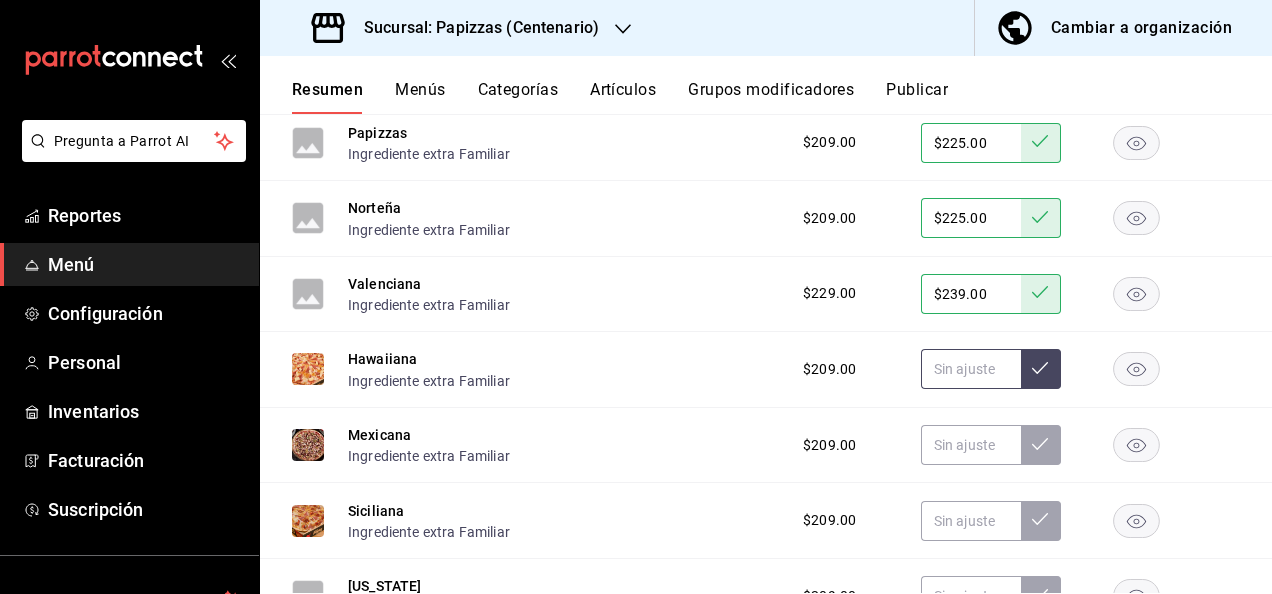 scroll, scrollTop: 700, scrollLeft: 0, axis: vertical 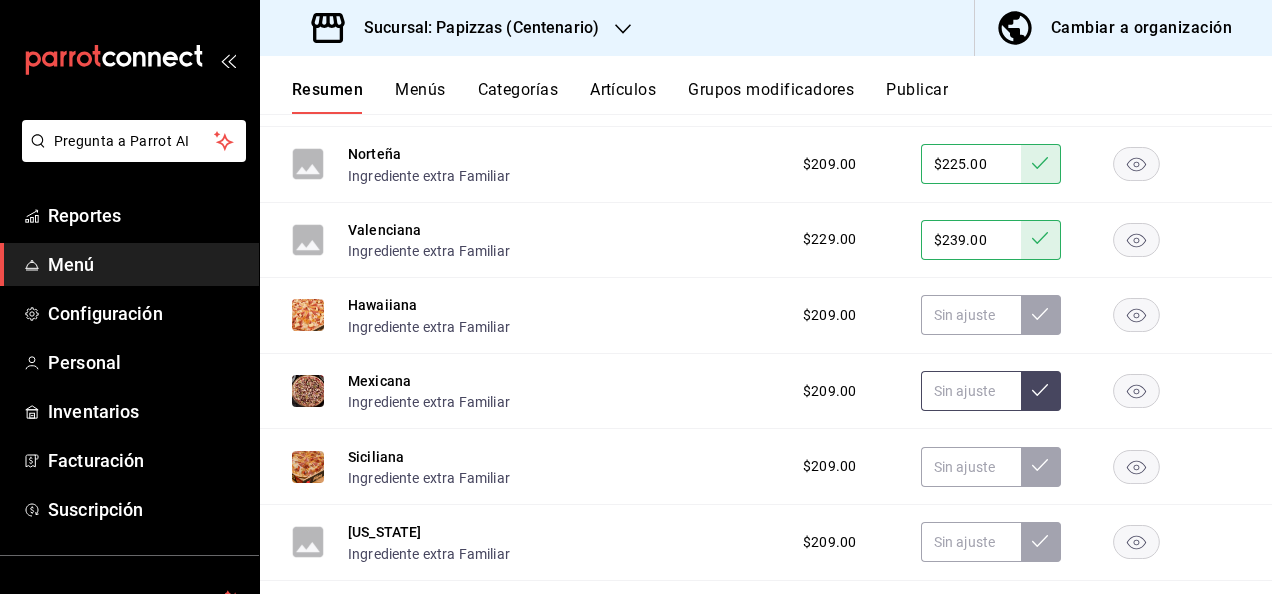 click at bounding box center [971, 391] 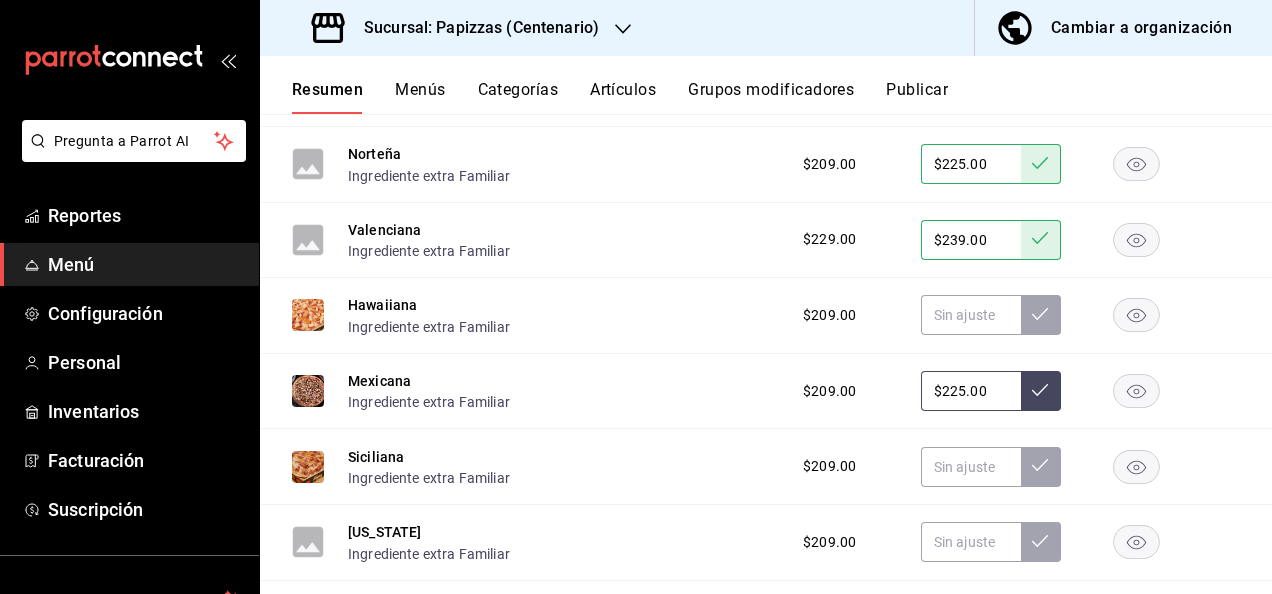 type on "$225.00" 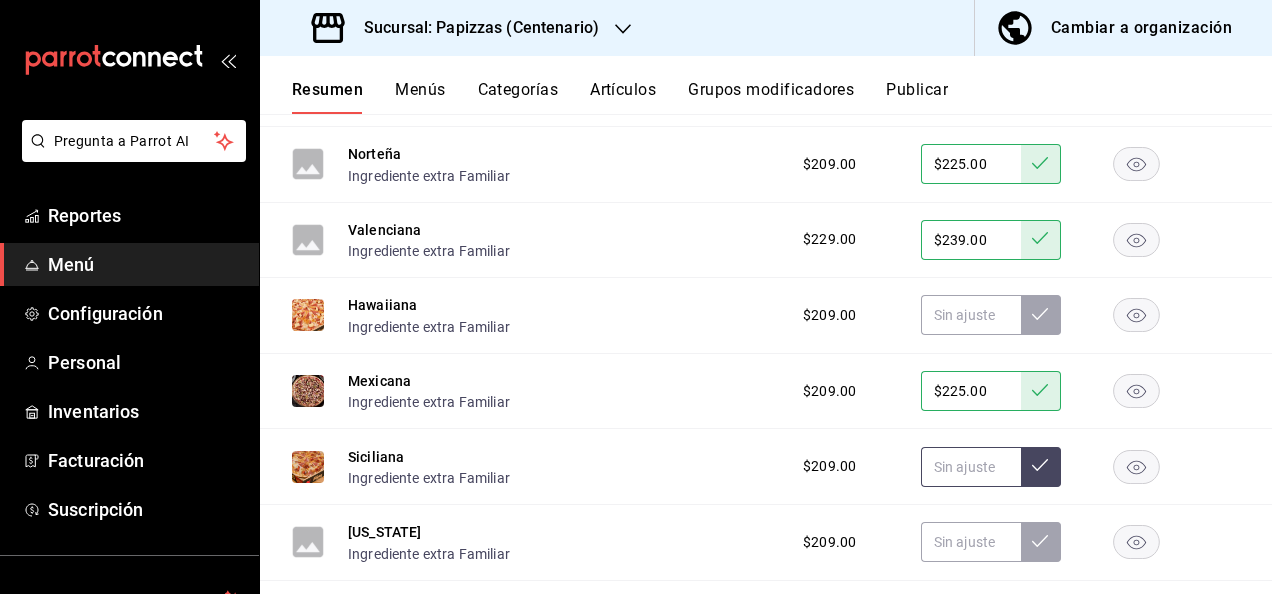 click at bounding box center (971, 467) 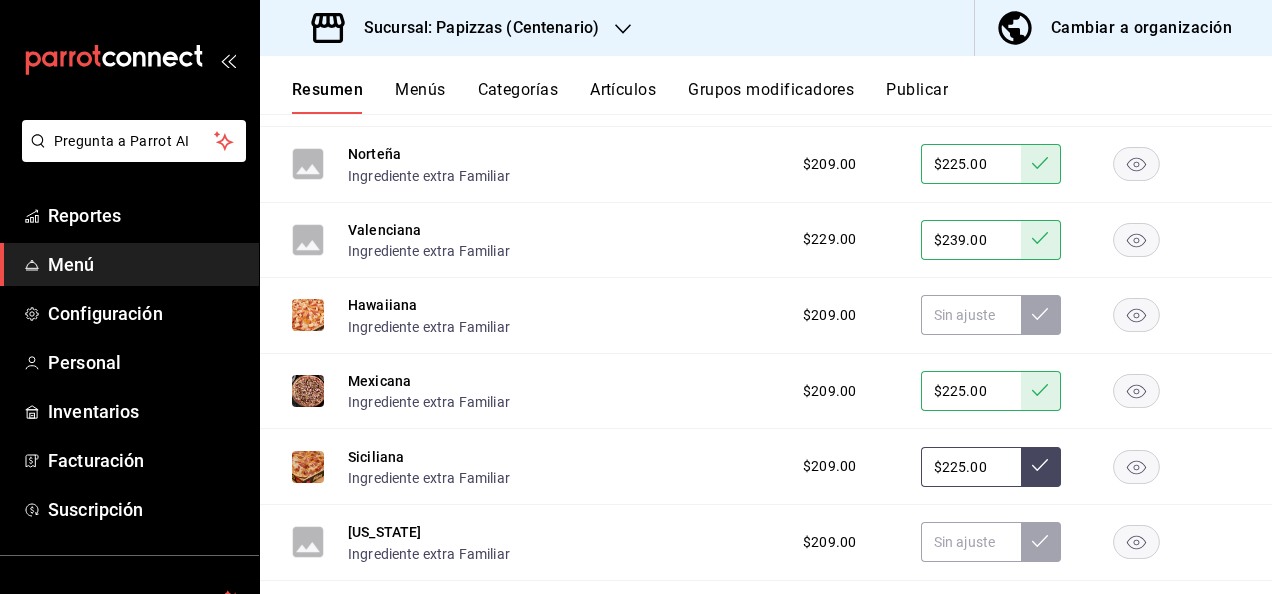type on "$225.00" 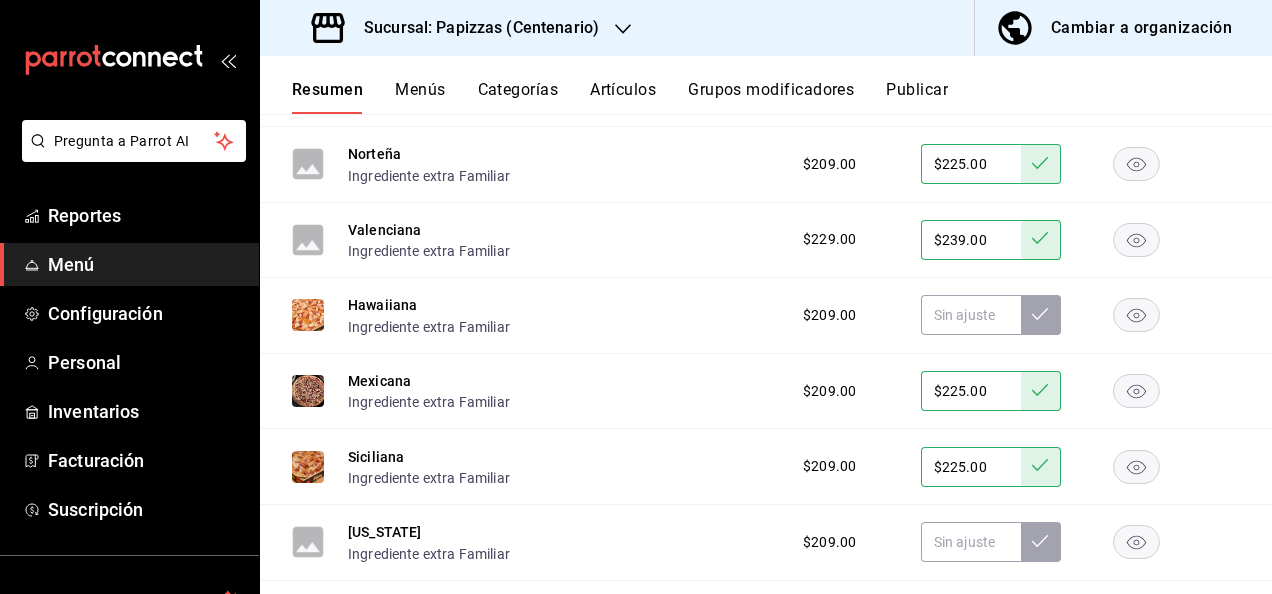 type 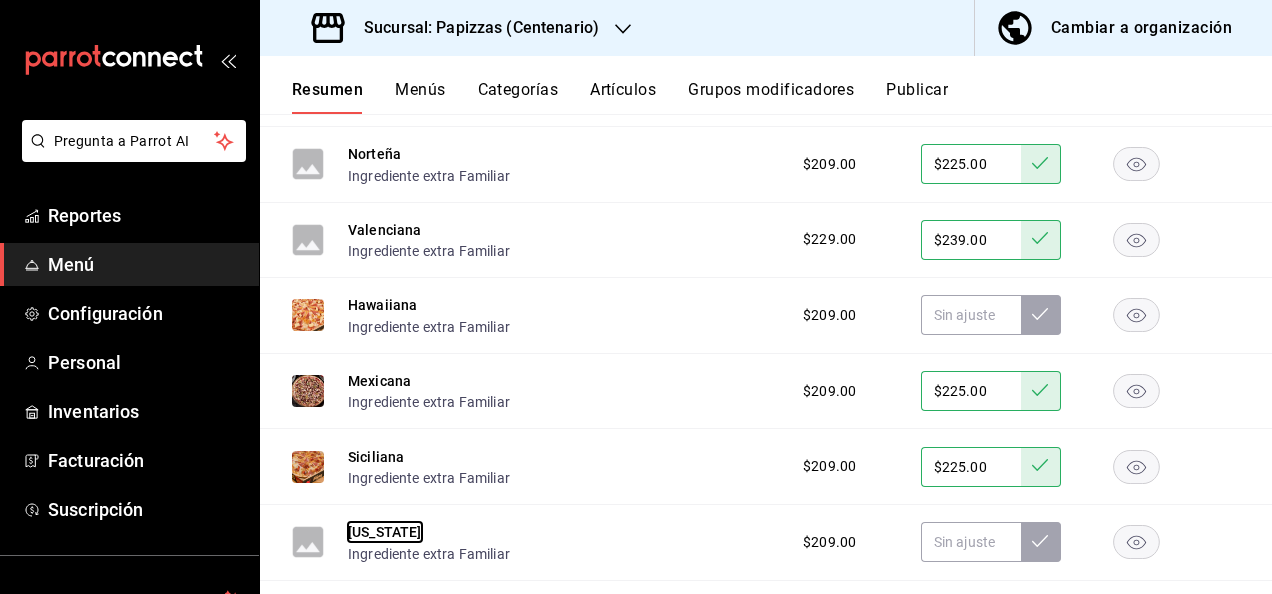 type 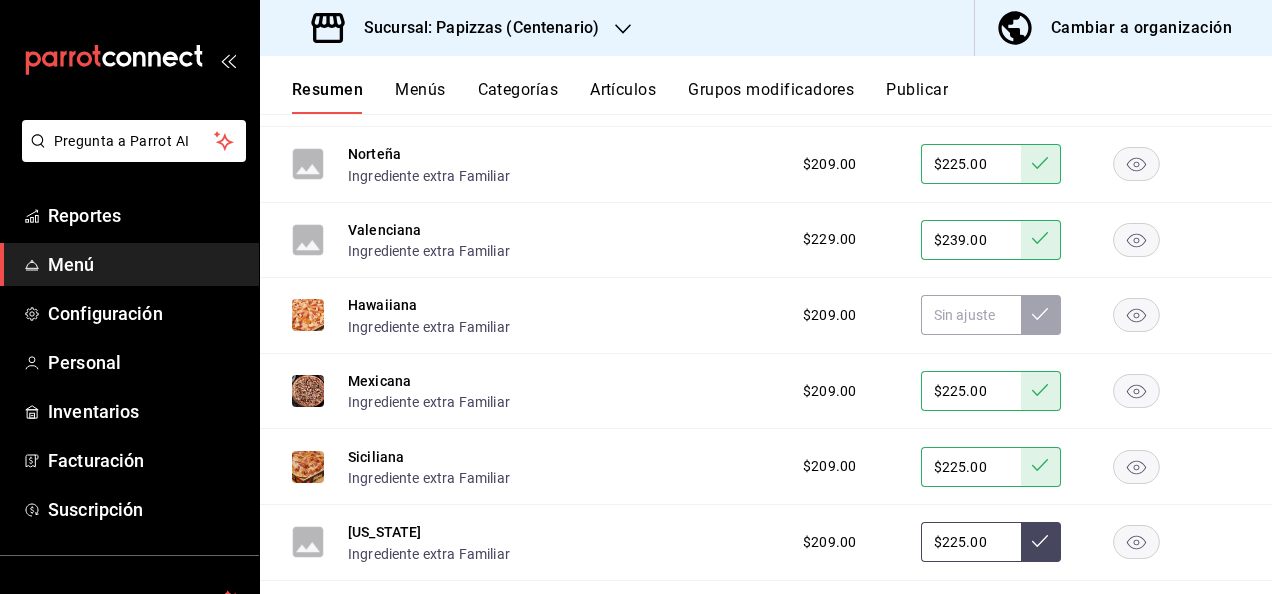 type on "$225.00" 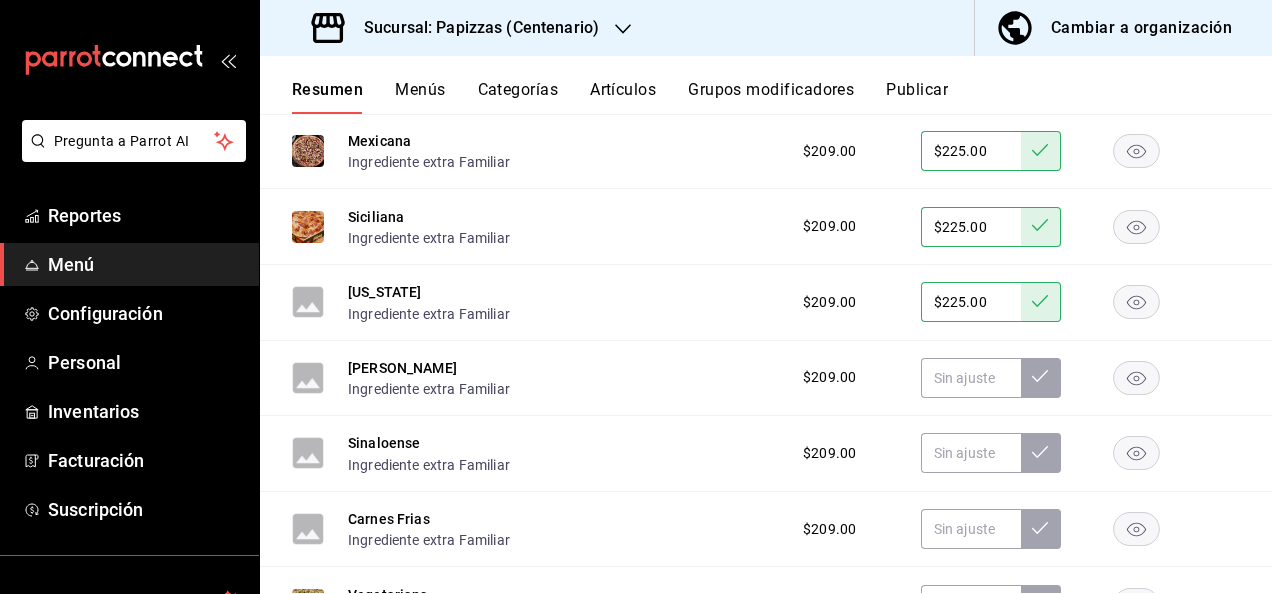 scroll, scrollTop: 980, scrollLeft: 0, axis: vertical 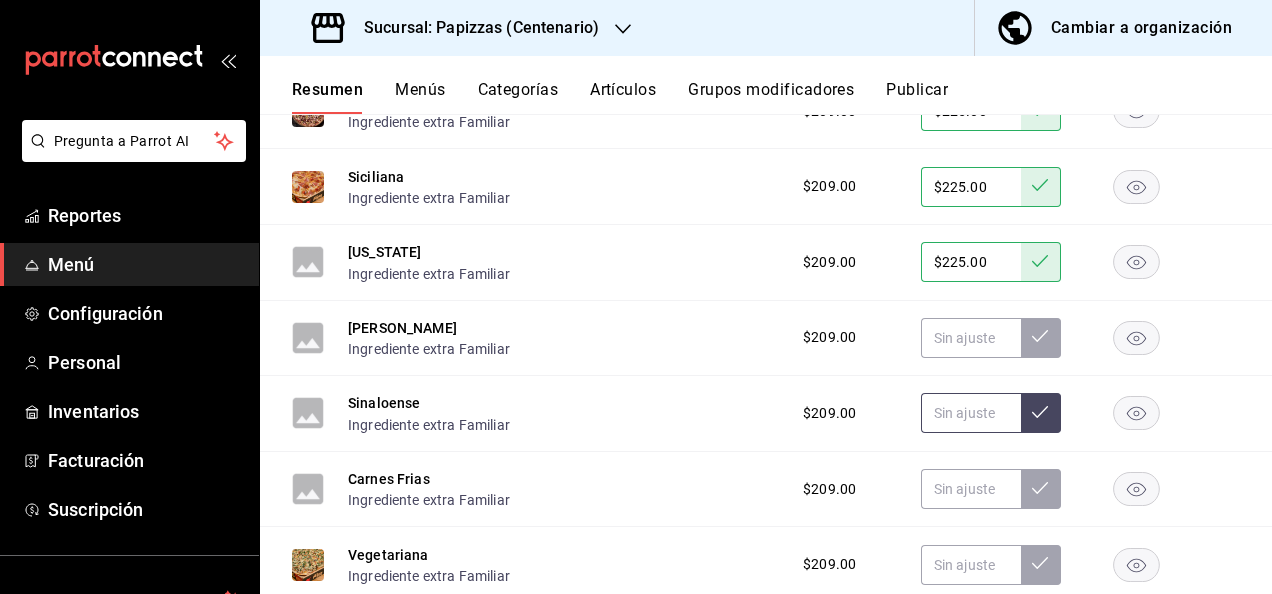 click at bounding box center (971, 413) 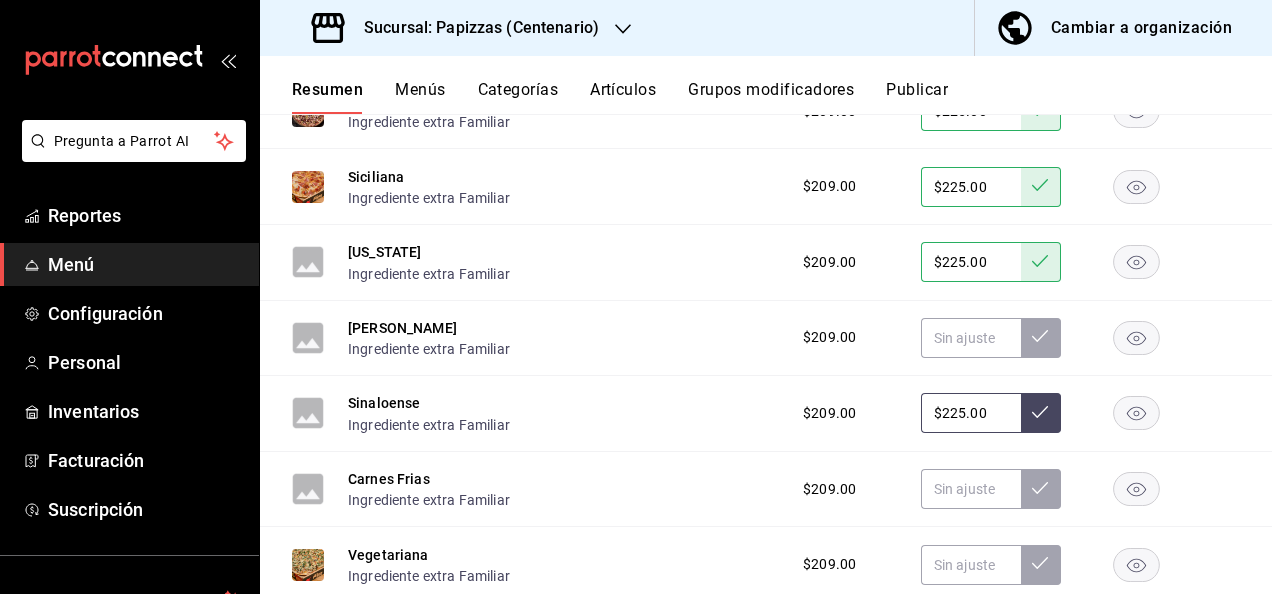 type on "$225.00" 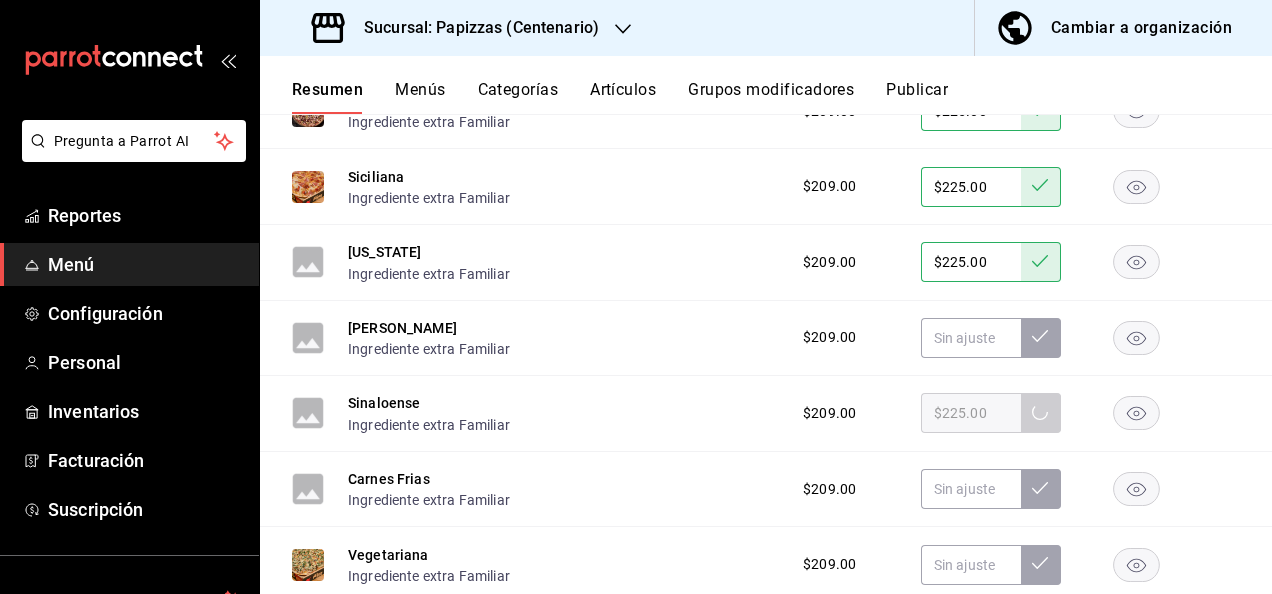 type 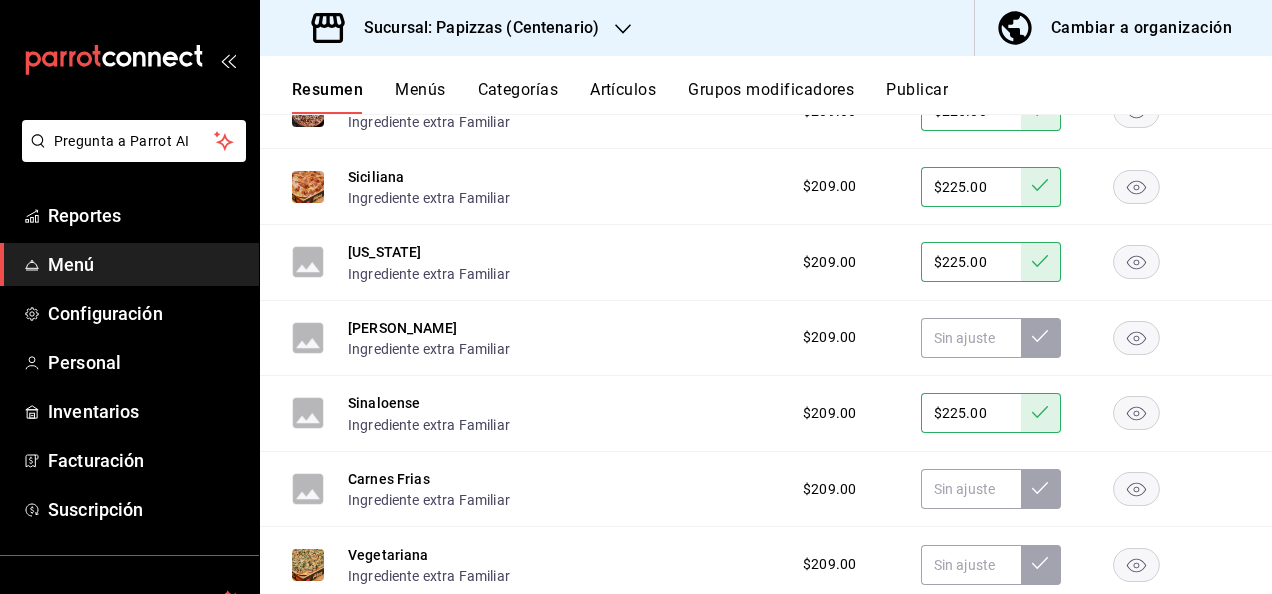 type 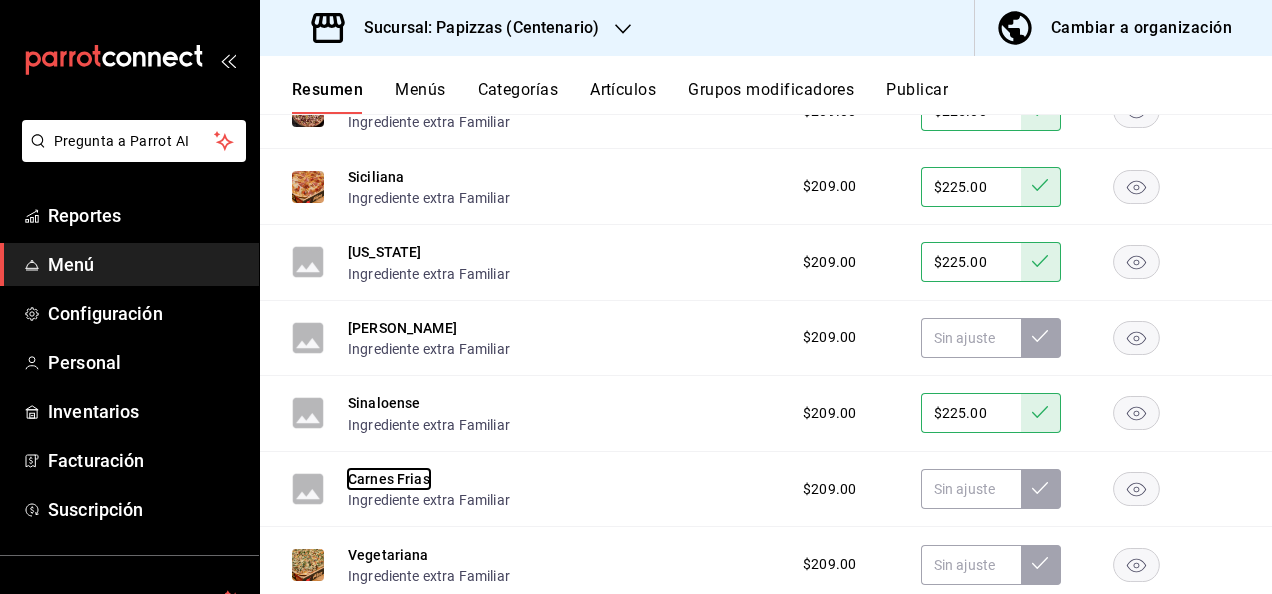 type 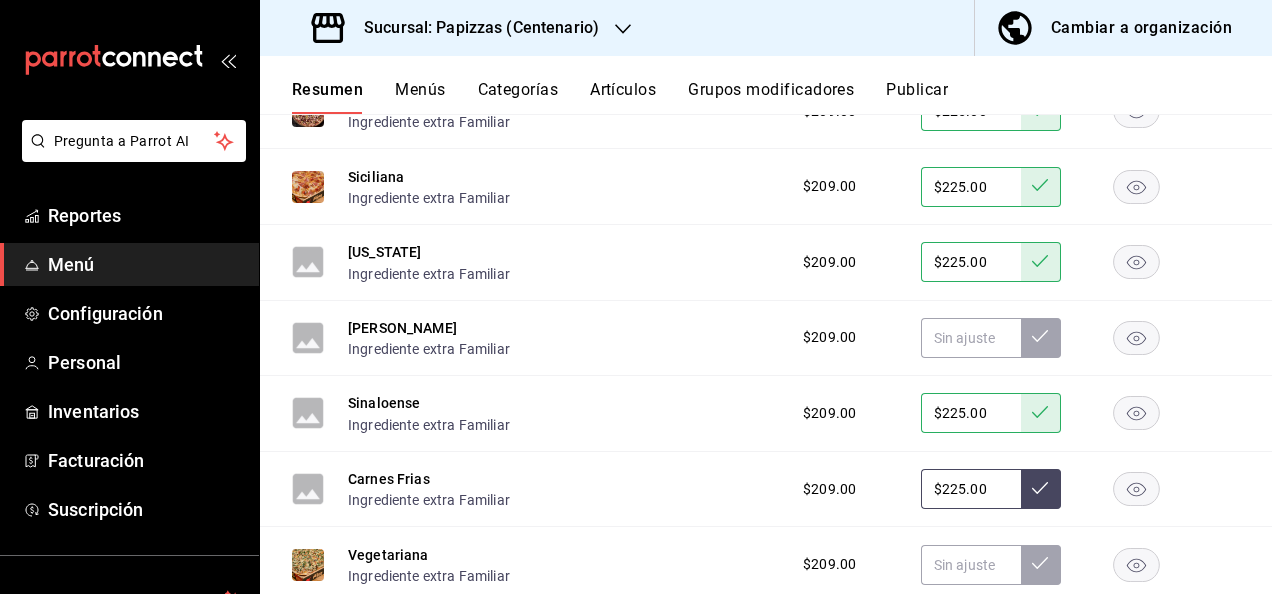 type on "$225.00" 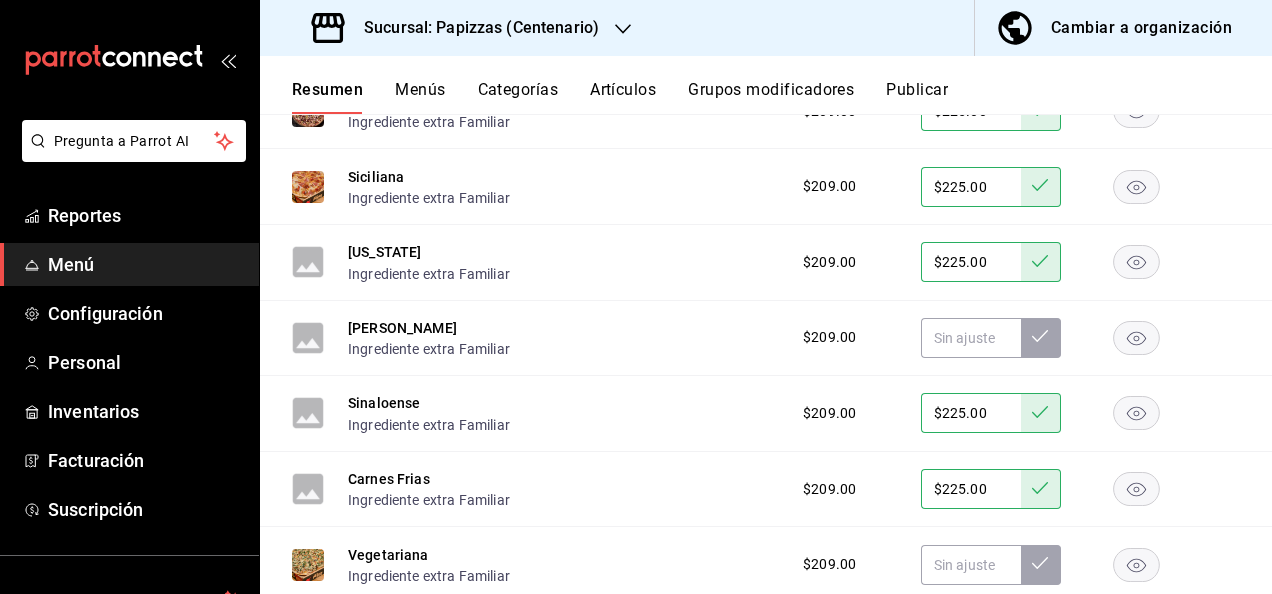 type 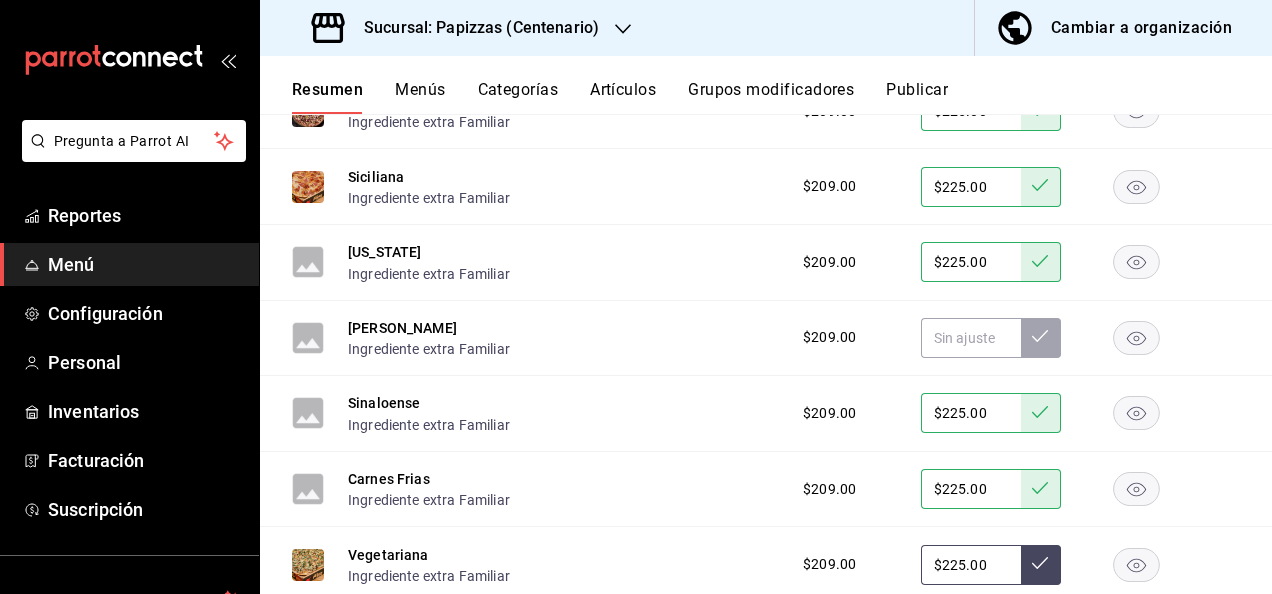 type on "$225.00" 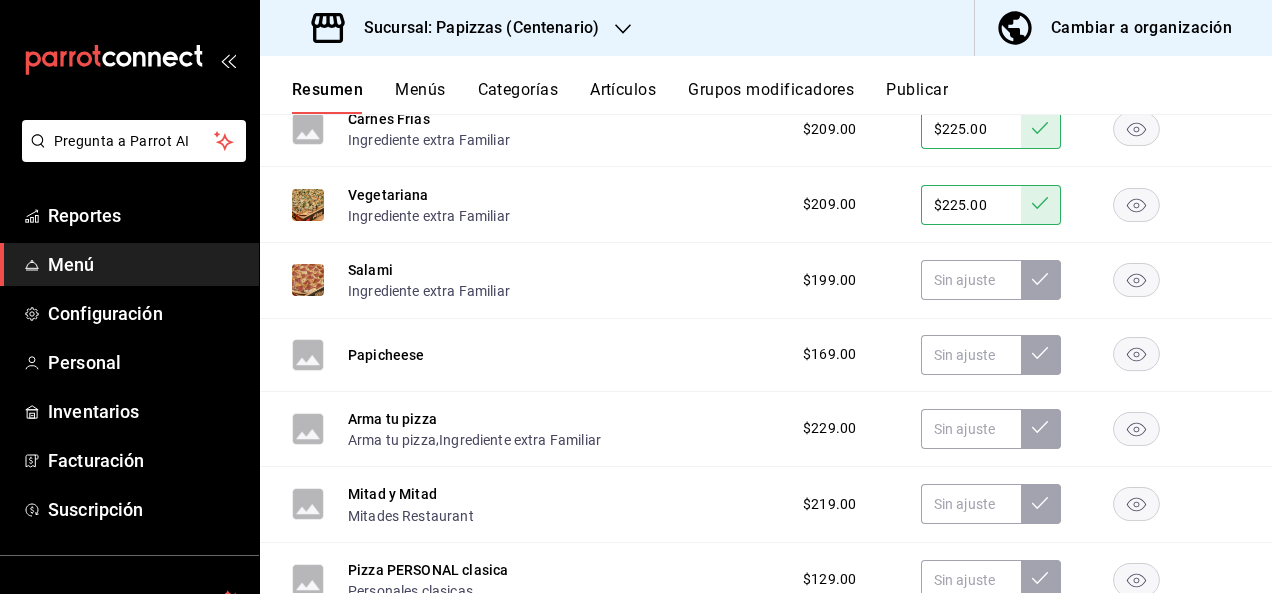 scroll, scrollTop: 1440, scrollLeft: 0, axis: vertical 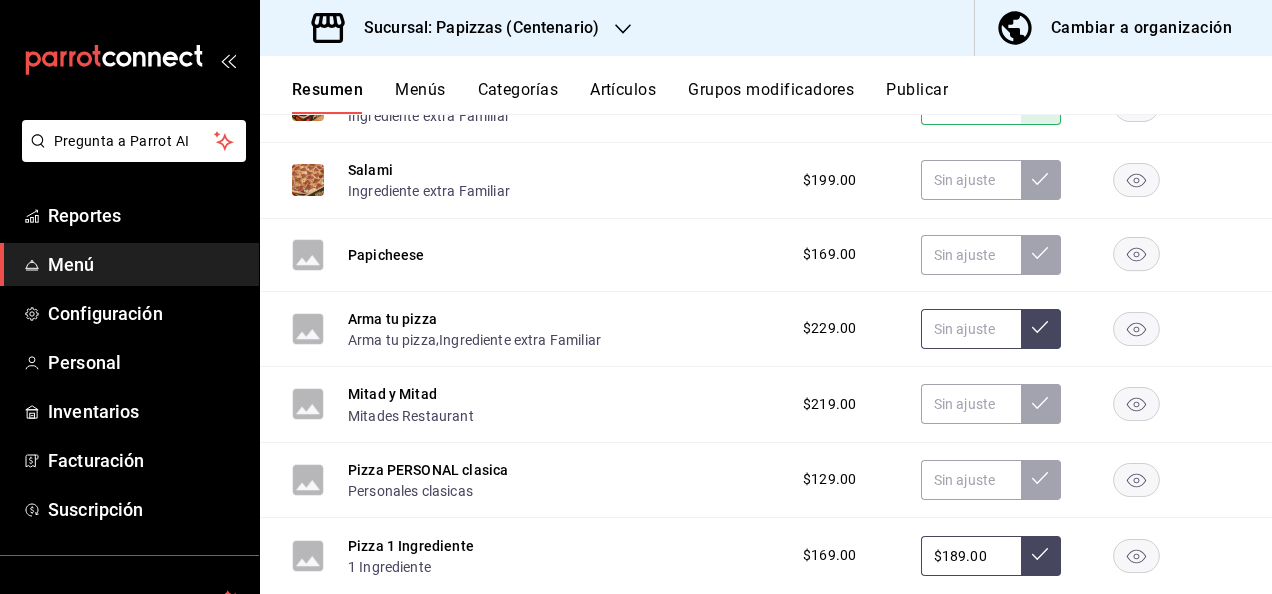 click at bounding box center [971, 329] 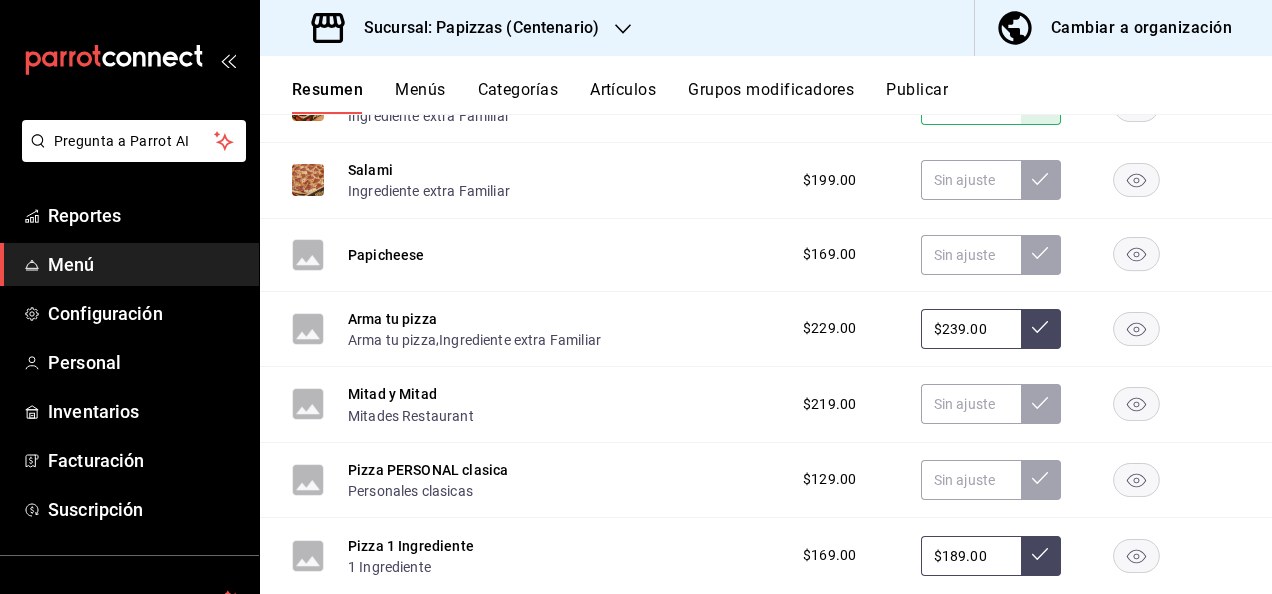 type on "$239.00" 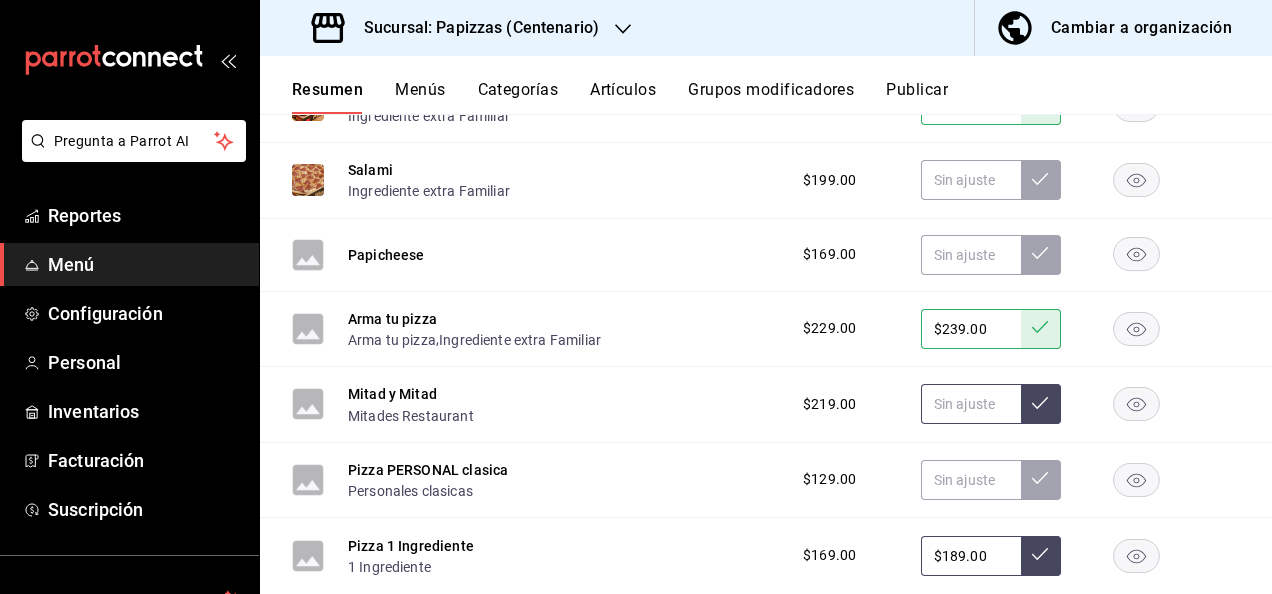 click at bounding box center (971, 404) 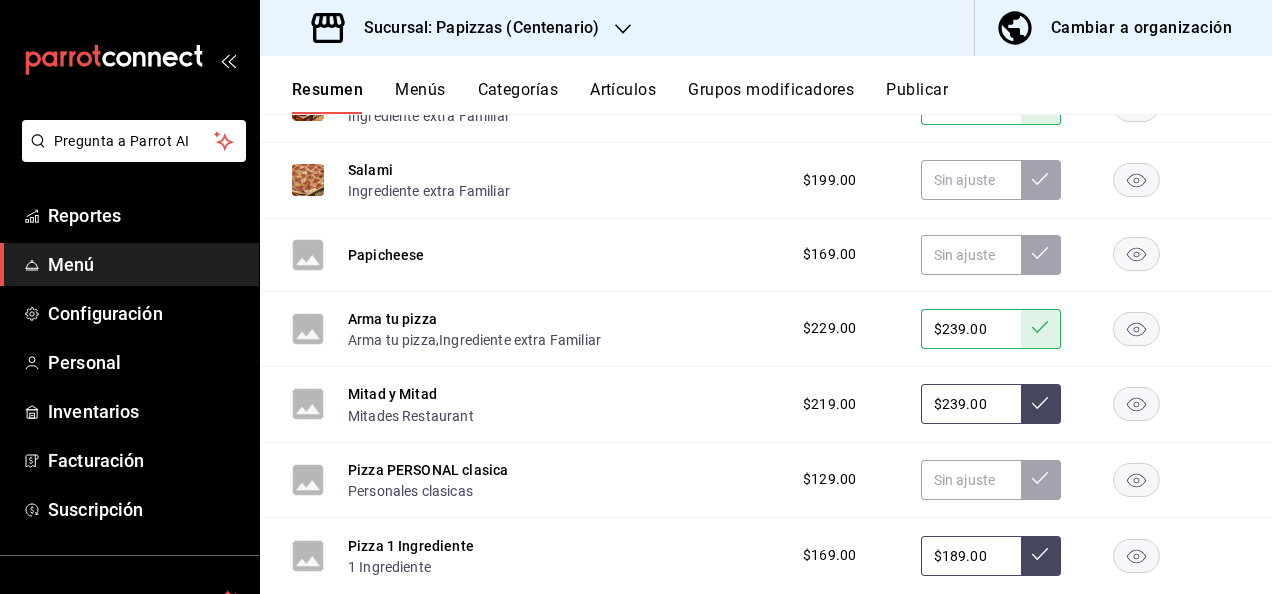 type on "$239.00" 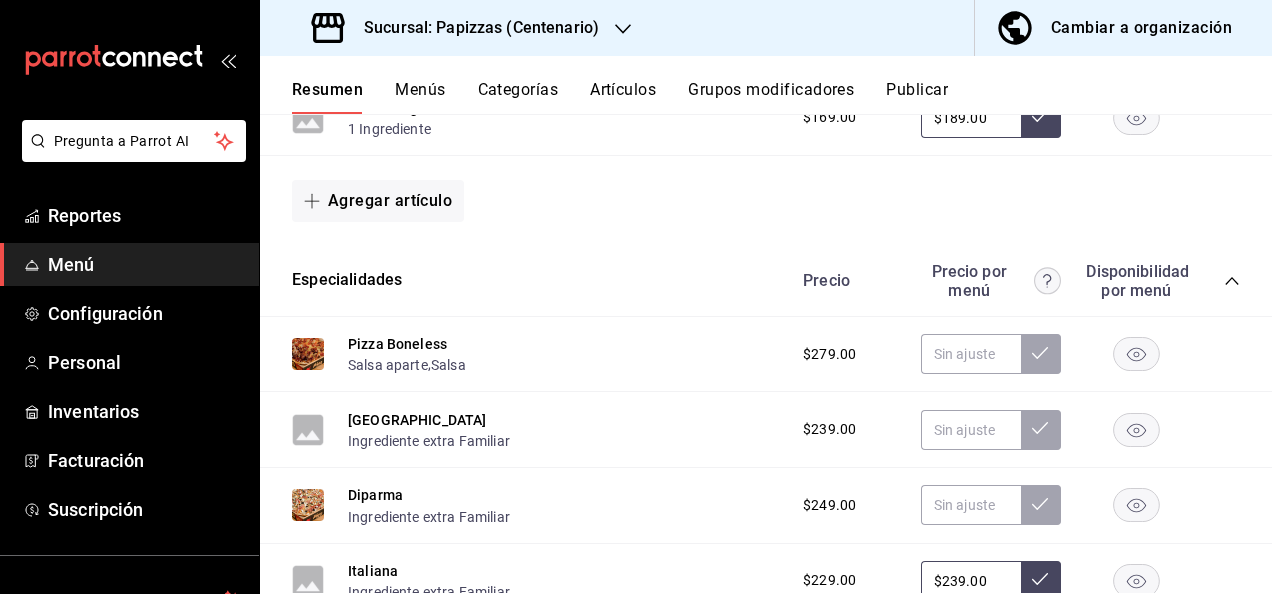 scroll, scrollTop: 1940, scrollLeft: 0, axis: vertical 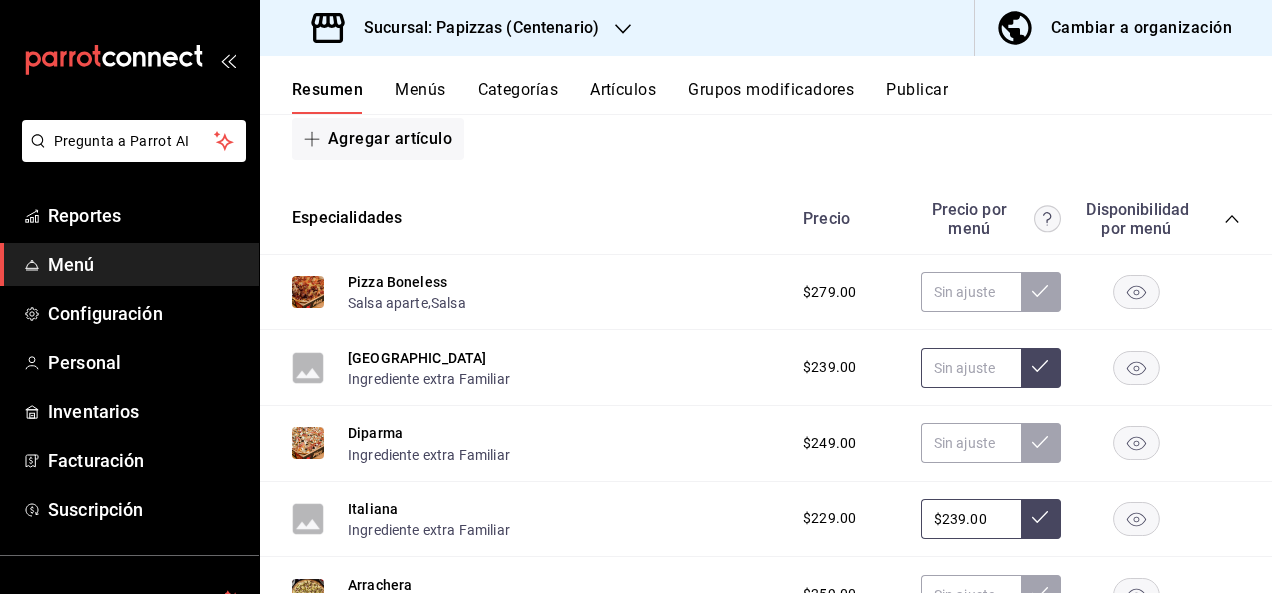 click at bounding box center [971, 368] 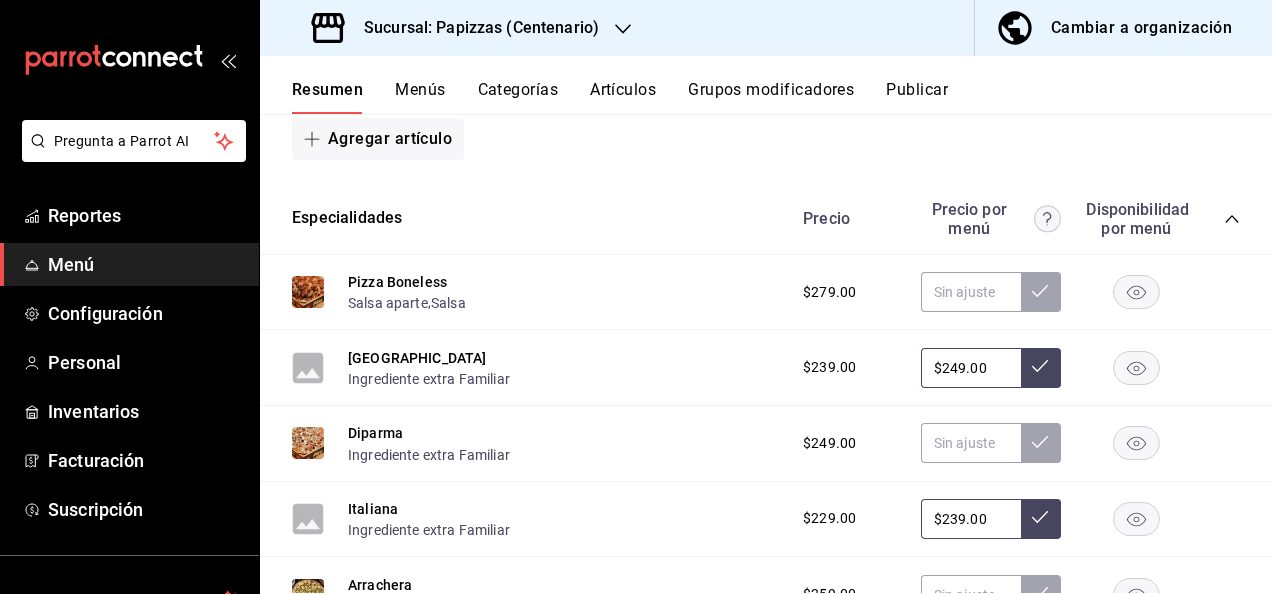 type on "$249.00" 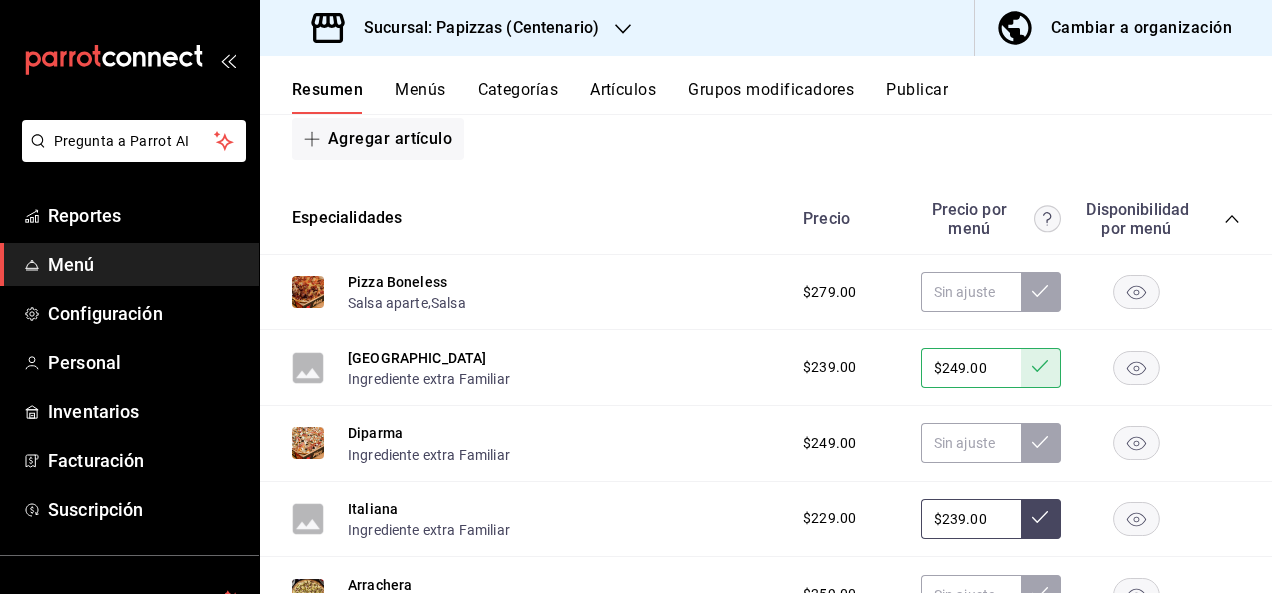 click on "$239.00" at bounding box center (971, 519) 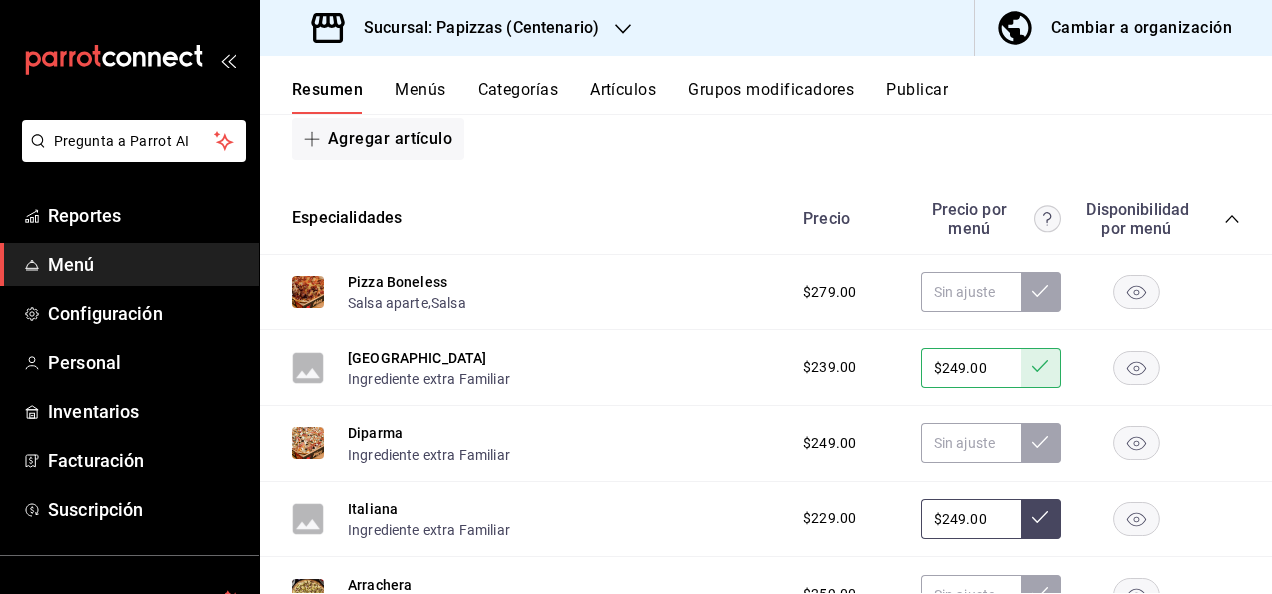 type on "$249.00" 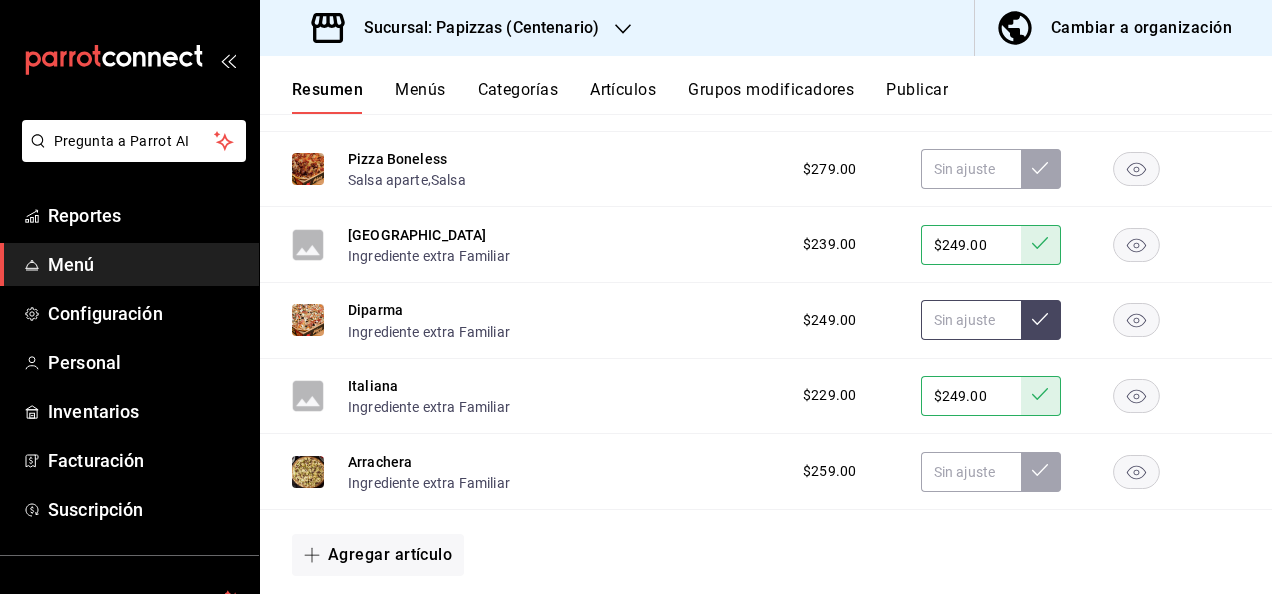 scroll, scrollTop: 2140, scrollLeft: 0, axis: vertical 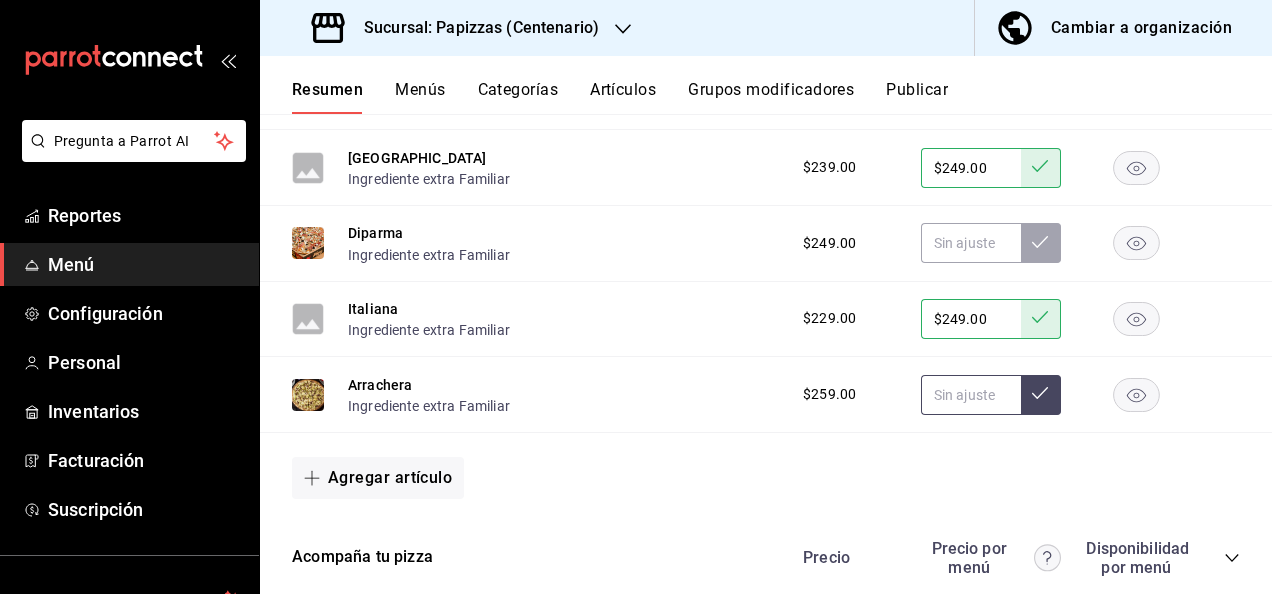 click at bounding box center (971, 395) 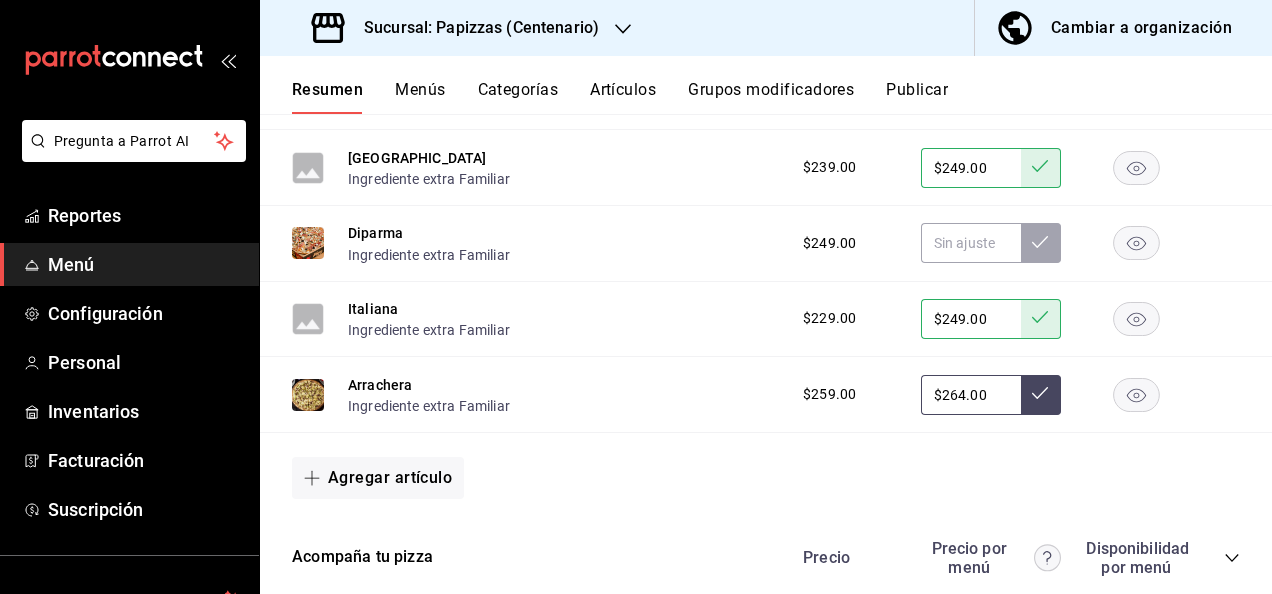 type on "$264.00" 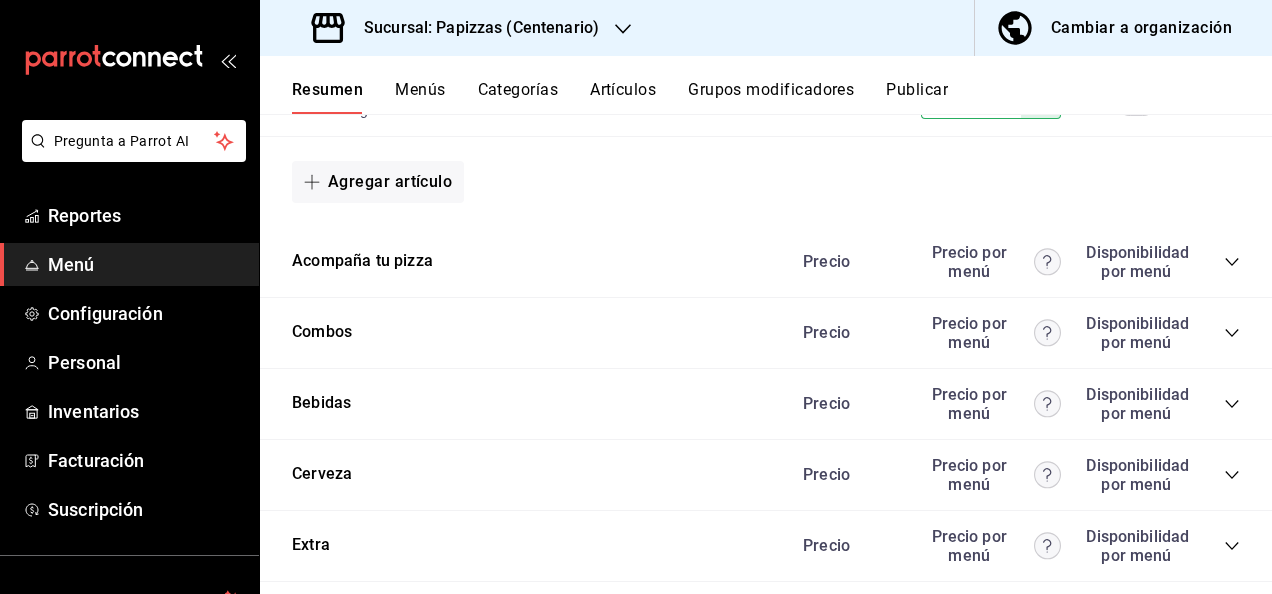 scroll, scrollTop: 2440, scrollLeft: 0, axis: vertical 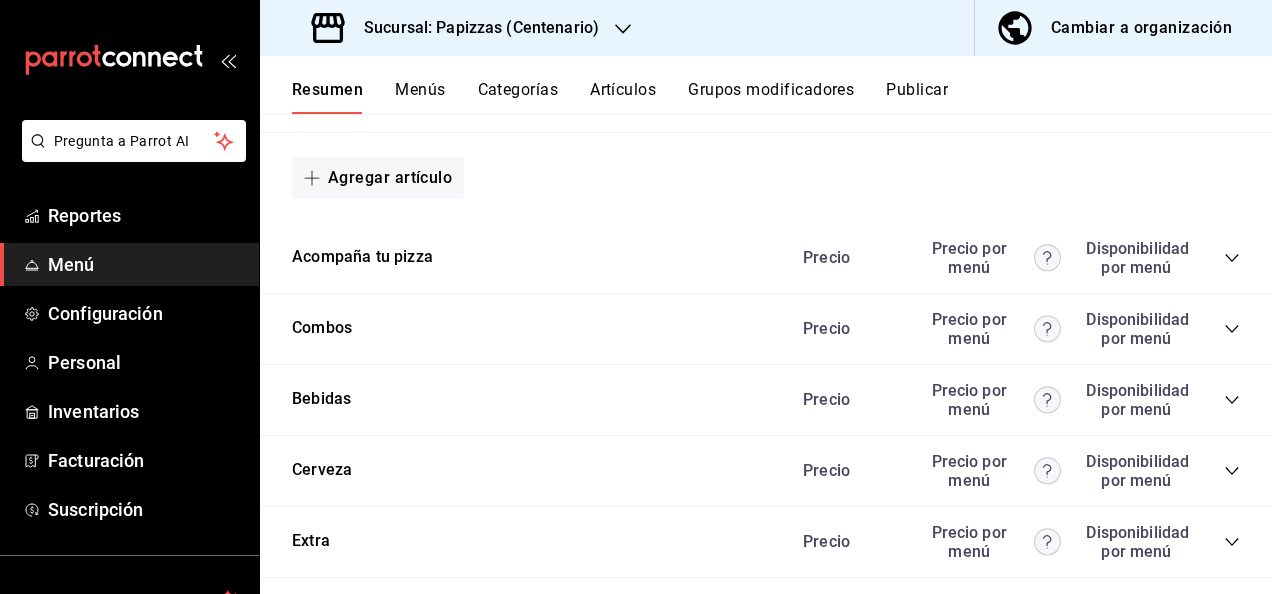 click 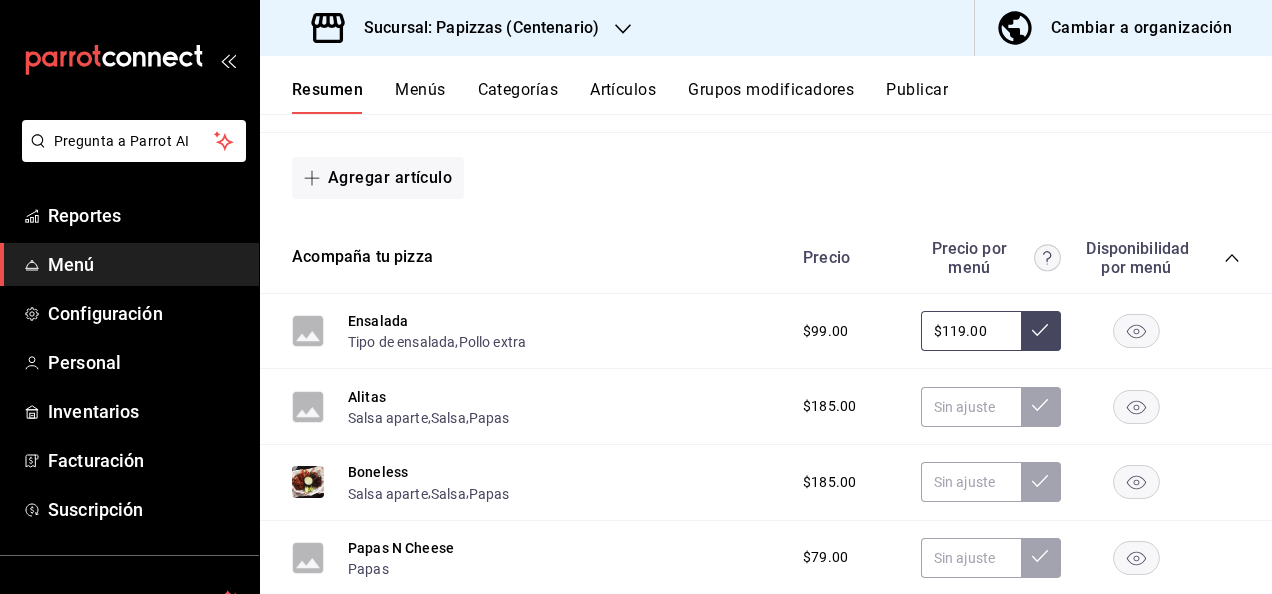 click on "$119.00" at bounding box center [971, 331] 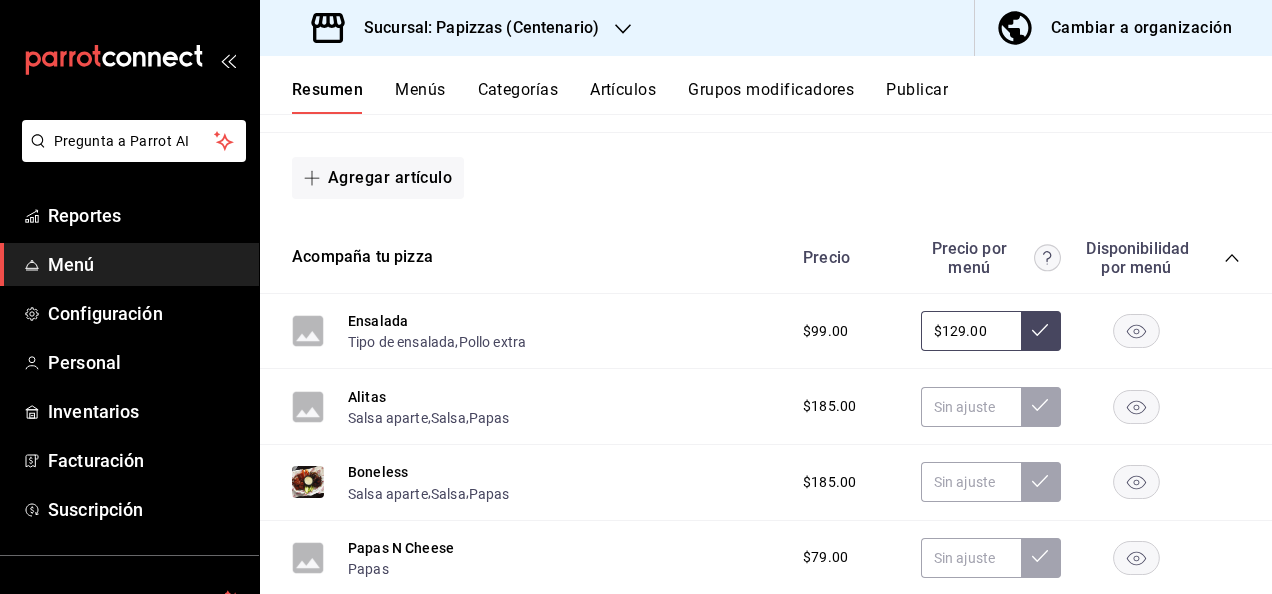 type on "$129.00" 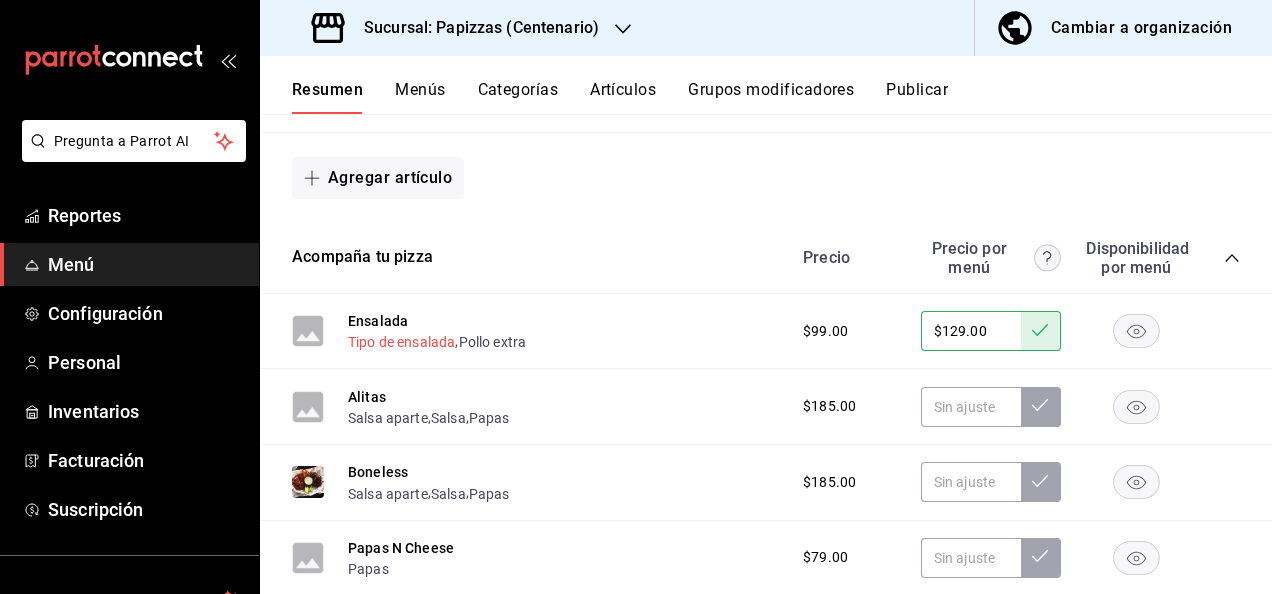 click on "Tipo de ensalada" at bounding box center (401, 342) 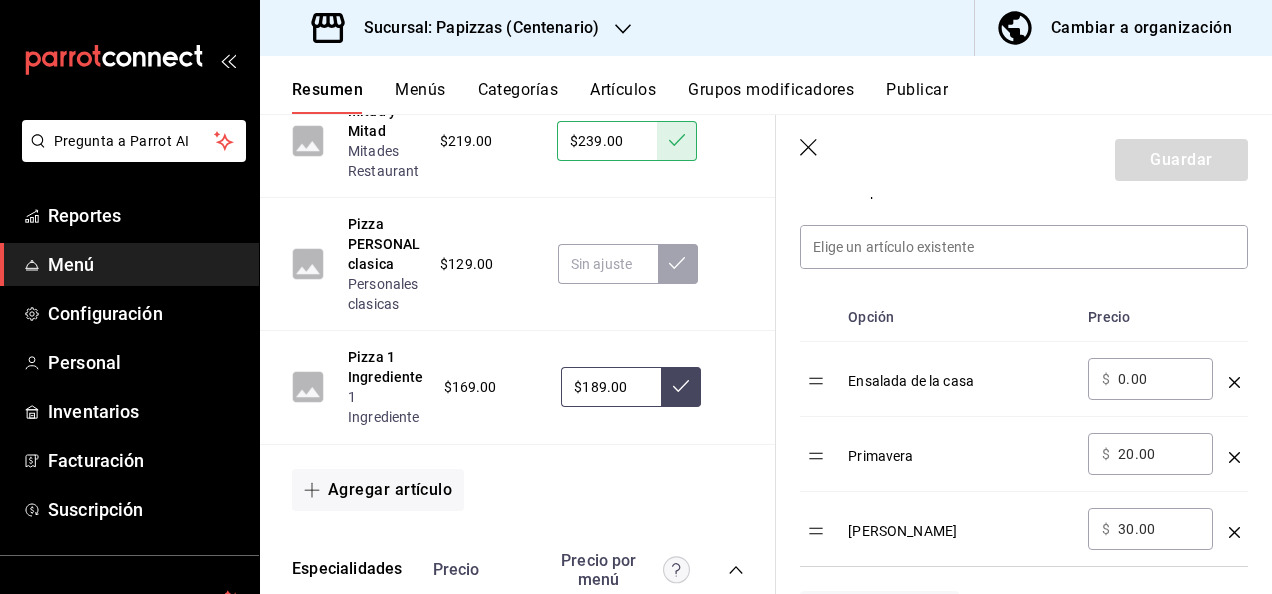 scroll, scrollTop: 600, scrollLeft: 0, axis: vertical 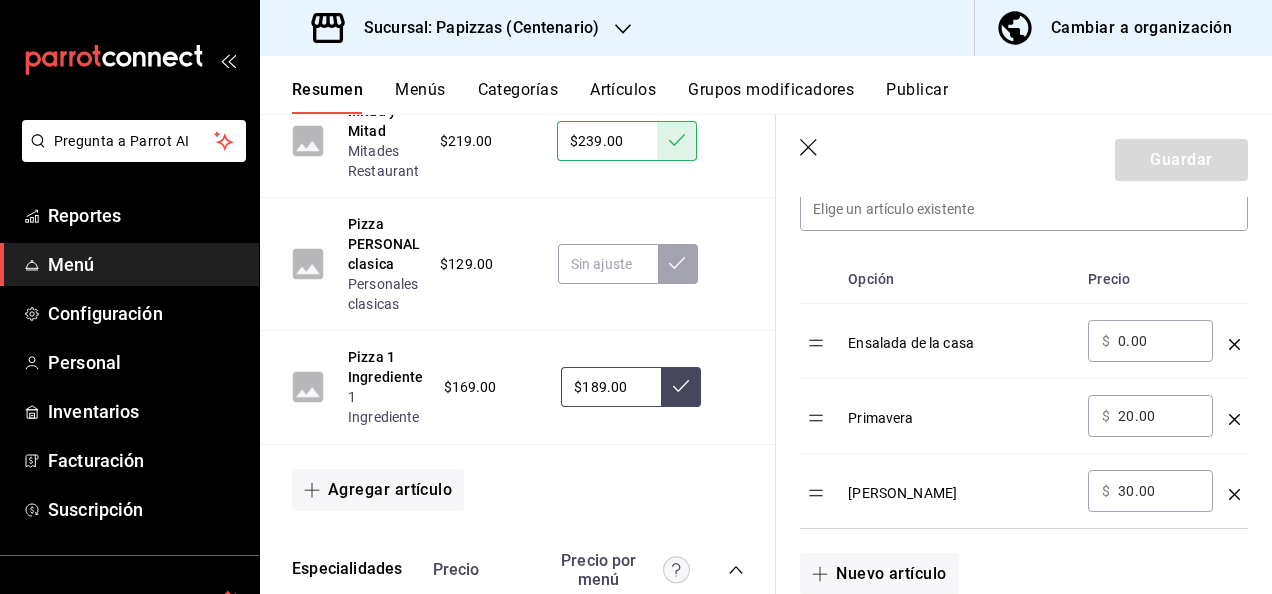 click on "30.00" at bounding box center [1158, 491] 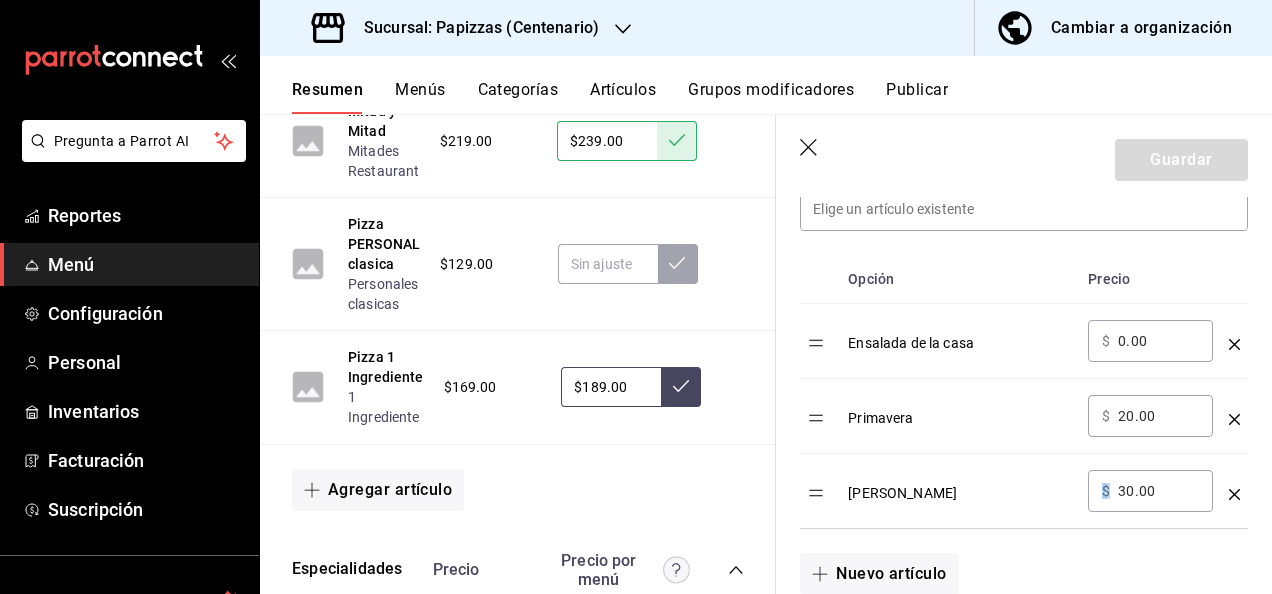 click on "​ $ 30.00 ​" at bounding box center (1150, 491) 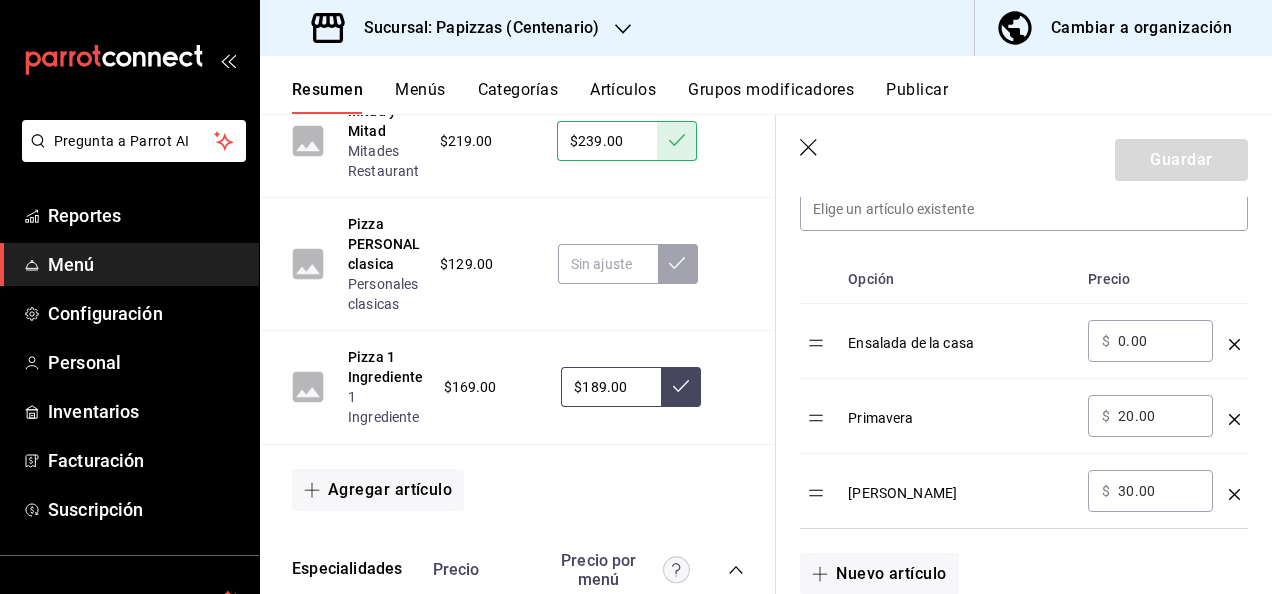 click on "30.00" at bounding box center (1158, 491) 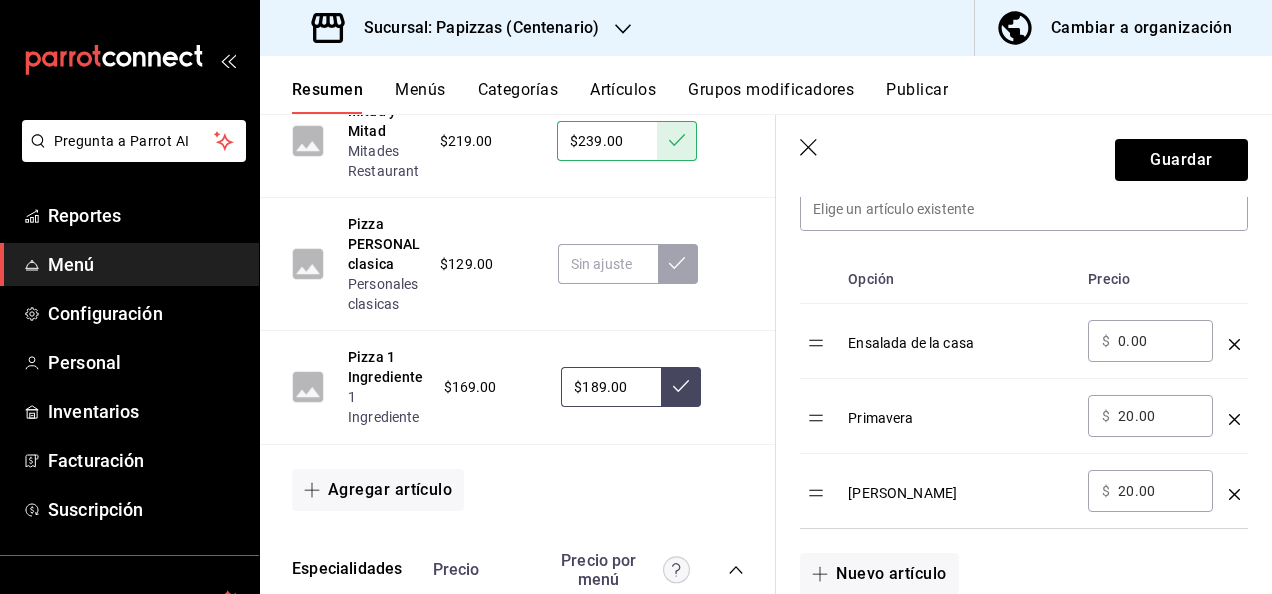 type on "20.00" 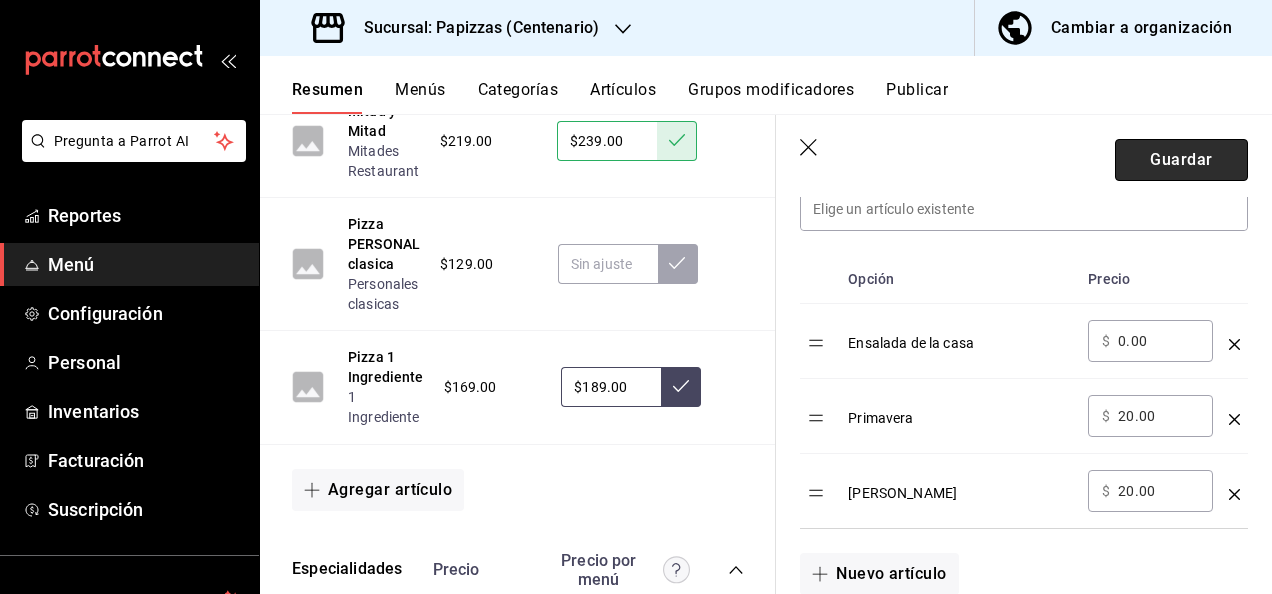 click on "Guardar" at bounding box center (1181, 160) 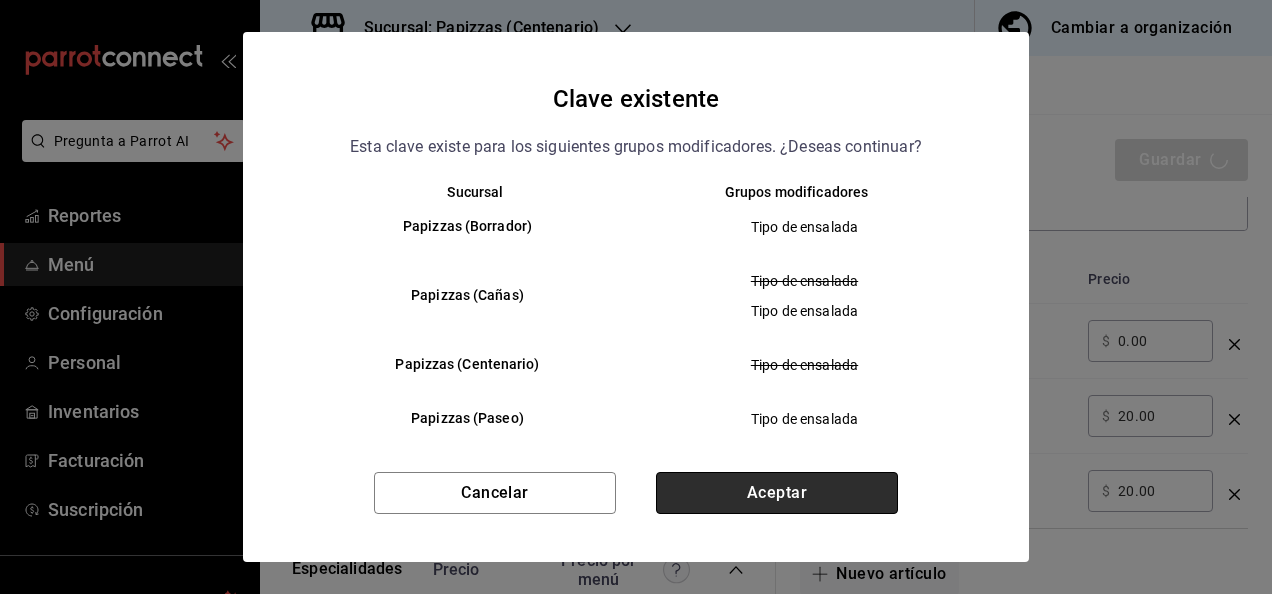click on "Aceptar" at bounding box center [777, 493] 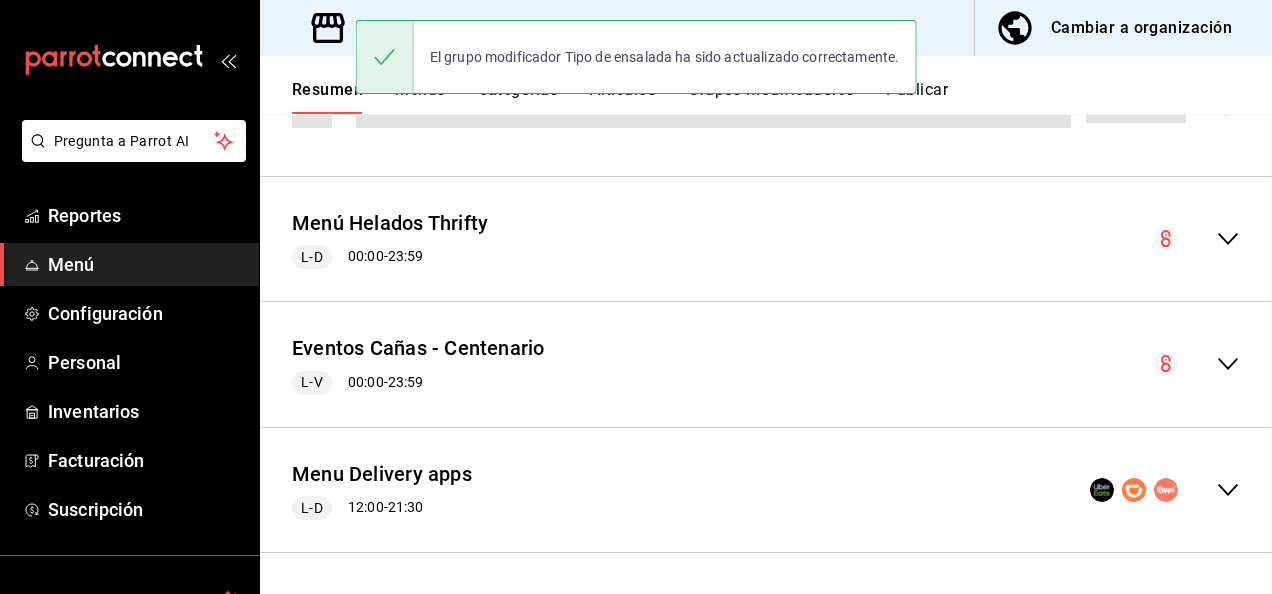 scroll, scrollTop: 0, scrollLeft: 0, axis: both 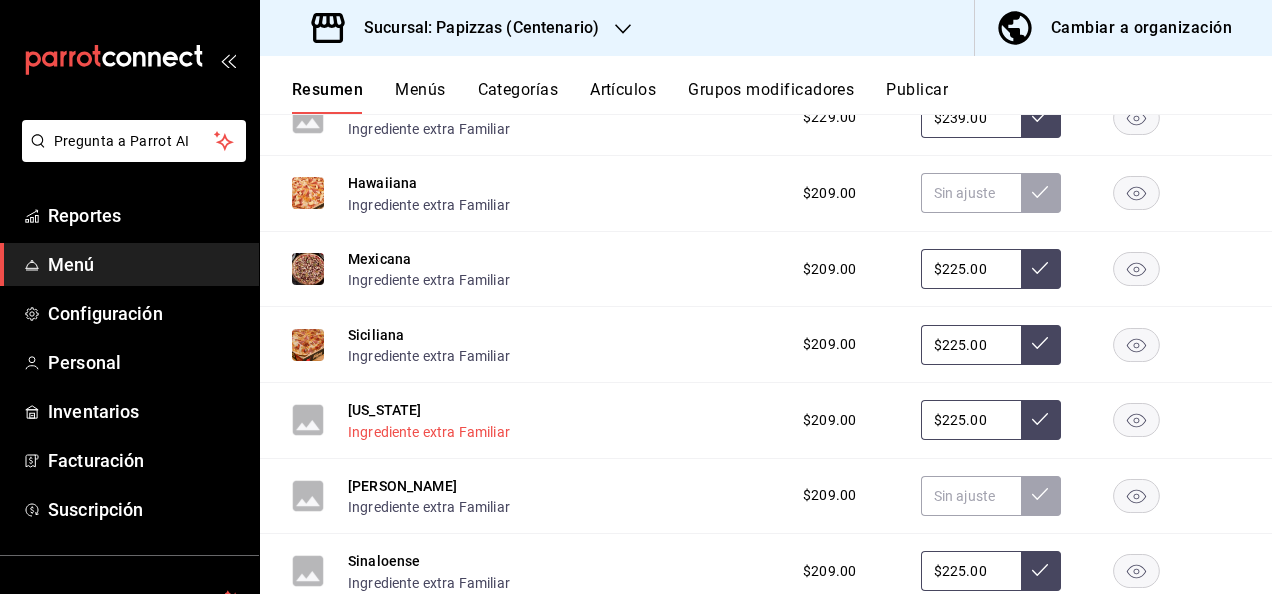 click on "Ingrediente extra Familiar" at bounding box center [429, 432] 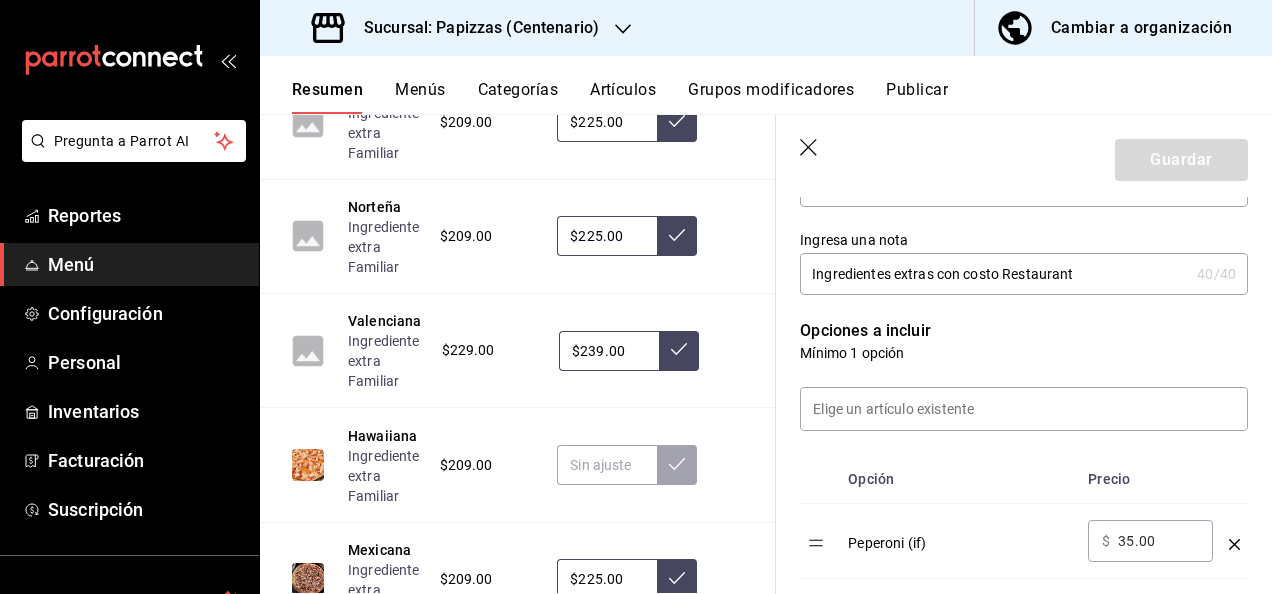 scroll, scrollTop: 600, scrollLeft: 0, axis: vertical 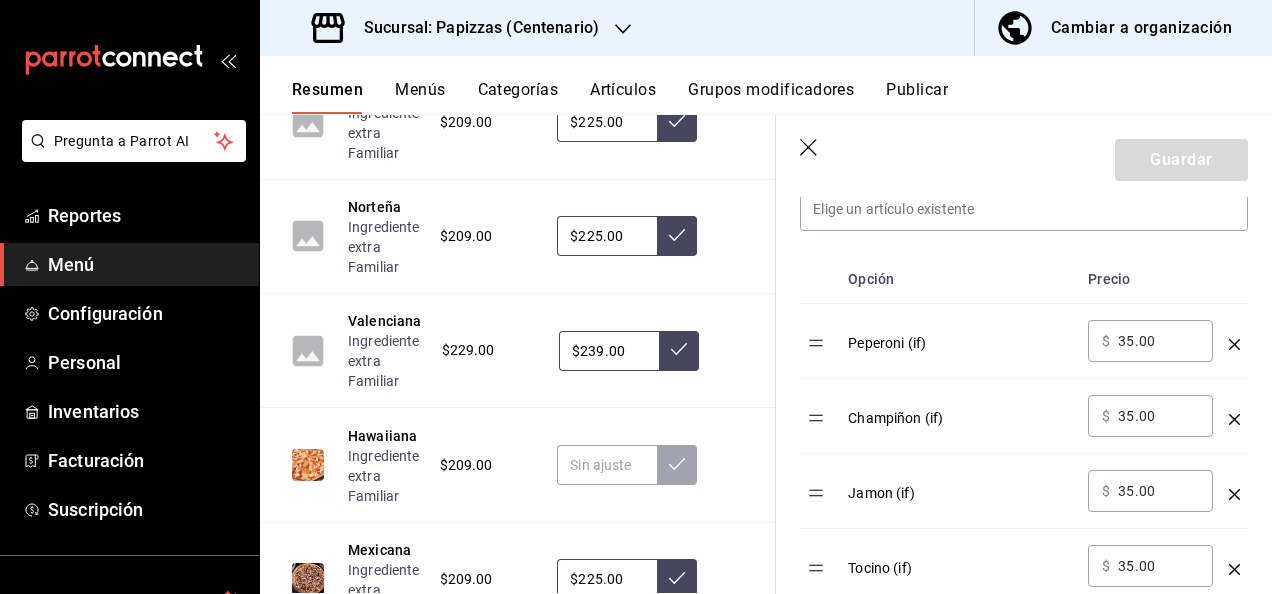 click on "​ $ 35.00 ​" at bounding box center (1150, 341) 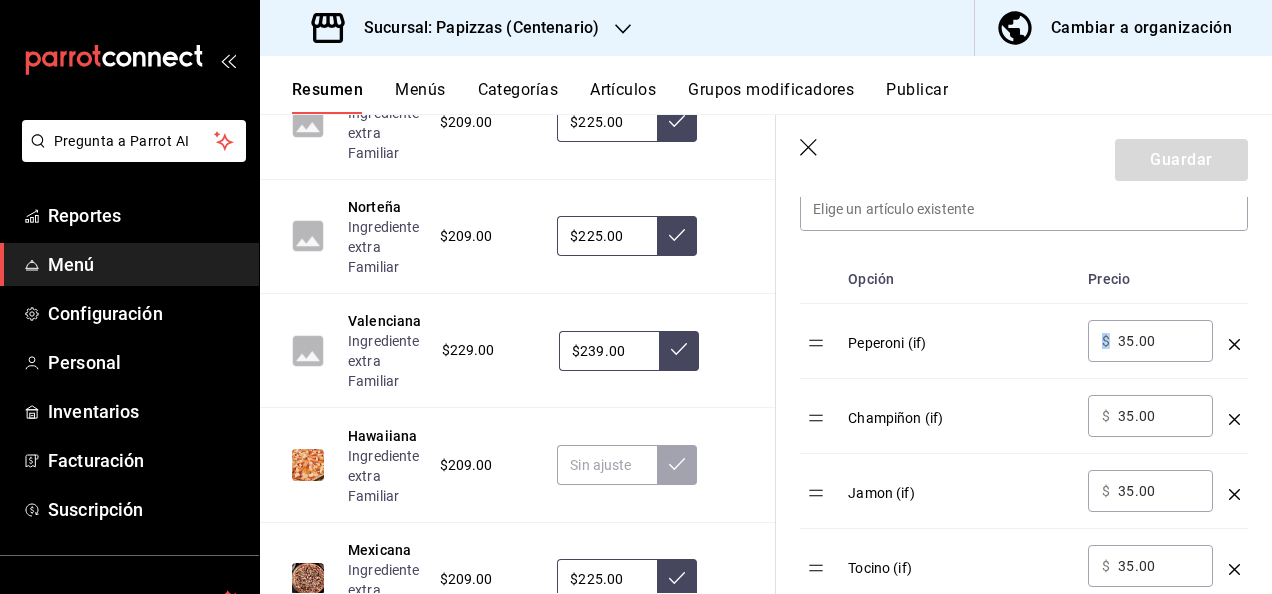 click on "​ $ 35.00 ​" at bounding box center (1150, 341) 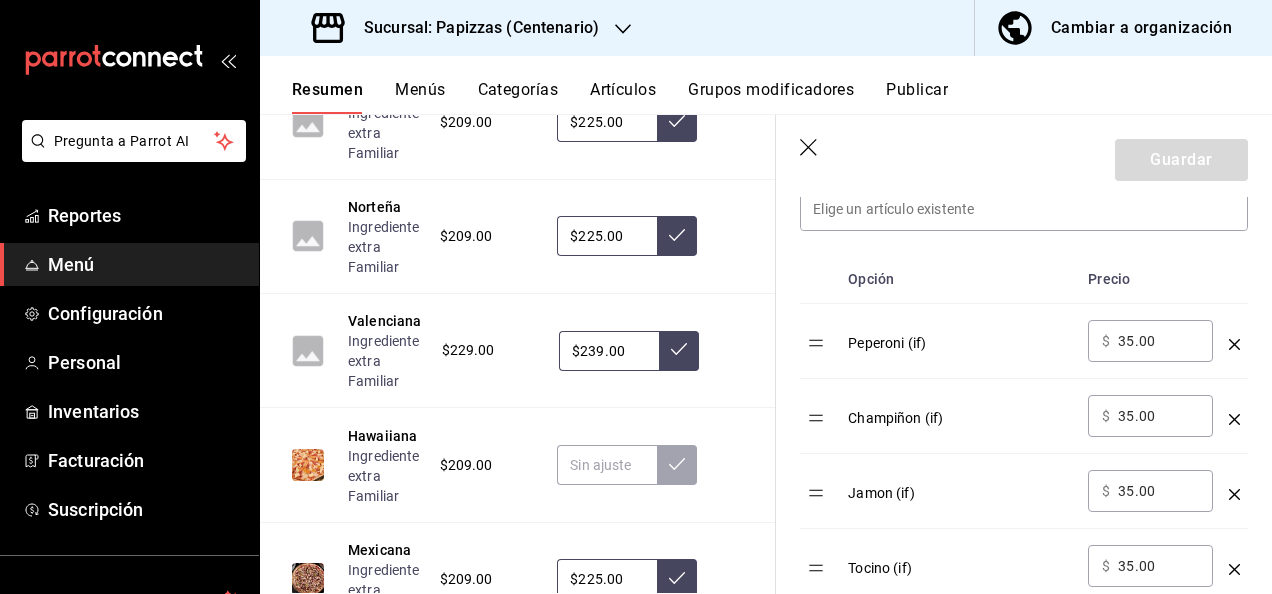 click on "35.00" at bounding box center (1158, 341) 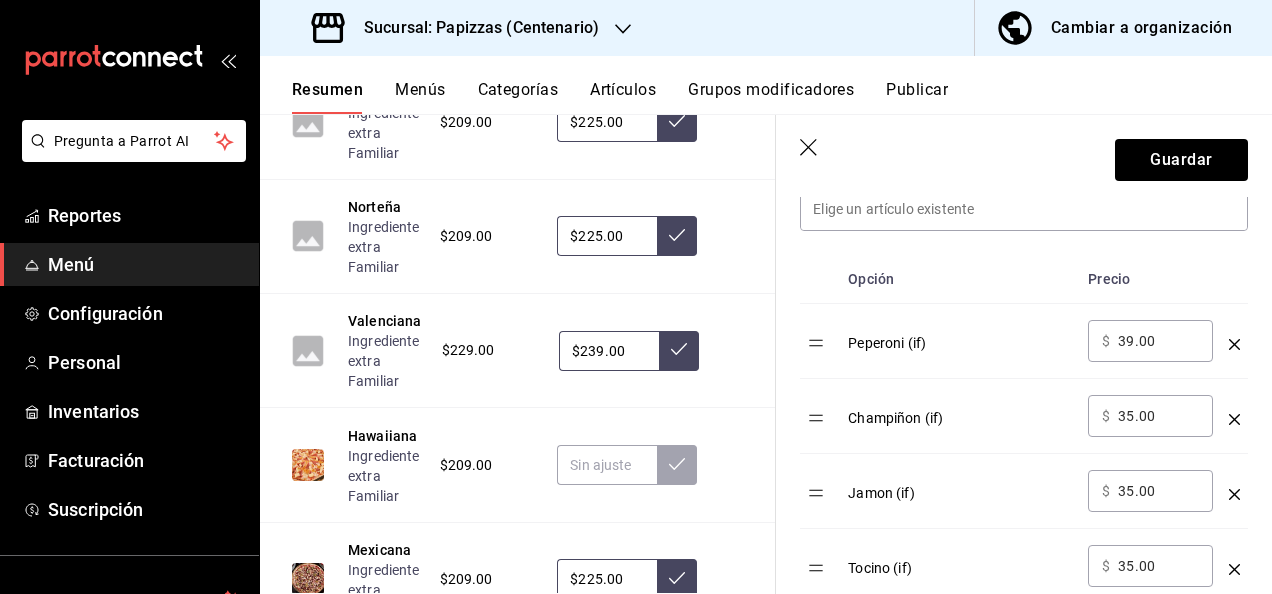 type on "39.00" 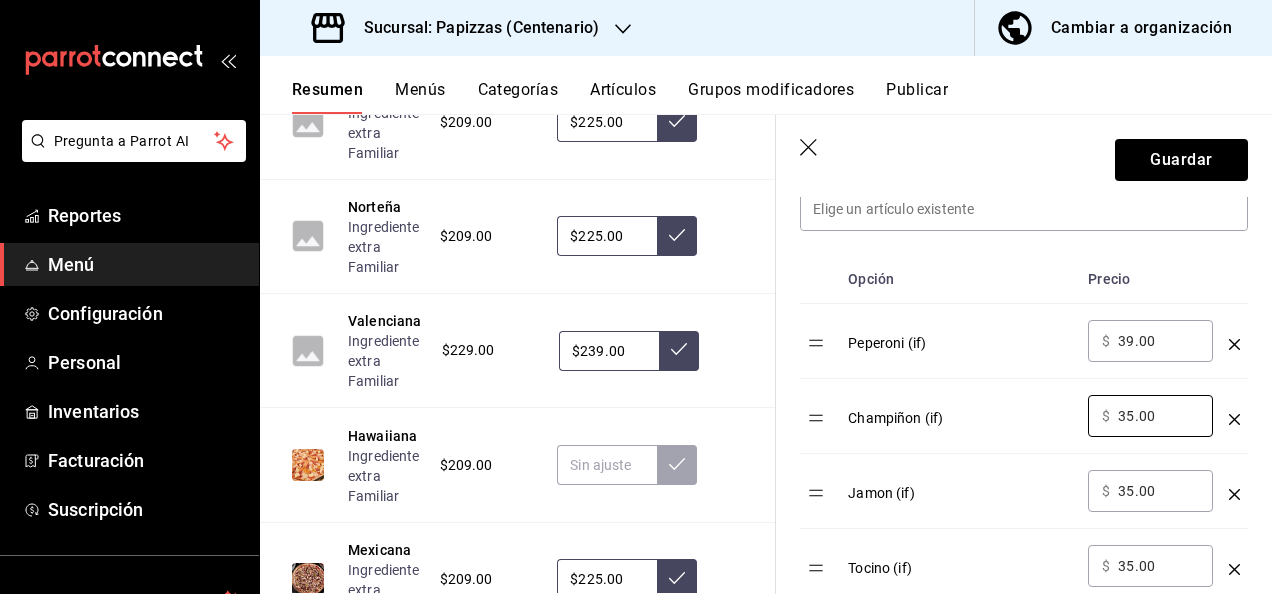 type 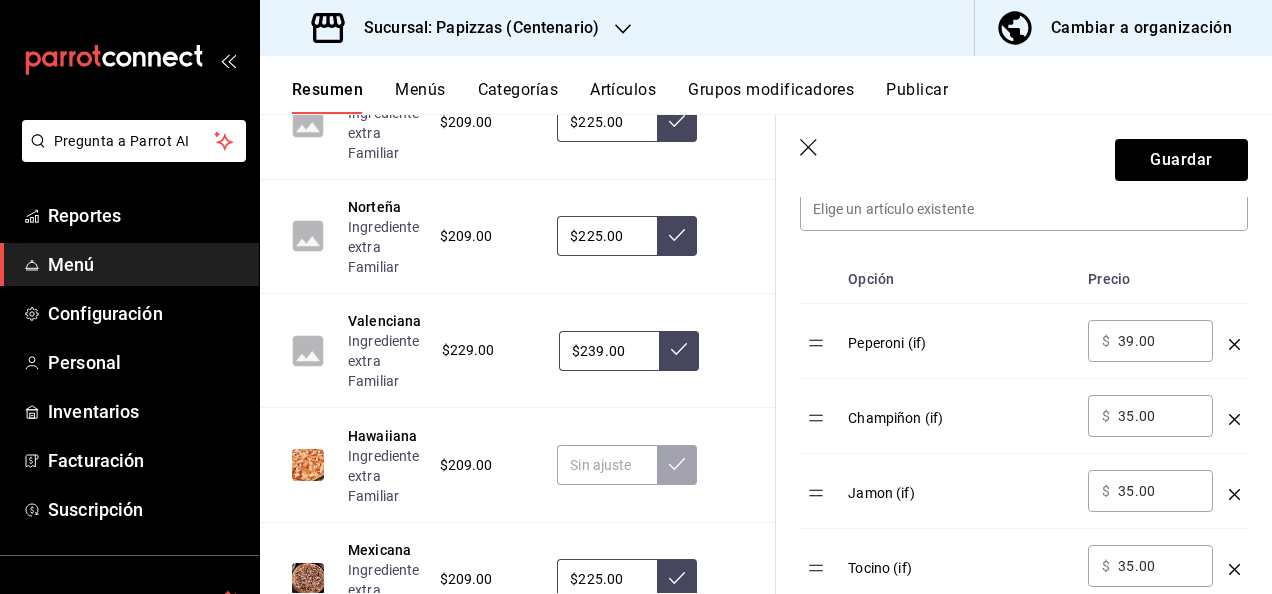 click on "35.00" at bounding box center (1158, 416) 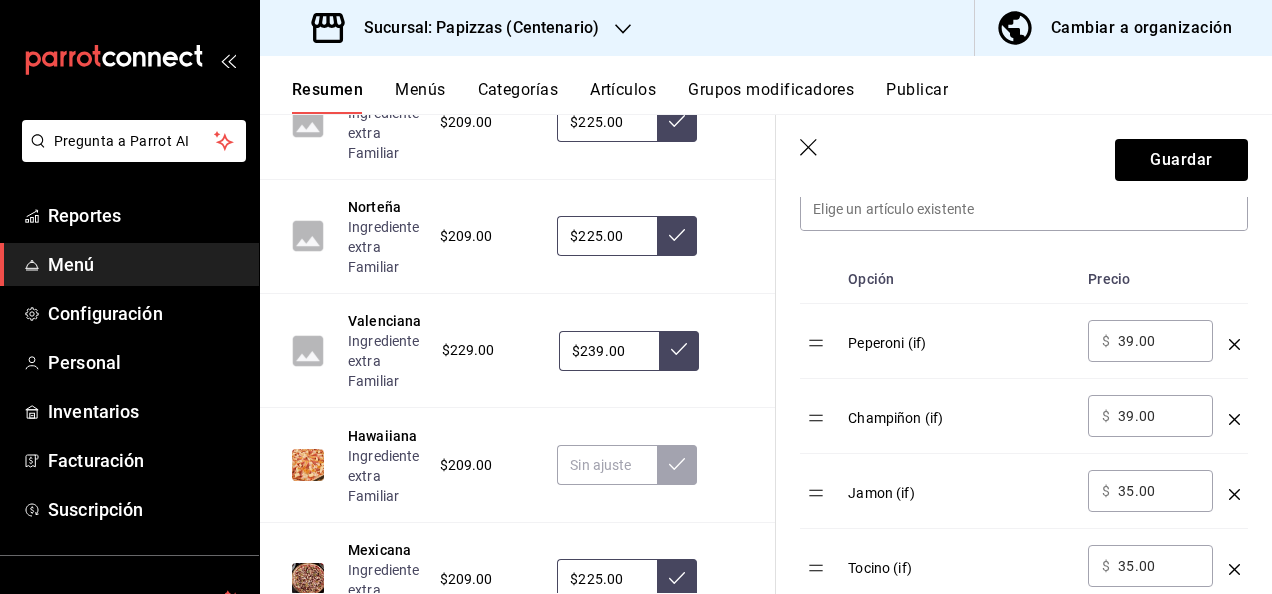 type on "39.00" 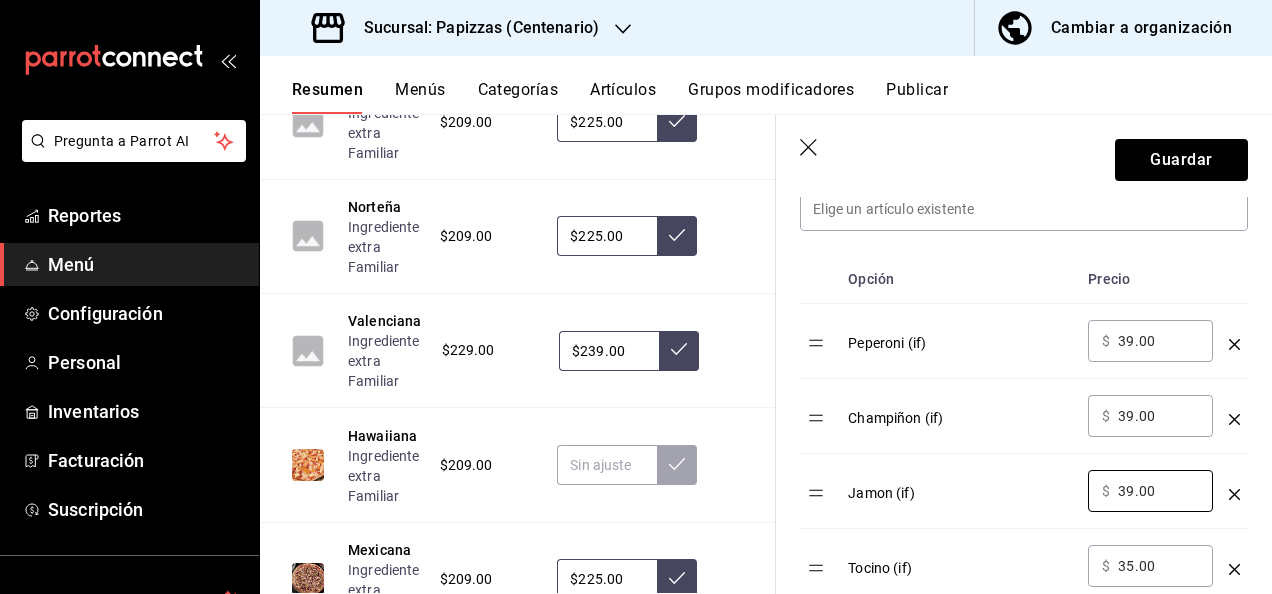type on "39.00" 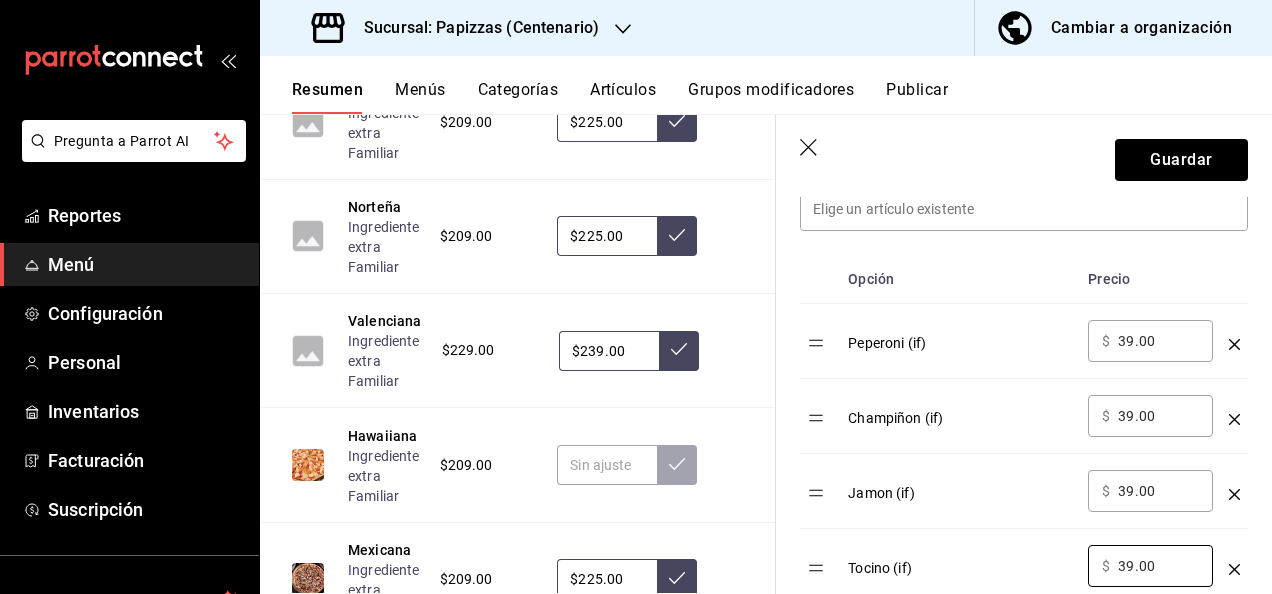 type on "39.00" 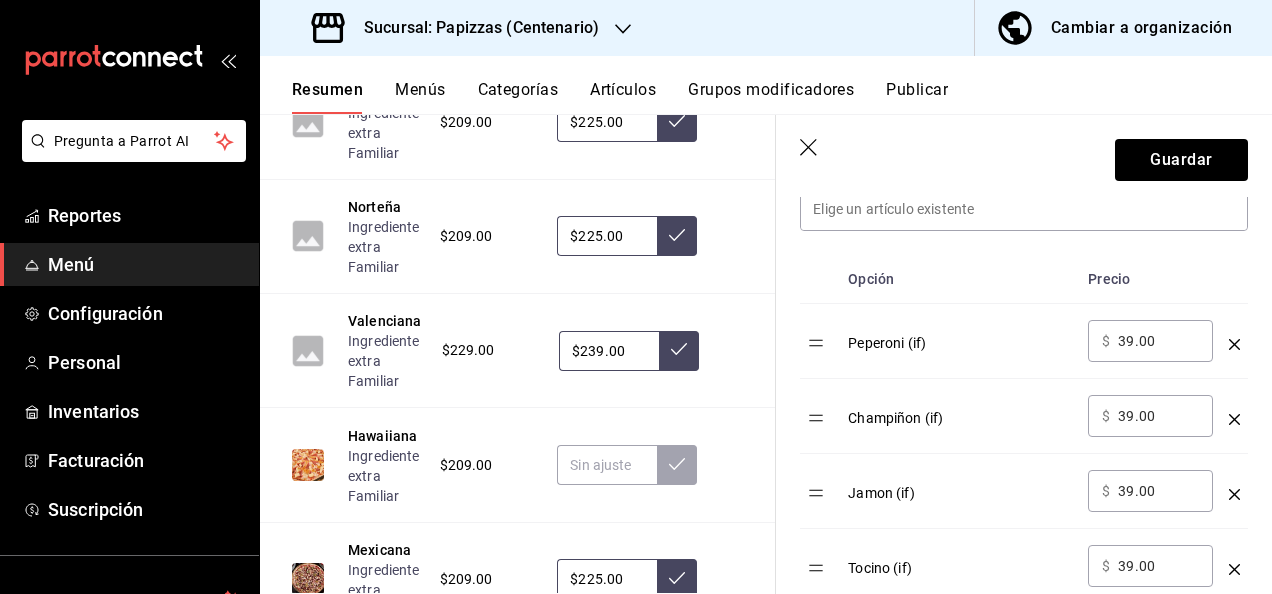 type 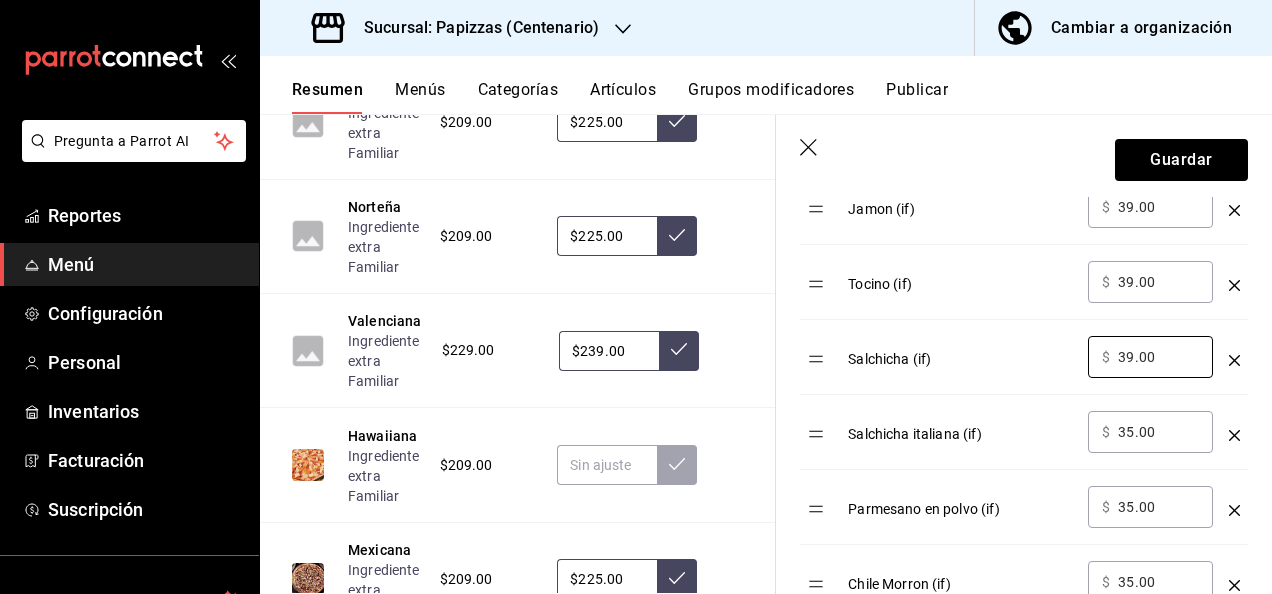 type on "39.00" 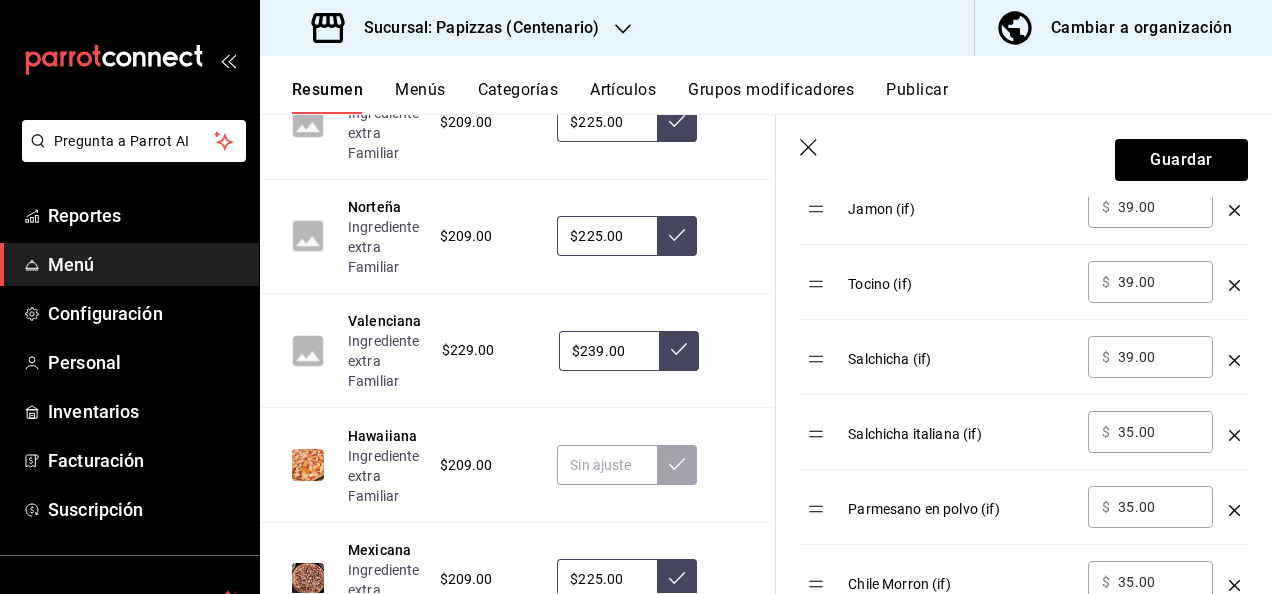 type 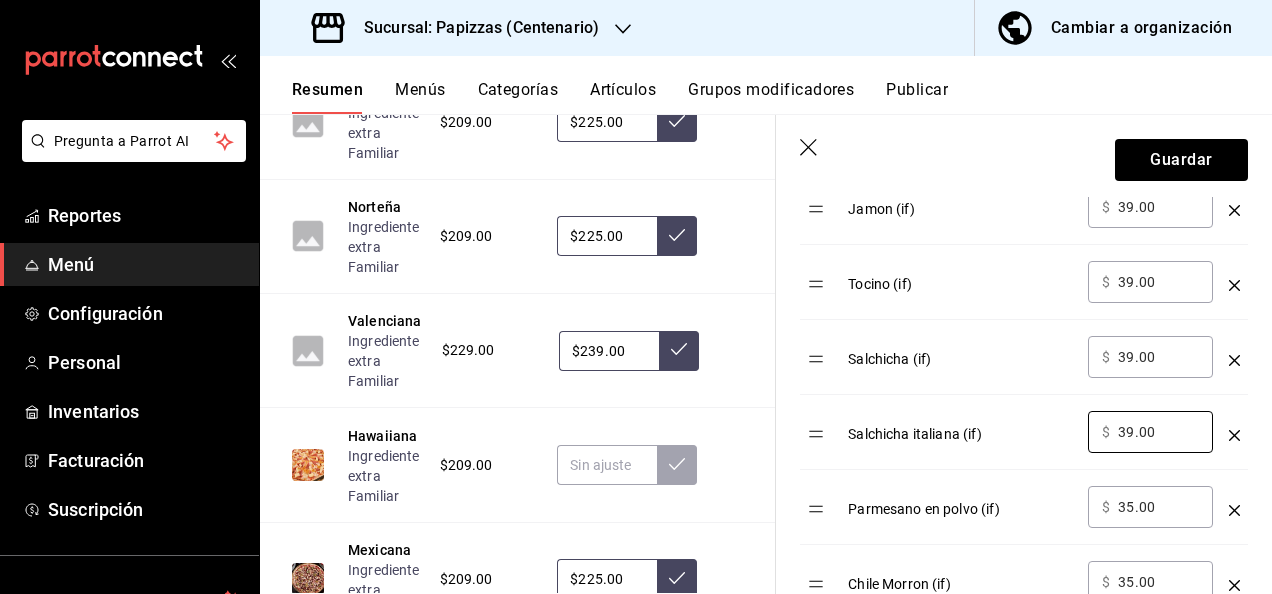 type on "39.00" 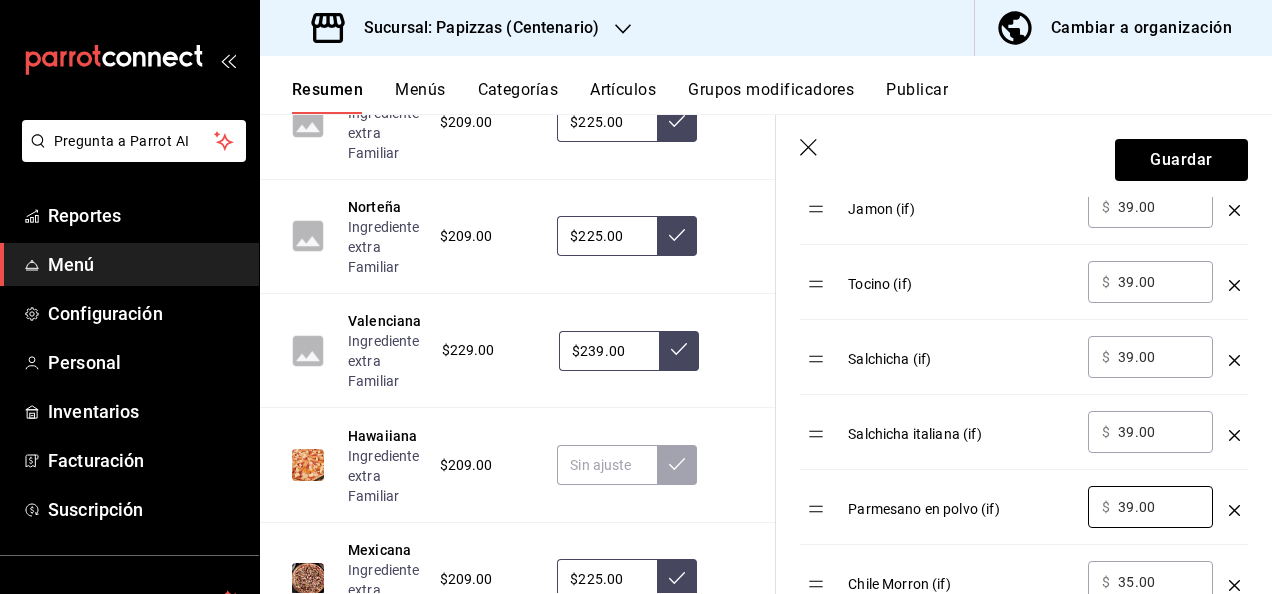 type on "39.00" 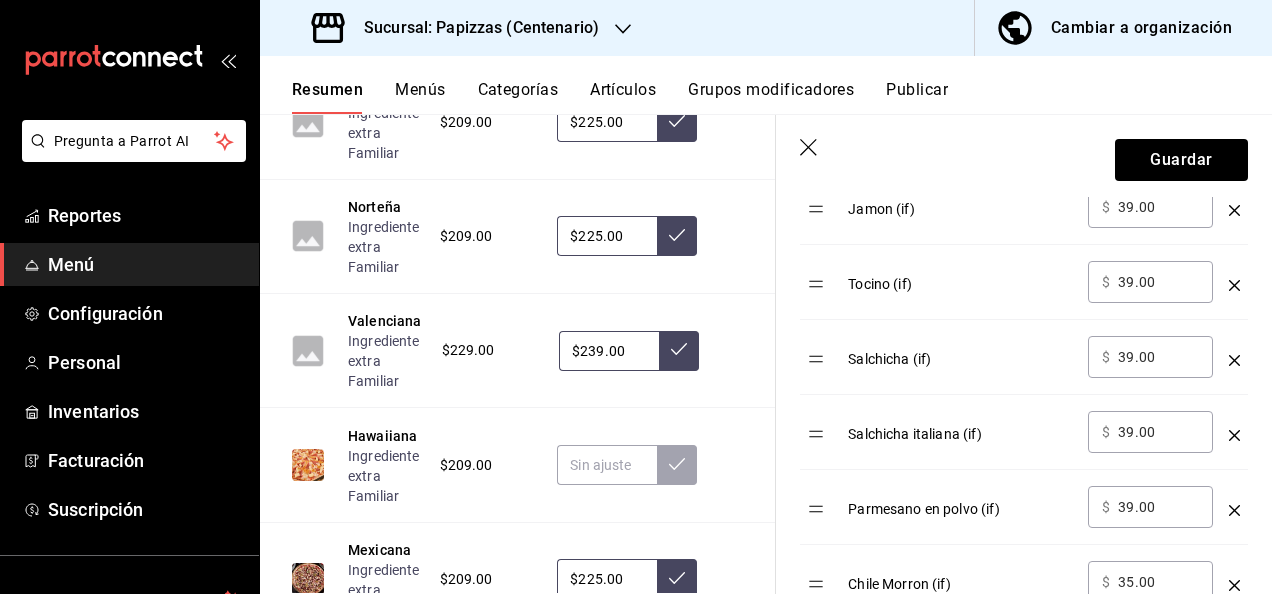 type 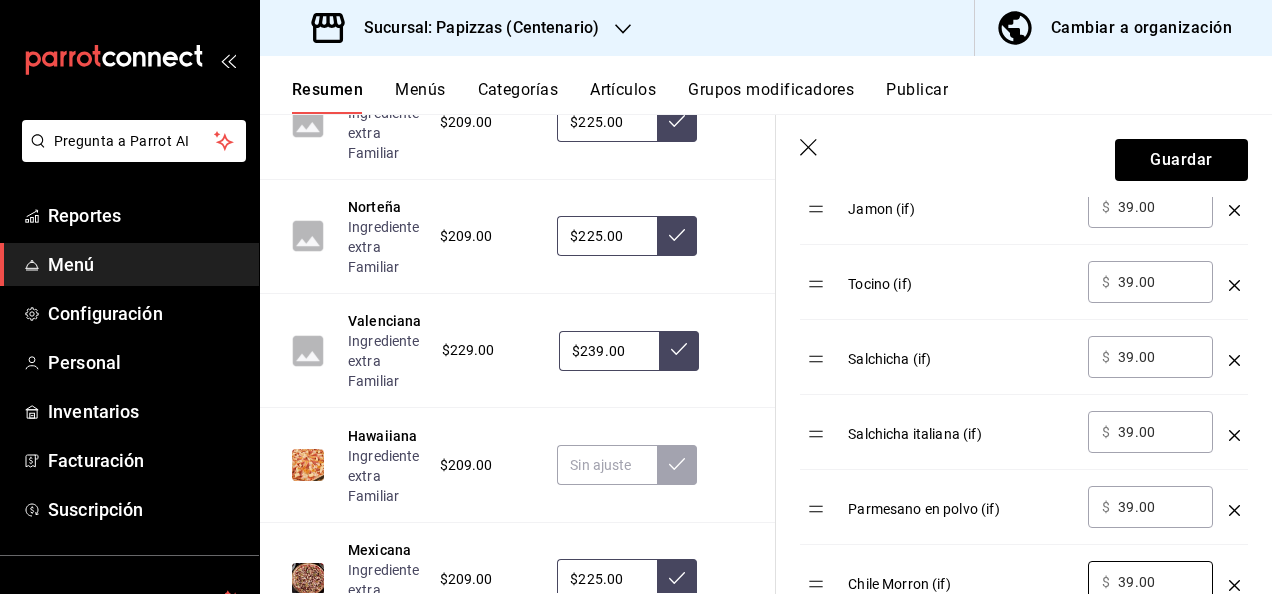 type on "39.00" 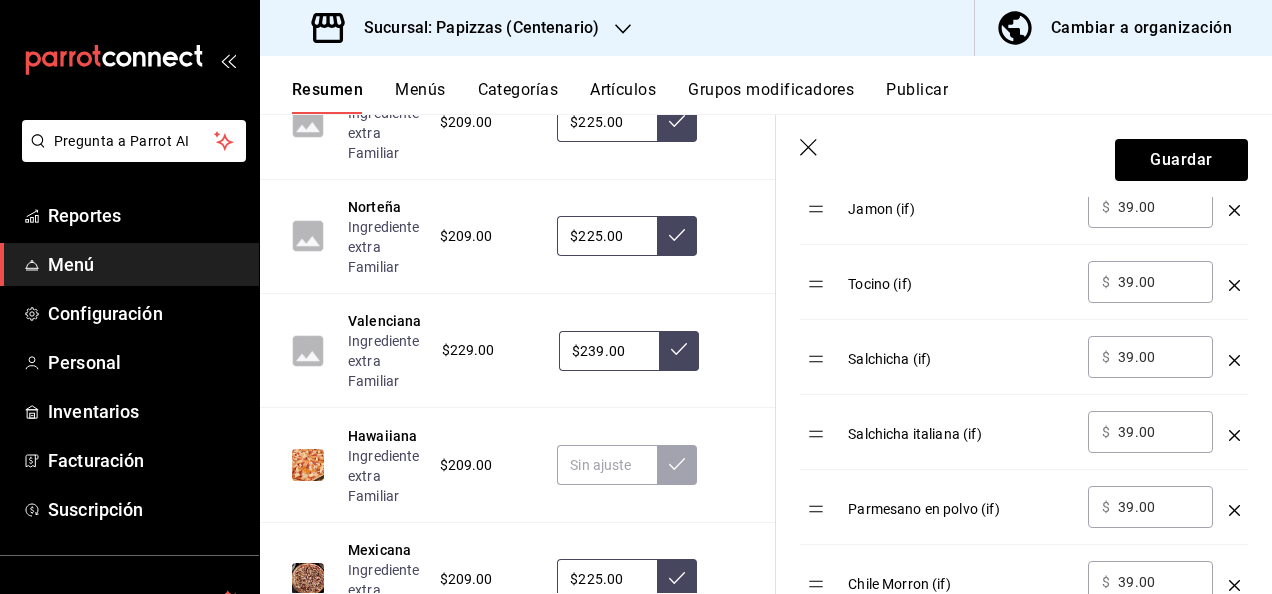 type 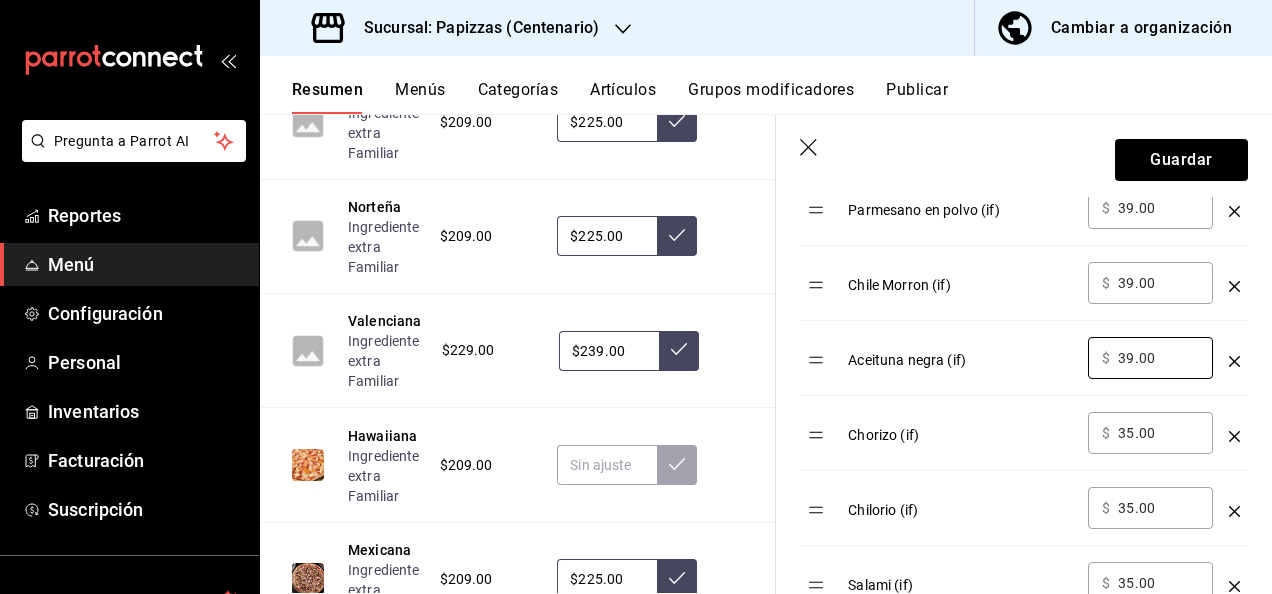 type on "39.00" 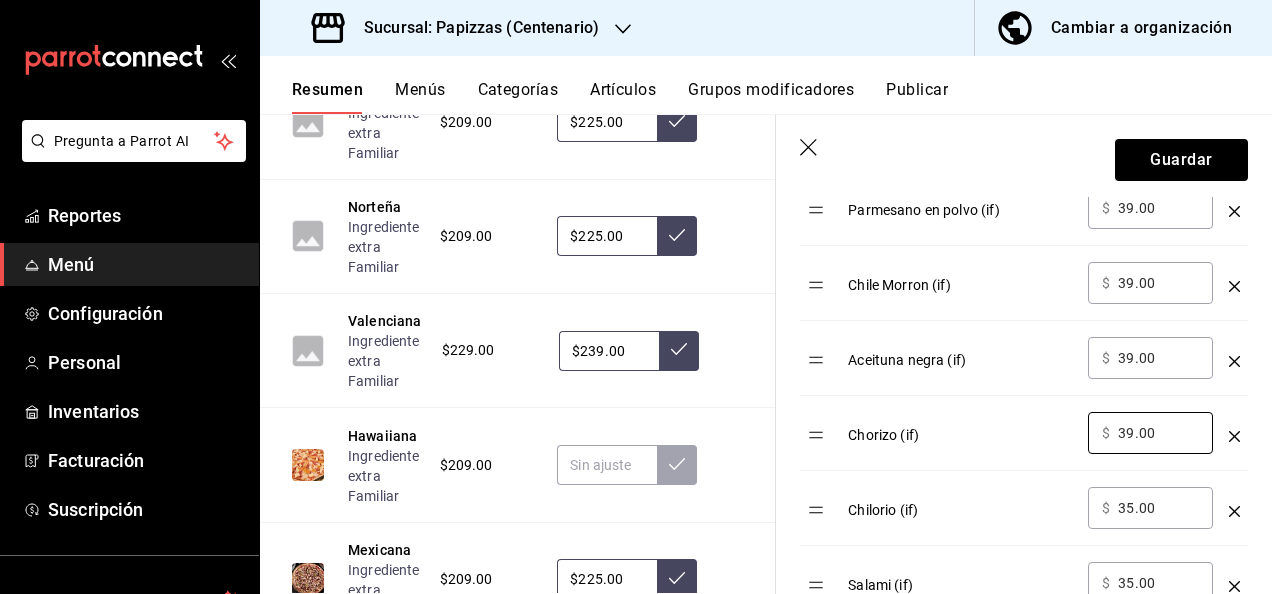 type on "39.00" 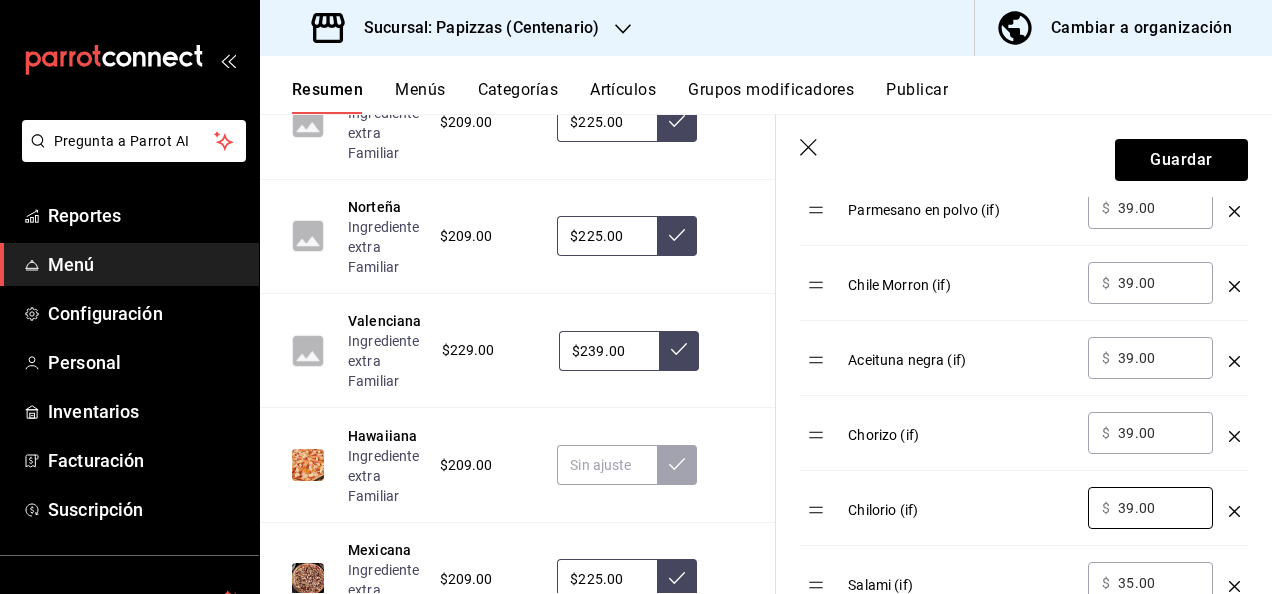 type on "39.00" 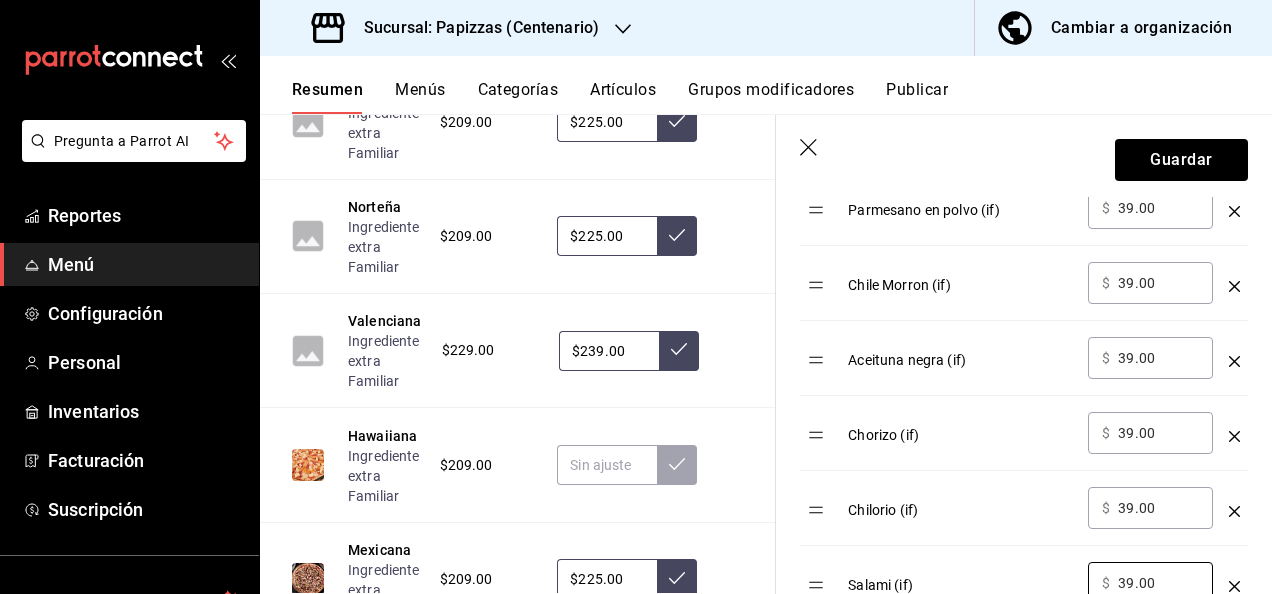 type on "39.00" 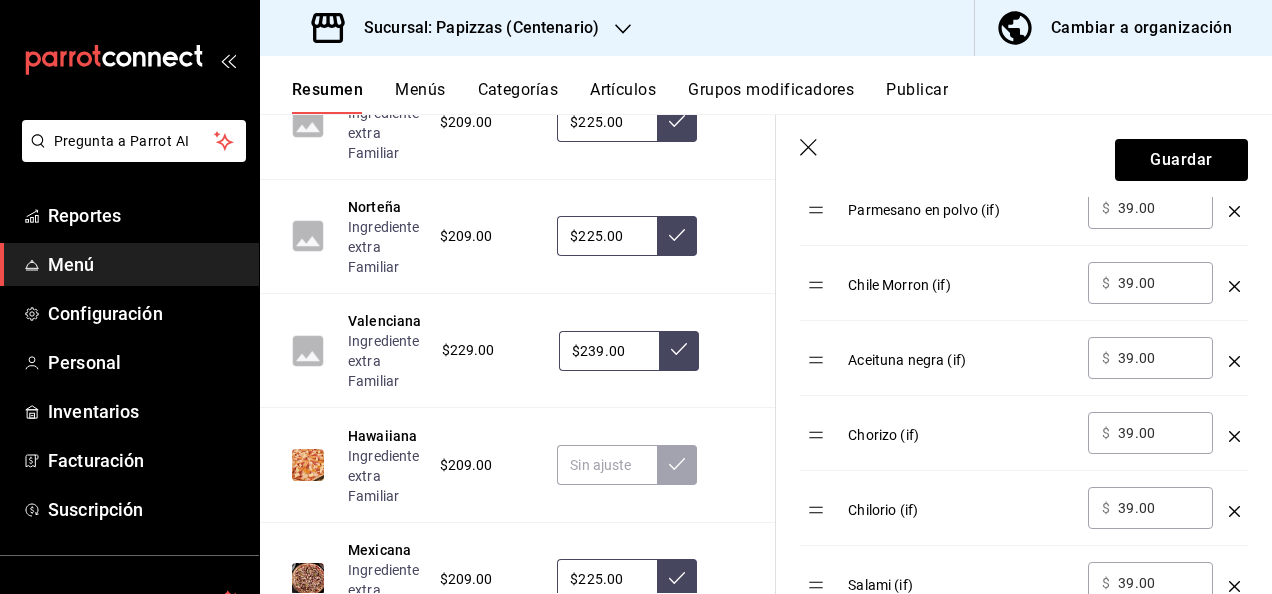 type 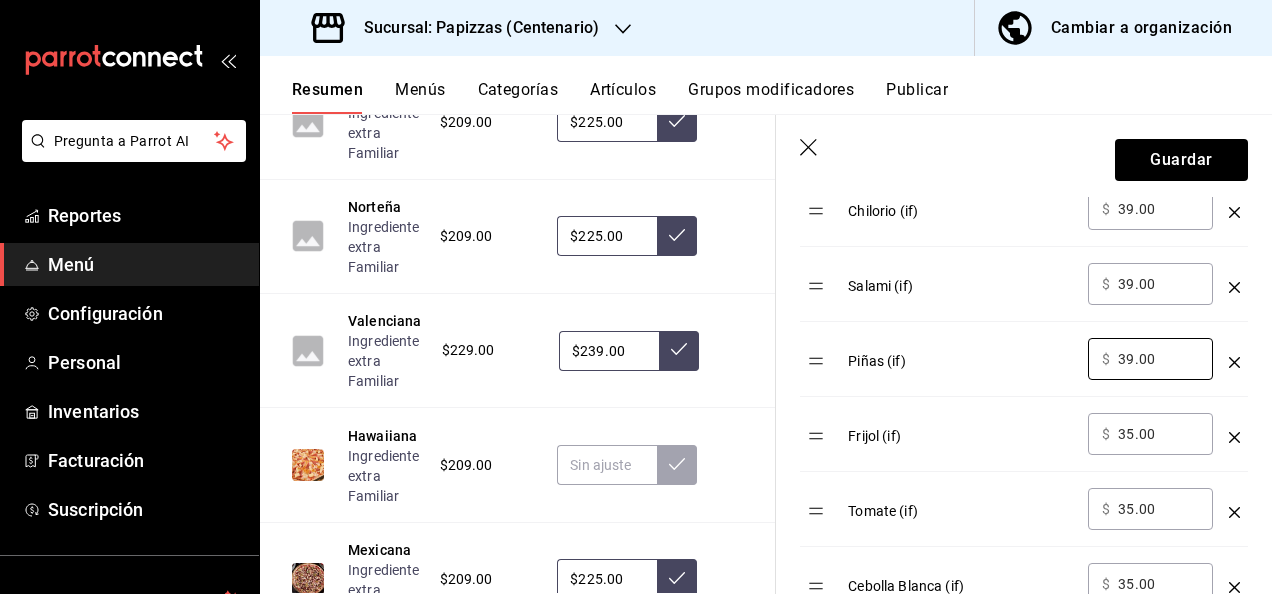 type on "39.00" 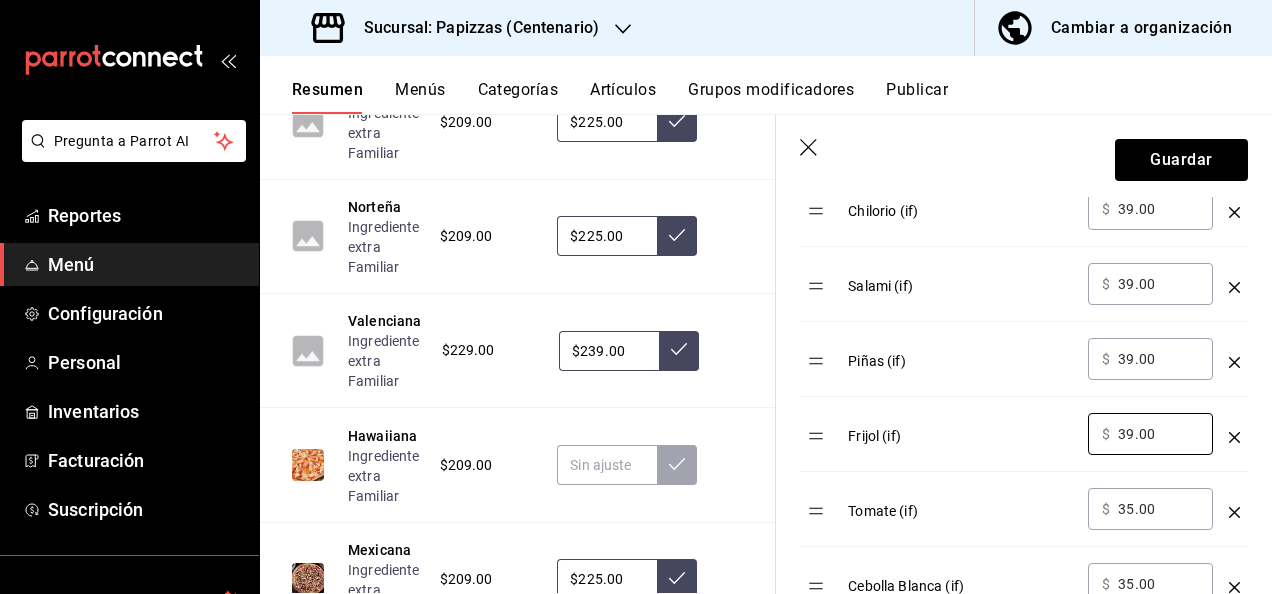 type on "39.00" 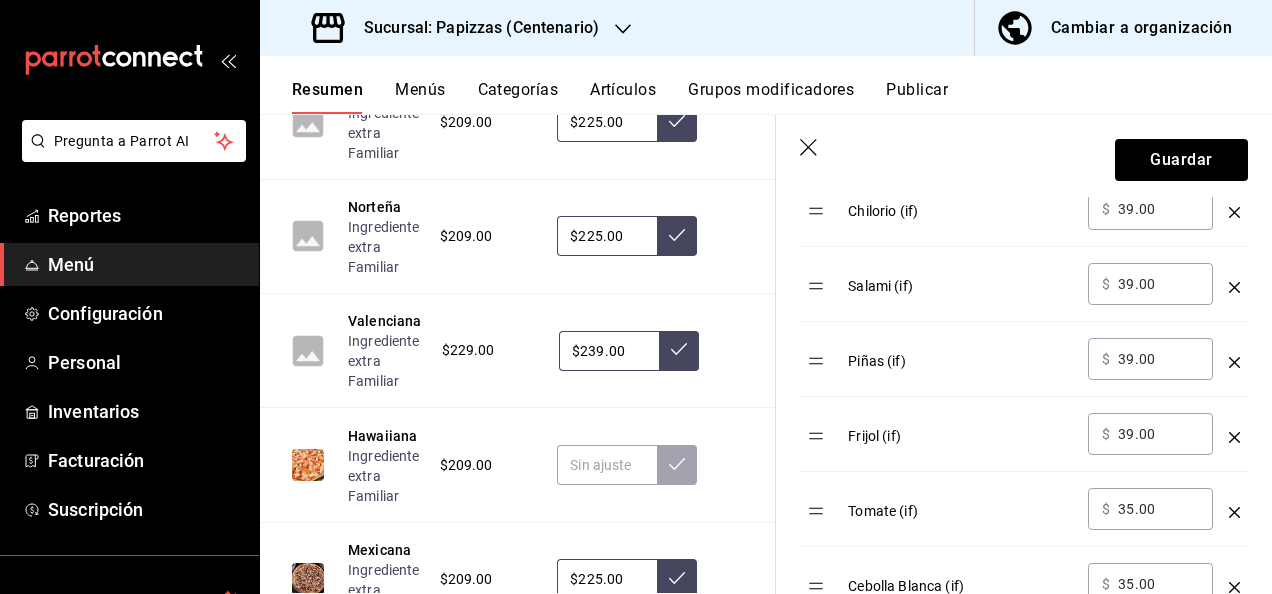 type 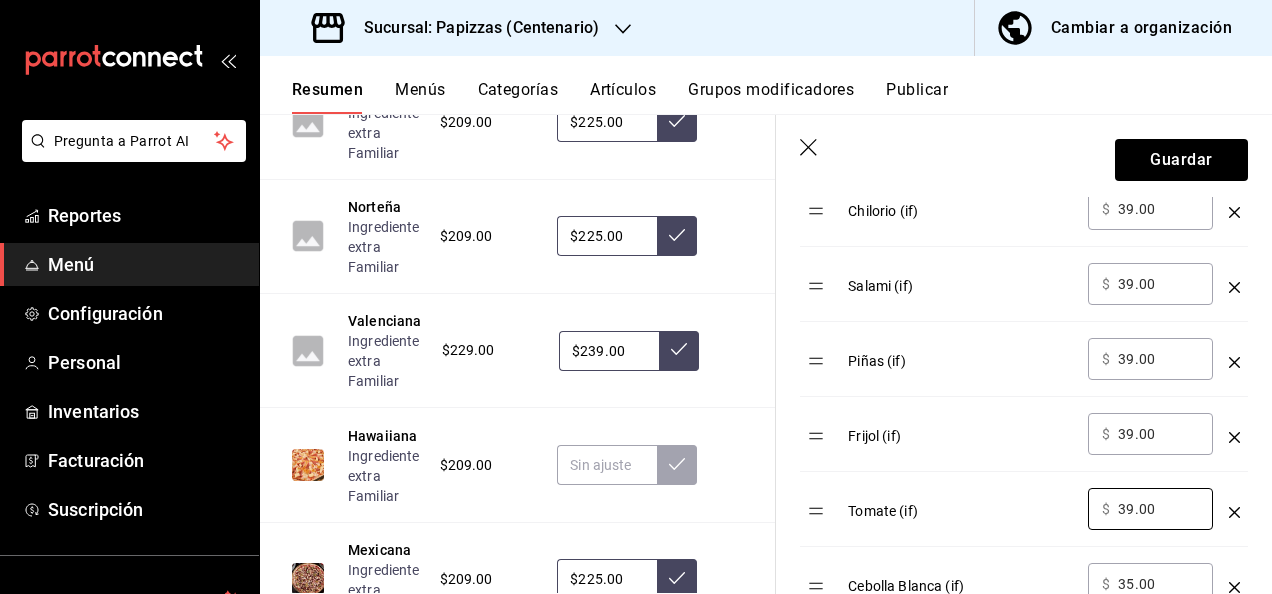 type on "39.00" 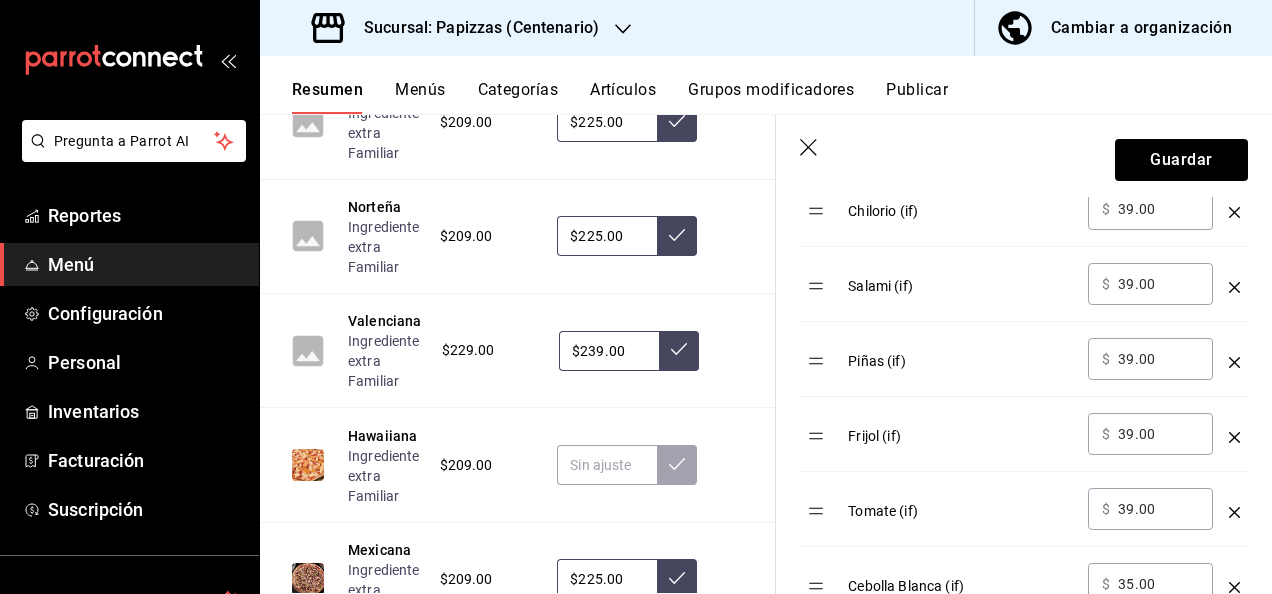 type 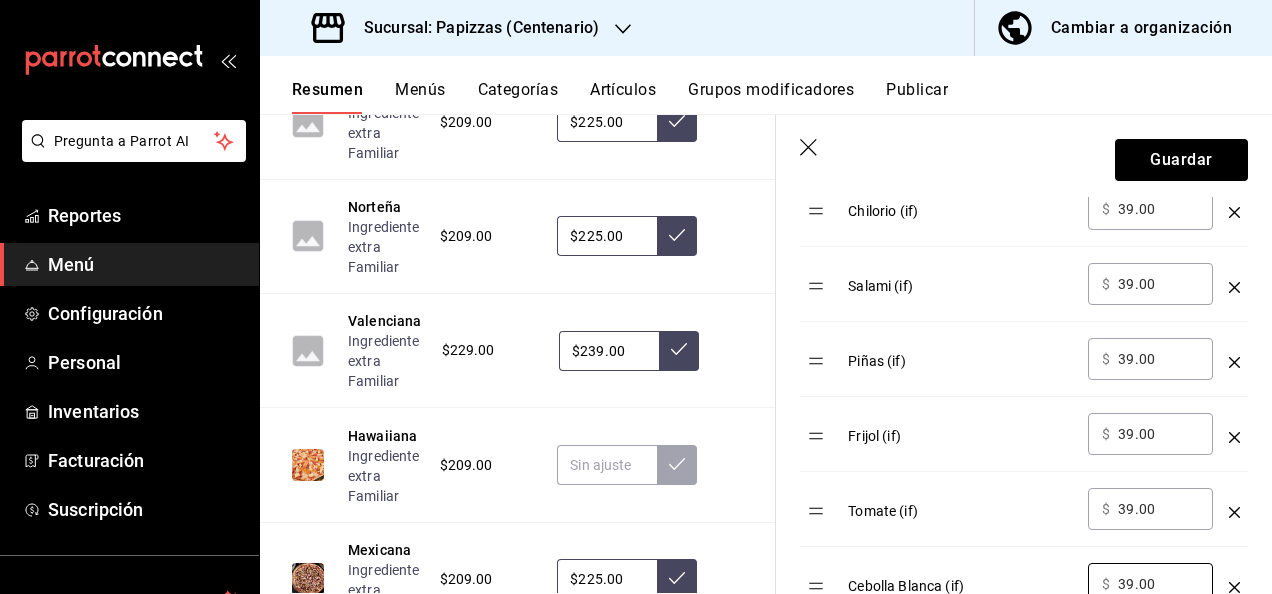type on "39.00" 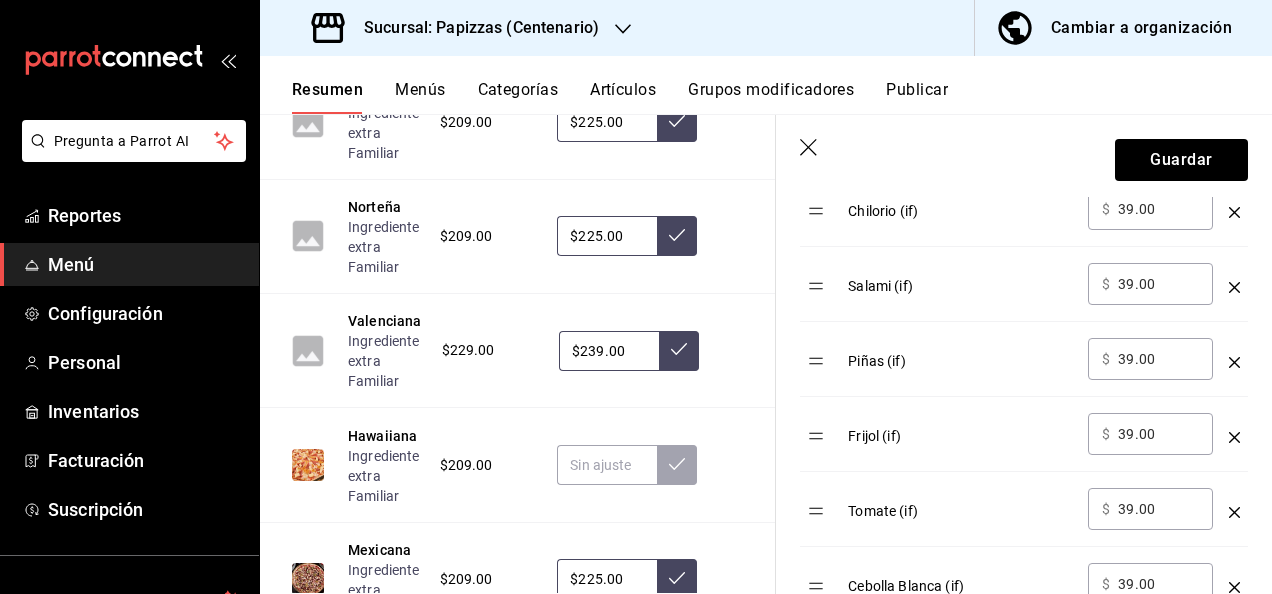 scroll, scrollTop: 1780, scrollLeft: 0, axis: vertical 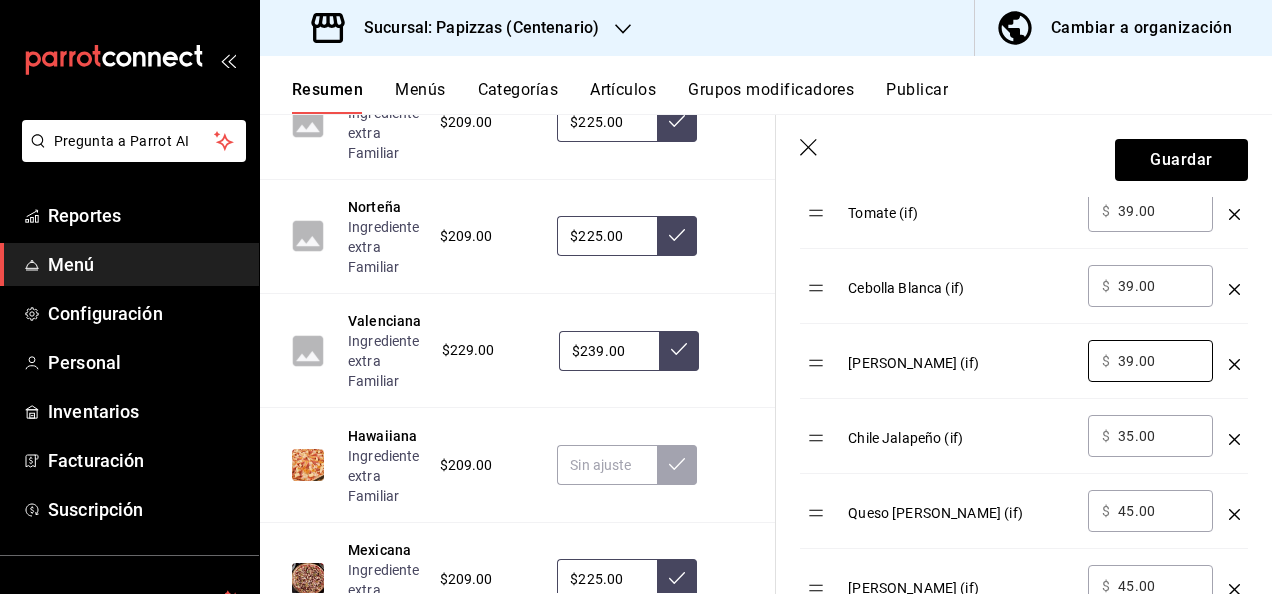 type on "39.00" 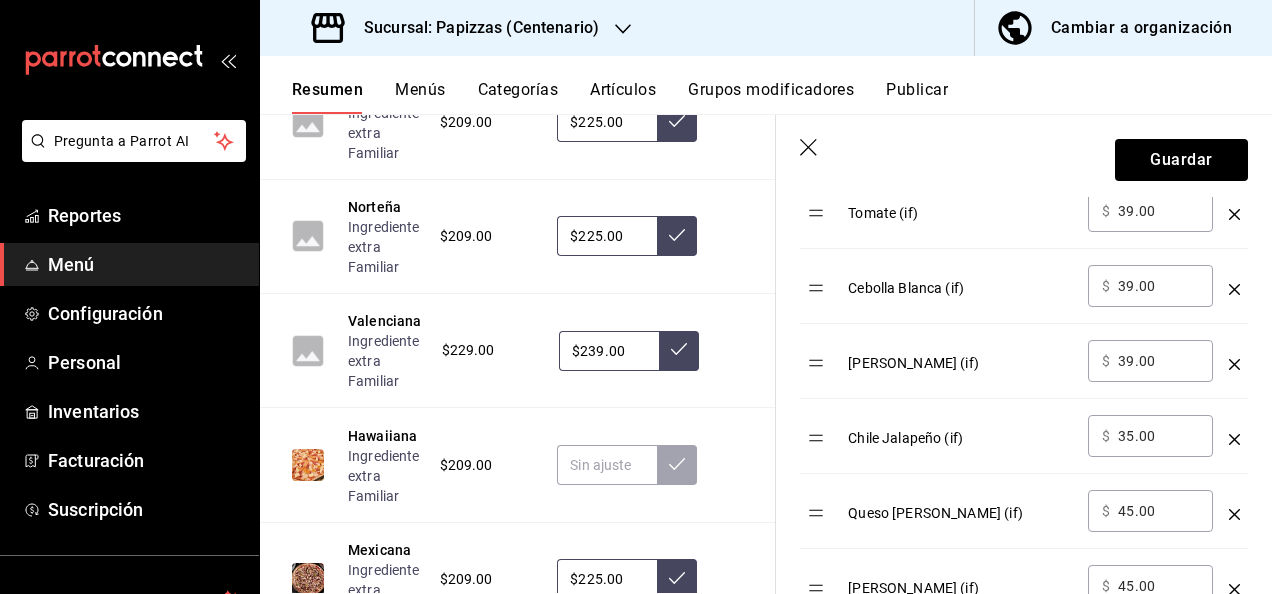 type 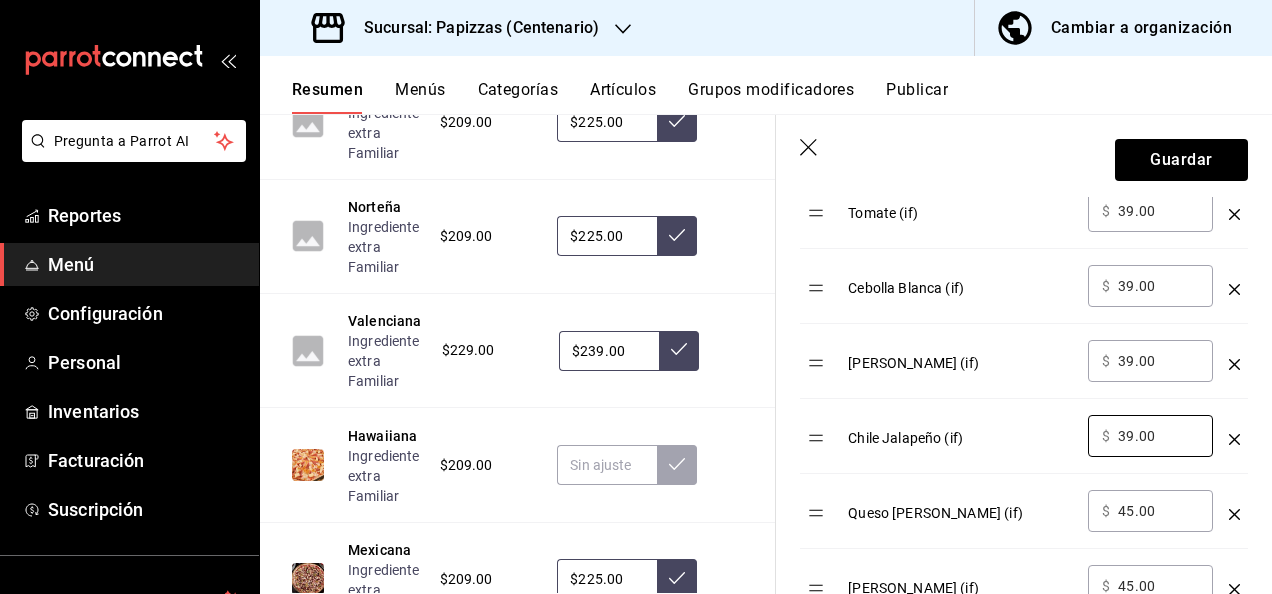 type on "39.00" 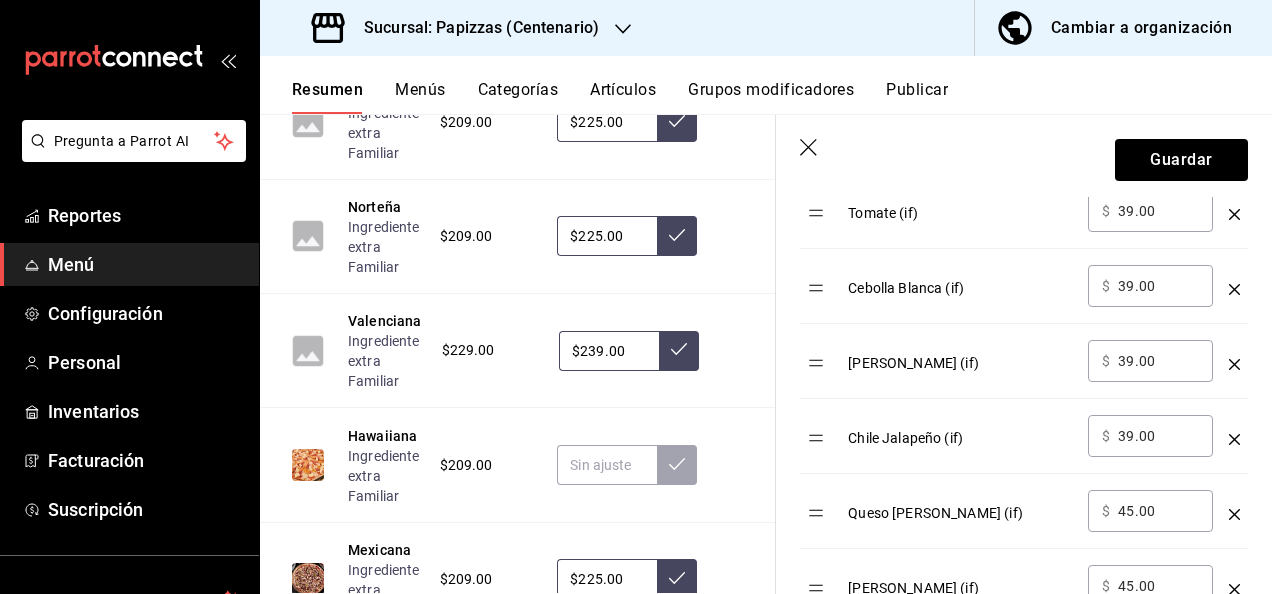type 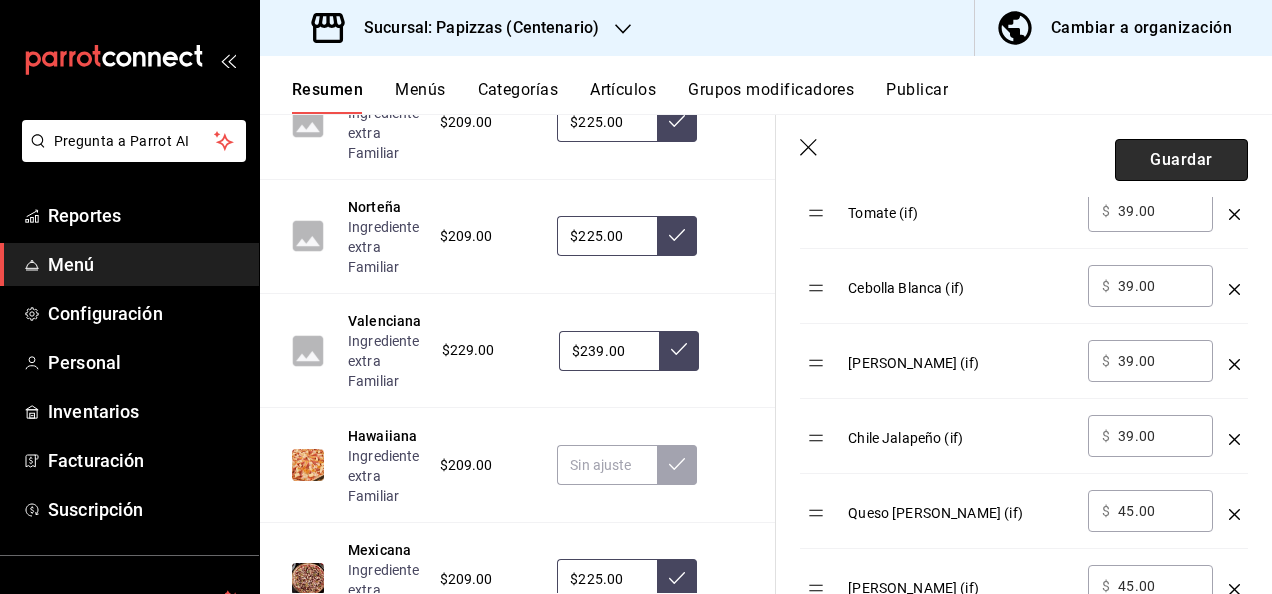 click on "Guardar" at bounding box center [1181, 160] 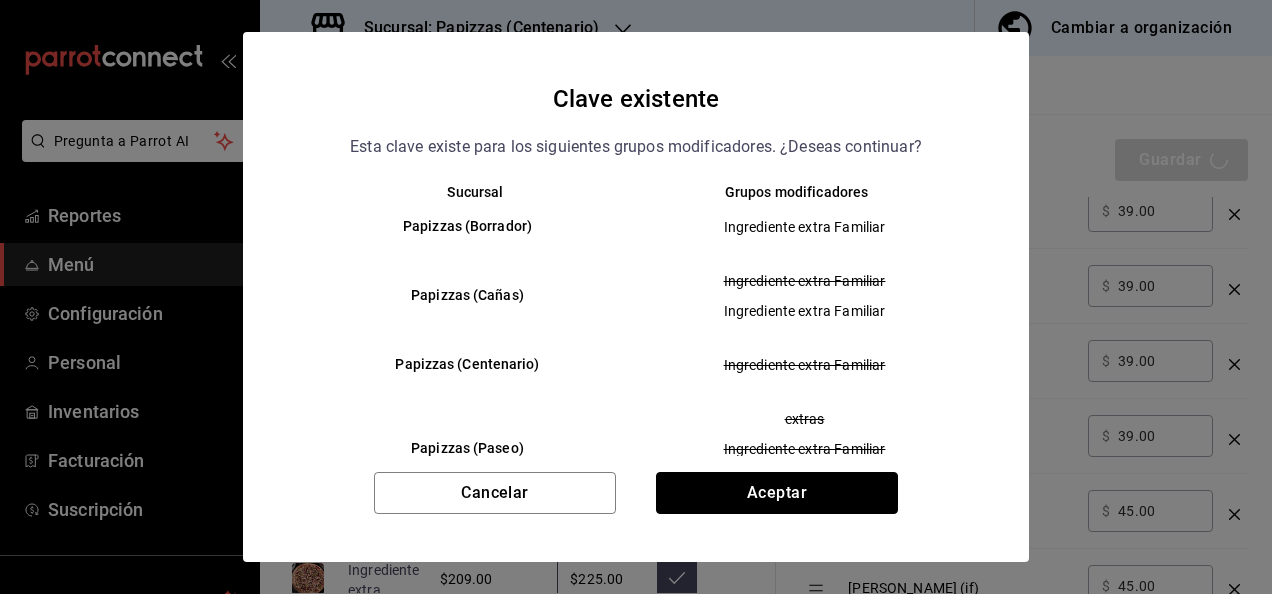 drag, startPoint x: 788, startPoint y: 494, endPoint x: 844, endPoint y: 451, distance: 70.60453 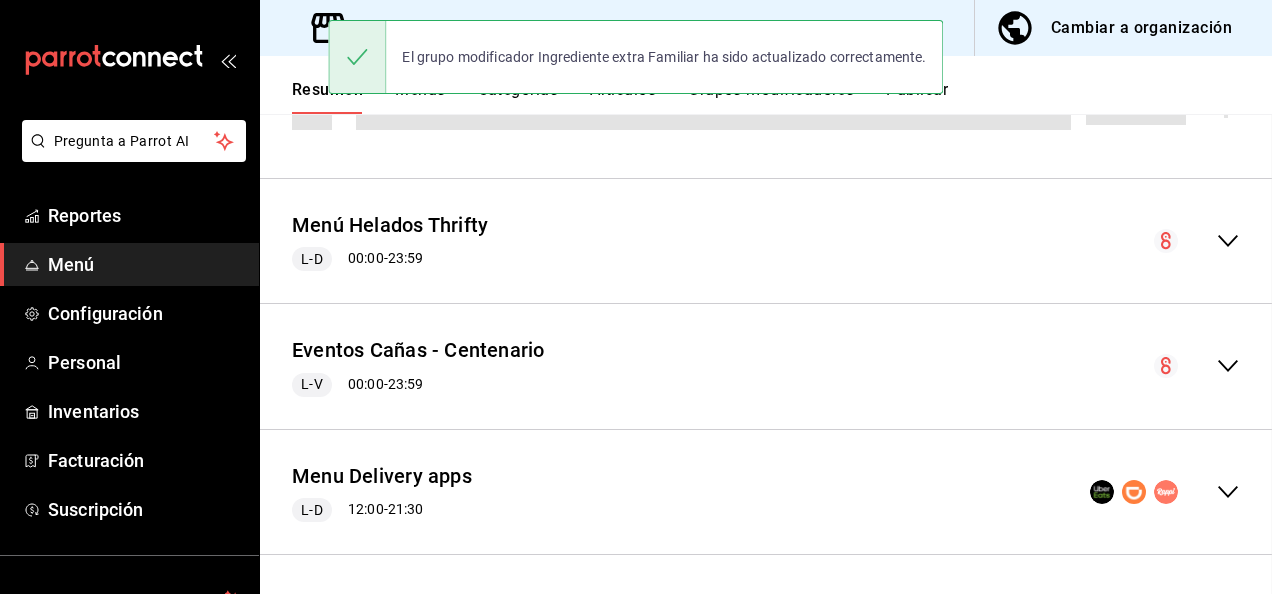 scroll, scrollTop: 0, scrollLeft: 0, axis: both 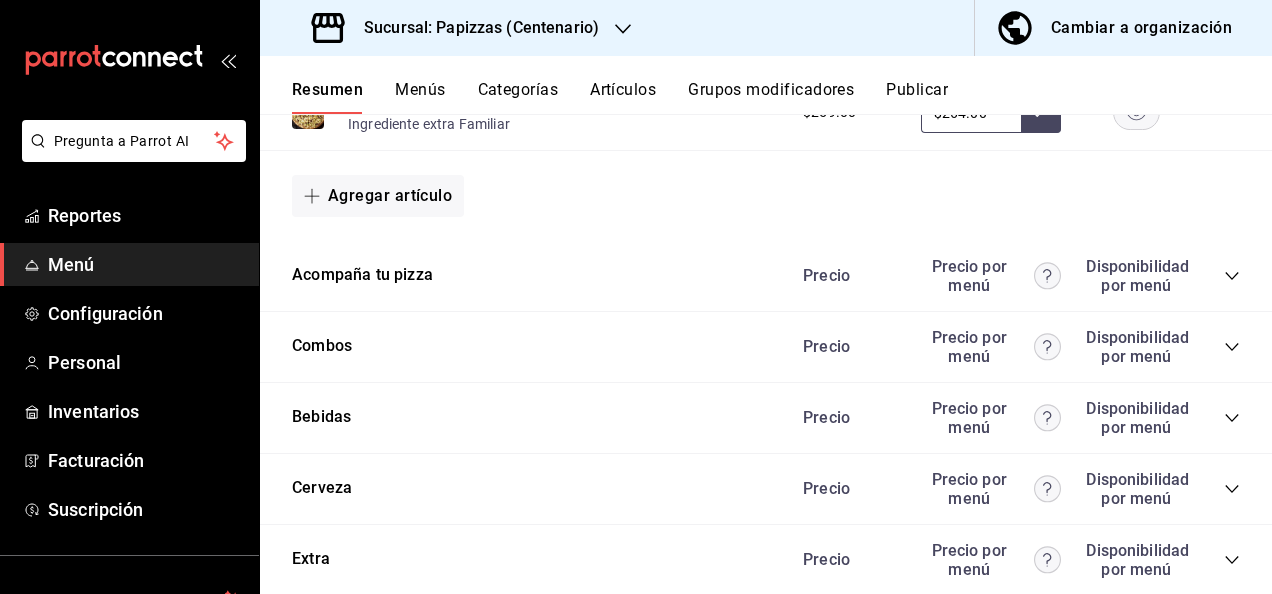 click 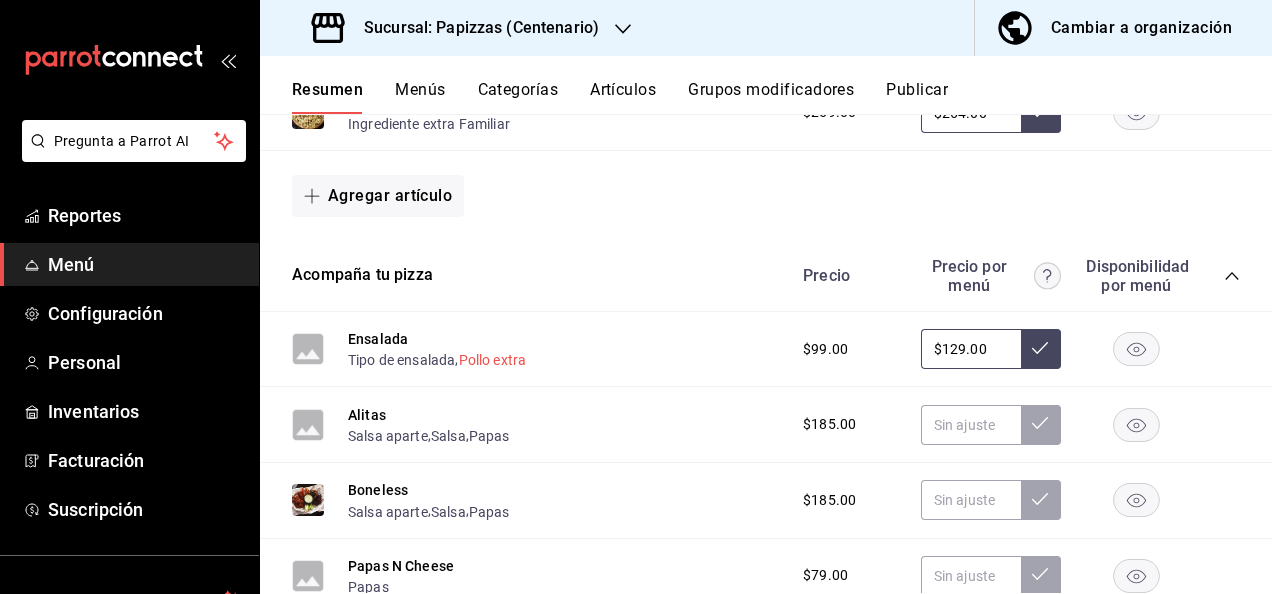 click on "Pollo extra" at bounding box center (493, 360) 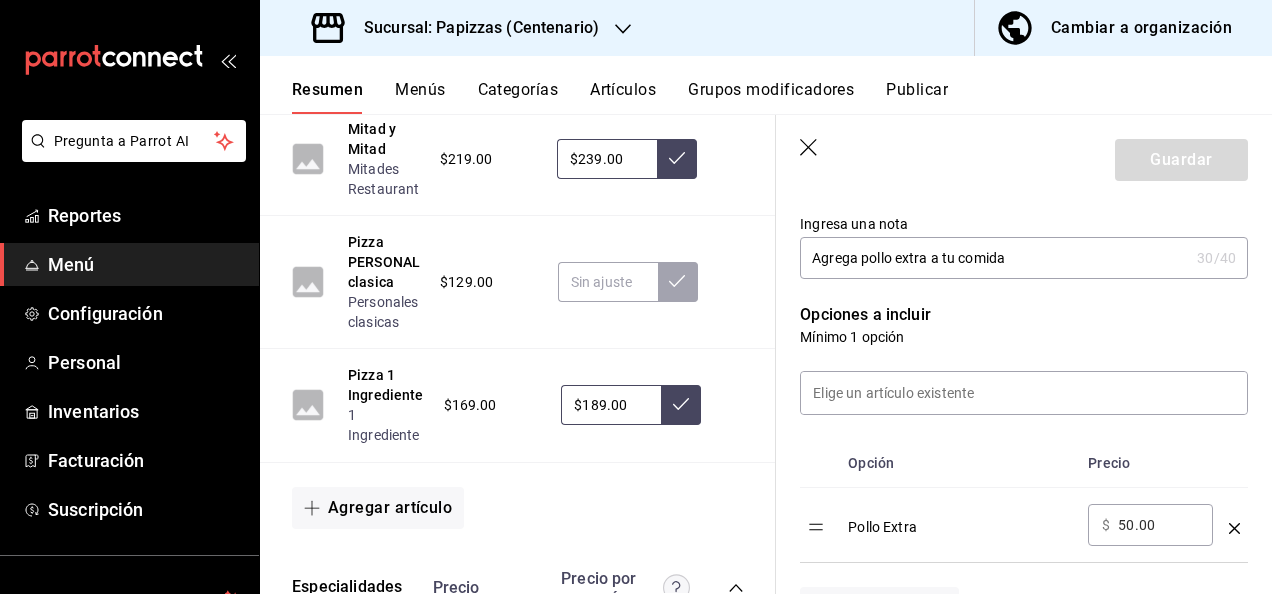 scroll, scrollTop: 500, scrollLeft: 0, axis: vertical 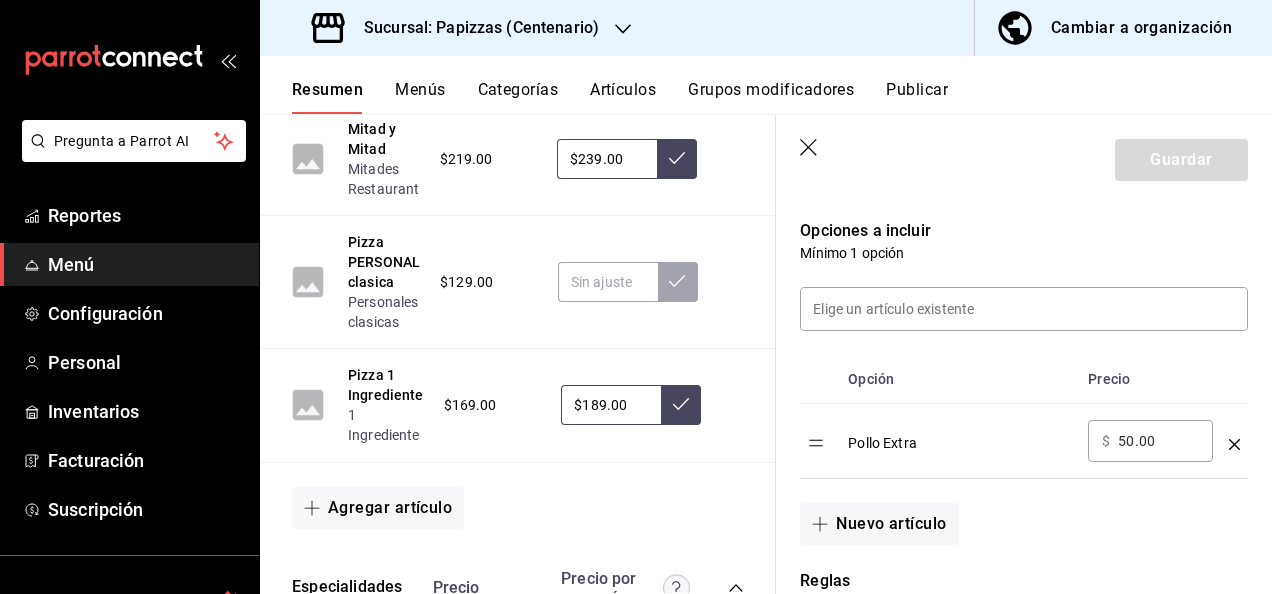click 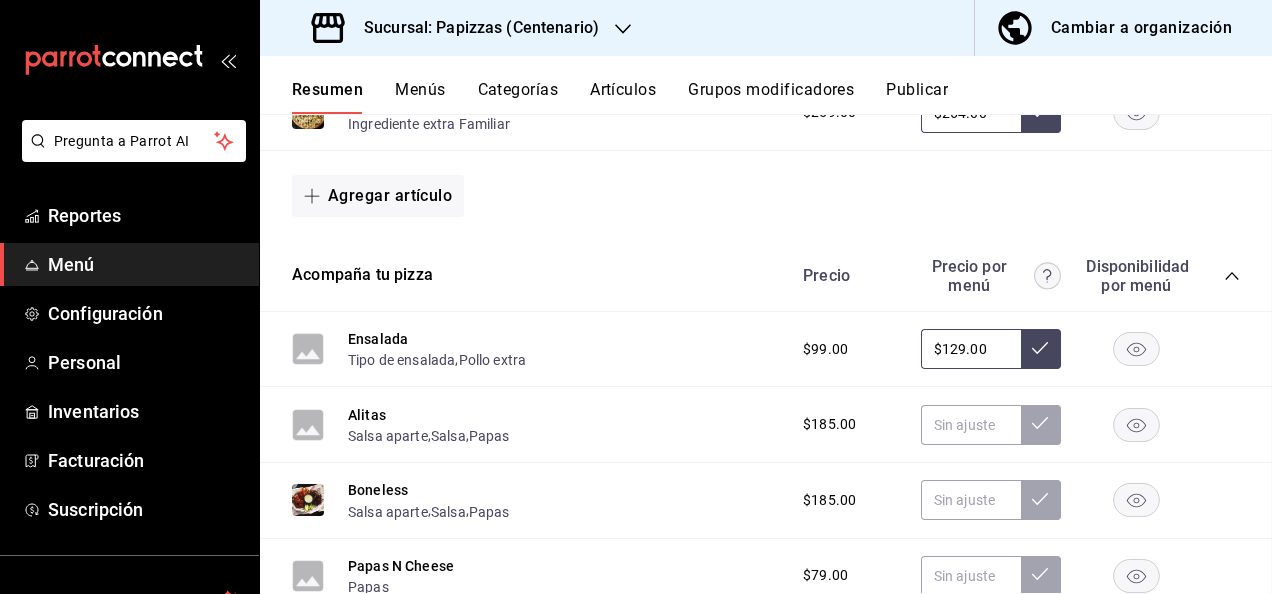 scroll, scrollTop: 0, scrollLeft: 0, axis: both 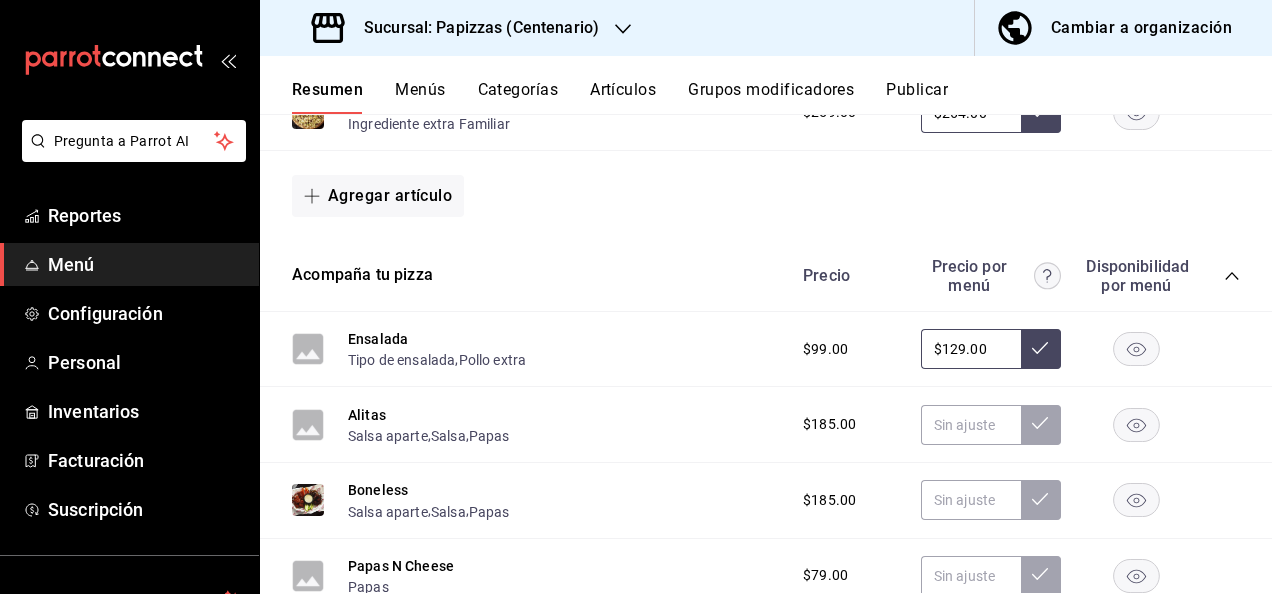 click on "Publicar" at bounding box center [917, 97] 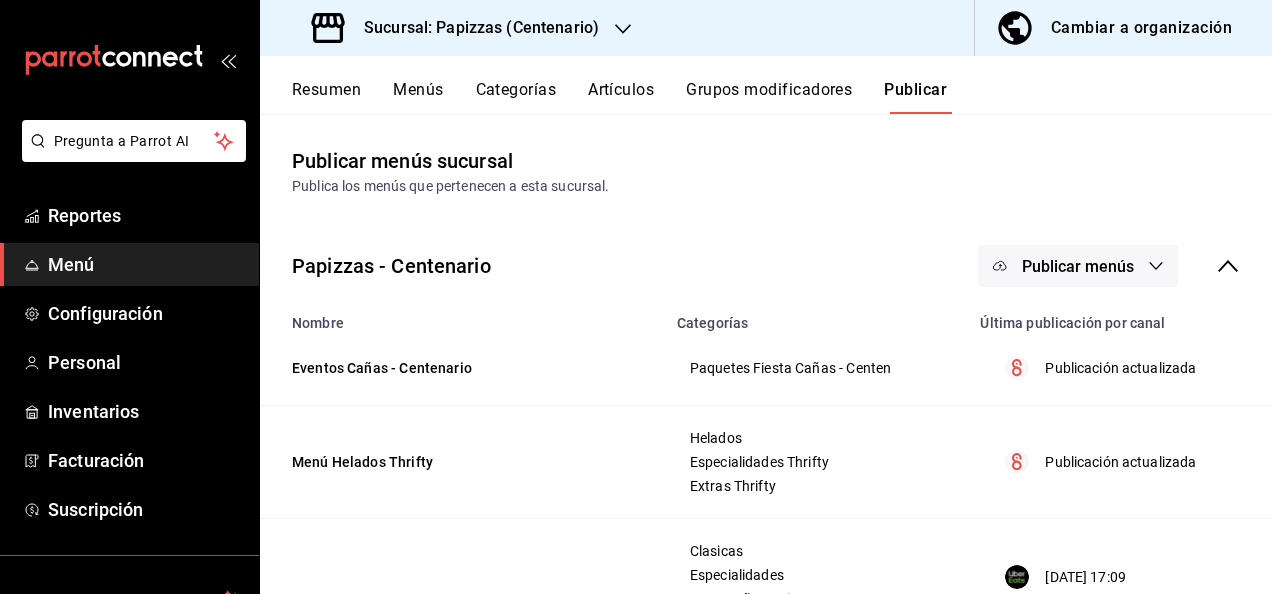 click on "Publicar menús" at bounding box center (1078, 266) 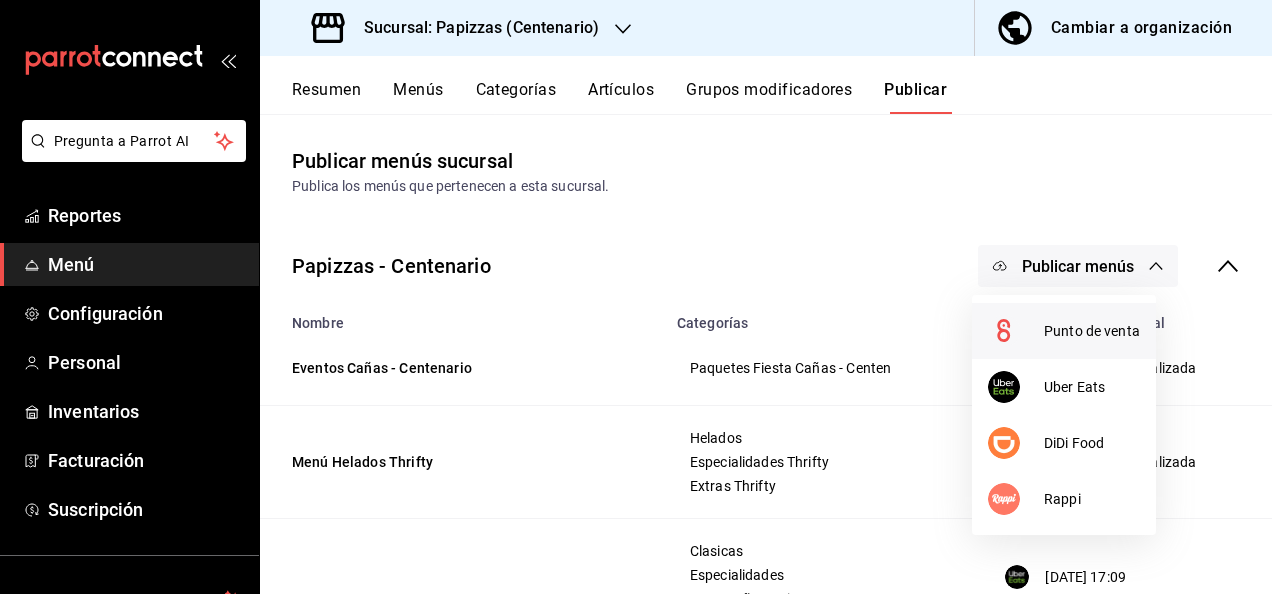 click on "Punto de venta" at bounding box center (1092, 331) 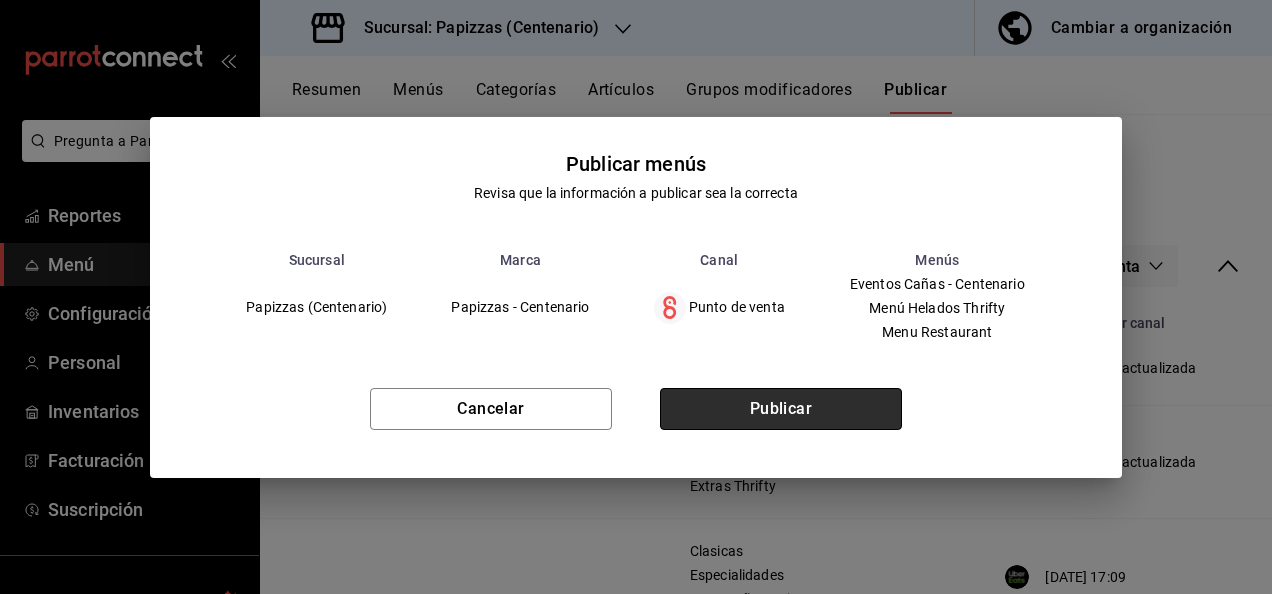 click on "Publicar" at bounding box center [781, 409] 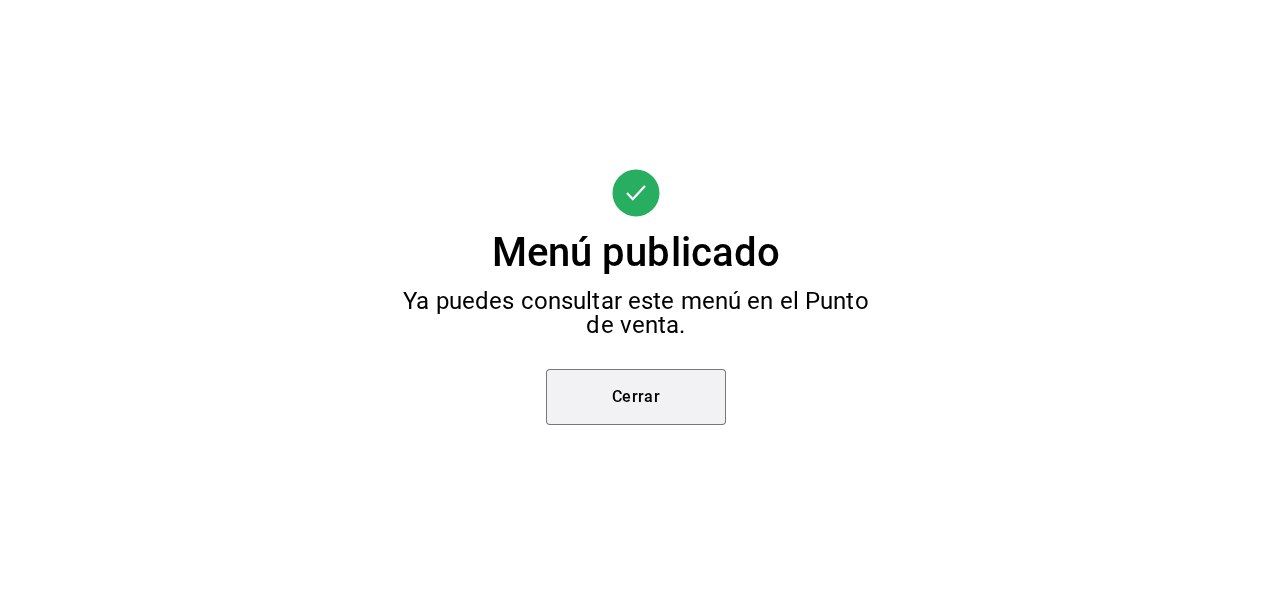 click on "Cerrar" at bounding box center (636, 397) 